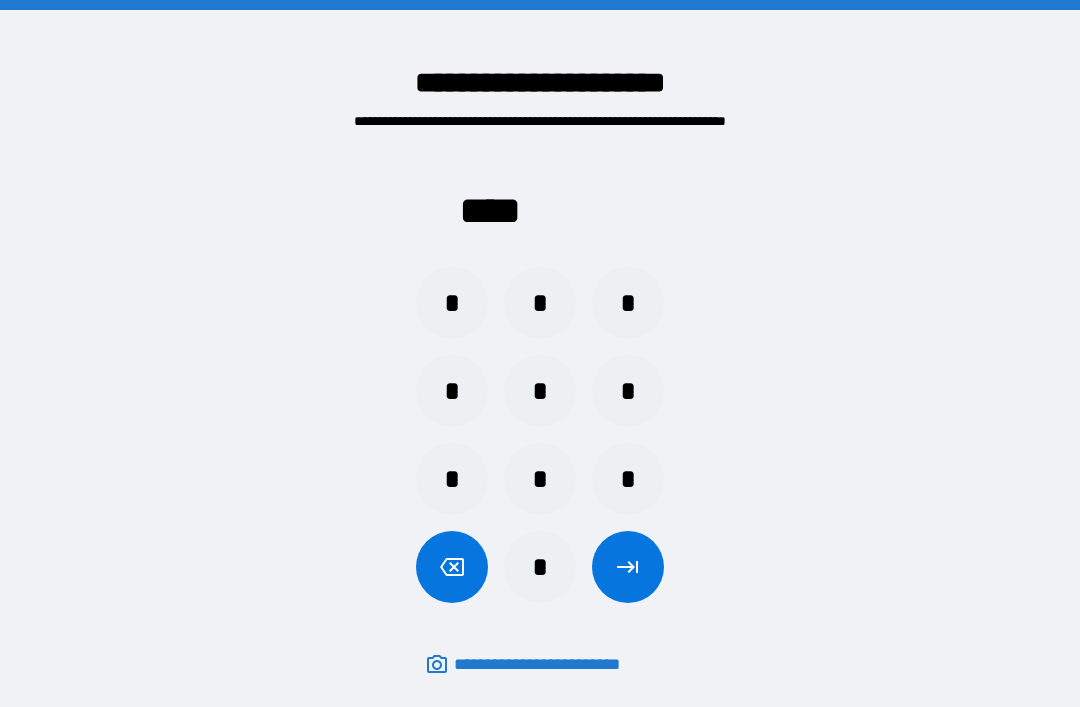 scroll, scrollTop: 64, scrollLeft: 0, axis: vertical 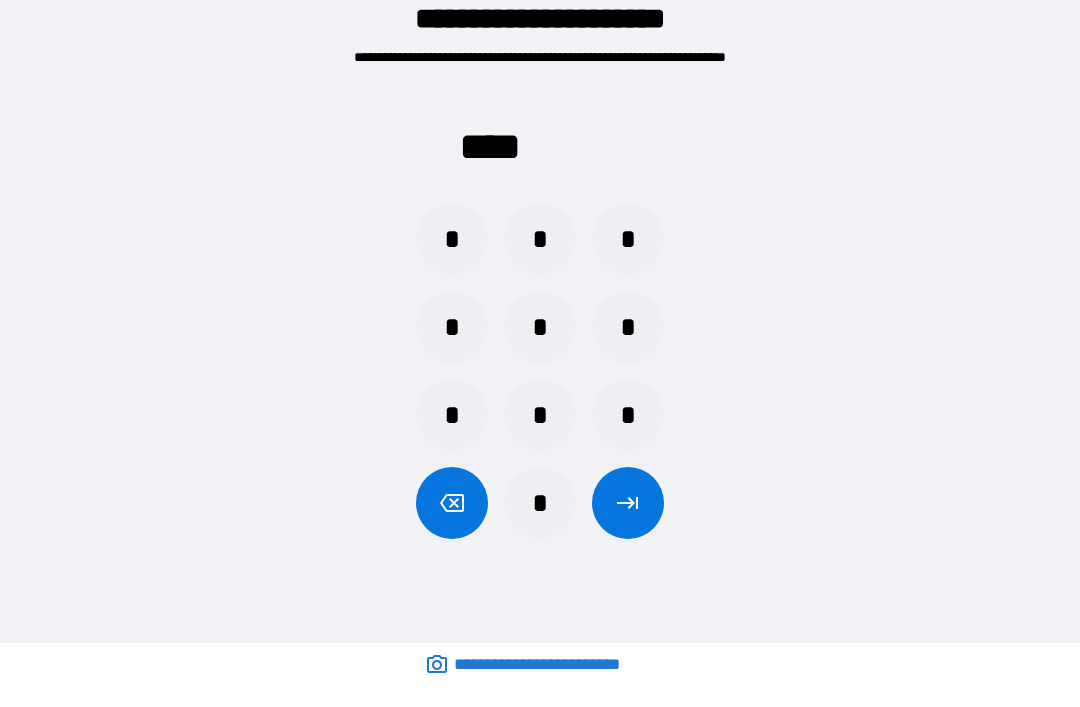 click on "*" at bounding box center (540, 415) 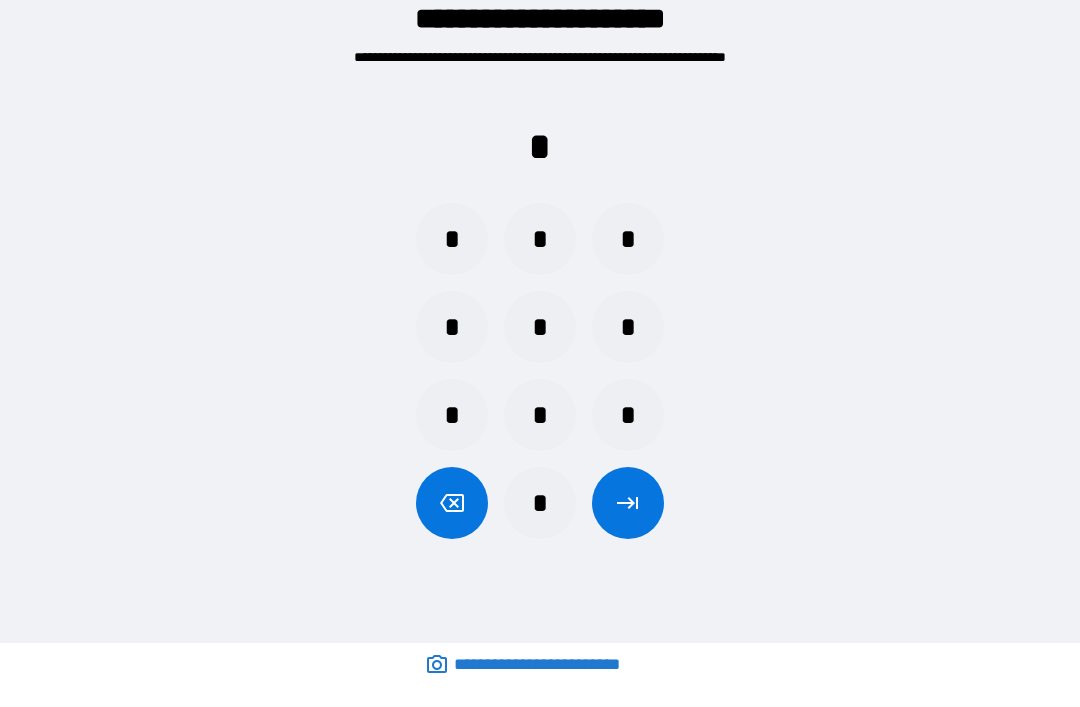 click on "*" at bounding box center [452, 239] 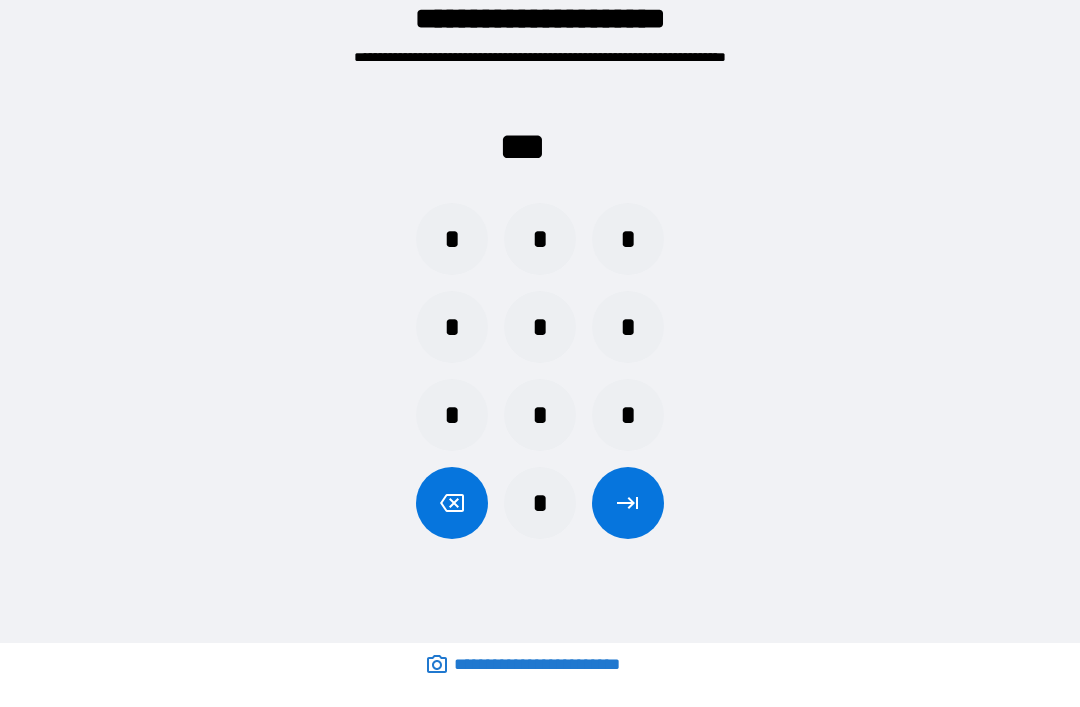 click on "*" at bounding box center (452, 239) 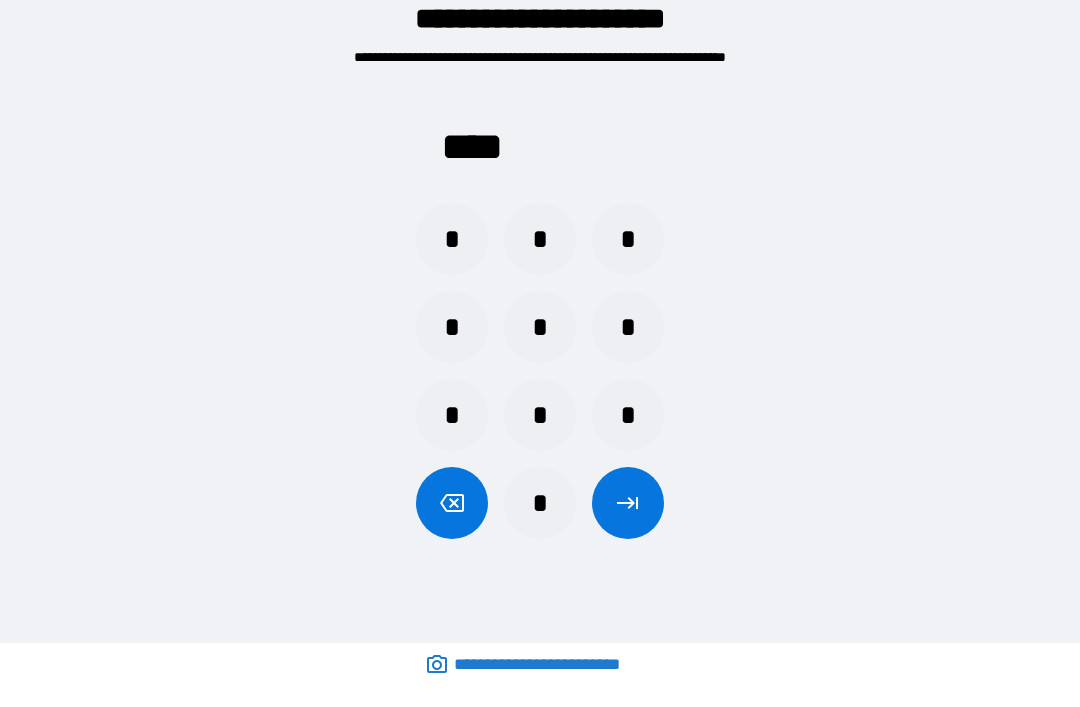 click at bounding box center [628, 503] 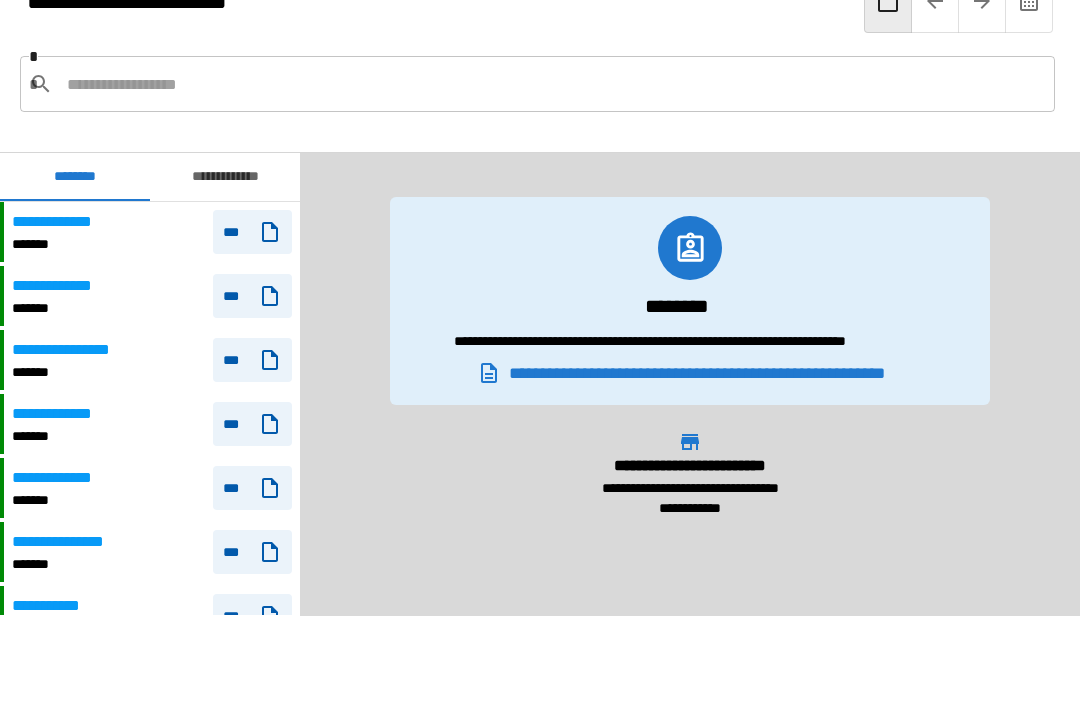 scroll, scrollTop: 960, scrollLeft: 0, axis: vertical 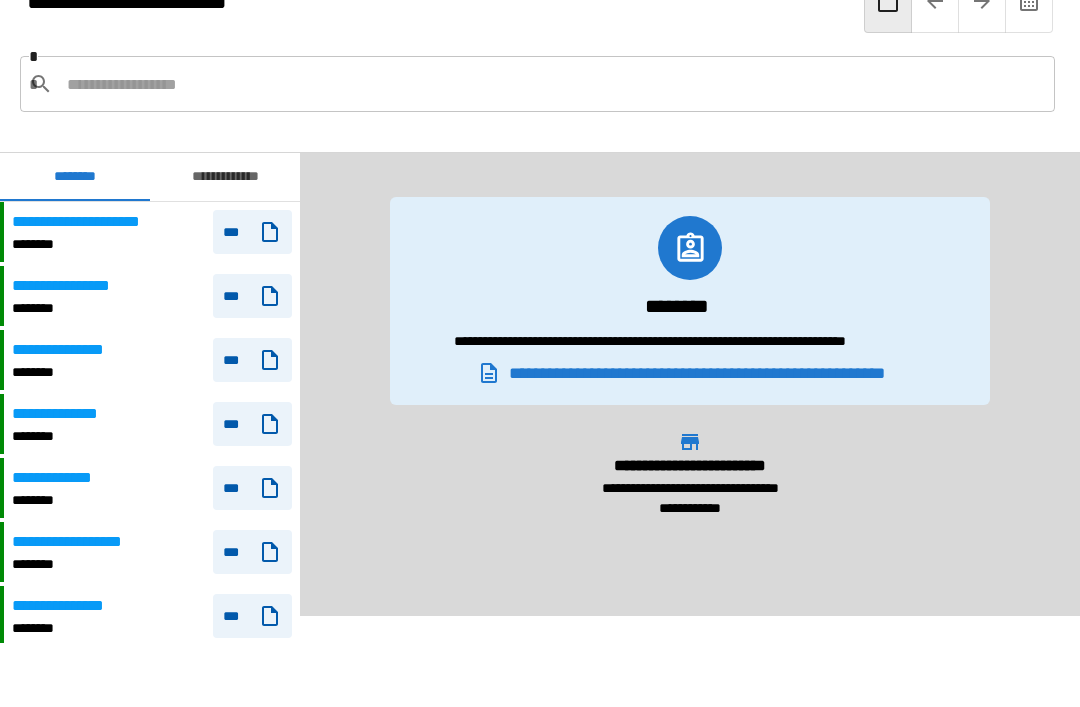 click at bounding box center (553, 84) 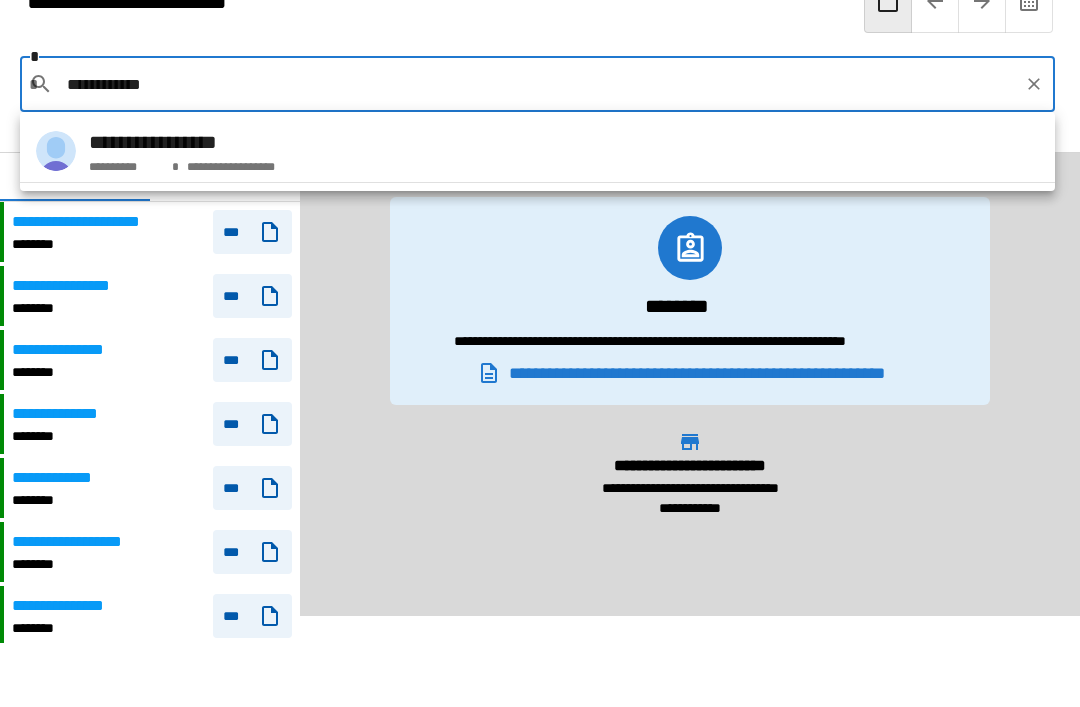 click on "**********" at bounding box center (537, 151) 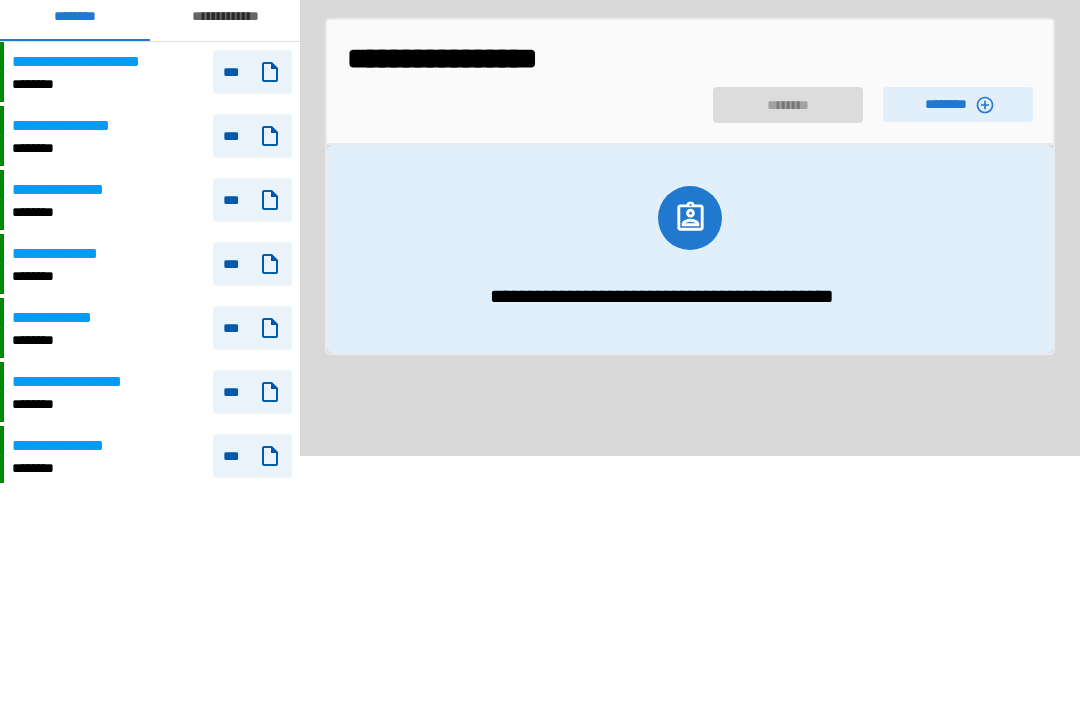 click on "********" at bounding box center [958, 264] 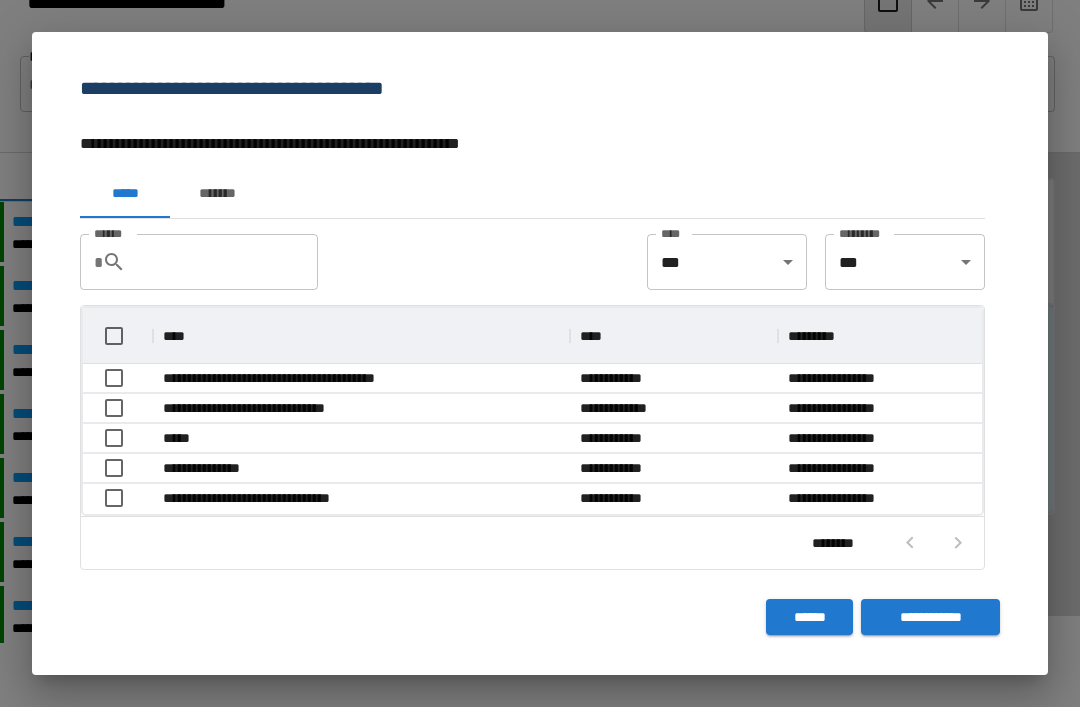 scroll, scrollTop: 206, scrollLeft: 899, axis: both 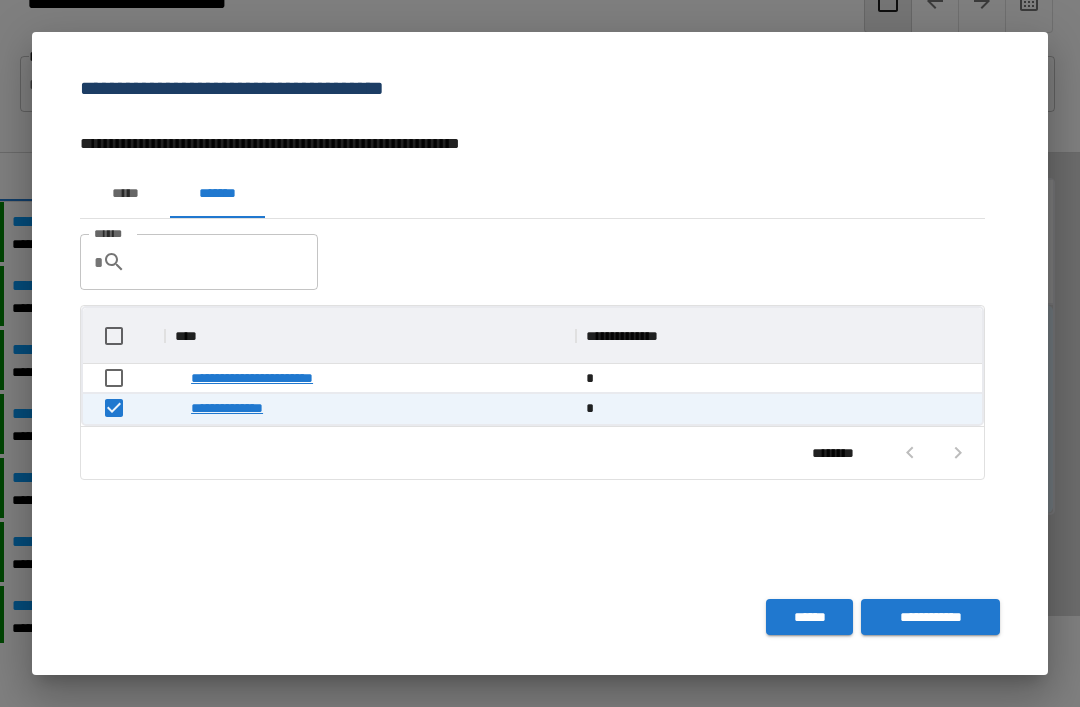 click on "**********" at bounding box center [930, 617] 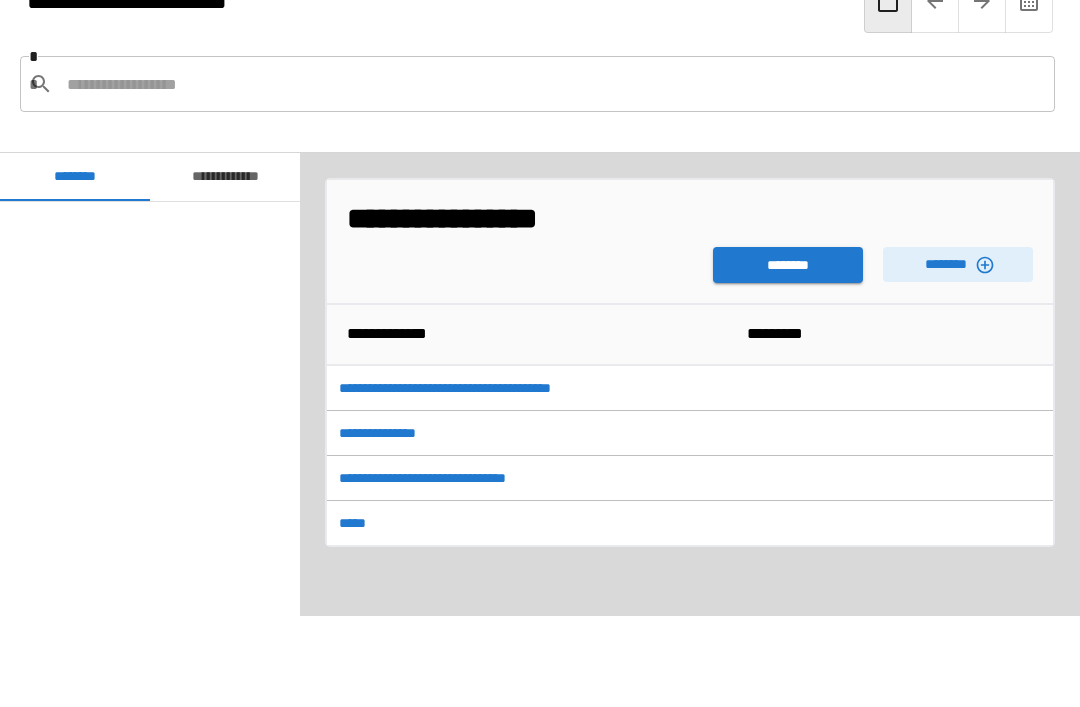 scroll, scrollTop: 960, scrollLeft: 0, axis: vertical 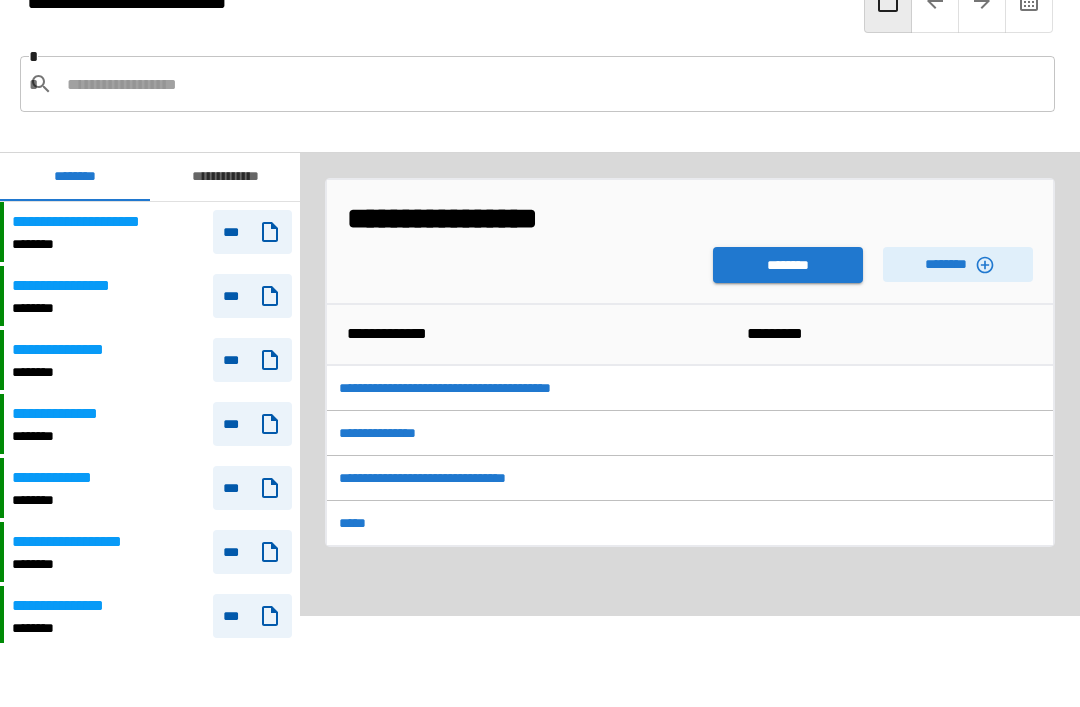 click on "********" at bounding box center (788, 265) 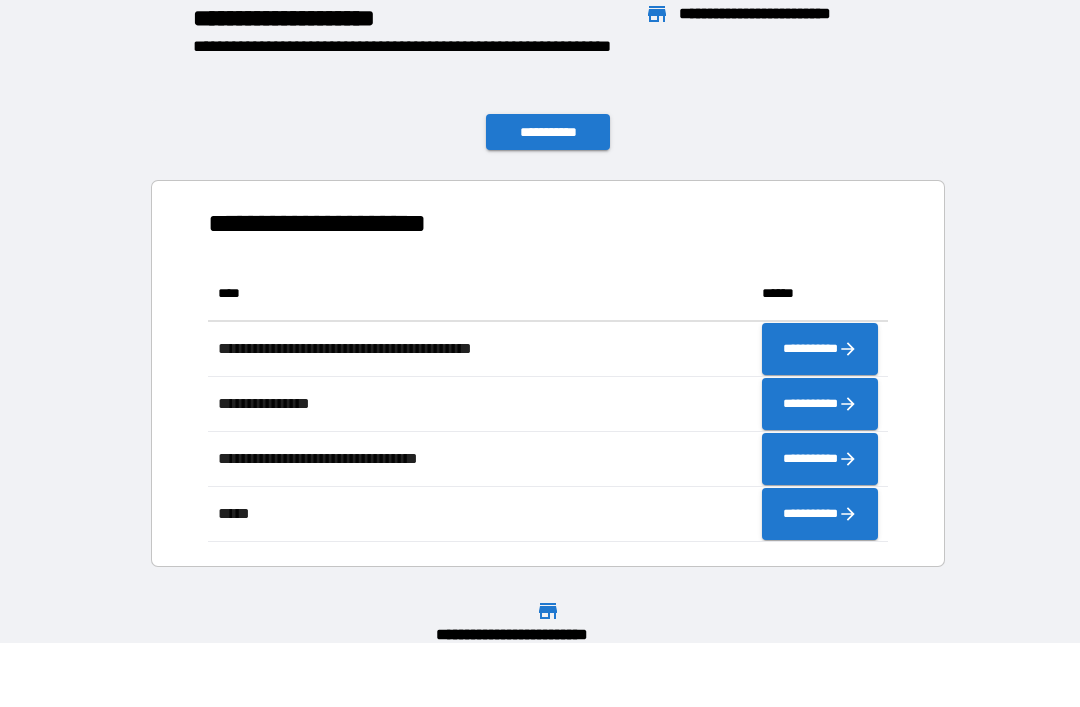 scroll, scrollTop: 1, scrollLeft: 1, axis: both 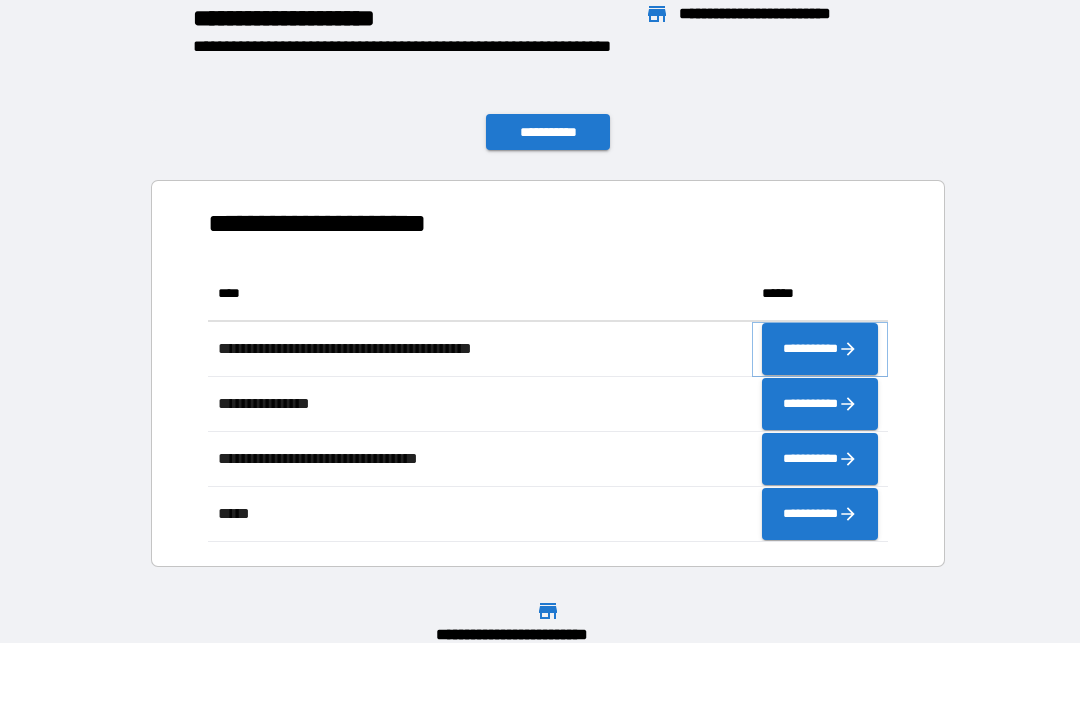 click 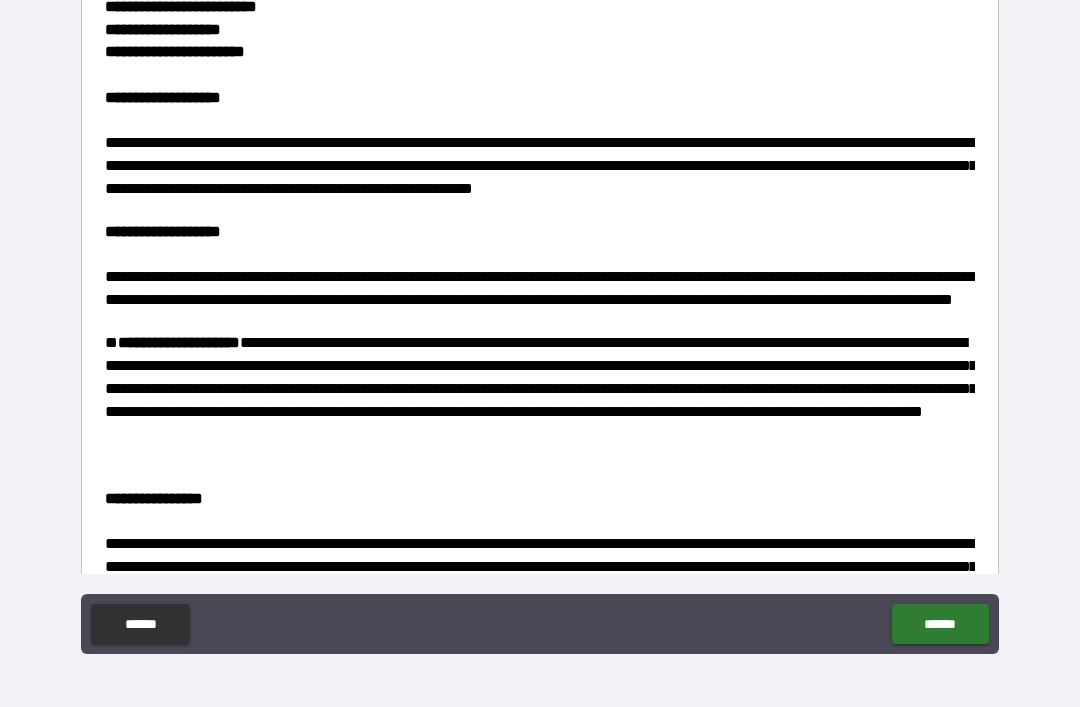 click on "******" at bounding box center (940, 624) 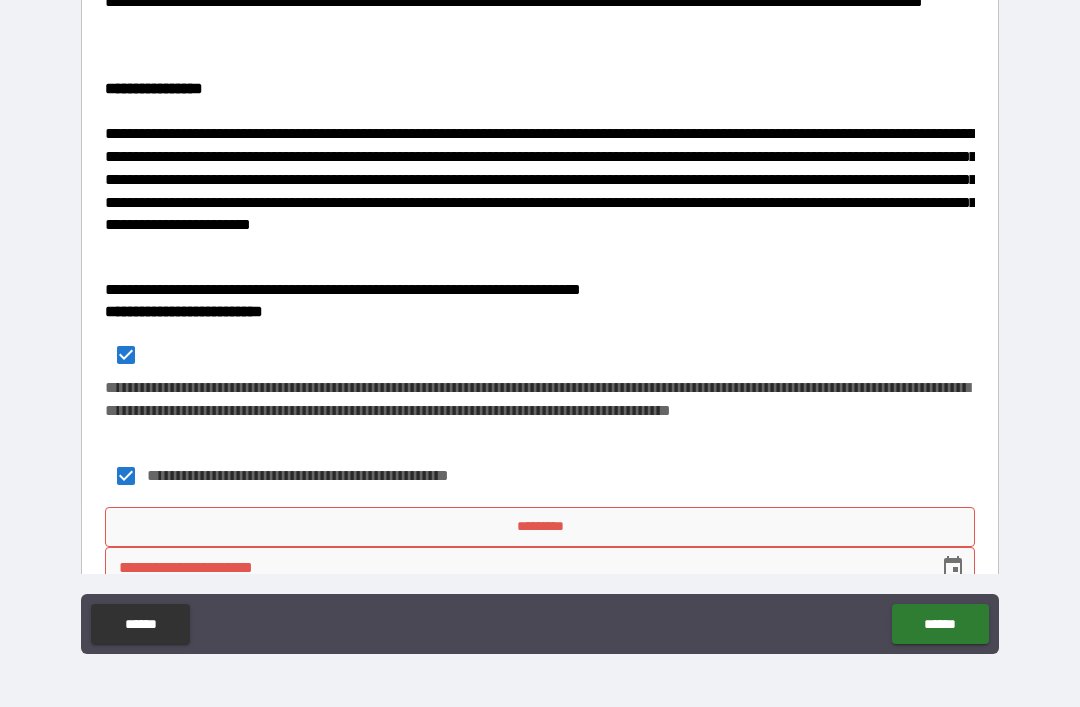 scroll, scrollTop: 412, scrollLeft: 0, axis: vertical 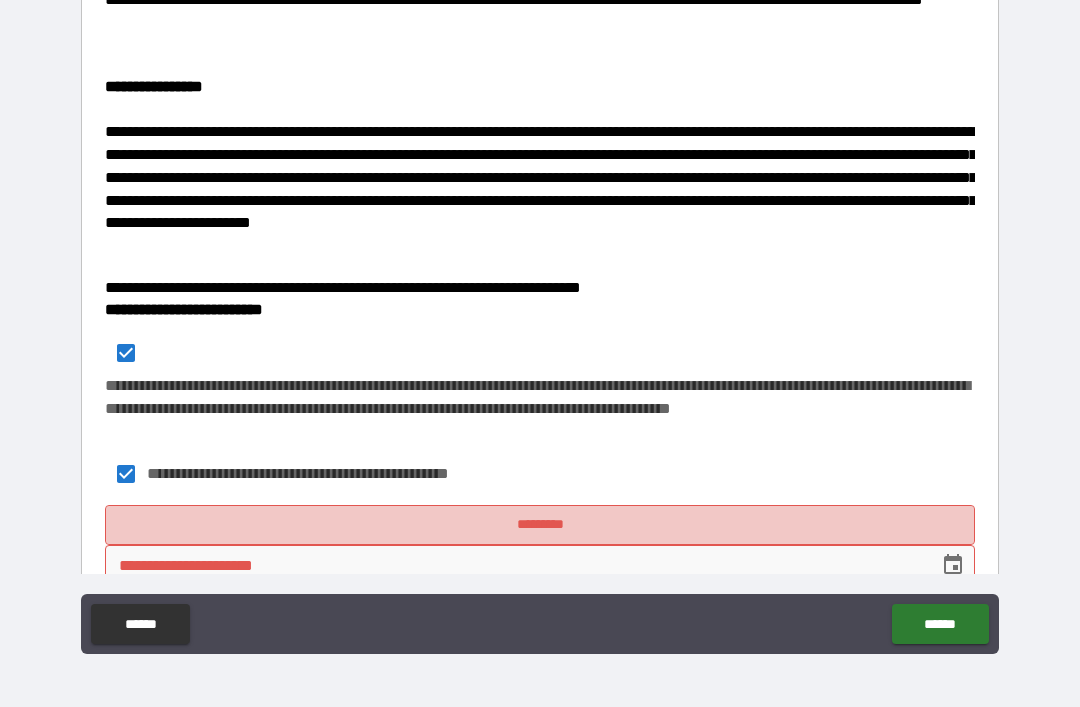 click on "*********" at bounding box center (540, 525) 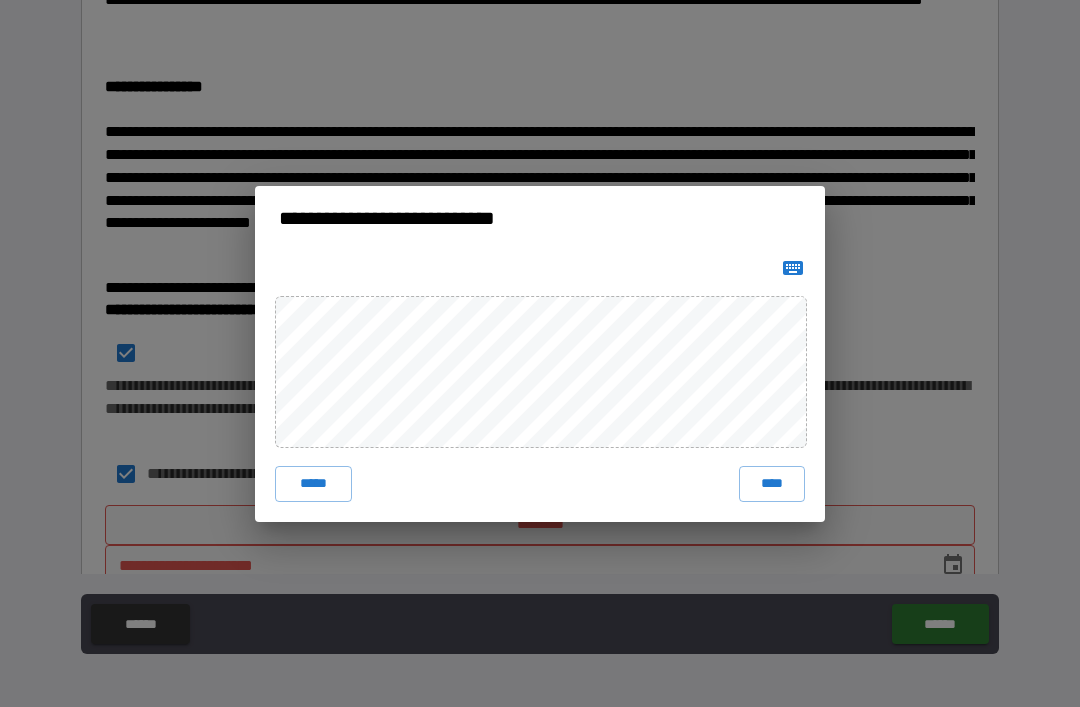 click on "****" at bounding box center (772, 484) 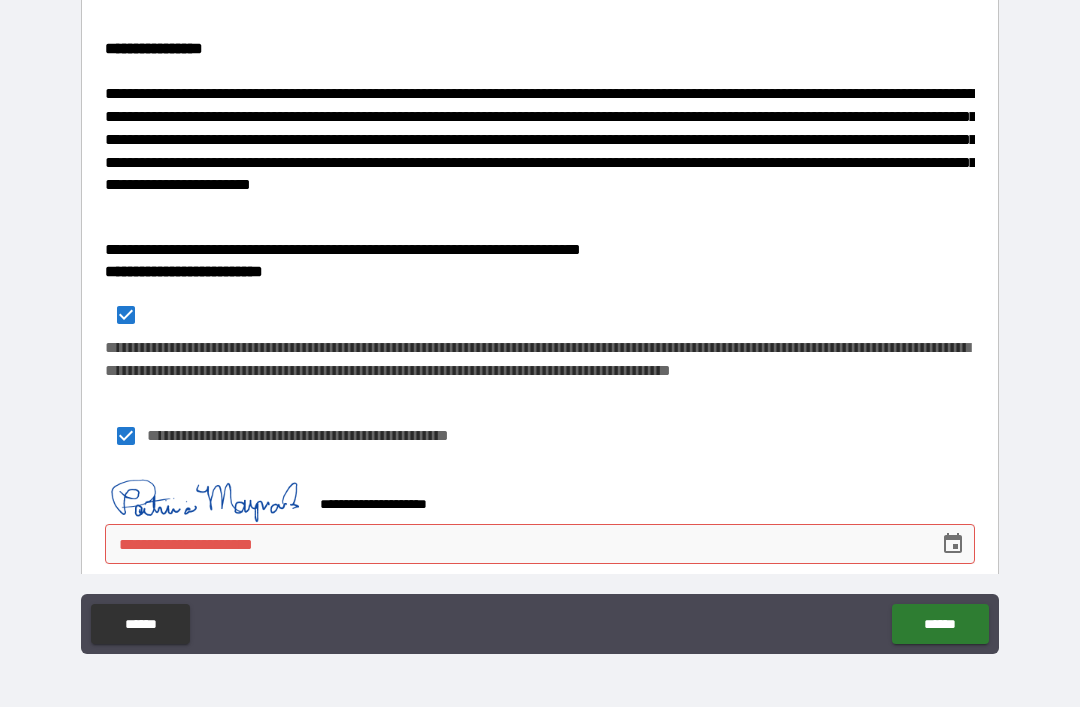 scroll, scrollTop: 449, scrollLeft: 0, axis: vertical 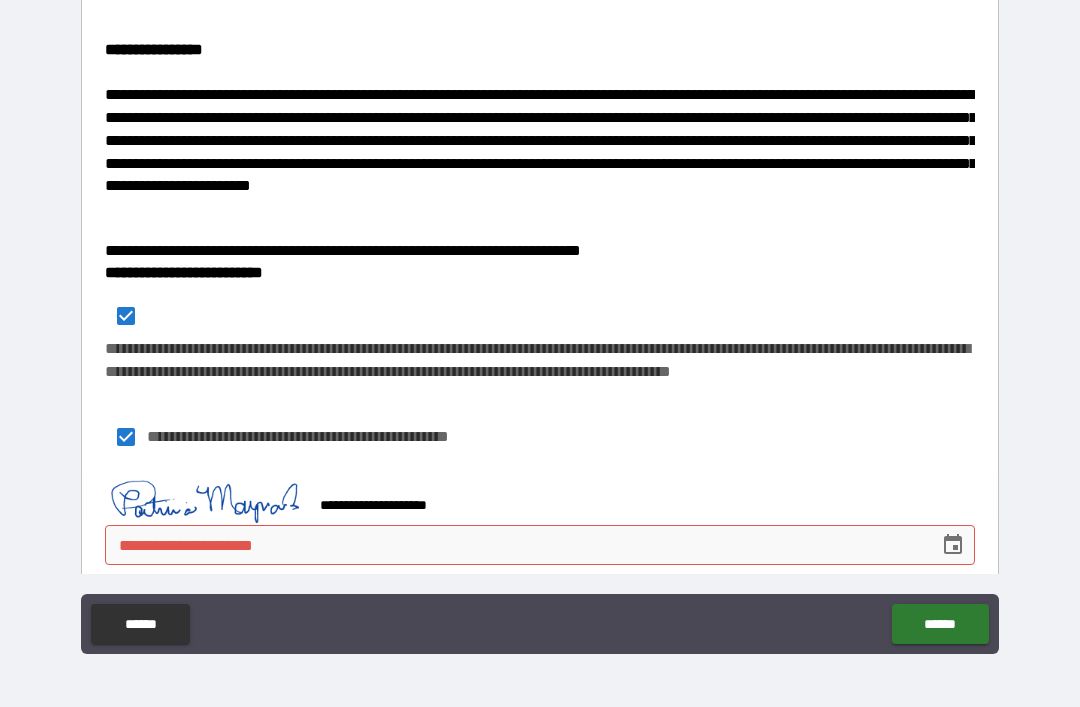 click 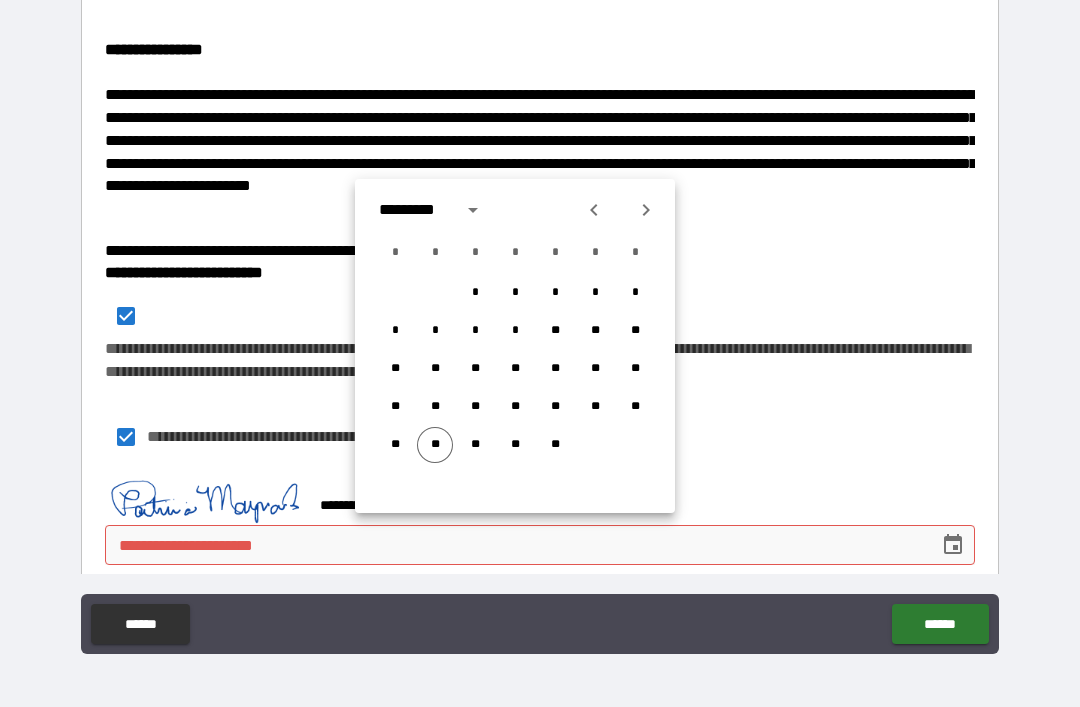 click on "**" at bounding box center [435, 445] 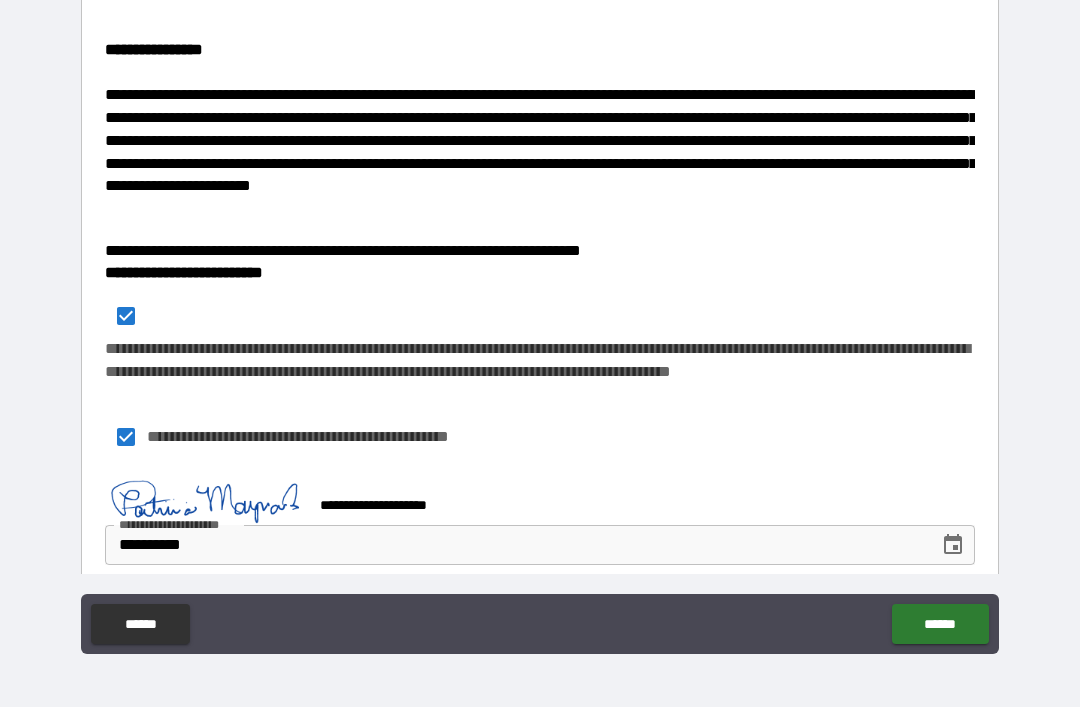 click on "******" at bounding box center [940, 624] 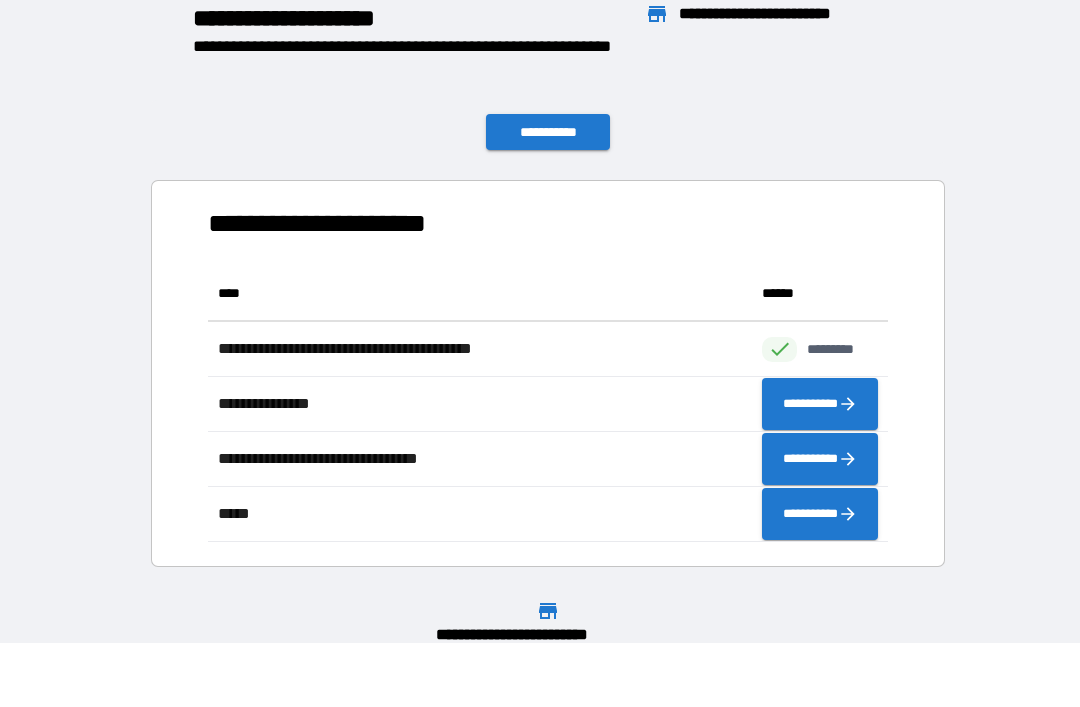 scroll, scrollTop: 1, scrollLeft: 1, axis: both 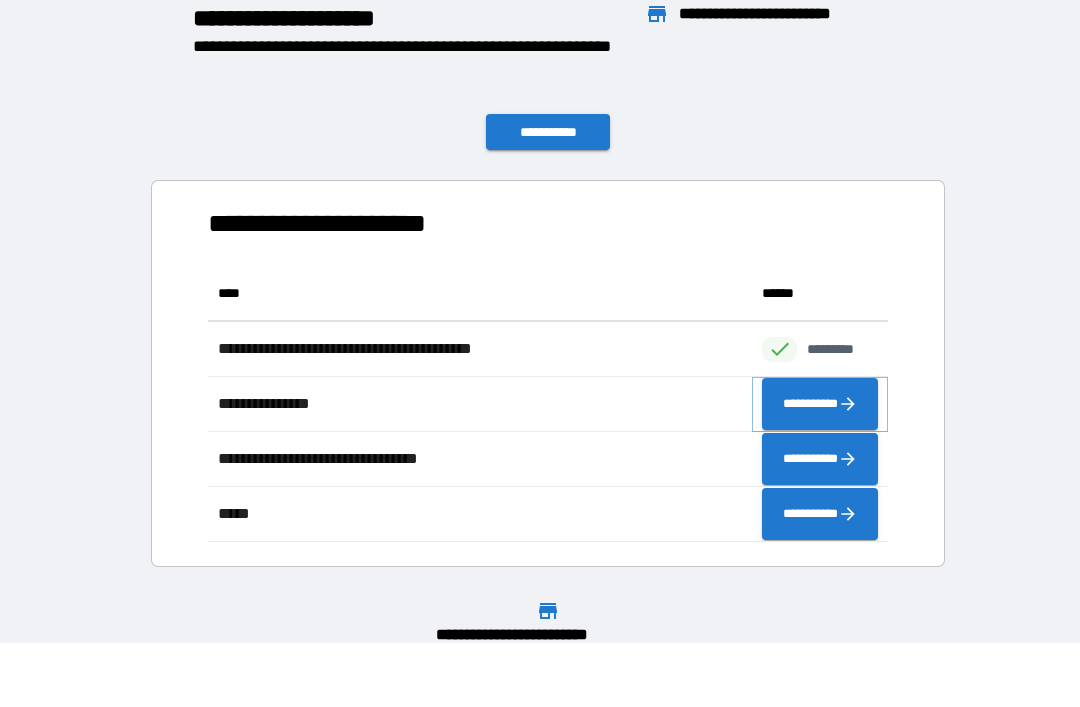 click on "**********" at bounding box center (820, 404) 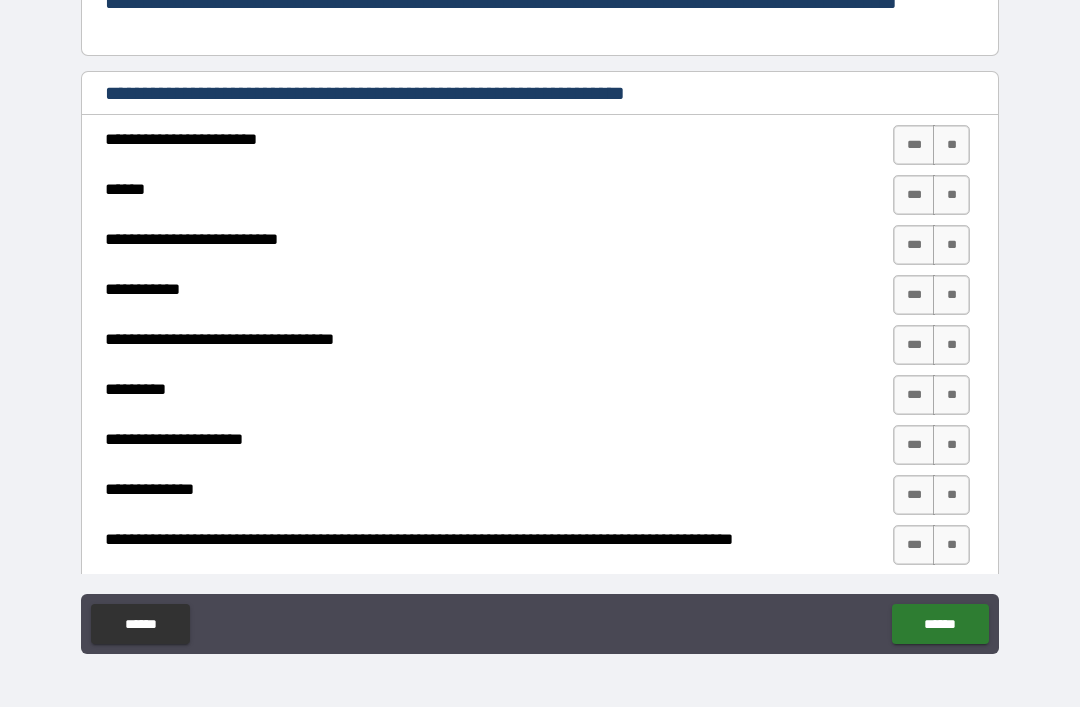 scroll, scrollTop: 238, scrollLeft: 0, axis: vertical 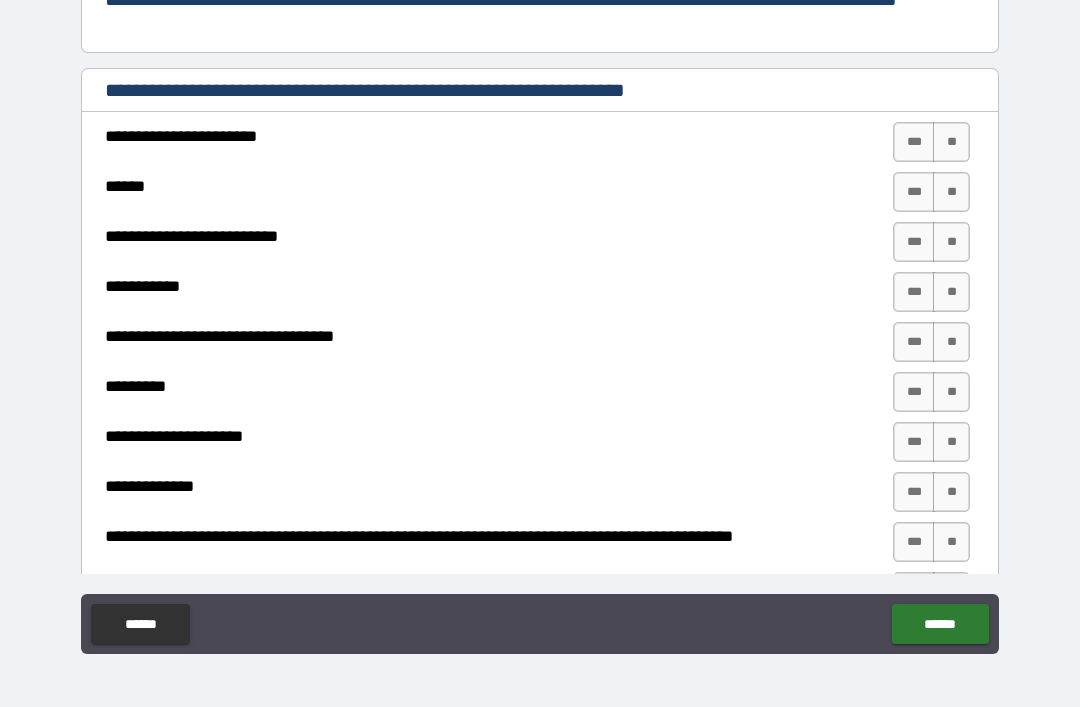click on "***" at bounding box center (914, 442) 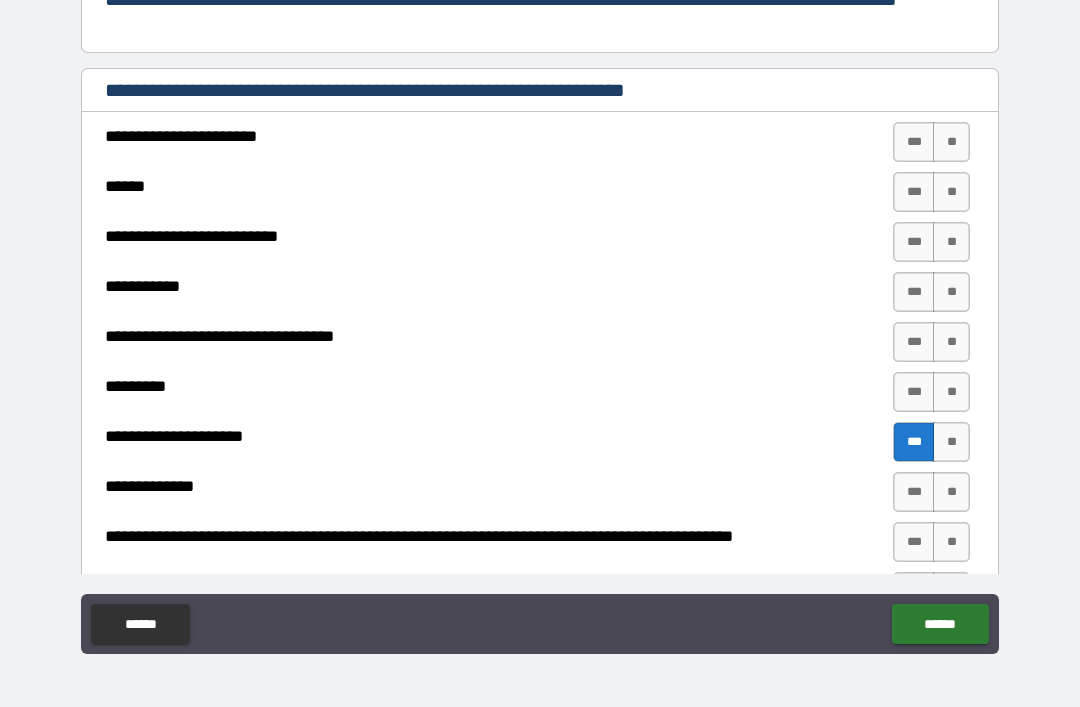 click on "**" at bounding box center (951, 542) 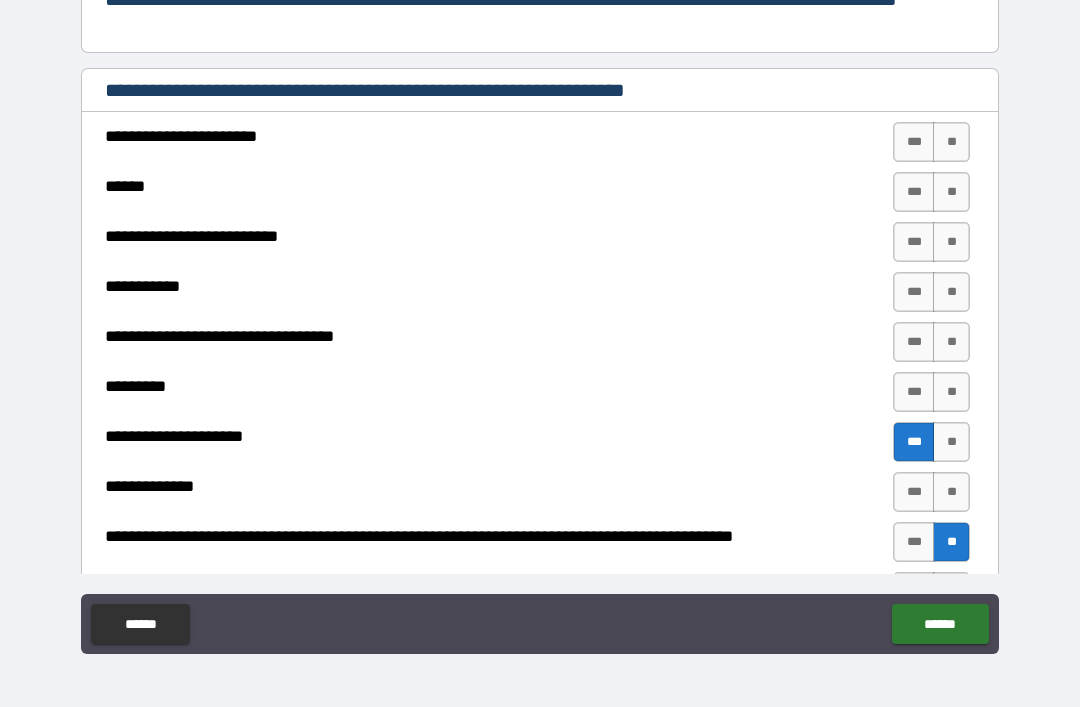 click on "***" at bounding box center [914, 492] 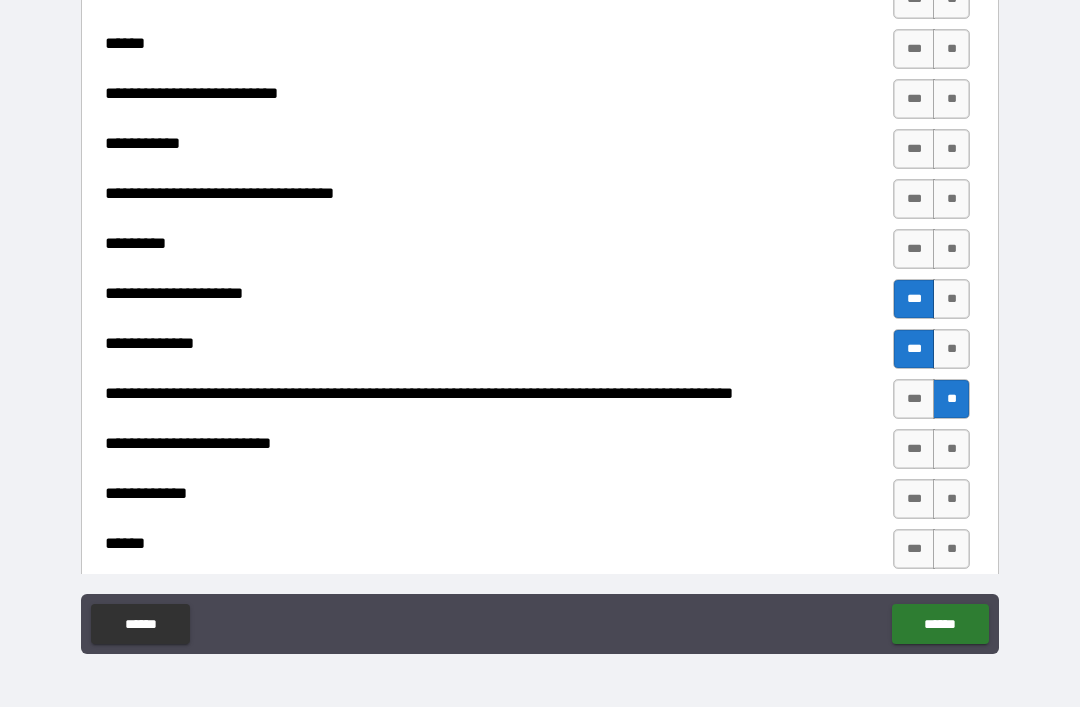 scroll, scrollTop: 383, scrollLeft: 0, axis: vertical 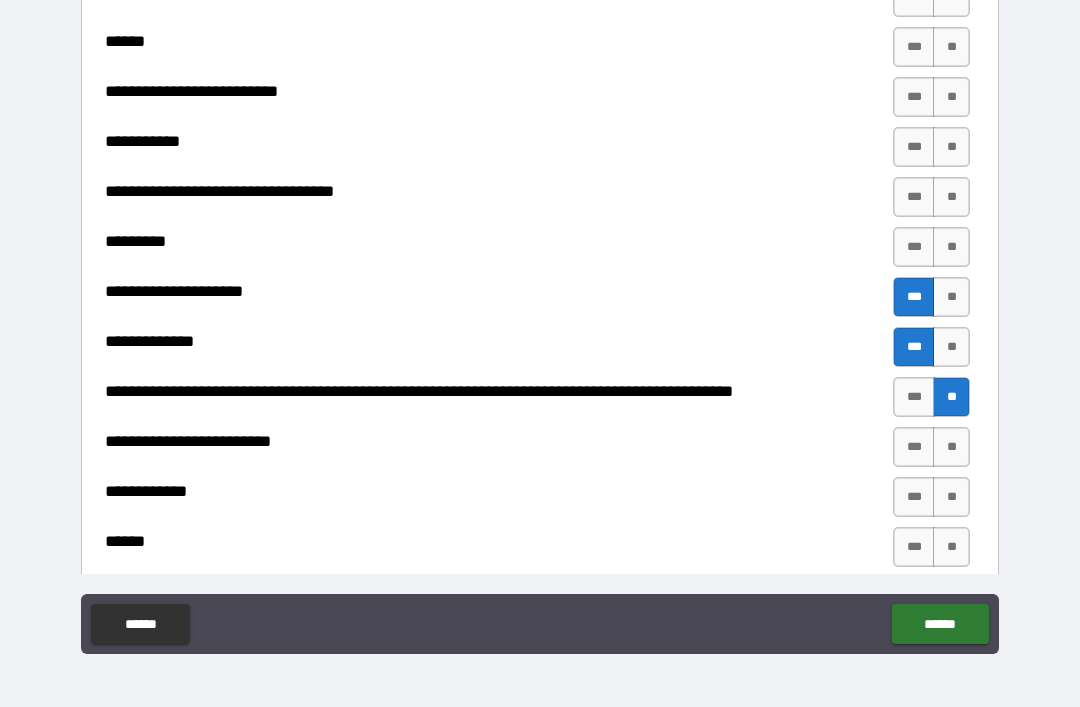 click on "**" at bounding box center [951, 447] 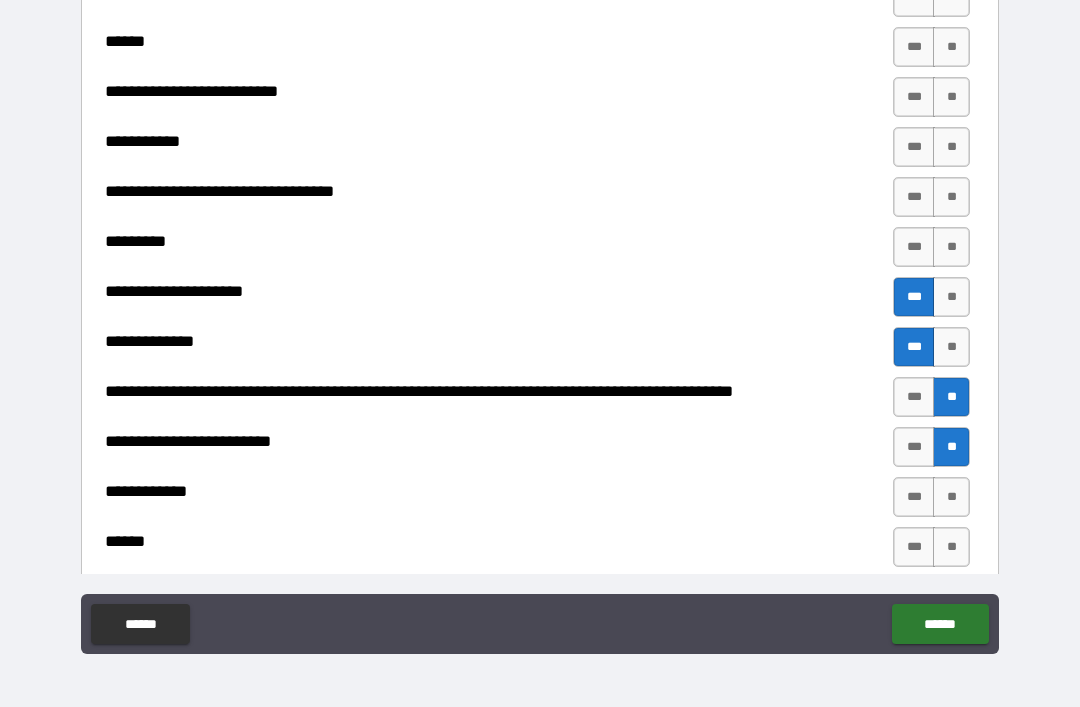 click on "**" at bounding box center (951, 497) 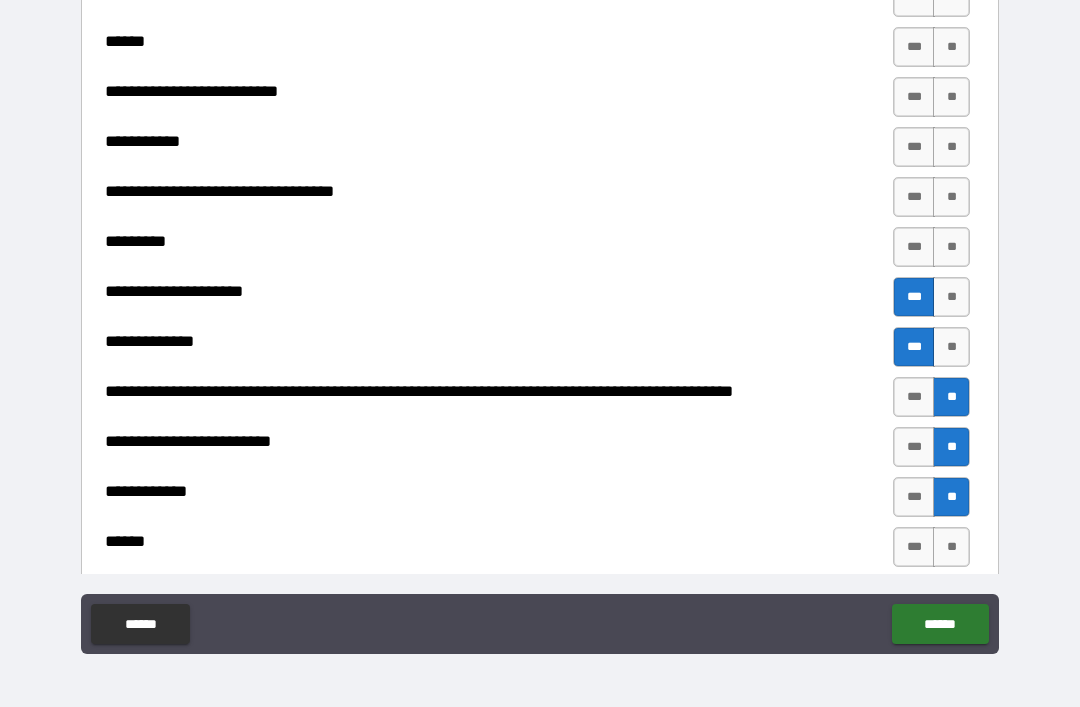 click on "***" at bounding box center (914, 547) 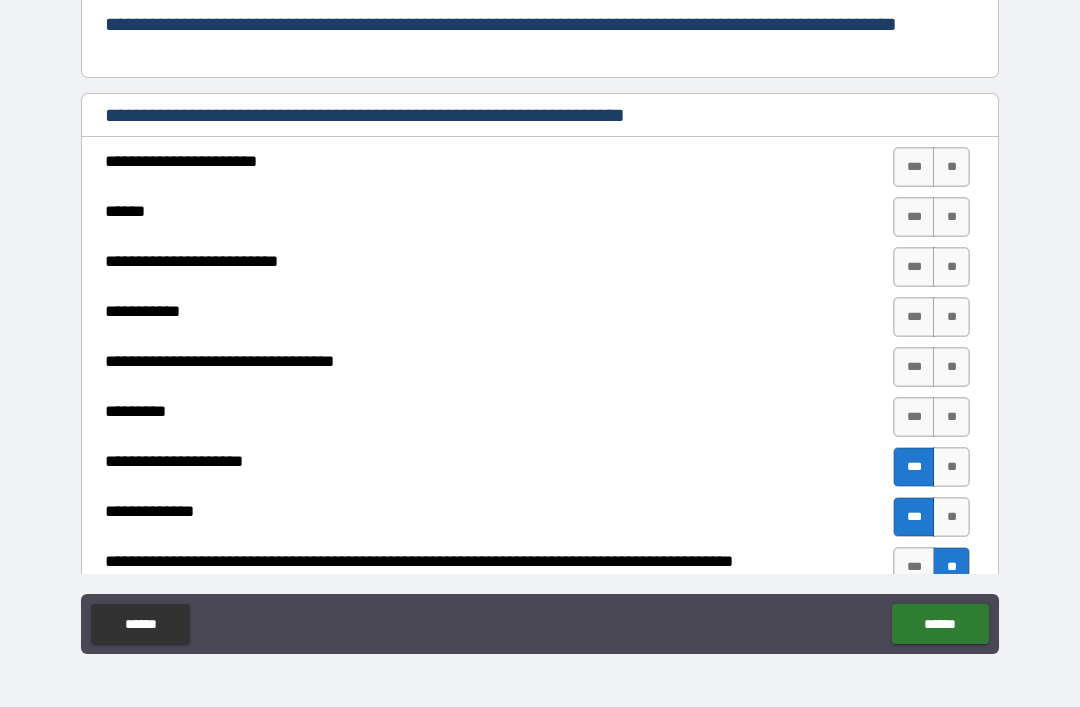 scroll, scrollTop: 214, scrollLeft: 0, axis: vertical 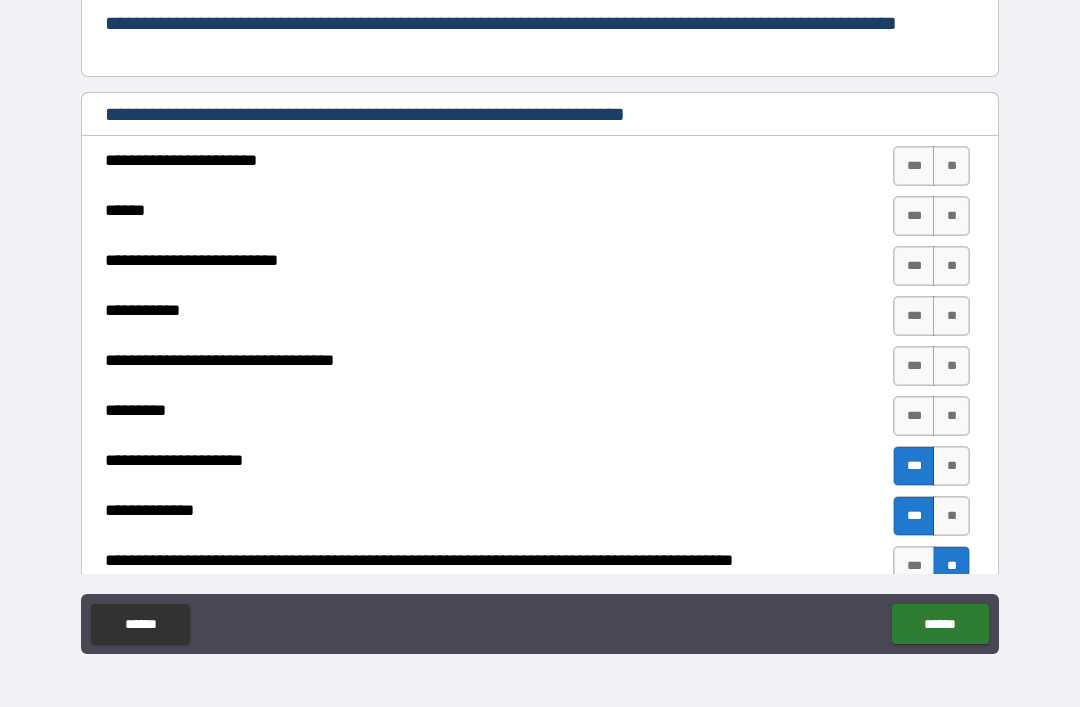 click on "***" at bounding box center (914, 166) 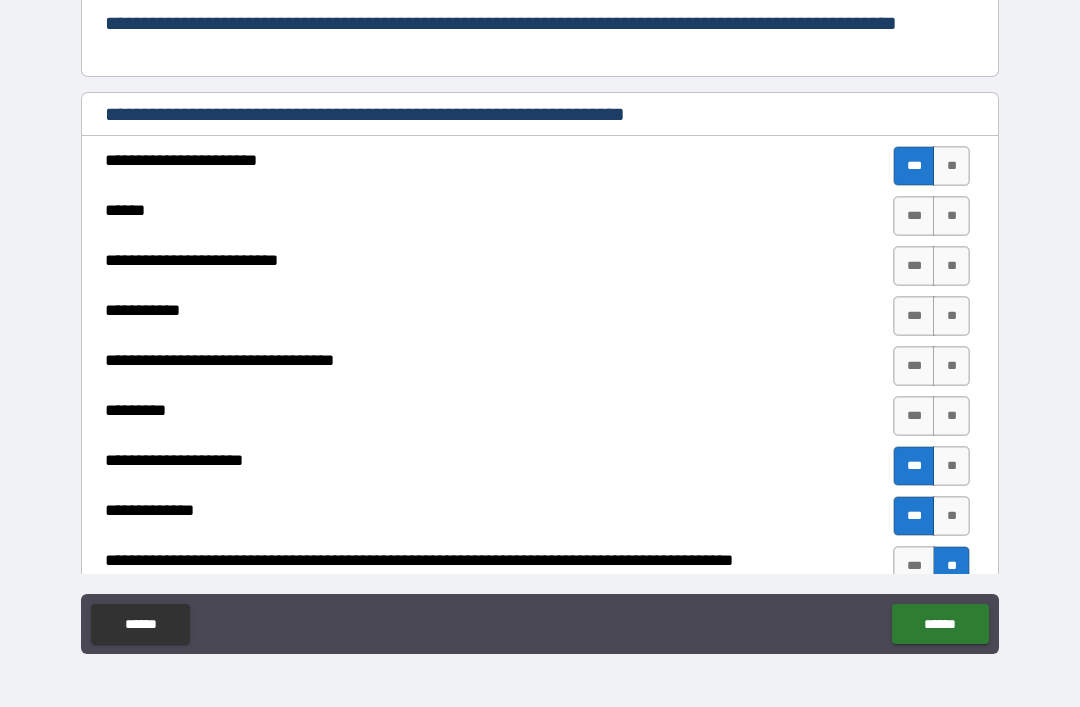 click on "***" at bounding box center [914, 216] 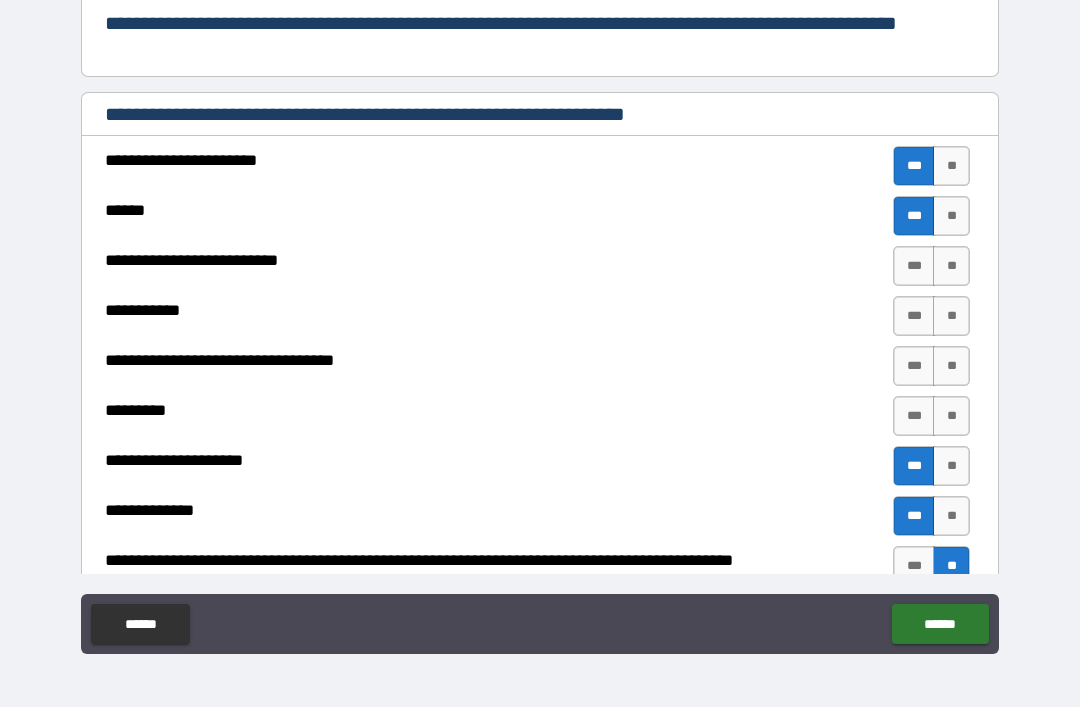 click on "**" at bounding box center (951, 266) 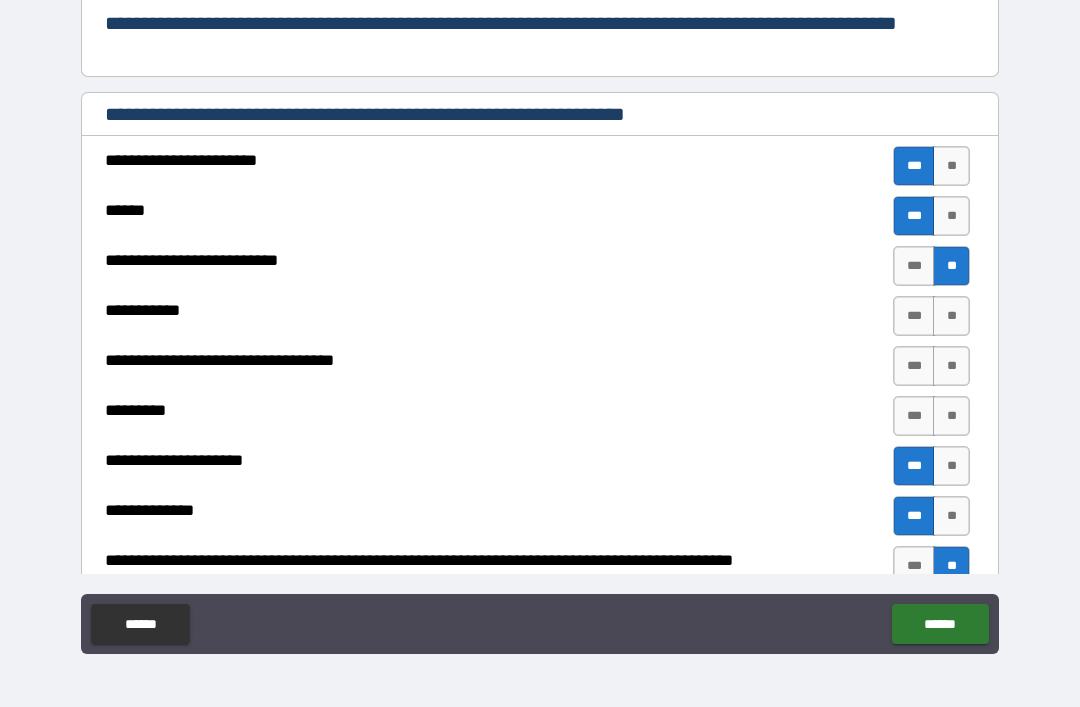 click on "***" at bounding box center (914, 316) 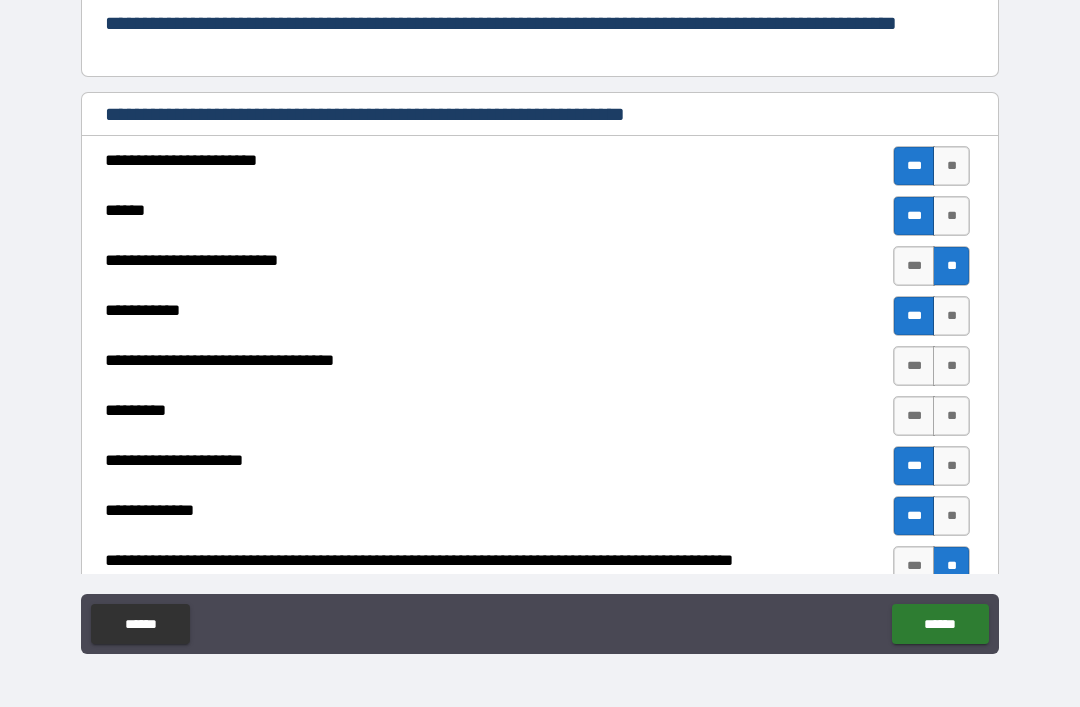 click on "***" at bounding box center (914, 366) 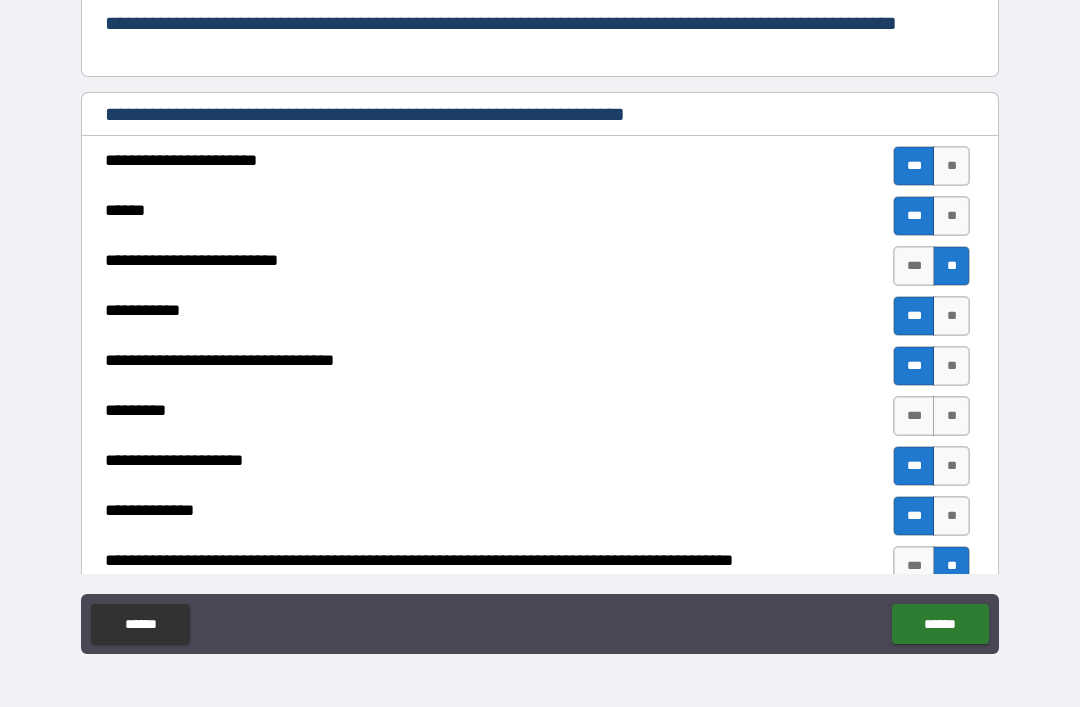 click on "**" at bounding box center [951, 416] 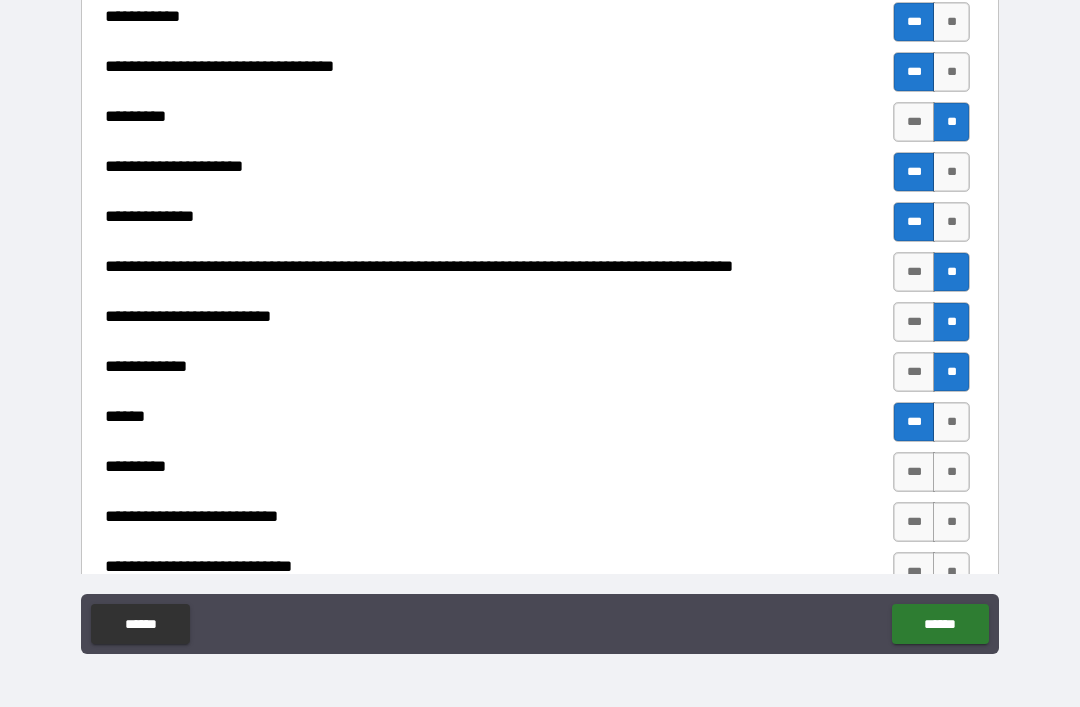 scroll, scrollTop: 509, scrollLeft: 0, axis: vertical 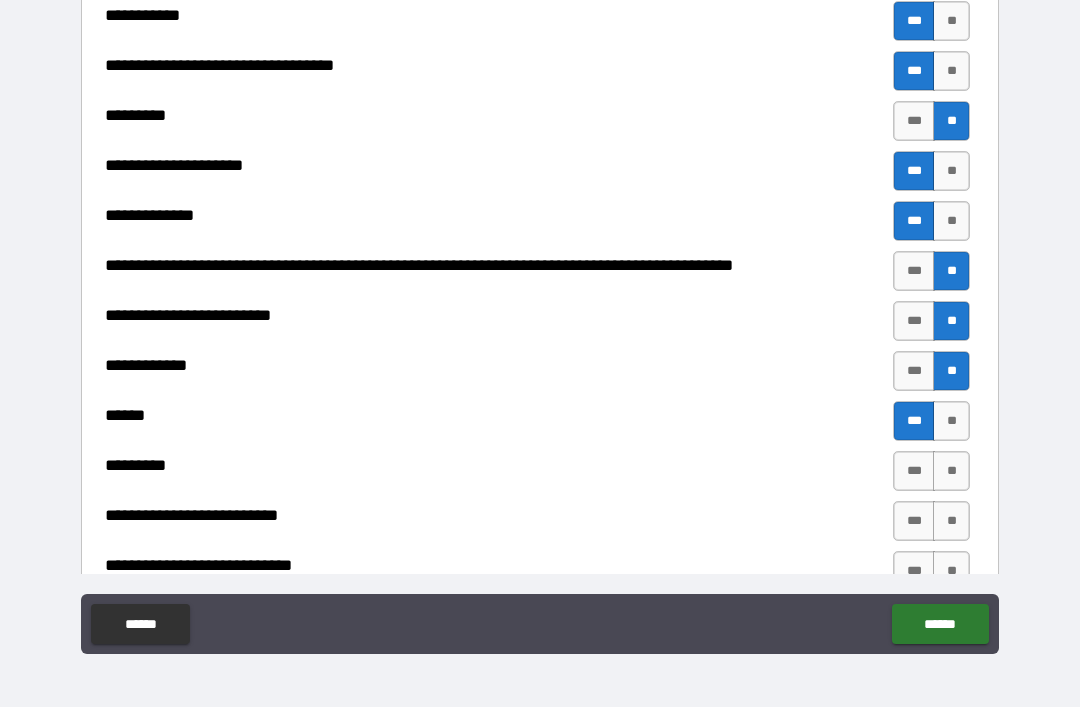 click on "***" at bounding box center [914, 471] 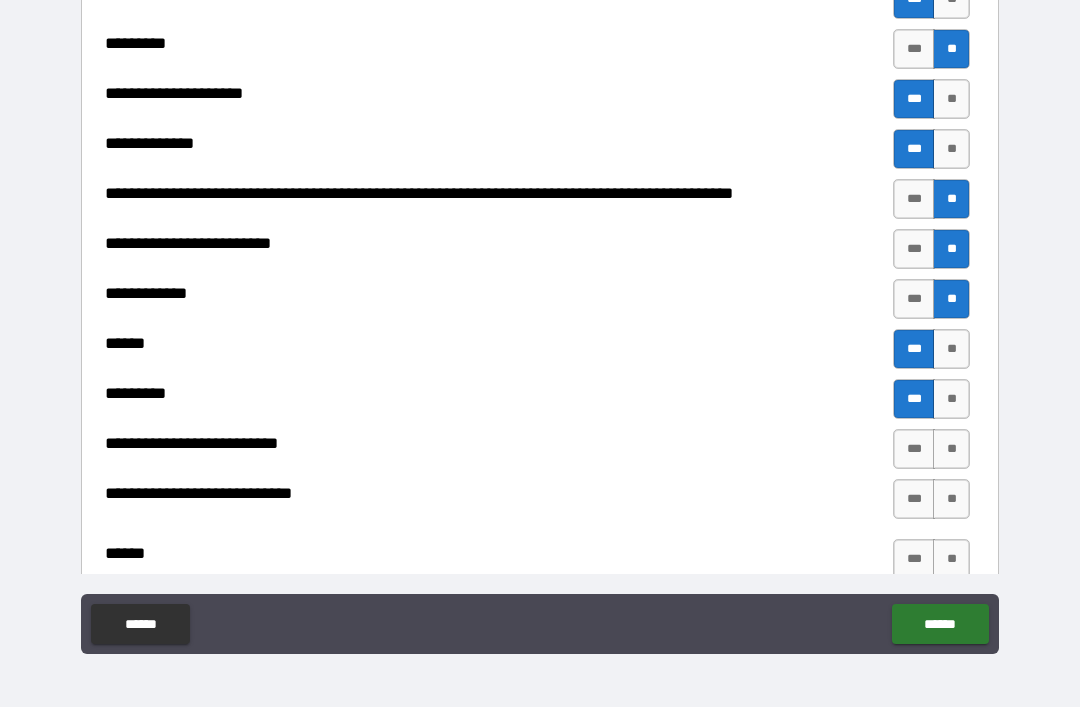 scroll, scrollTop: 612, scrollLeft: 0, axis: vertical 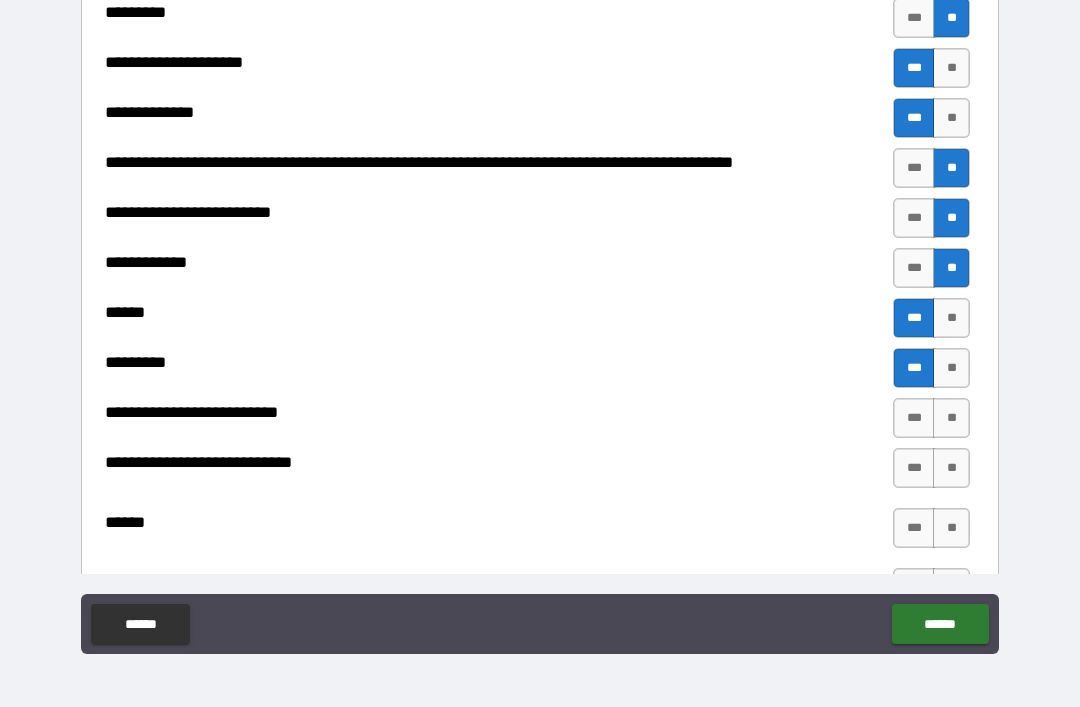 click on "***" at bounding box center [914, 418] 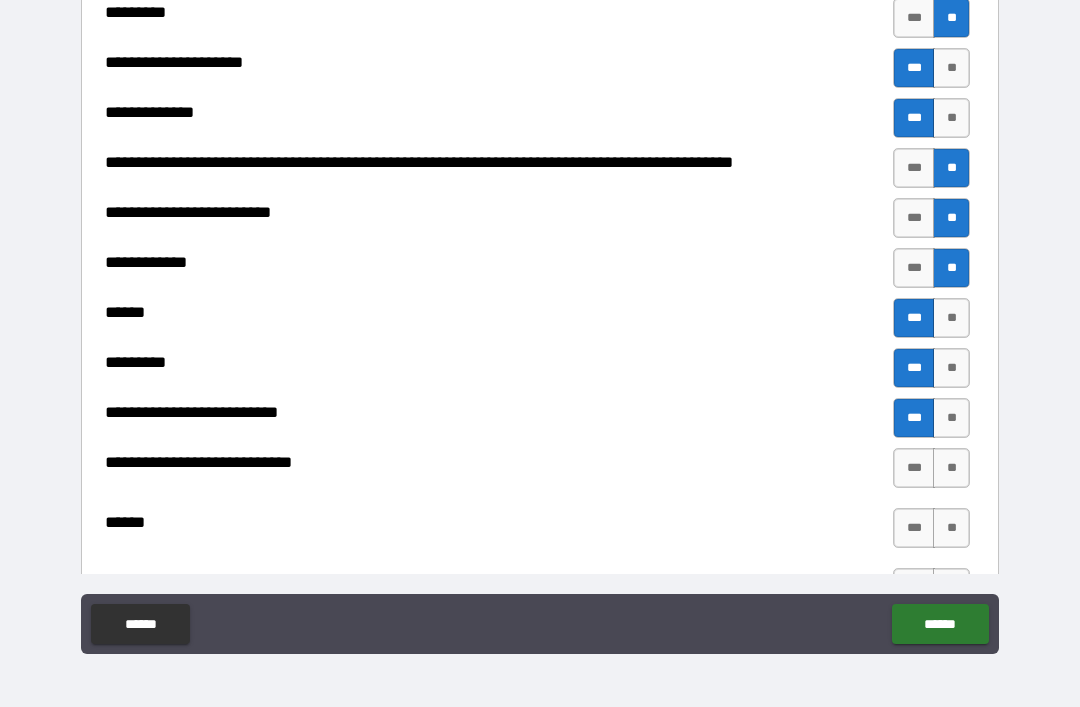 click on "***" at bounding box center [914, 468] 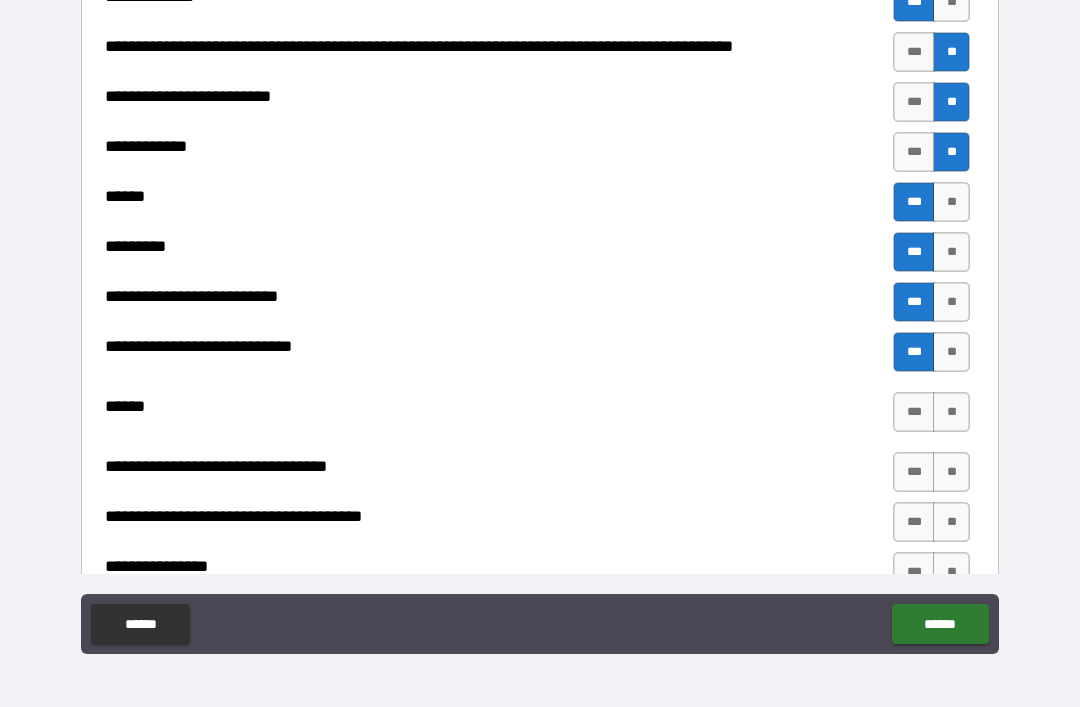 scroll, scrollTop: 722, scrollLeft: 0, axis: vertical 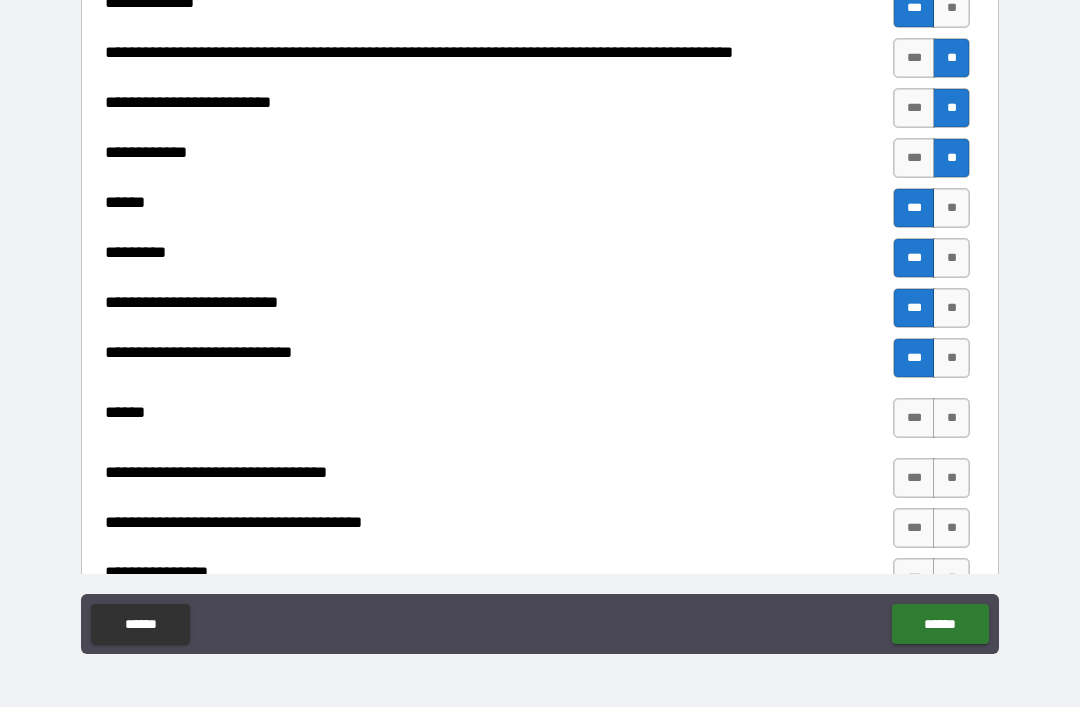 click on "***" at bounding box center [914, 418] 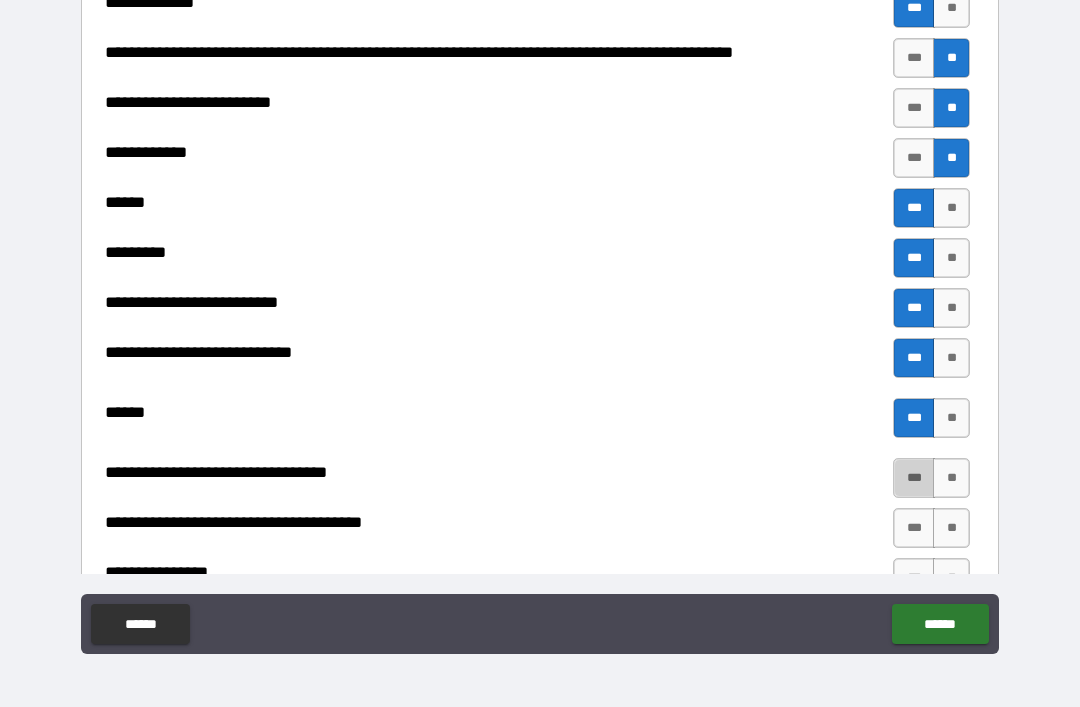 click on "***" at bounding box center [914, 478] 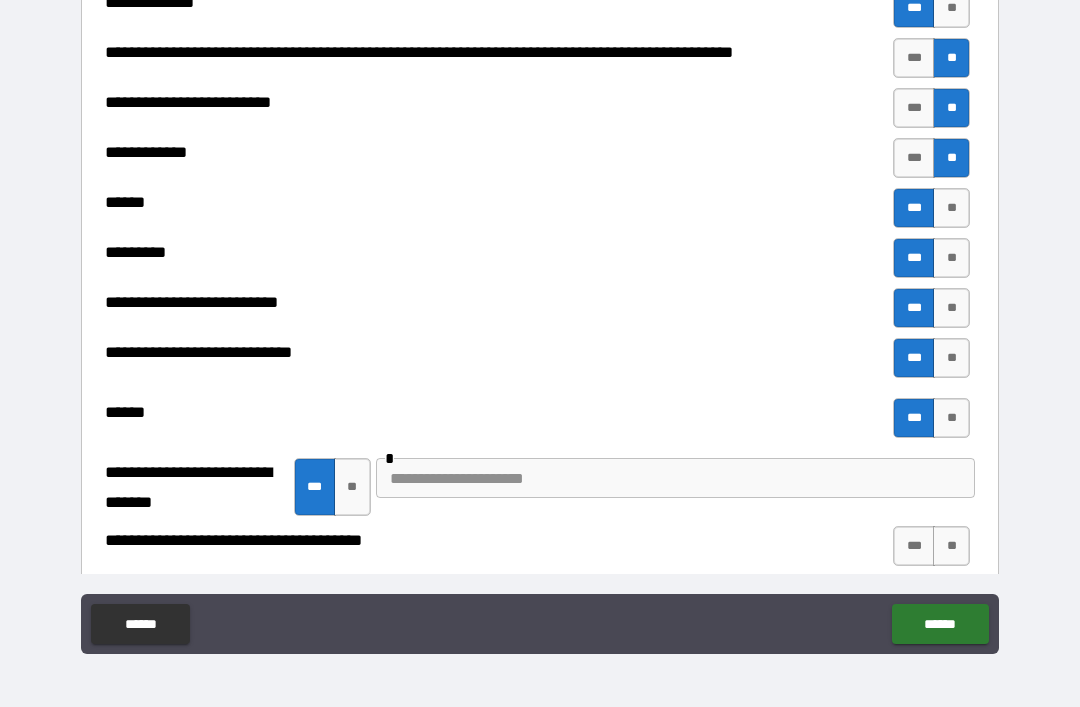type on "*" 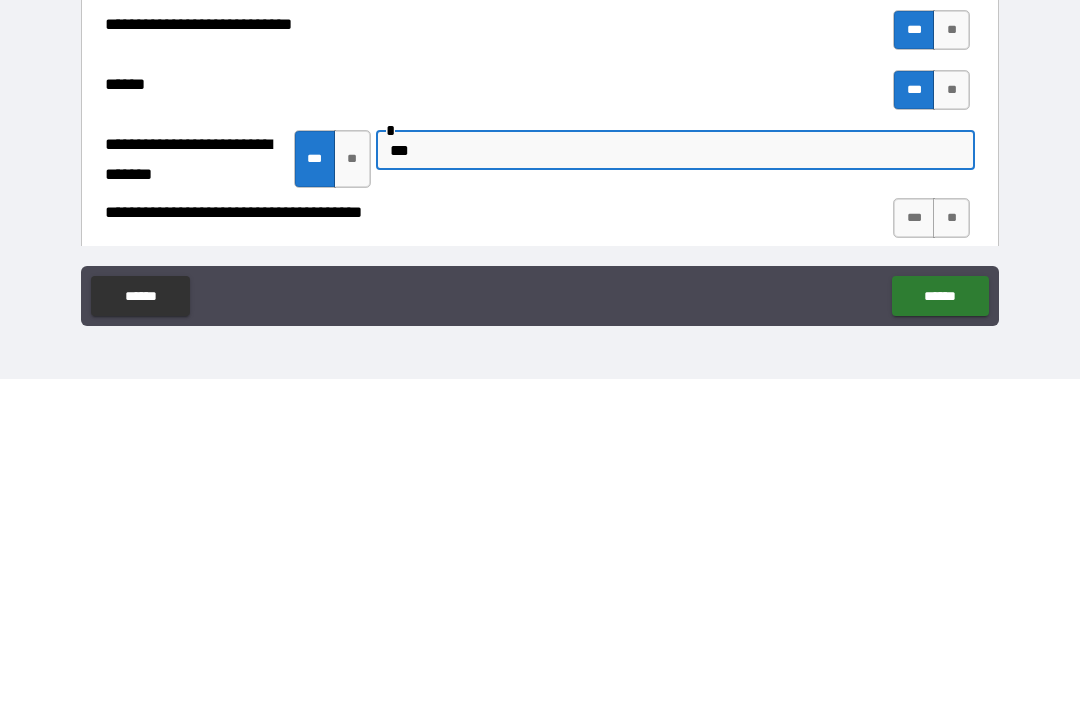 type on "***" 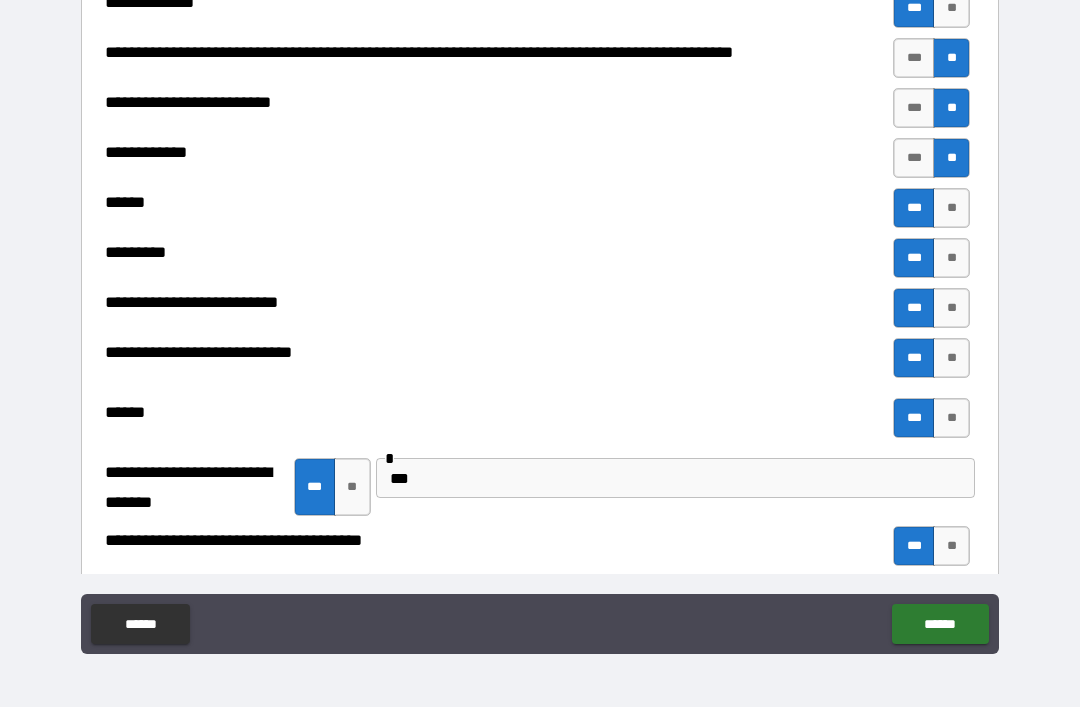 click on "******" at bounding box center (940, 624) 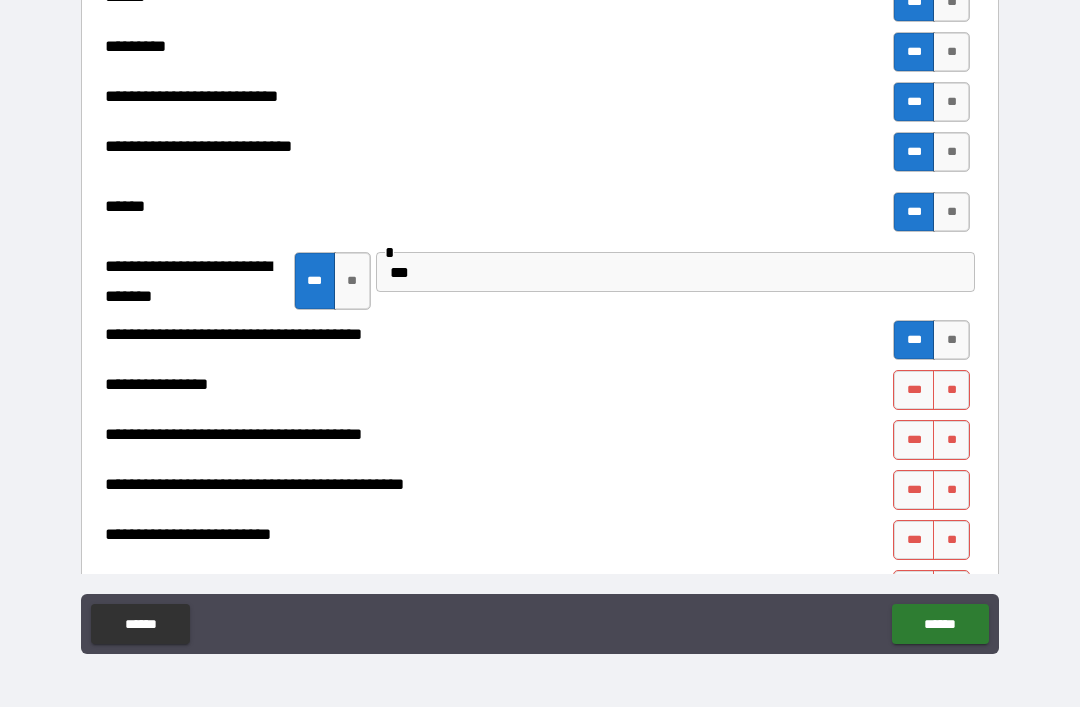 scroll, scrollTop: 930, scrollLeft: 0, axis: vertical 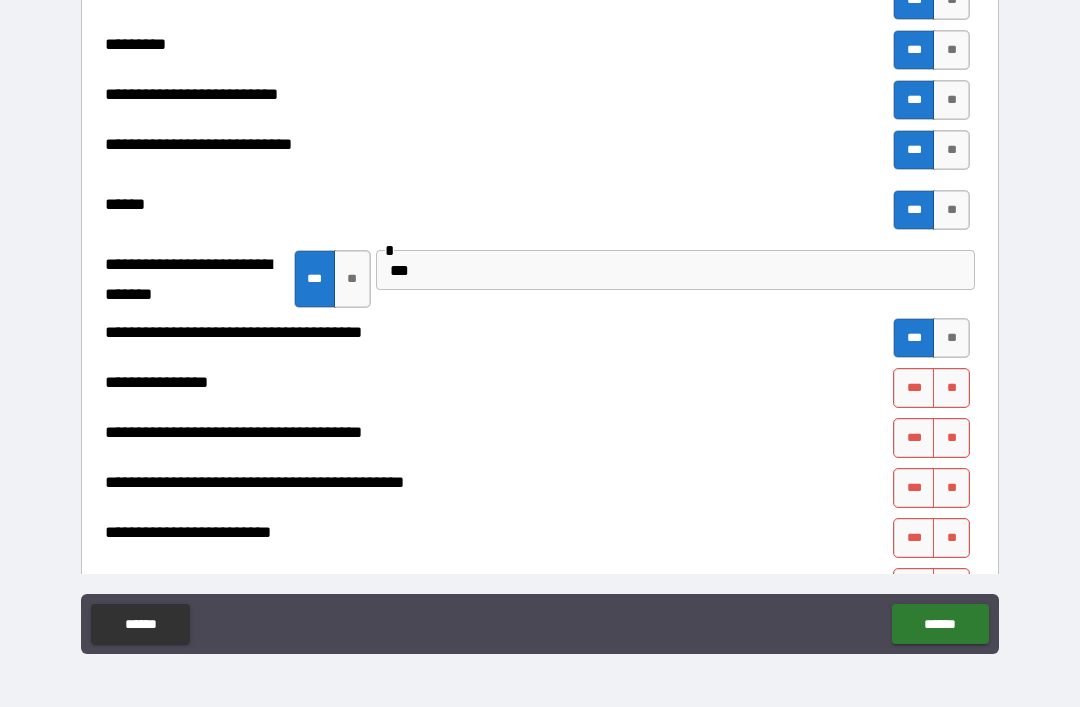 click on "***" at bounding box center (914, 388) 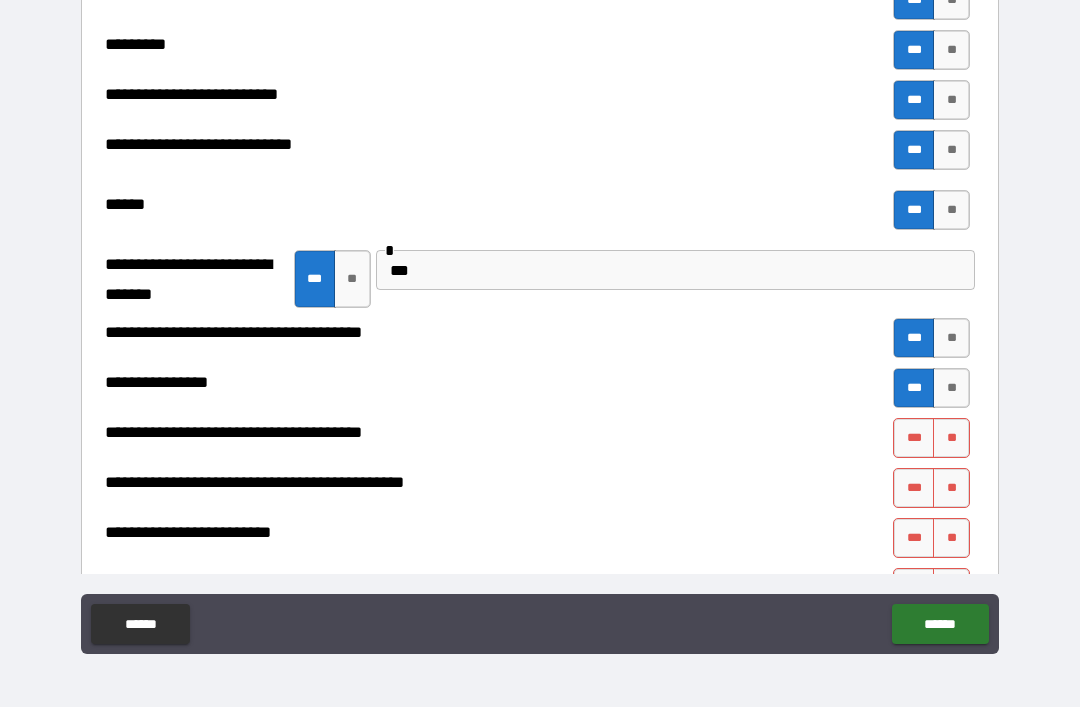 click on "***" at bounding box center (914, 438) 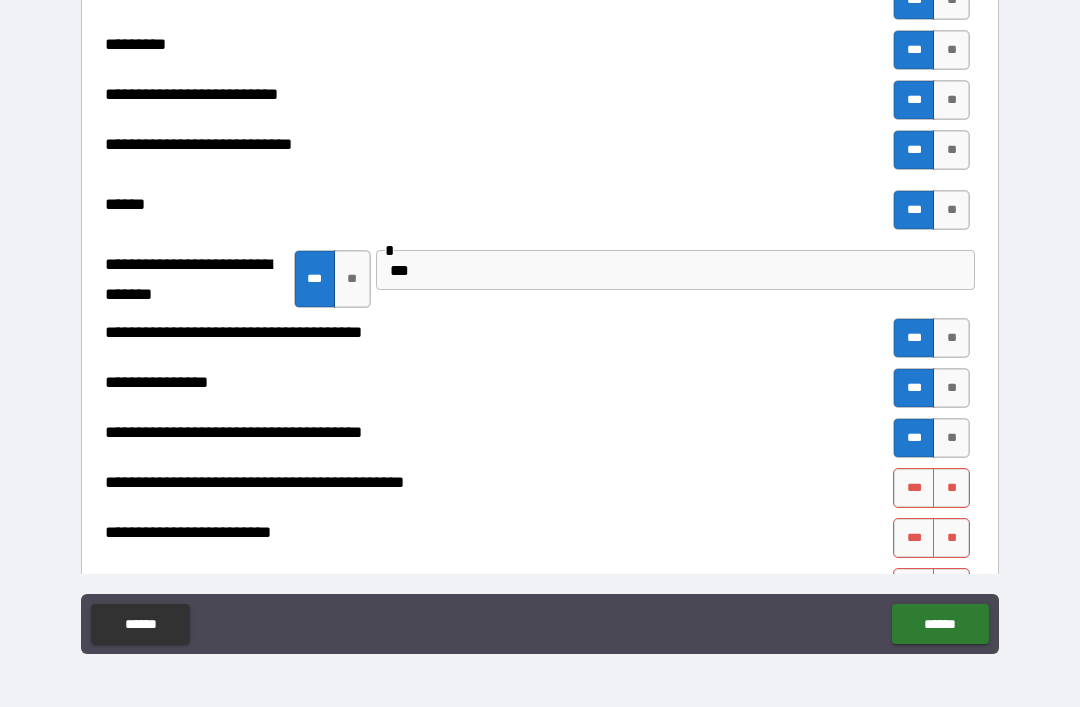 click on "***" at bounding box center (914, 488) 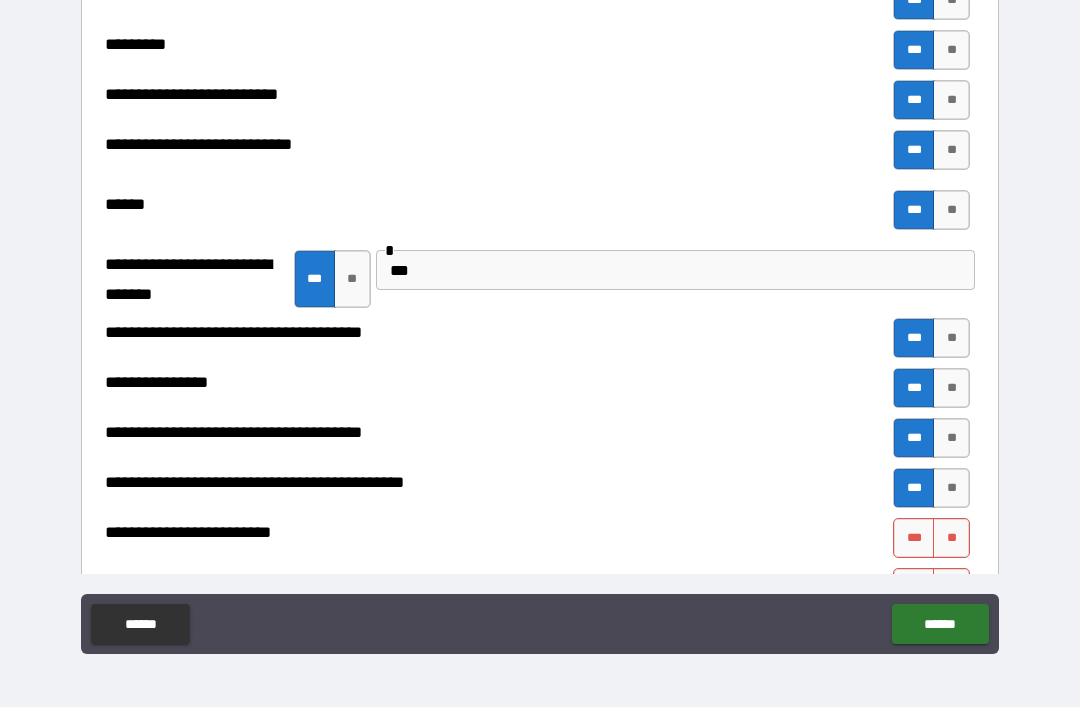click on "***" at bounding box center (914, 538) 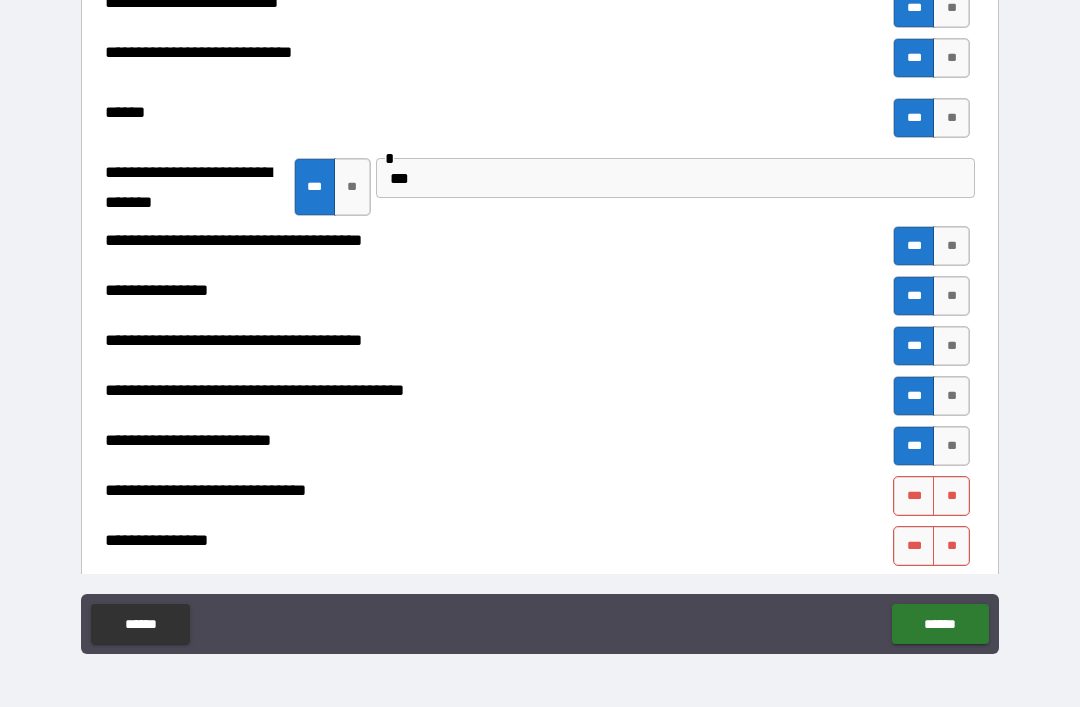 scroll, scrollTop: 1032, scrollLeft: 0, axis: vertical 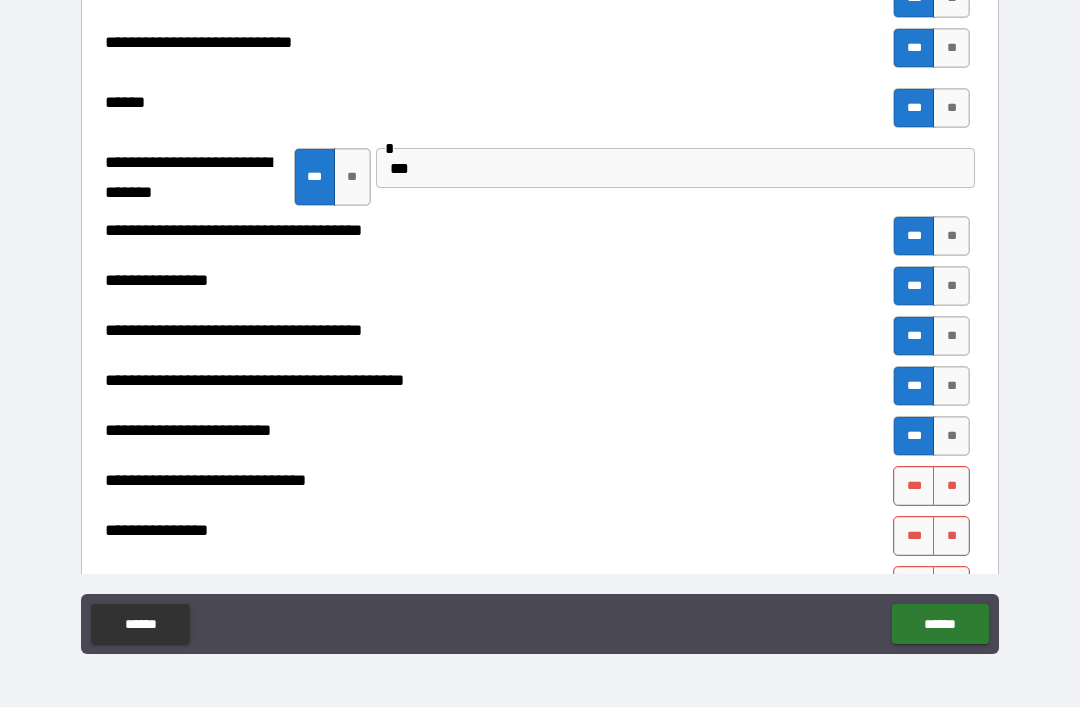 click on "**" at bounding box center (951, 486) 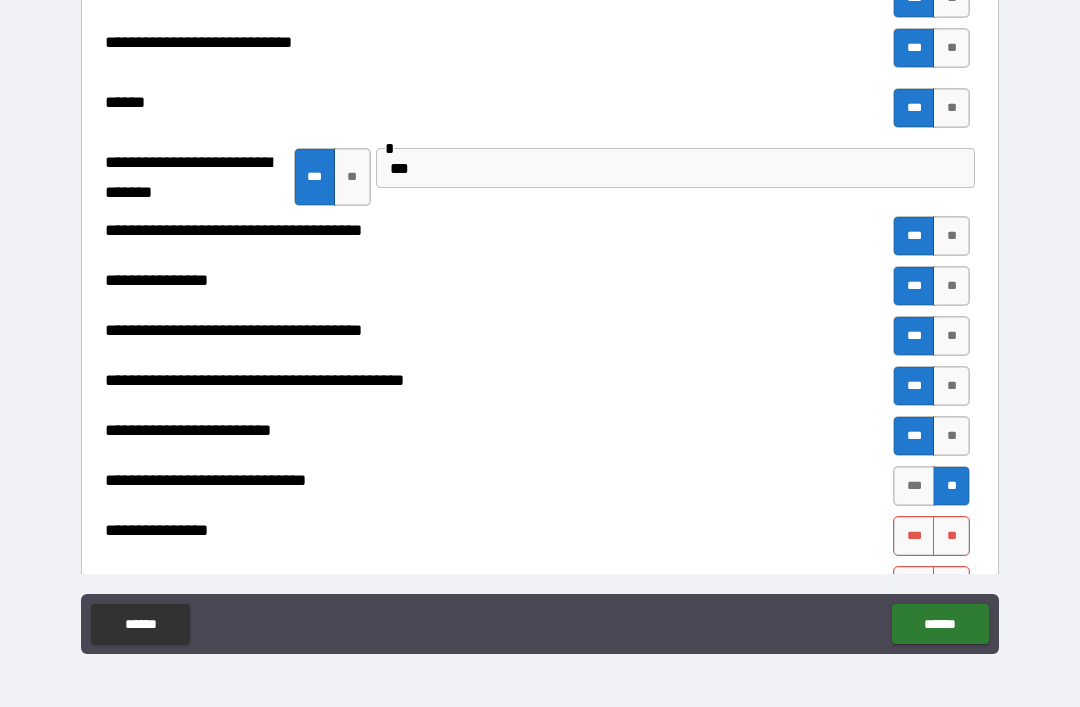click on "***" at bounding box center [914, 536] 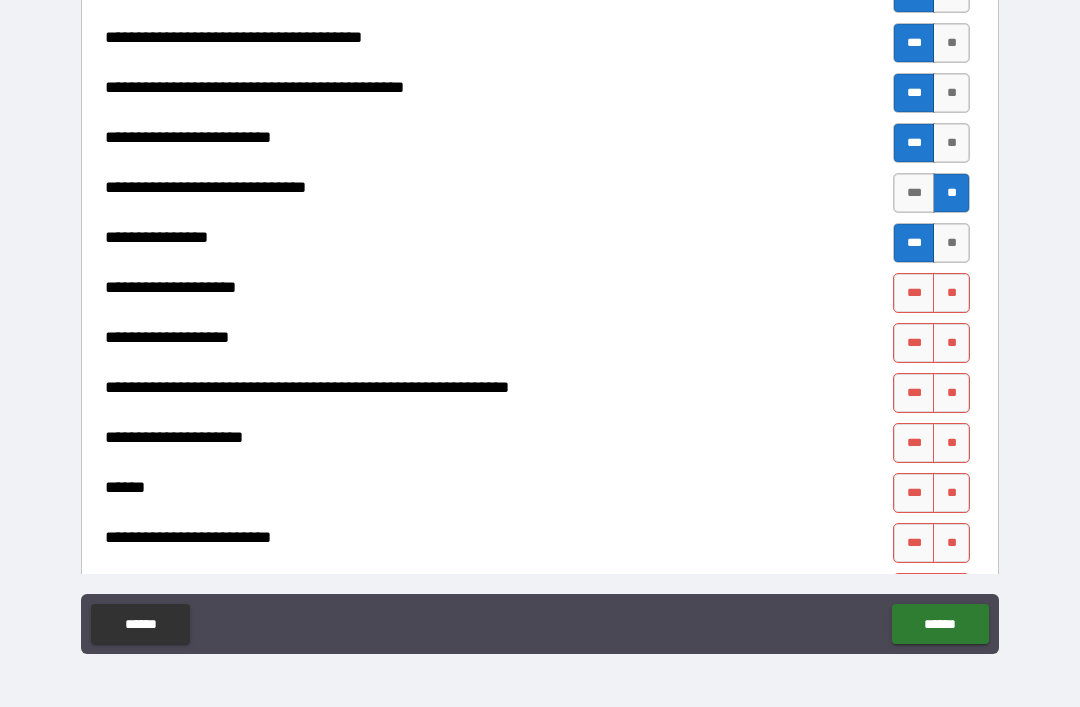 scroll, scrollTop: 1326, scrollLeft: 0, axis: vertical 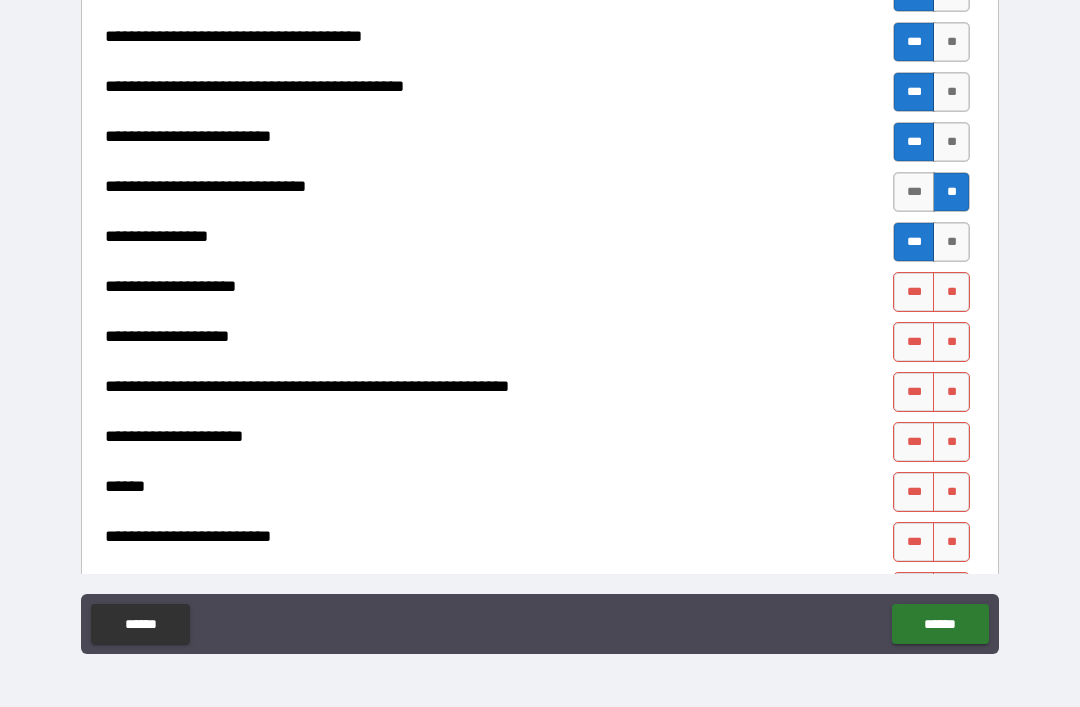 click on "**" at bounding box center (951, 292) 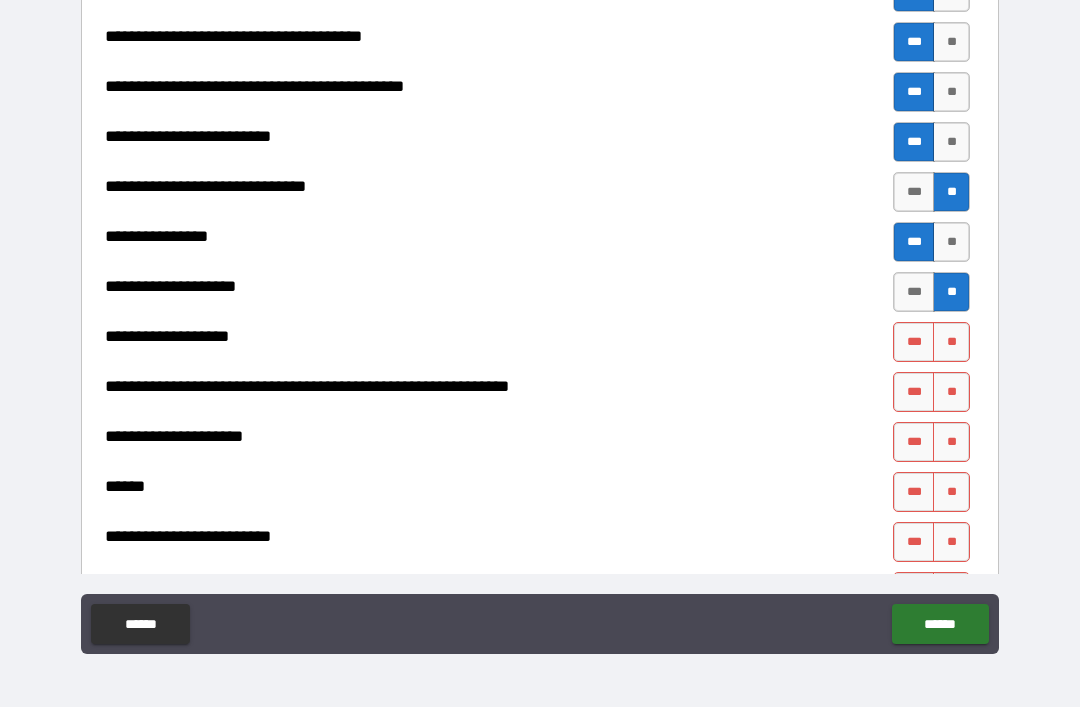 click on "**" at bounding box center [951, 342] 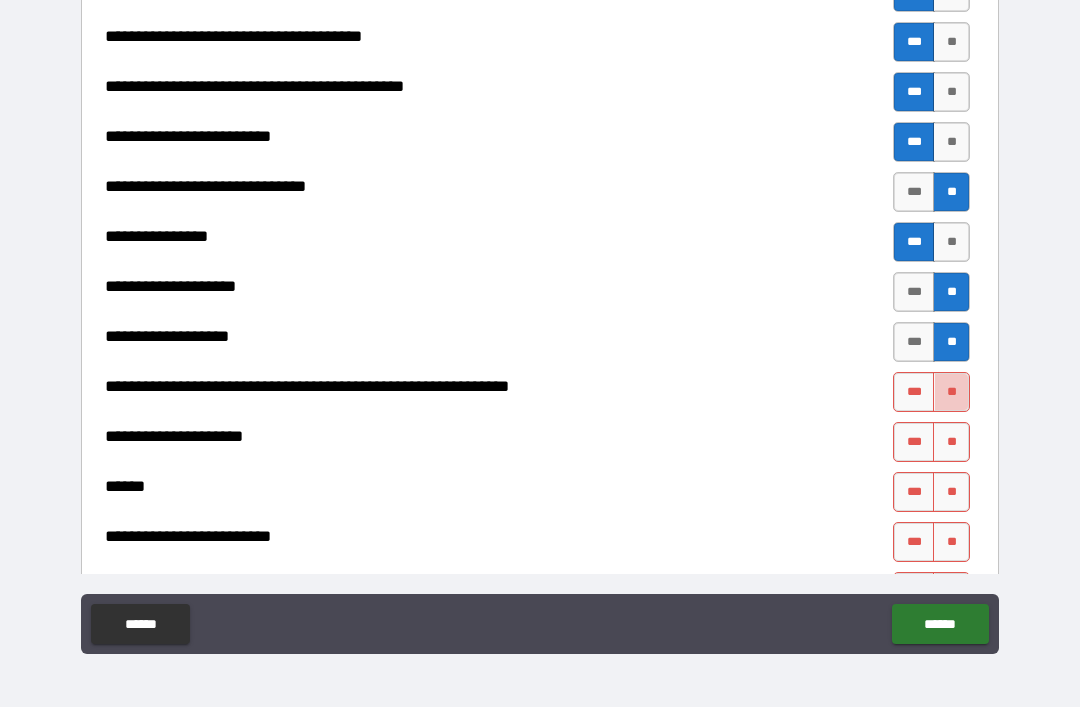 click on "**" at bounding box center [951, 392] 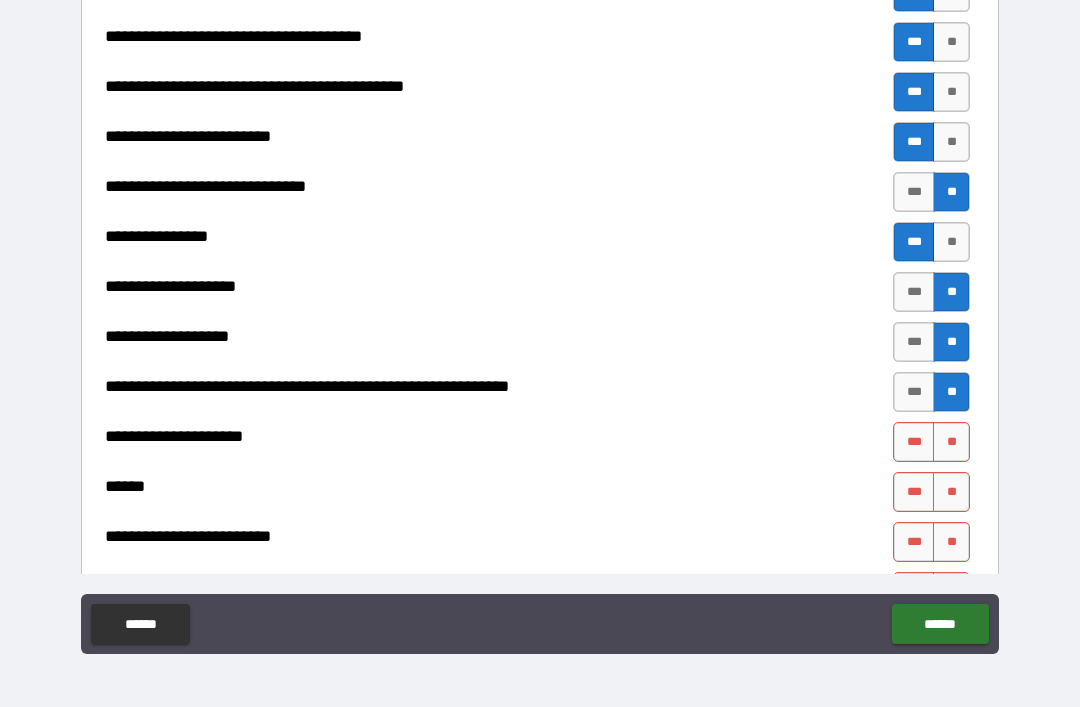 click on "**" at bounding box center (951, 442) 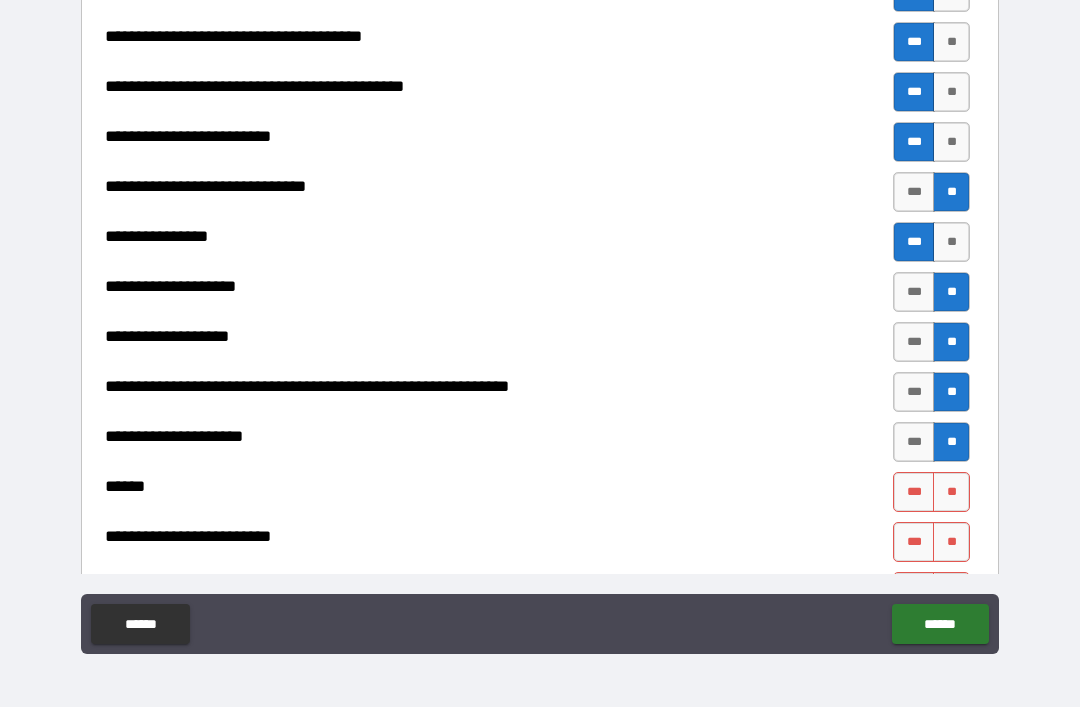 click on "**" at bounding box center [951, 492] 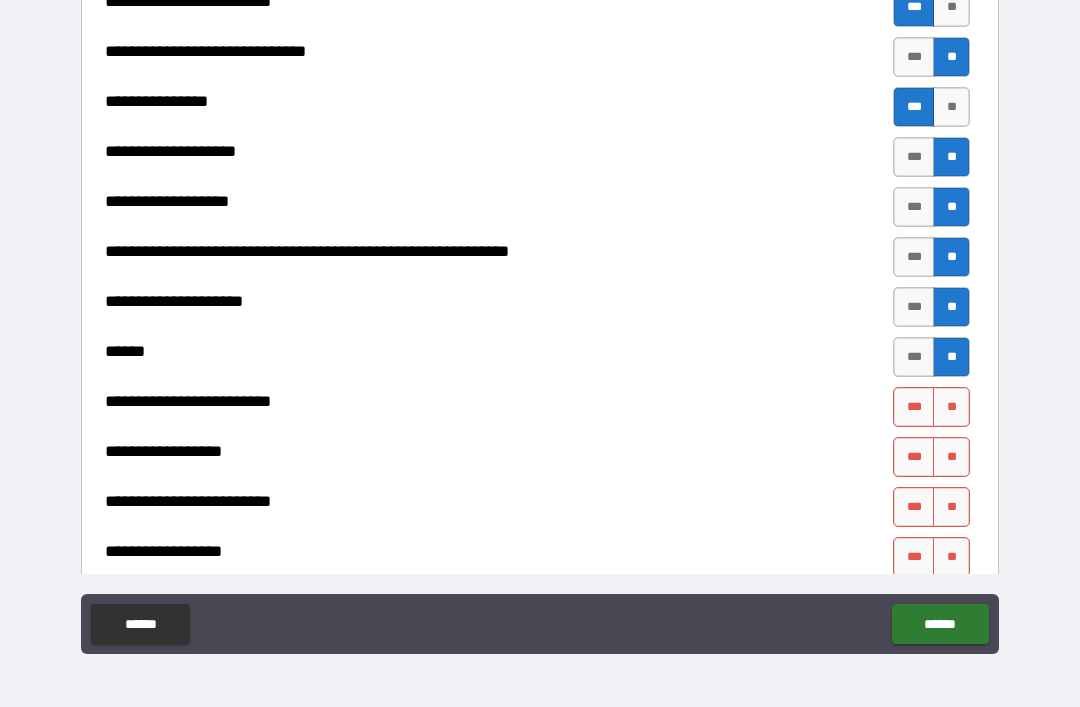 scroll, scrollTop: 1477, scrollLeft: 0, axis: vertical 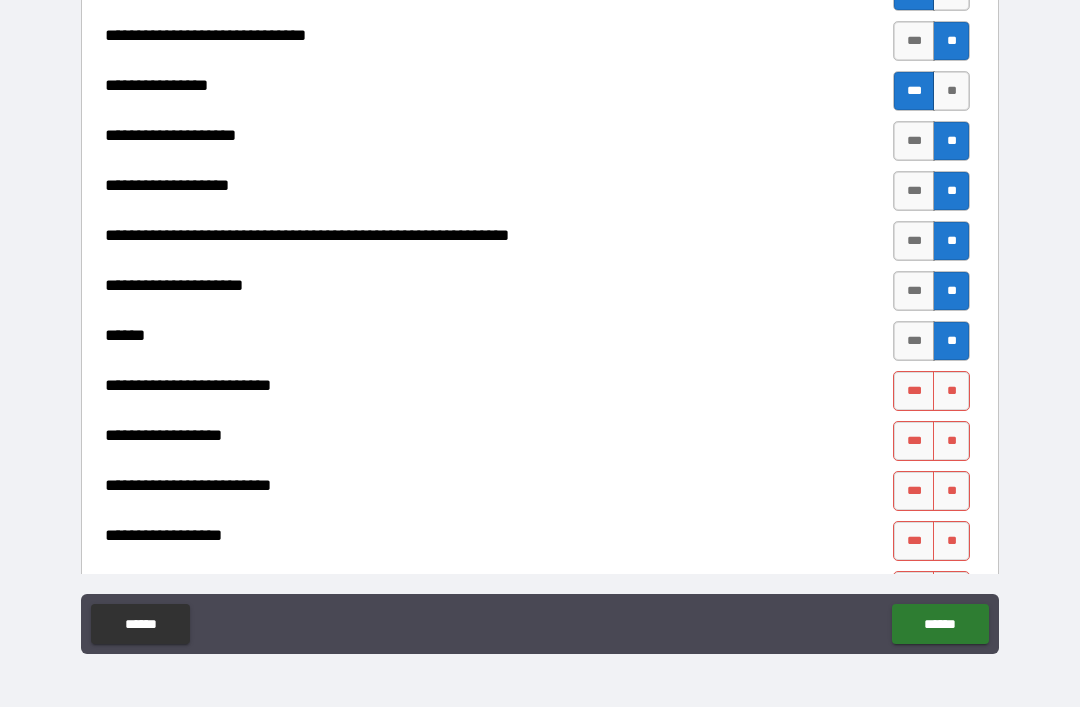 click on "**" at bounding box center (951, 391) 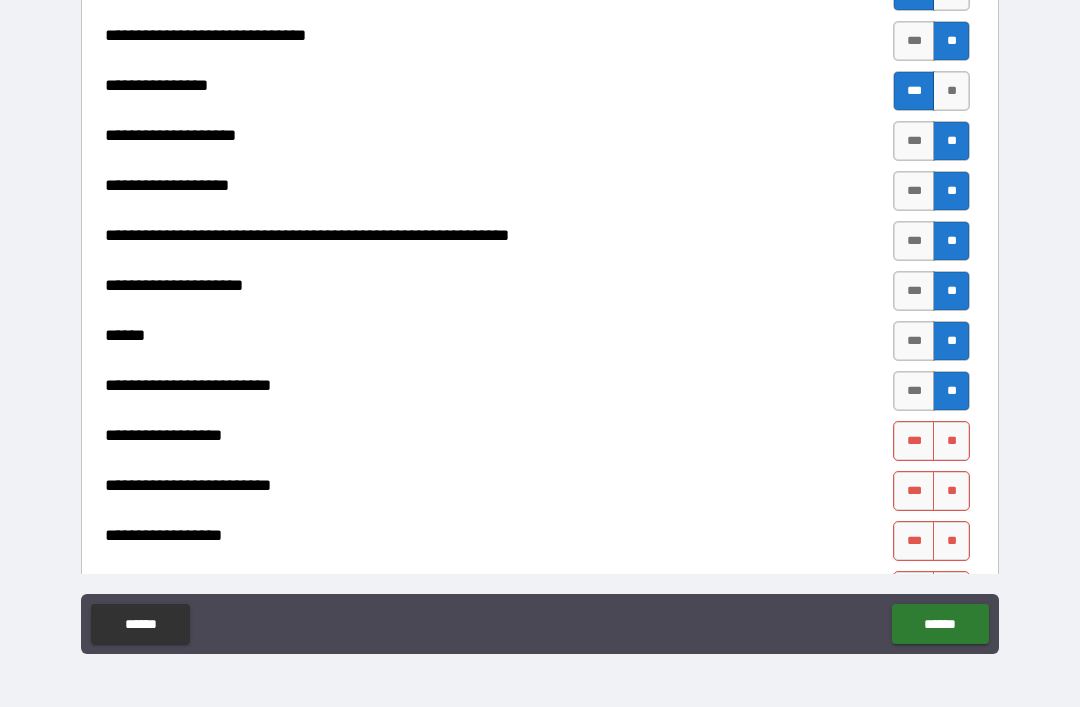 click on "**" at bounding box center (951, 441) 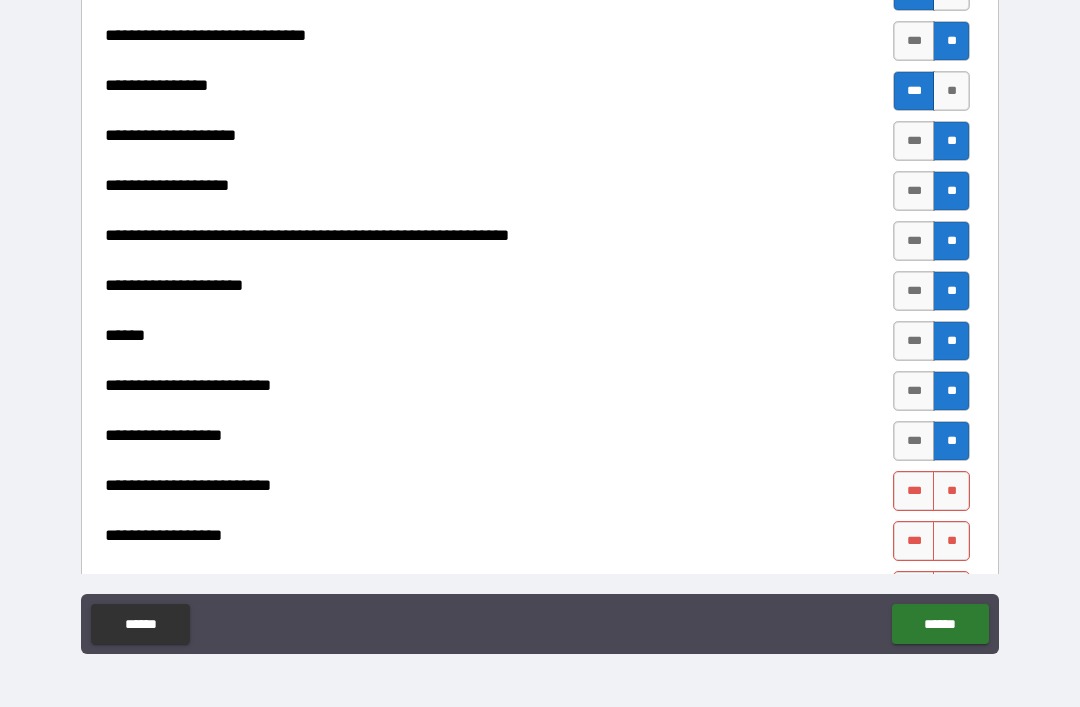 click on "**" at bounding box center (951, 491) 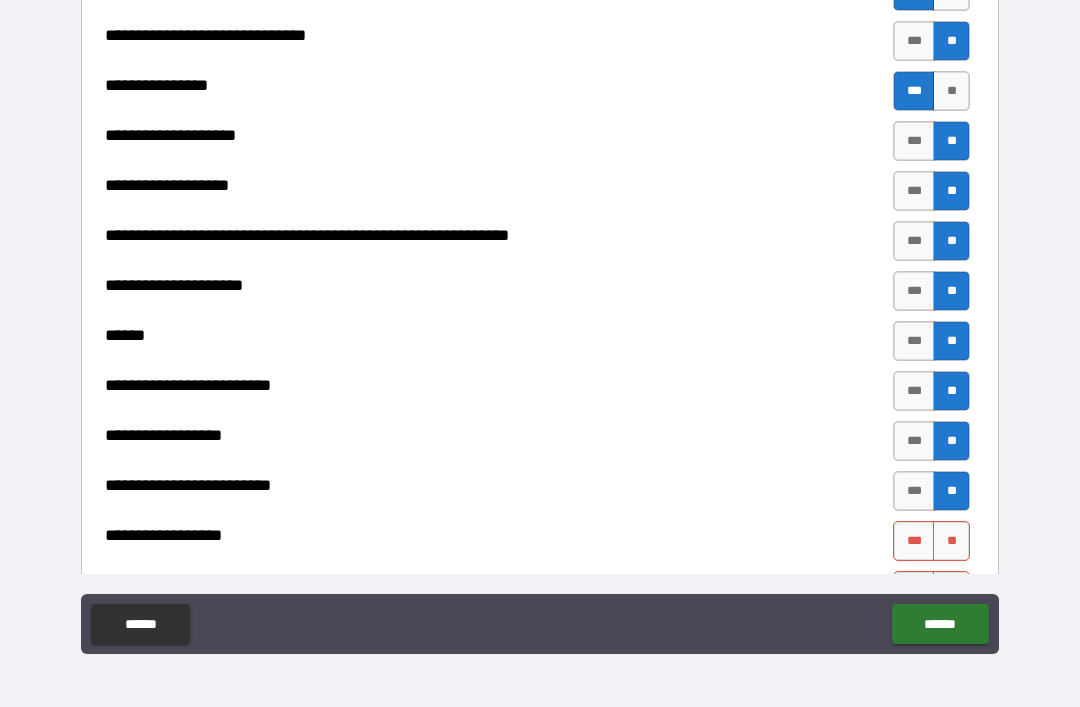 click on "**" at bounding box center [951, 541] 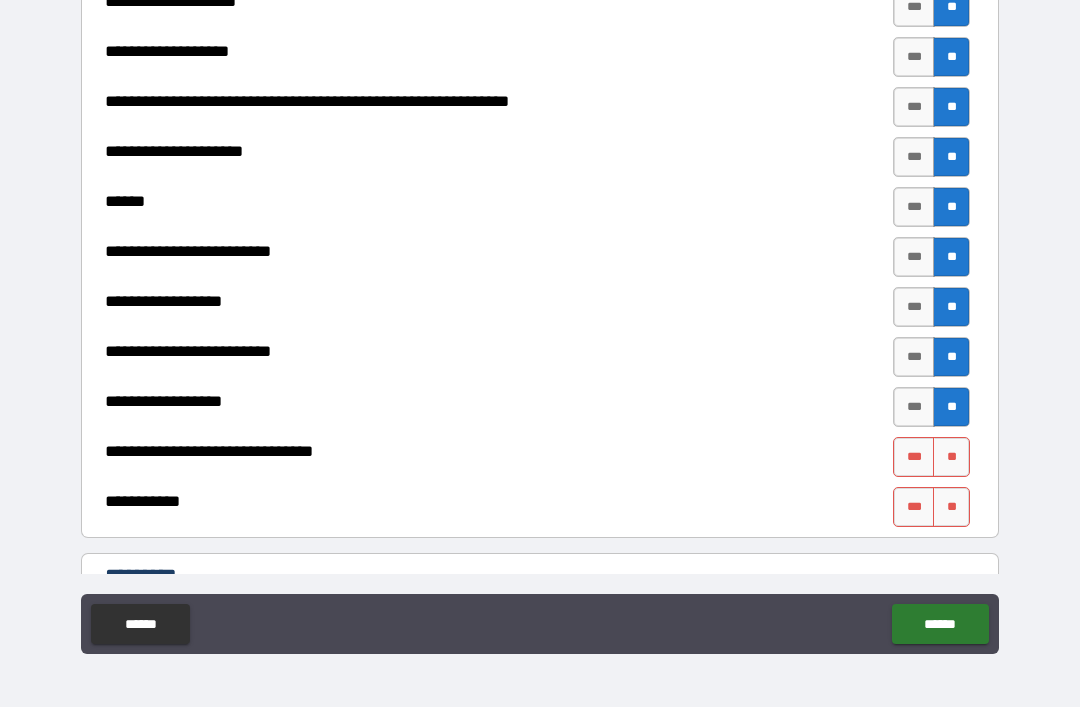 scroll, scrollTop: 1604, scrollLeft: 0, axis: vertical 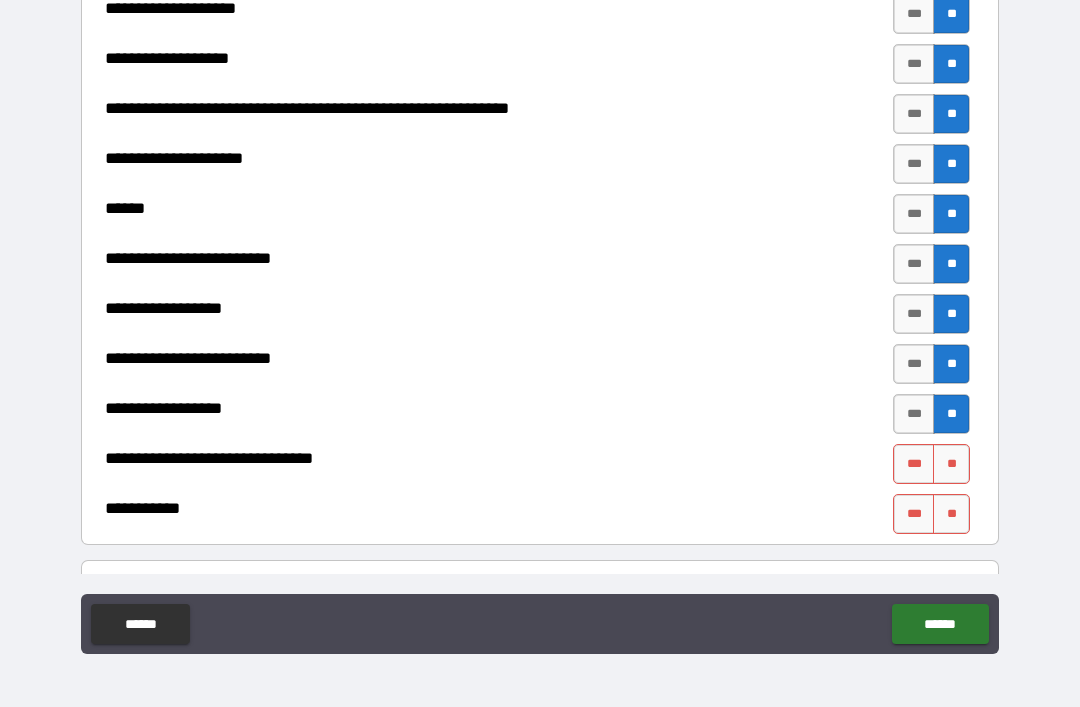 click on "**" at bounding box center (951, 464) 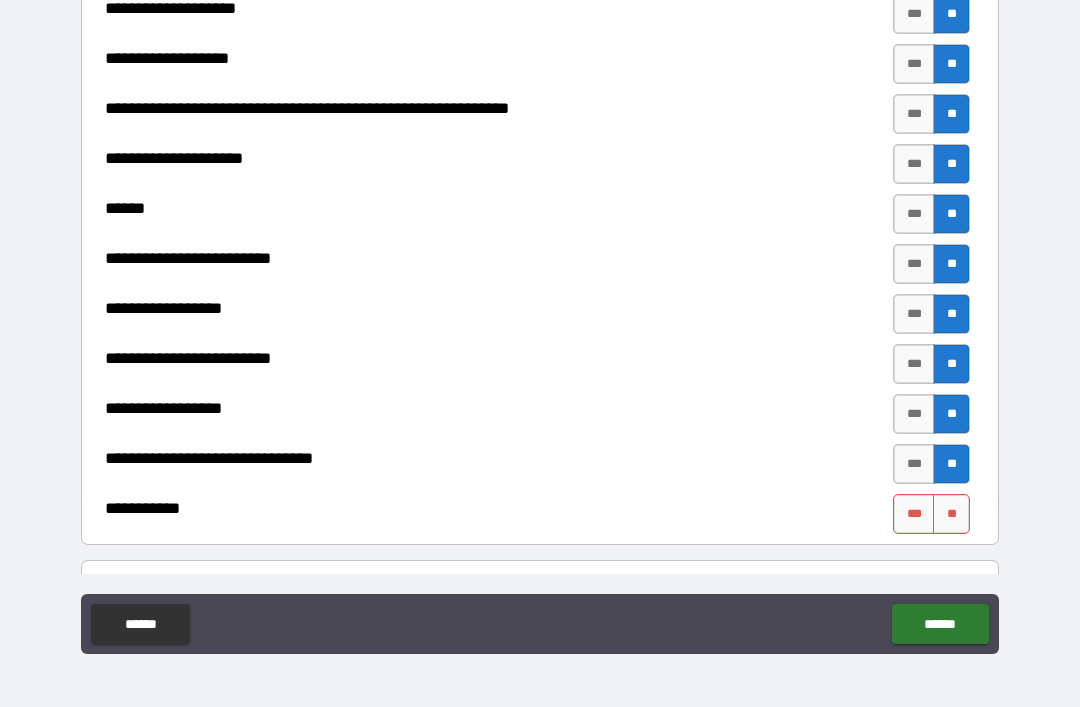 click on "**" at bounding box center [951, 514] 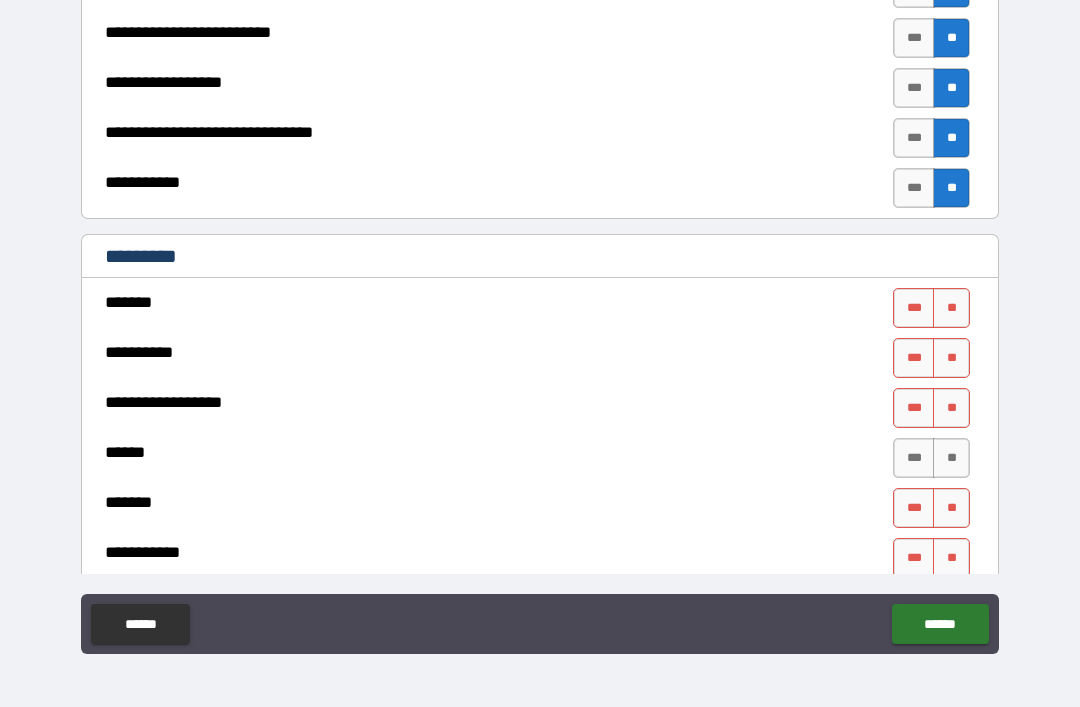 scroll, scrollTop: 1931, scrollLeft: 0, axis: vertical 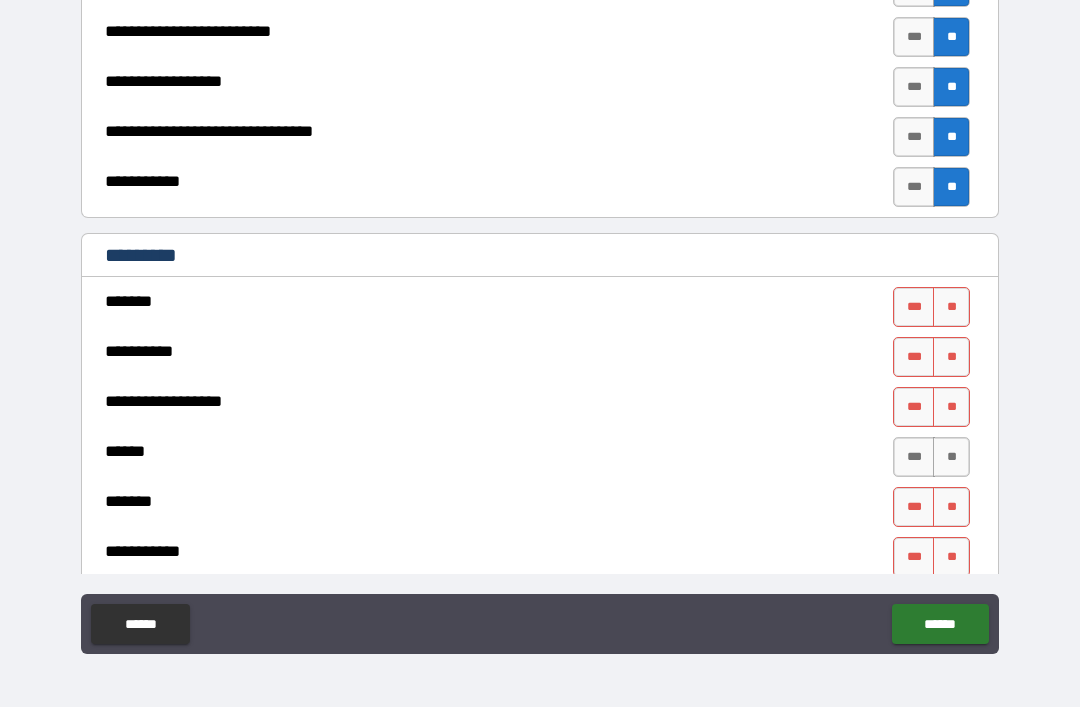 click on "**" at bounding box center (951, 307) 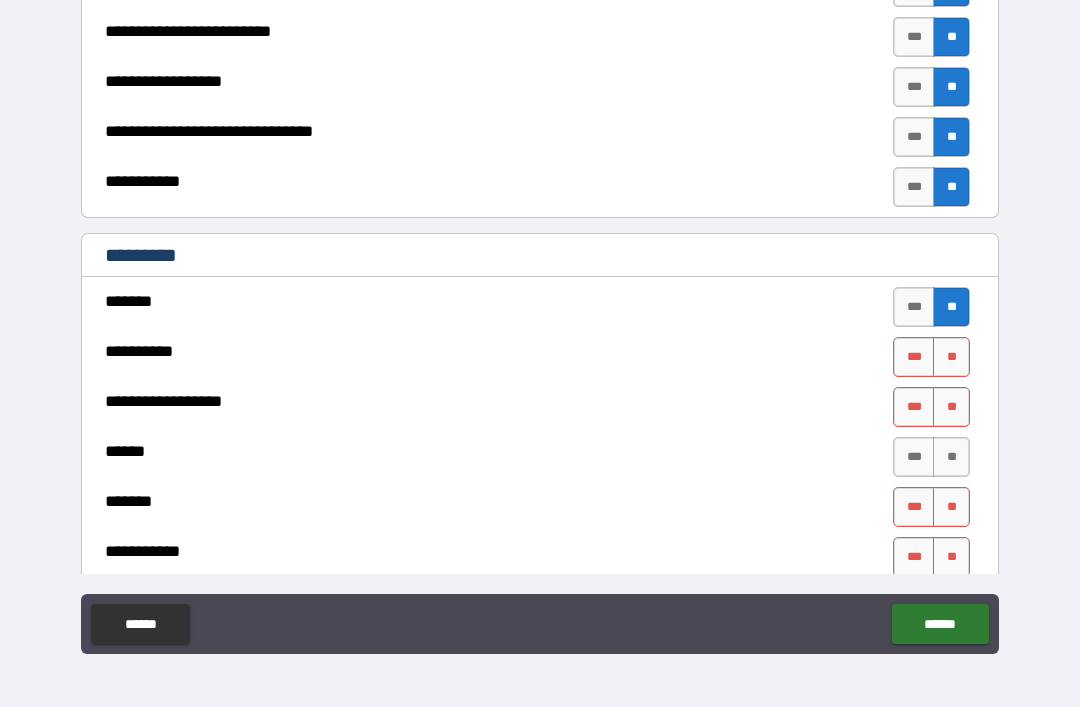click on "***" at bounding box center (914, 357) 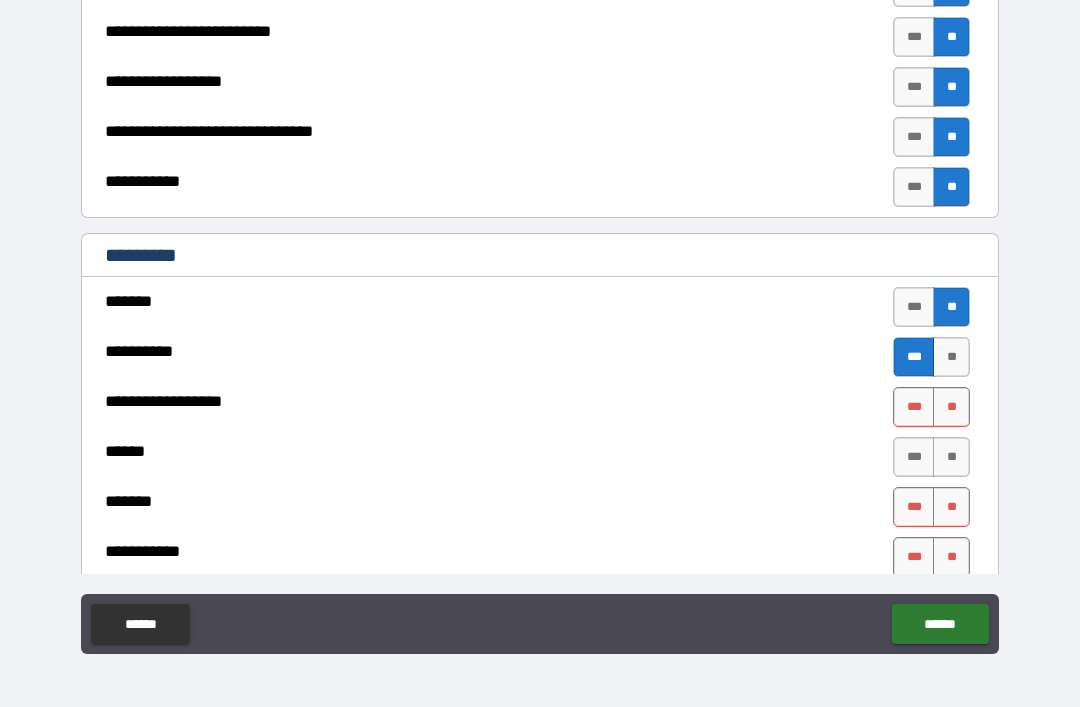 click on "**" at bounding box center (951, 407) 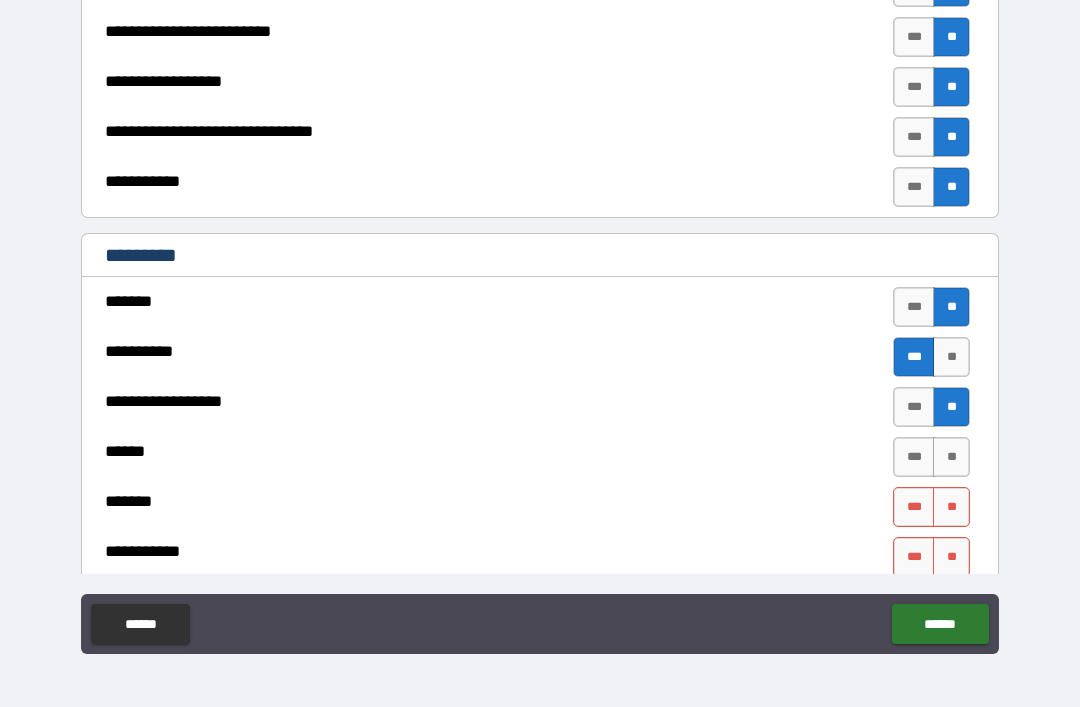 click on "**" at bounding box center [951, 457] 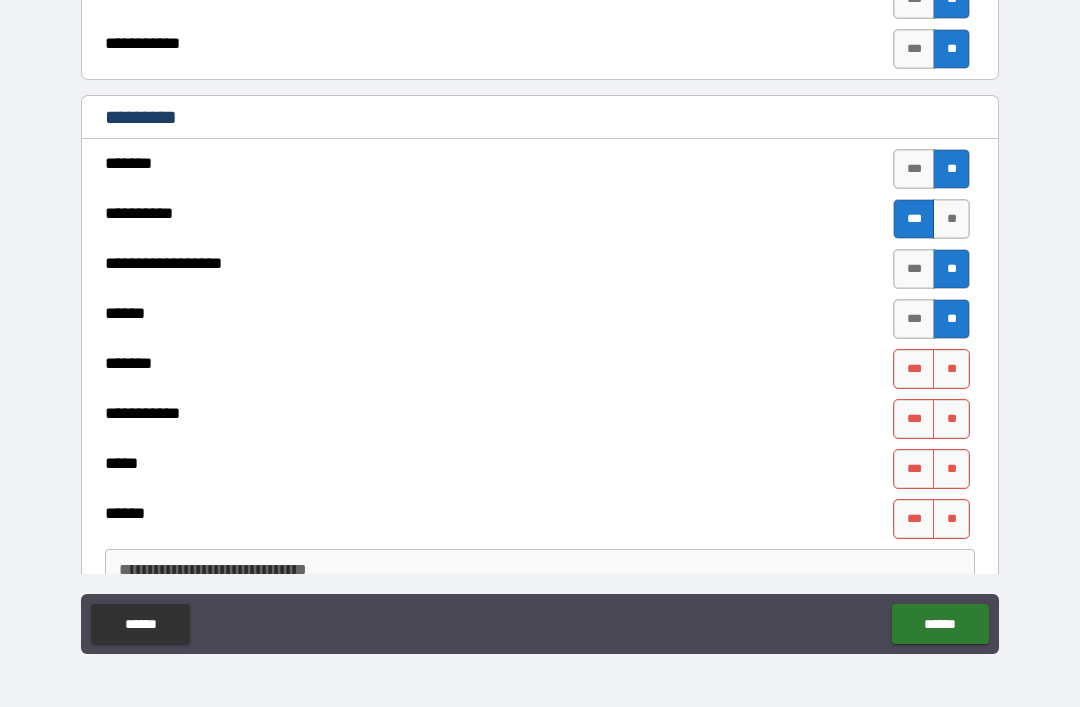 scroll, scrollTop: 2070, scrollLeft: 0, axis: vertical 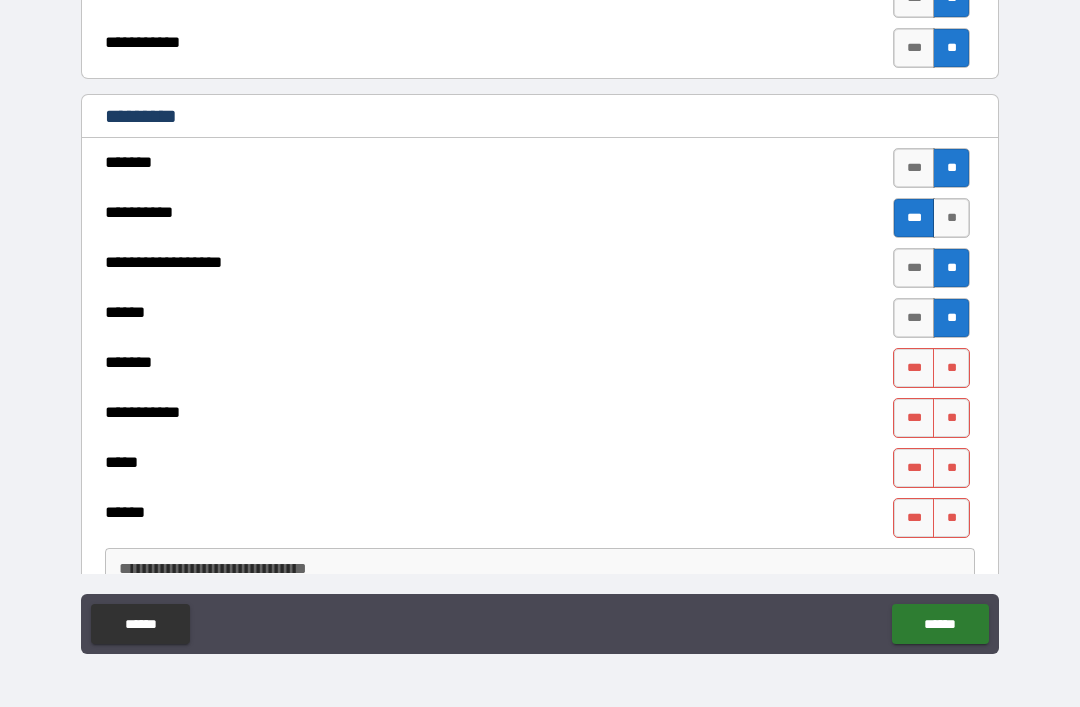 click on "***" at bounding box center [914, 368] 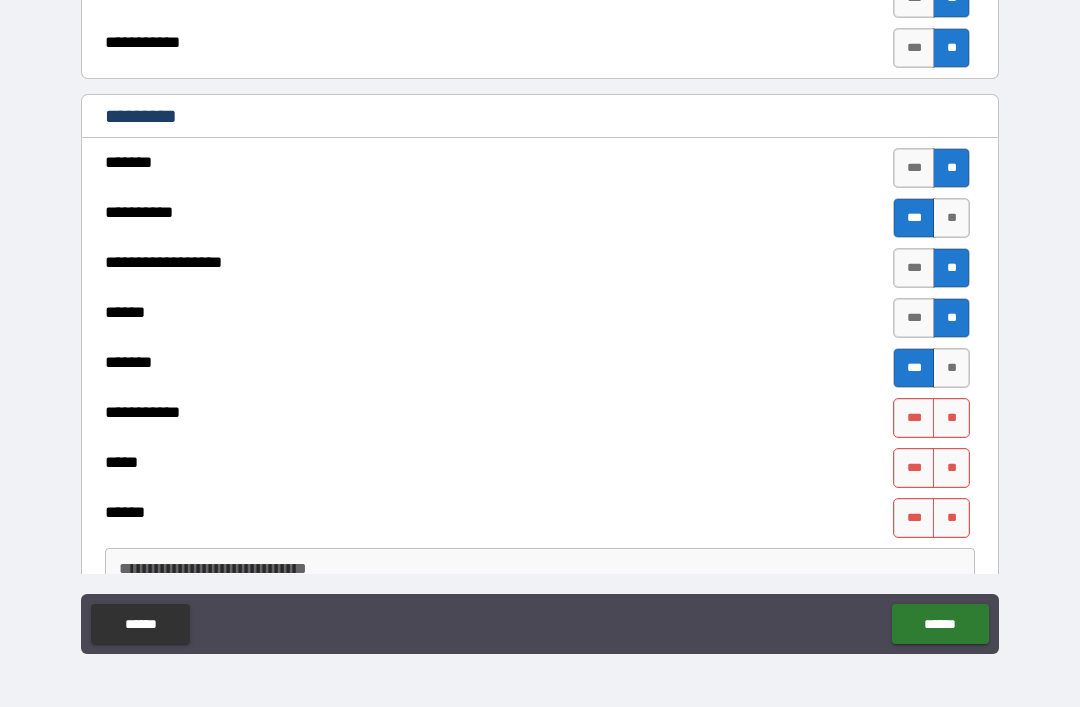 click on "**" at bounding box center (951, 418) 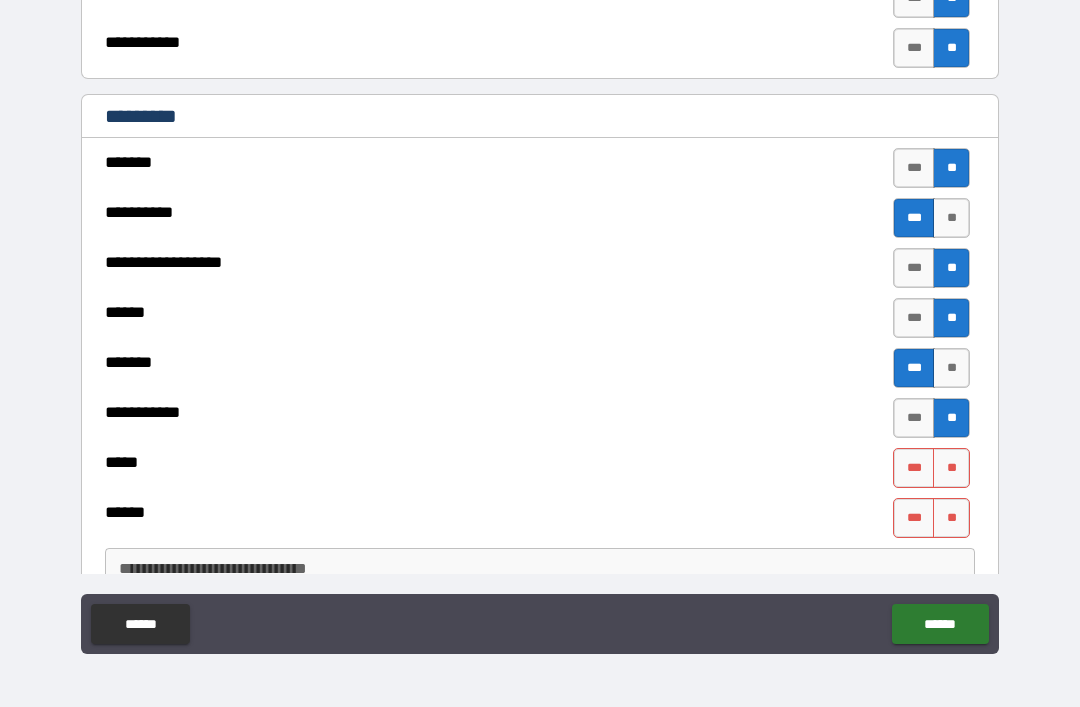 click on "***" at bounding box center [914, 468] 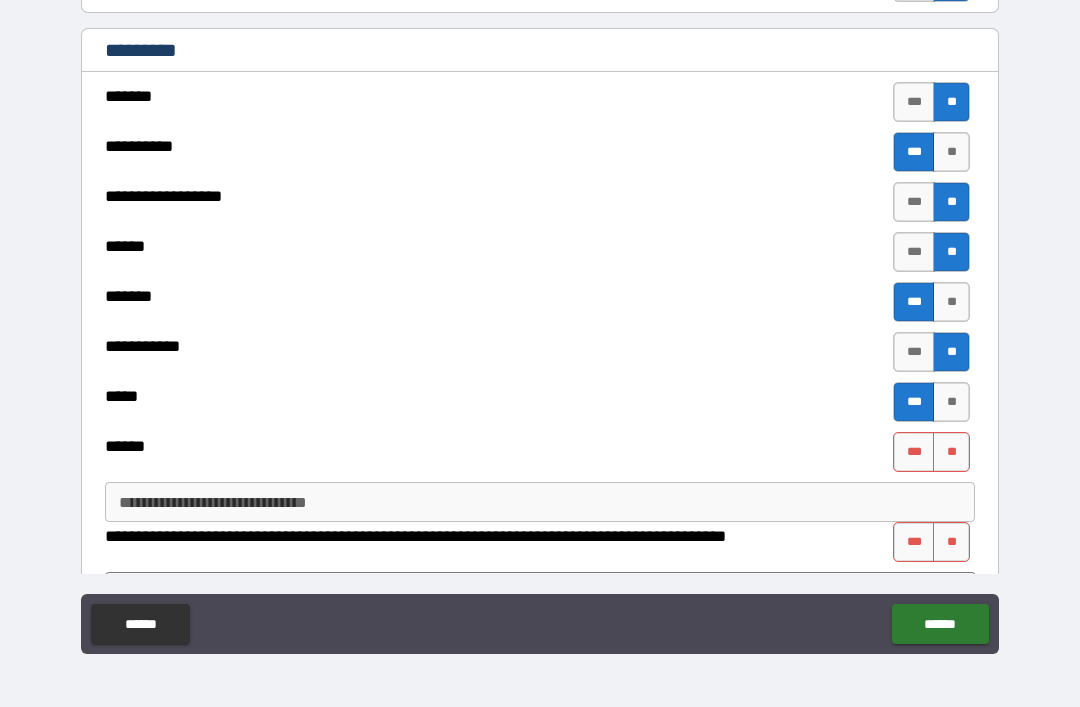 scroll, scrollTop: 2142, scrollLeft: 0, axis: vertical 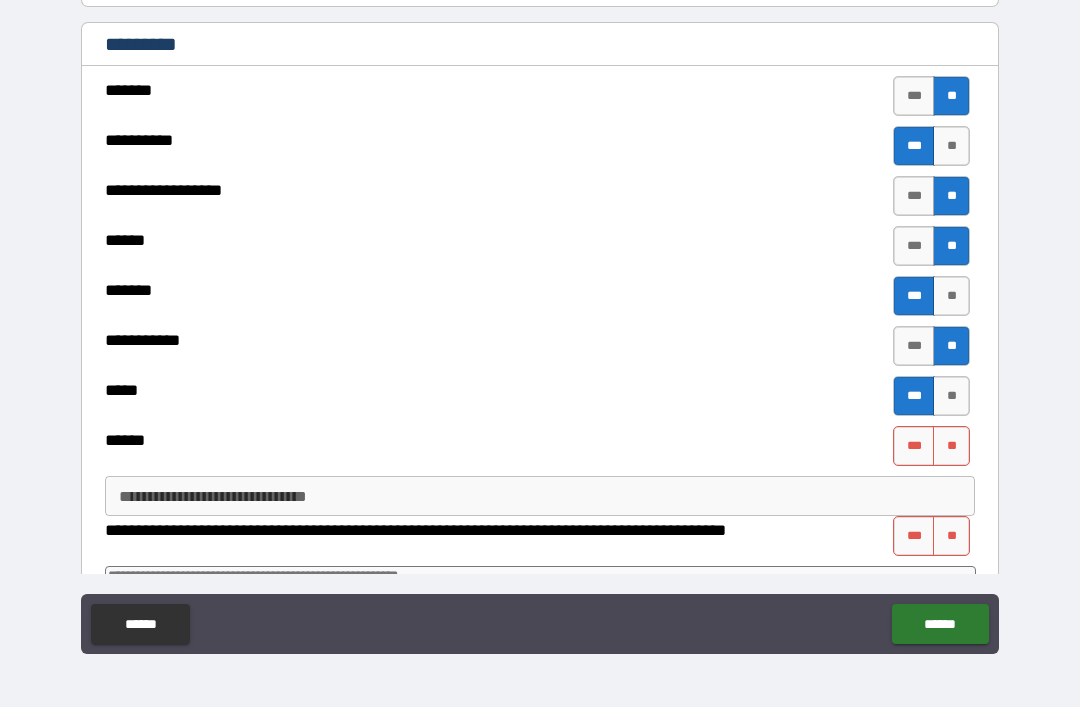 click on "**" at bounding box center [951, 446] 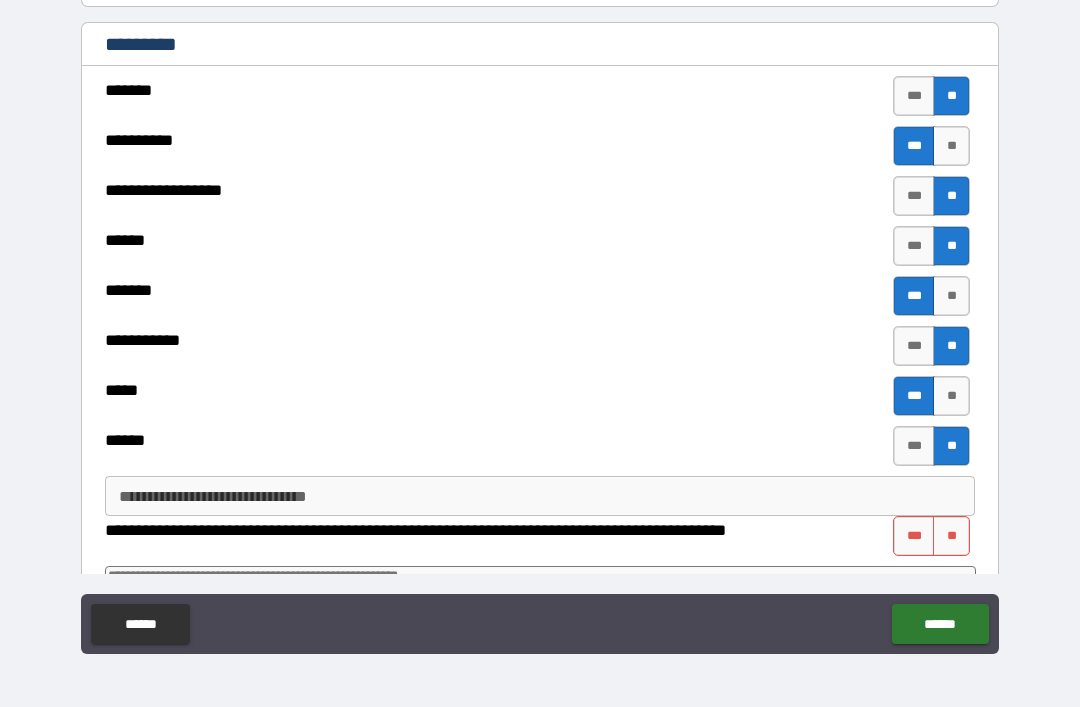 type on "*" 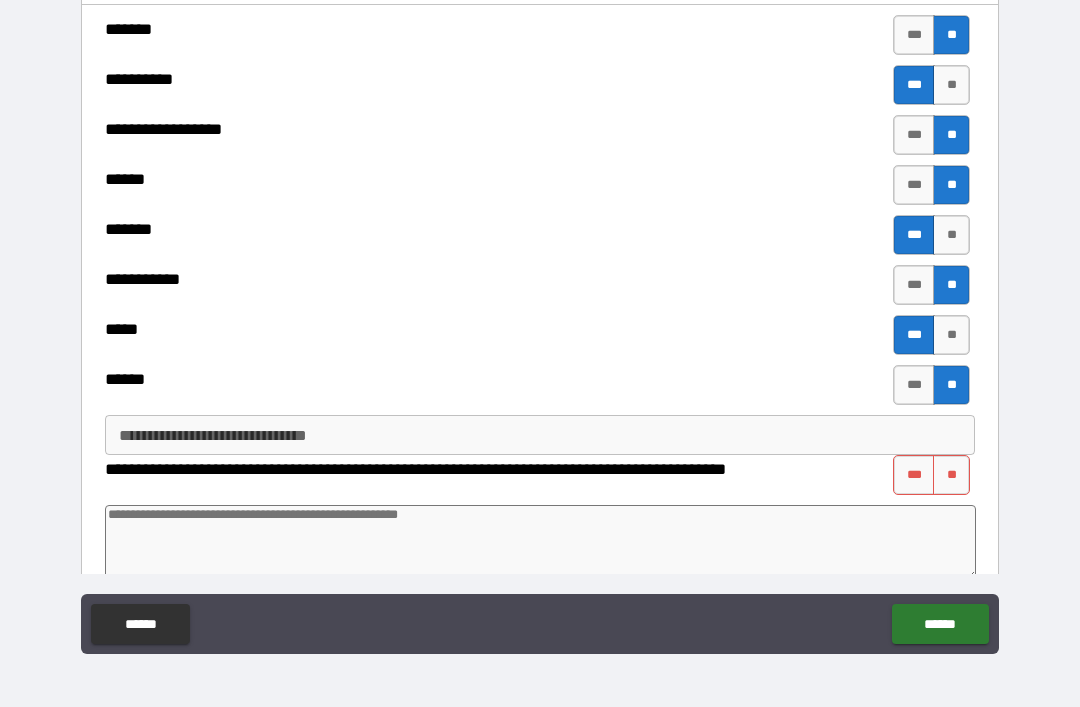 scroll, scrollTop: 2205, scrollLeft: 0, axis: vertical 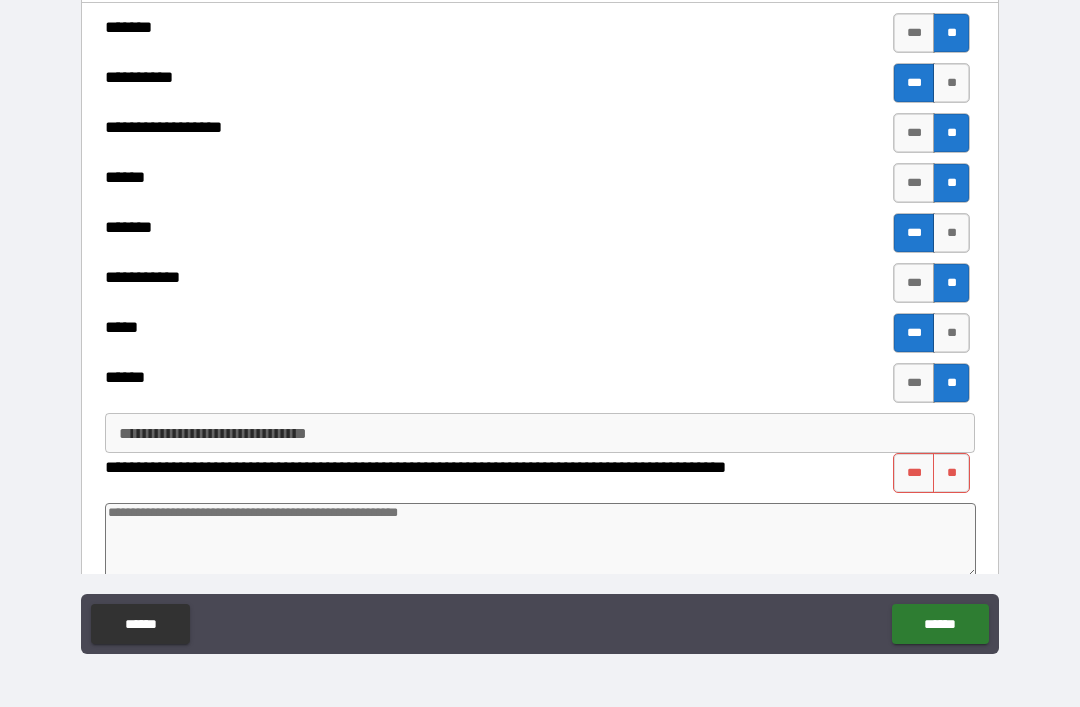 click on "**********" at bounding box center (540, 433) 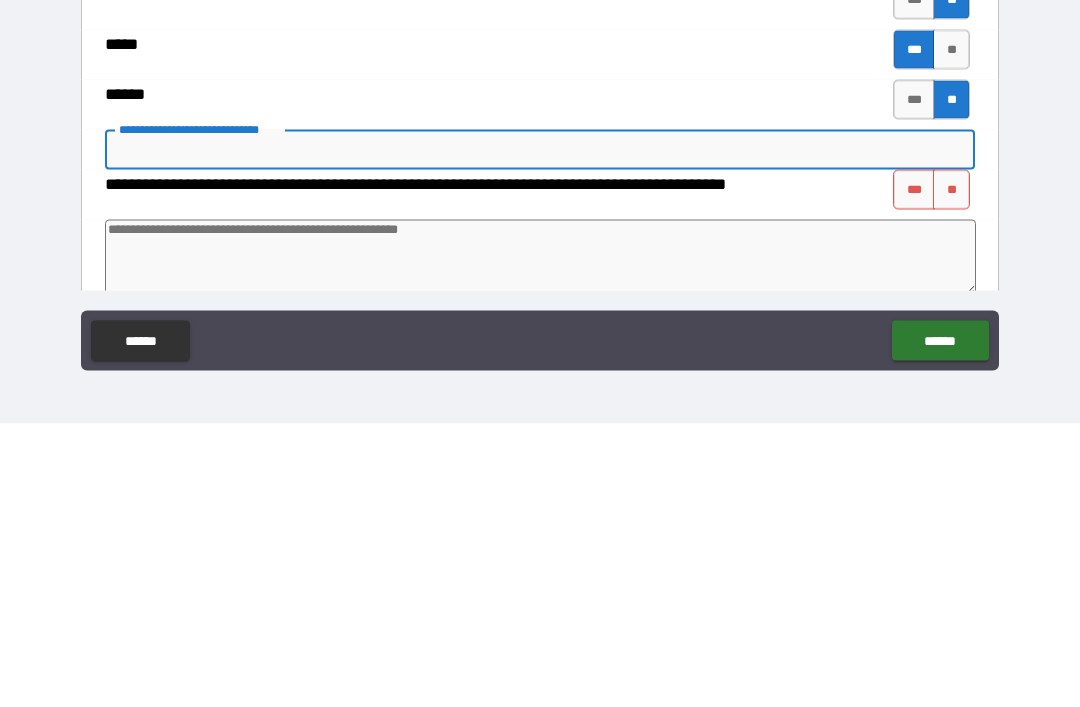 type on "*" 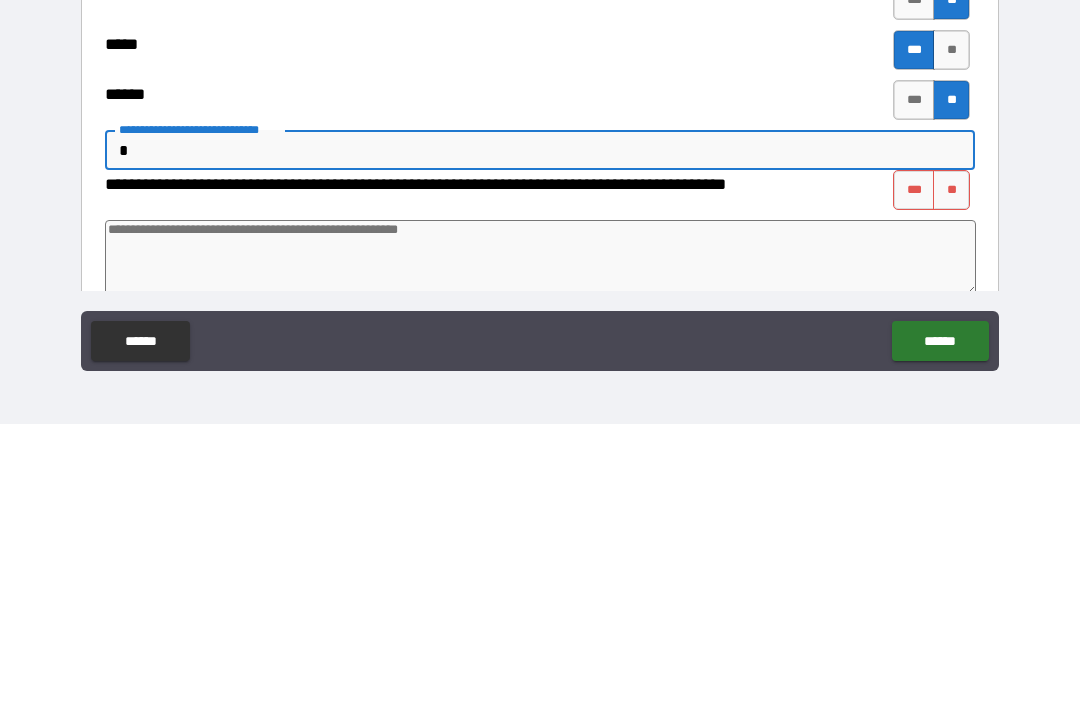 type on "*" 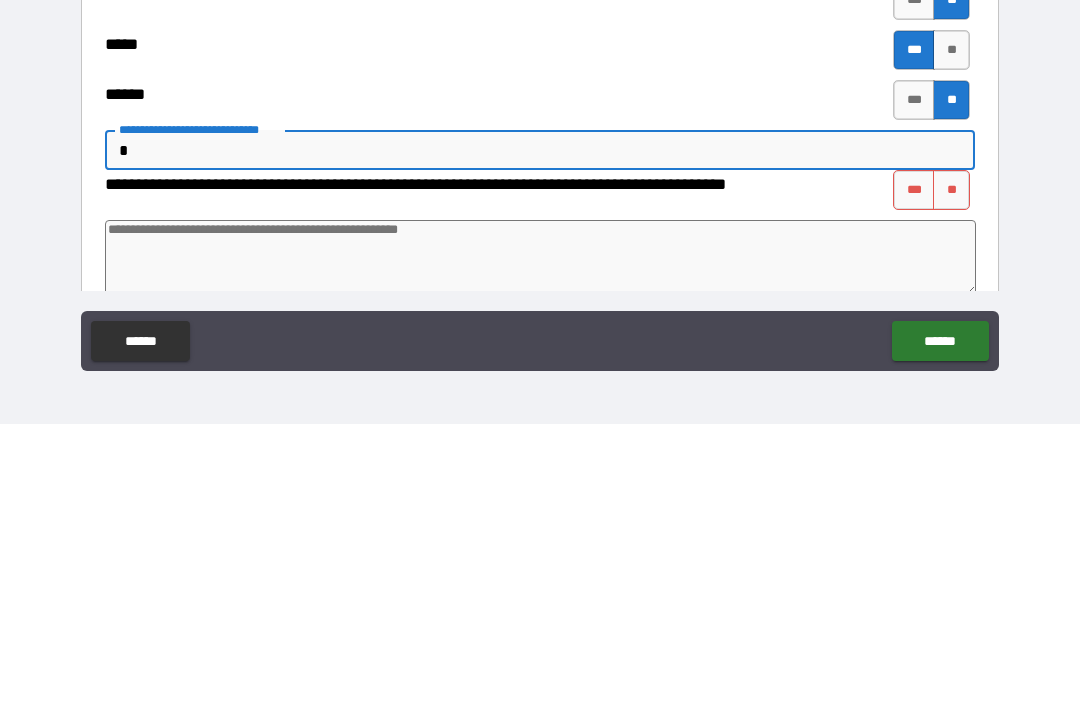 type on "**" 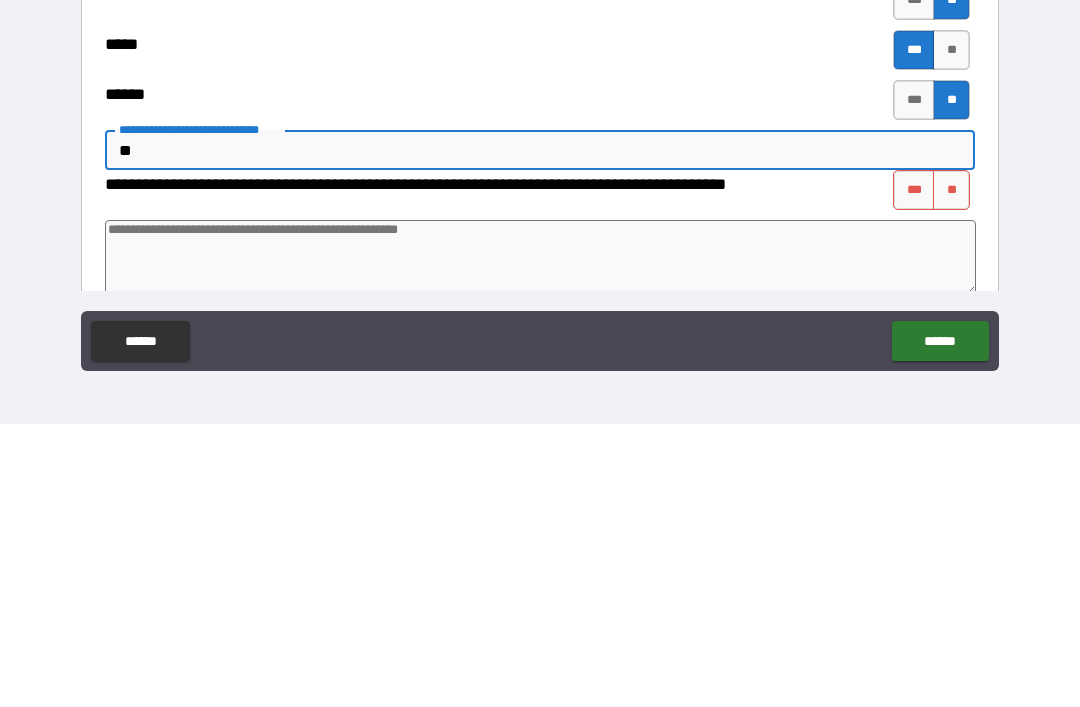 type on "*" 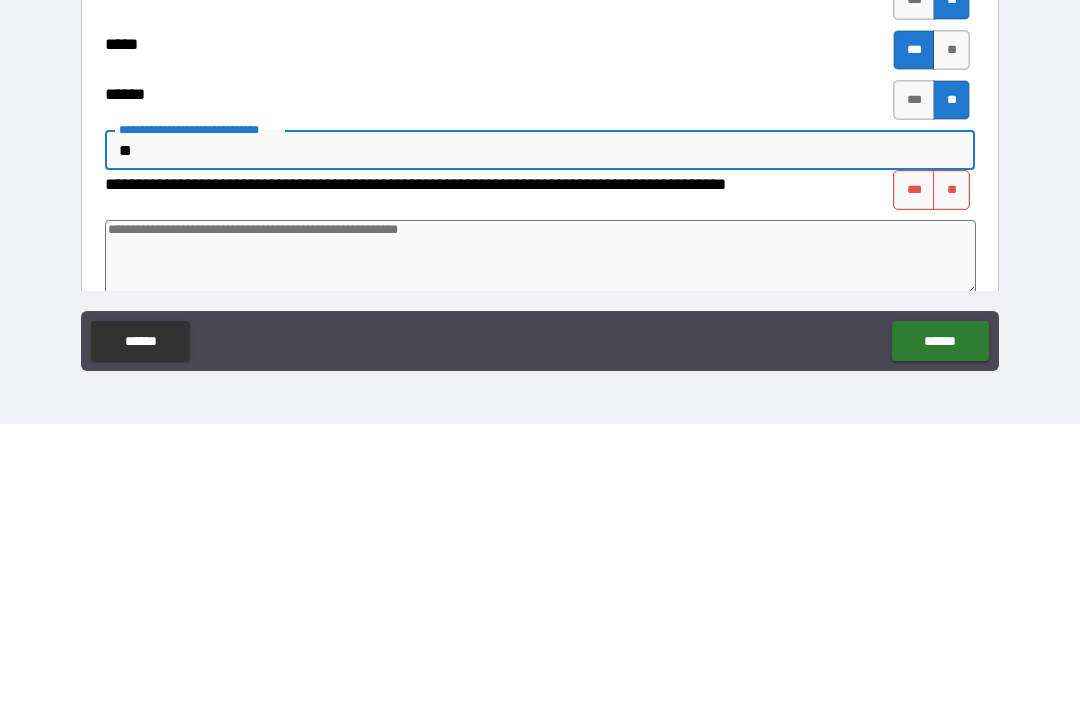 type on "***" 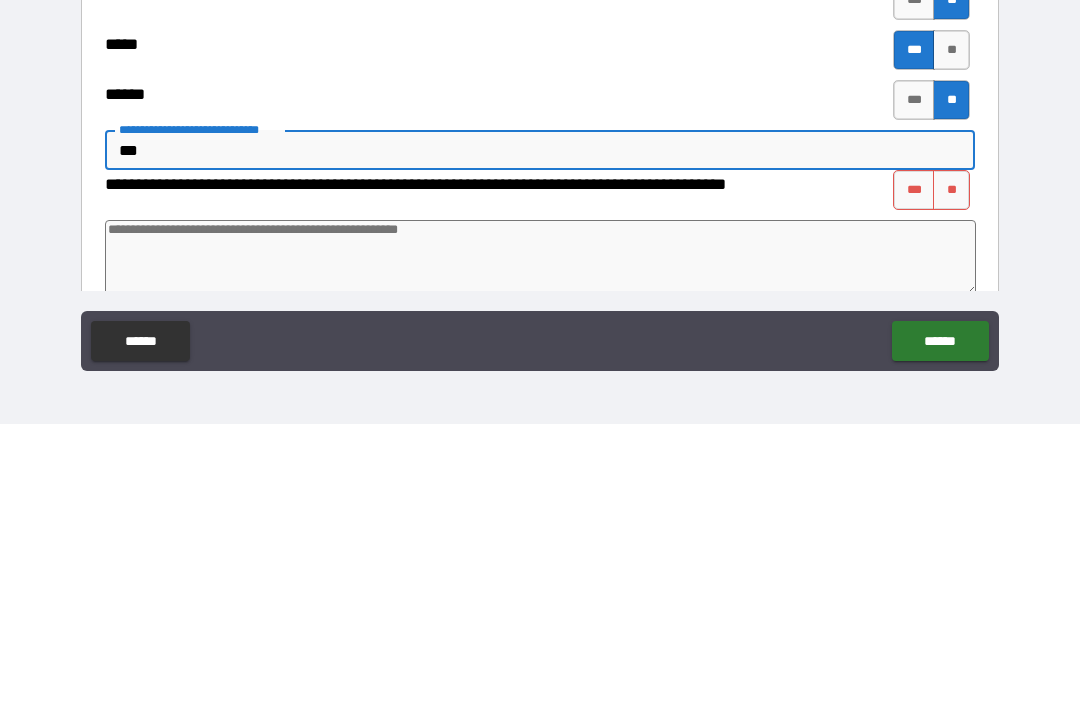 type on "*" 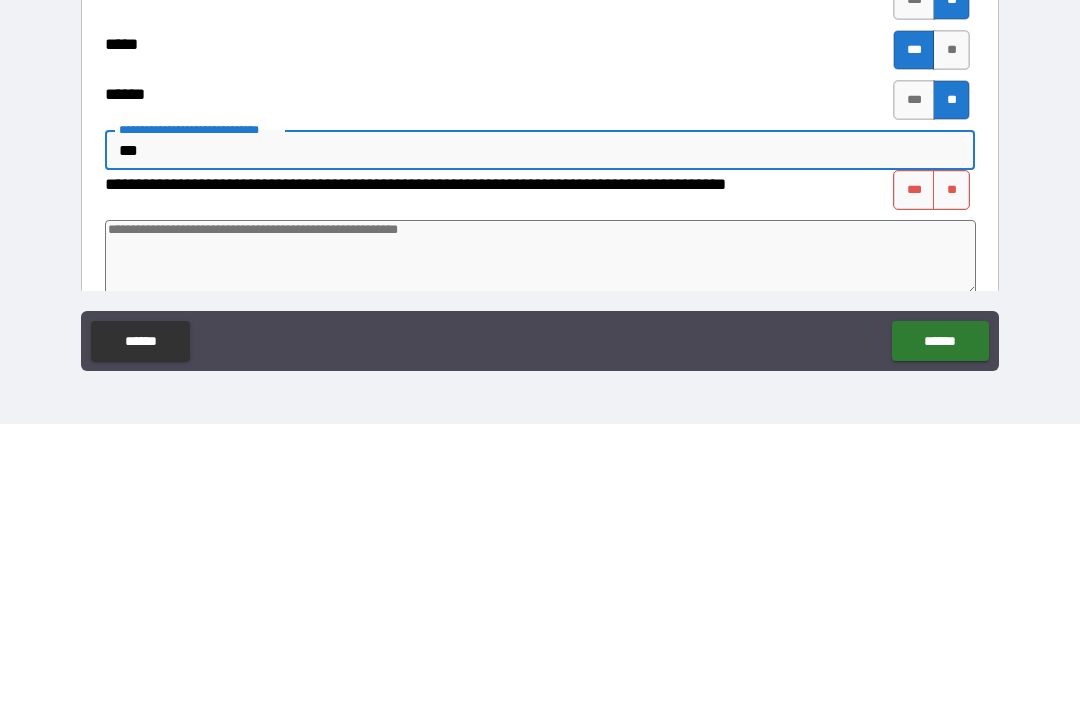 type on "****" 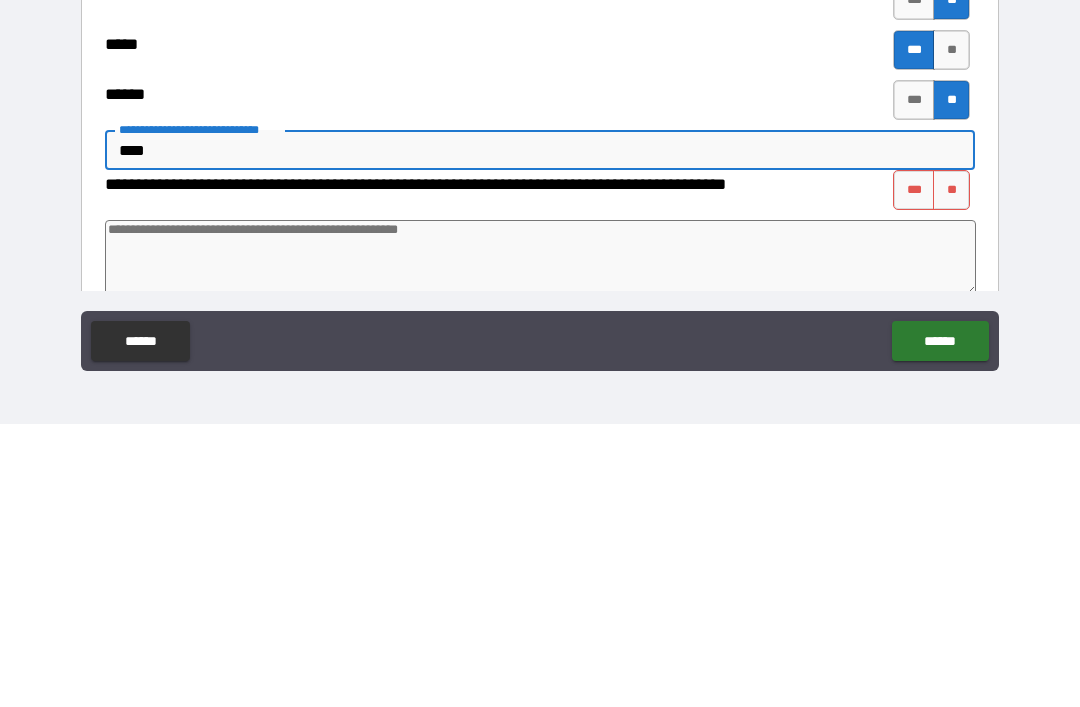 type on "*" 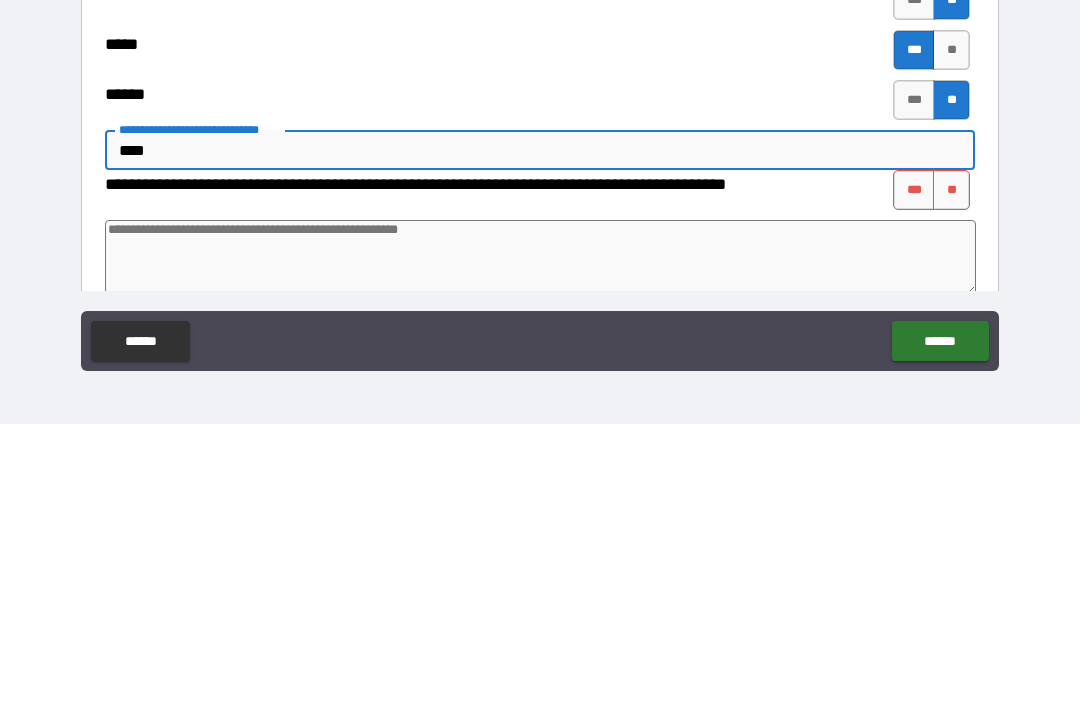 type on "*****" 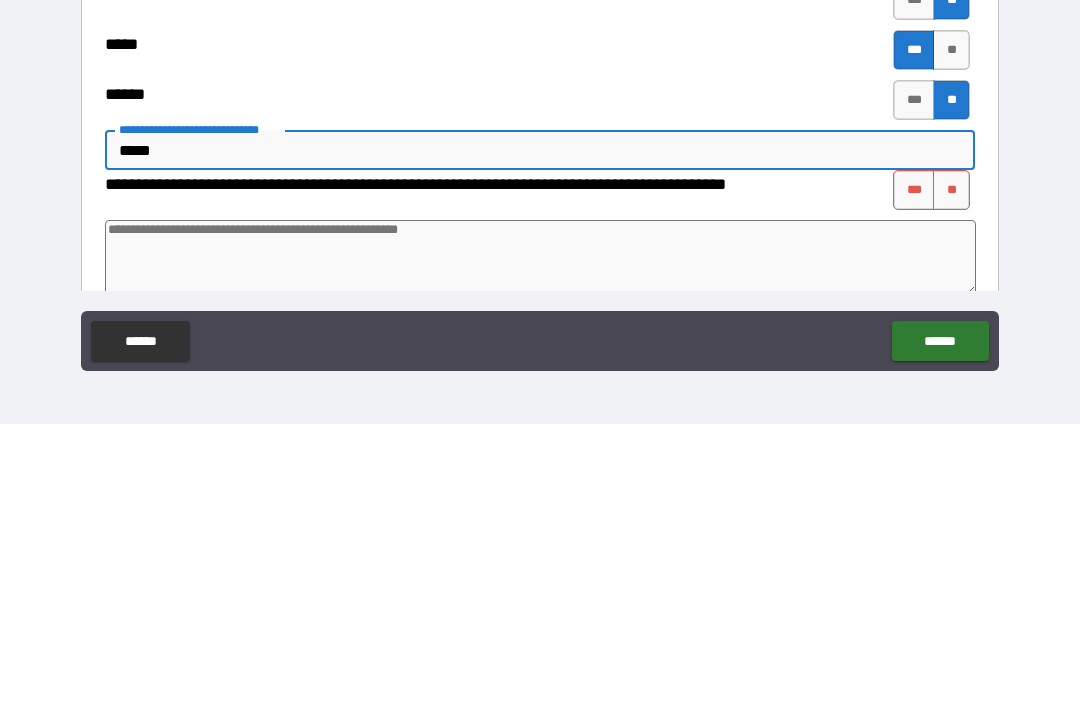 type on "*" 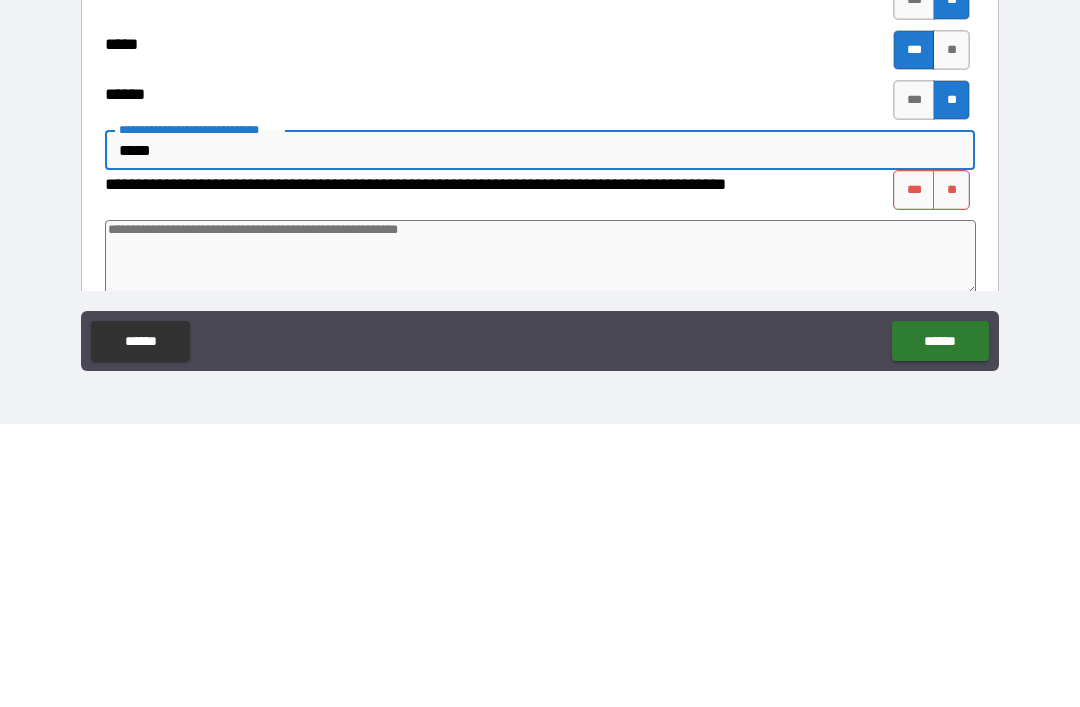 type on "******" 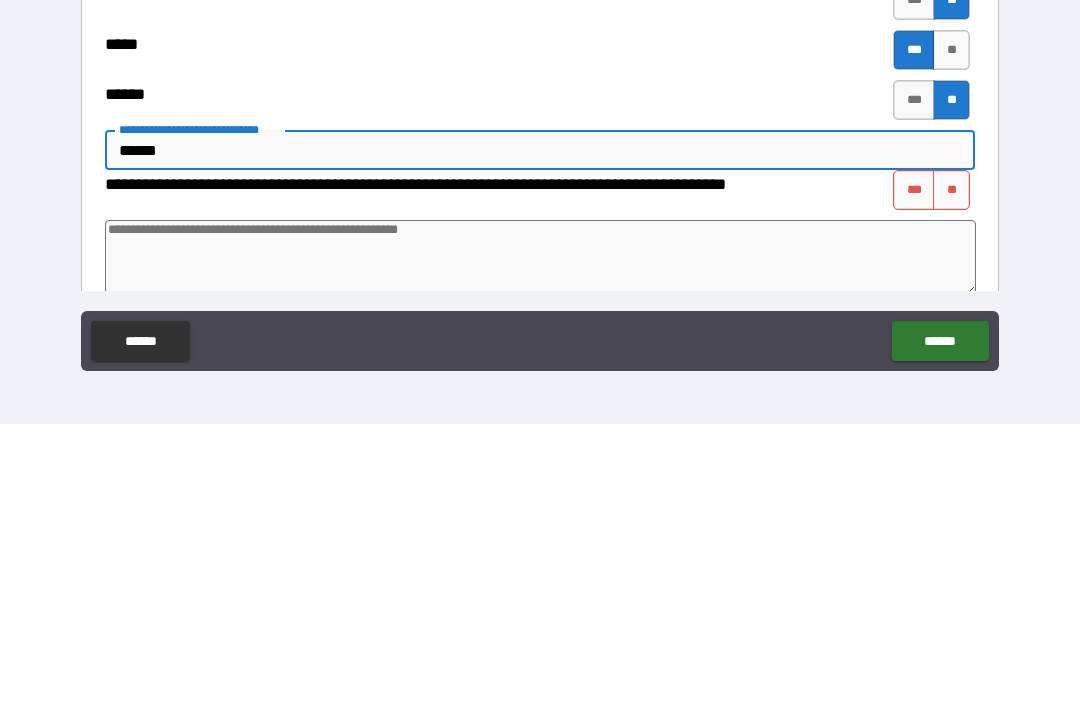 type on "*" 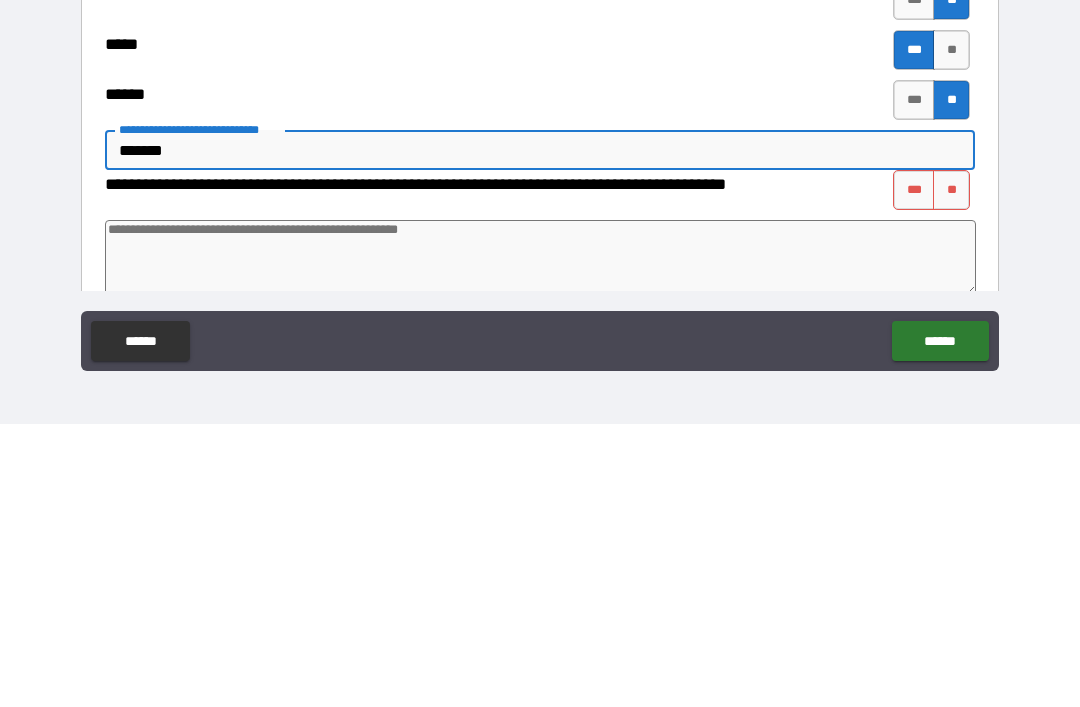 type on "*" 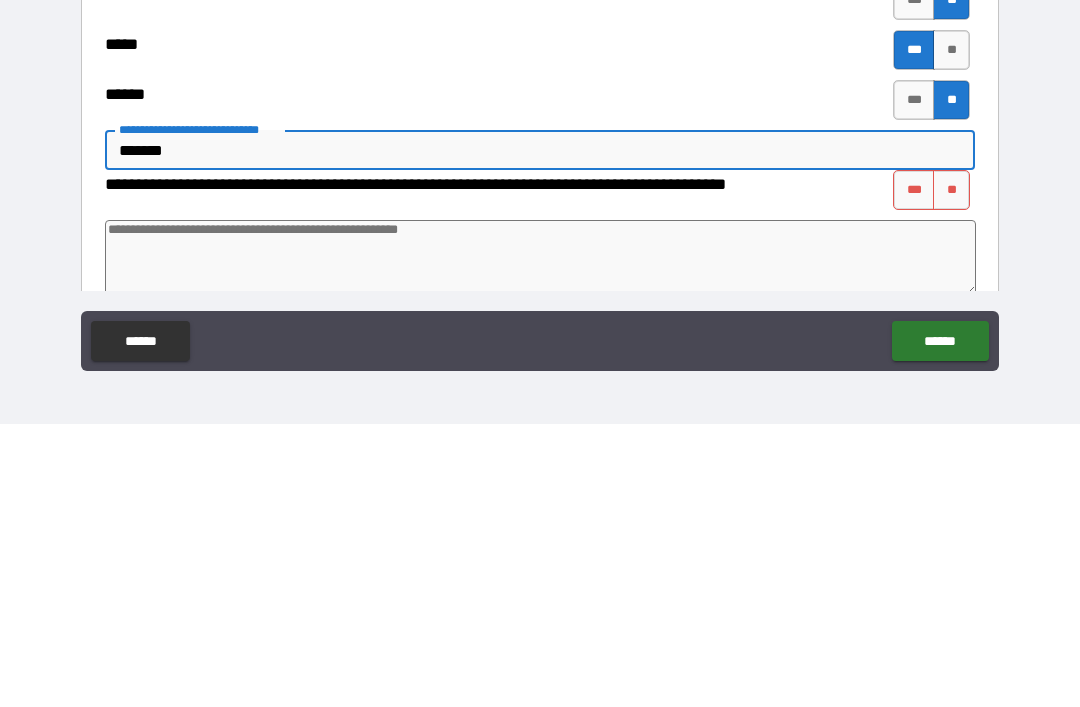 type on "********" 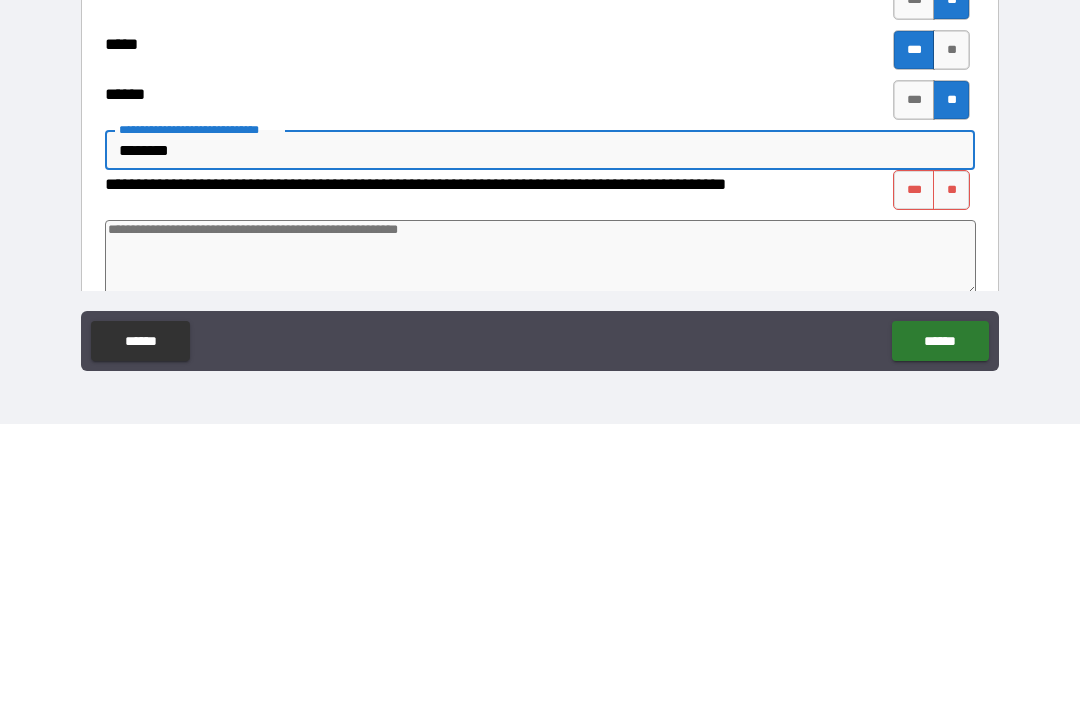 type on "*" 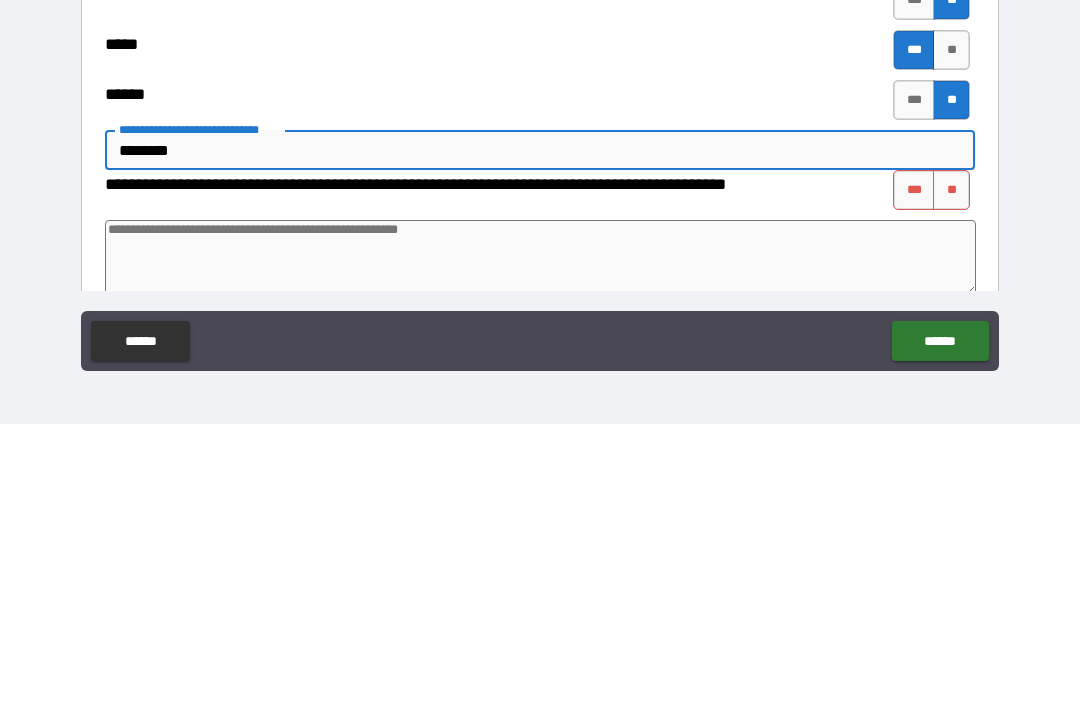 type on "*********" 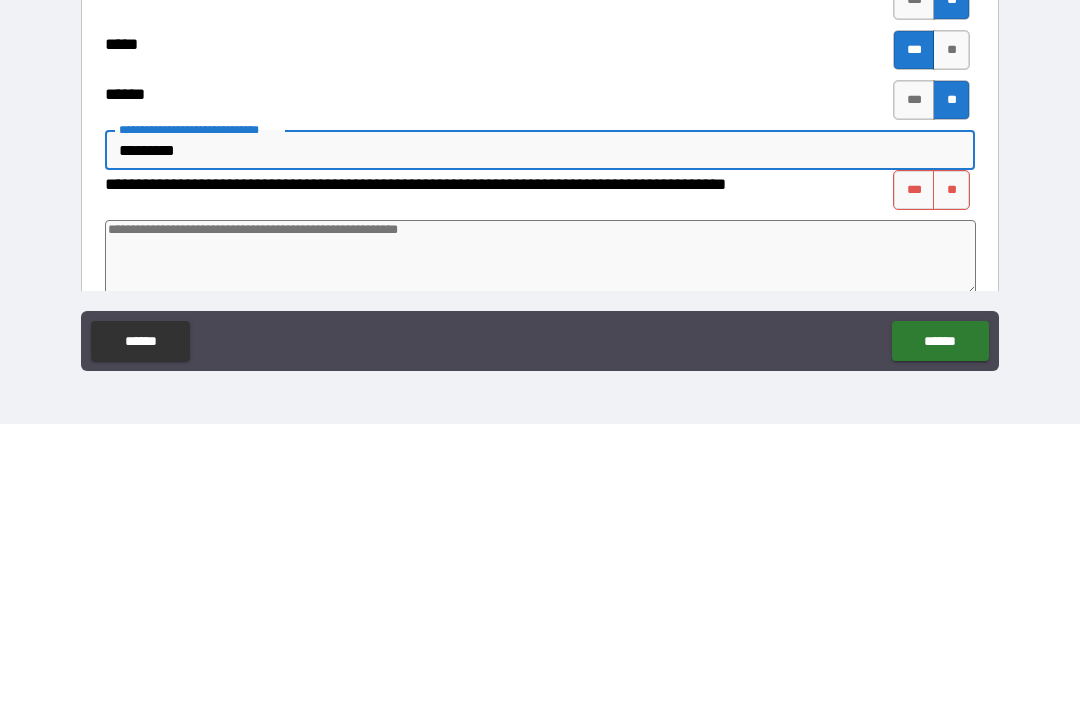 type on "*" 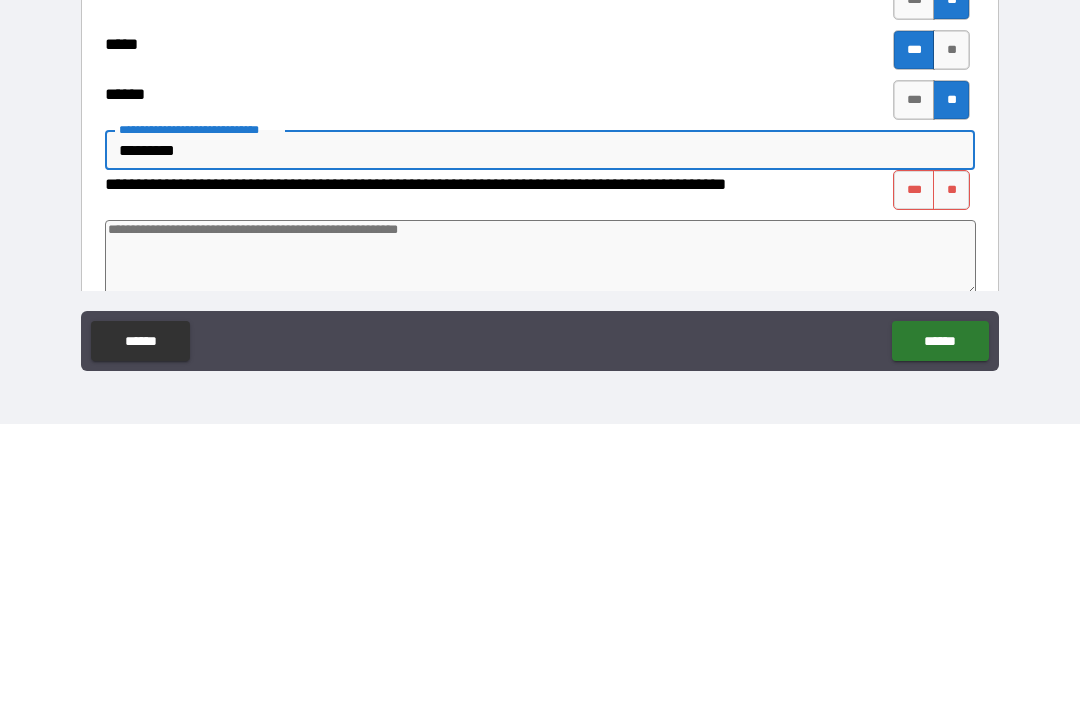 type on "**********" 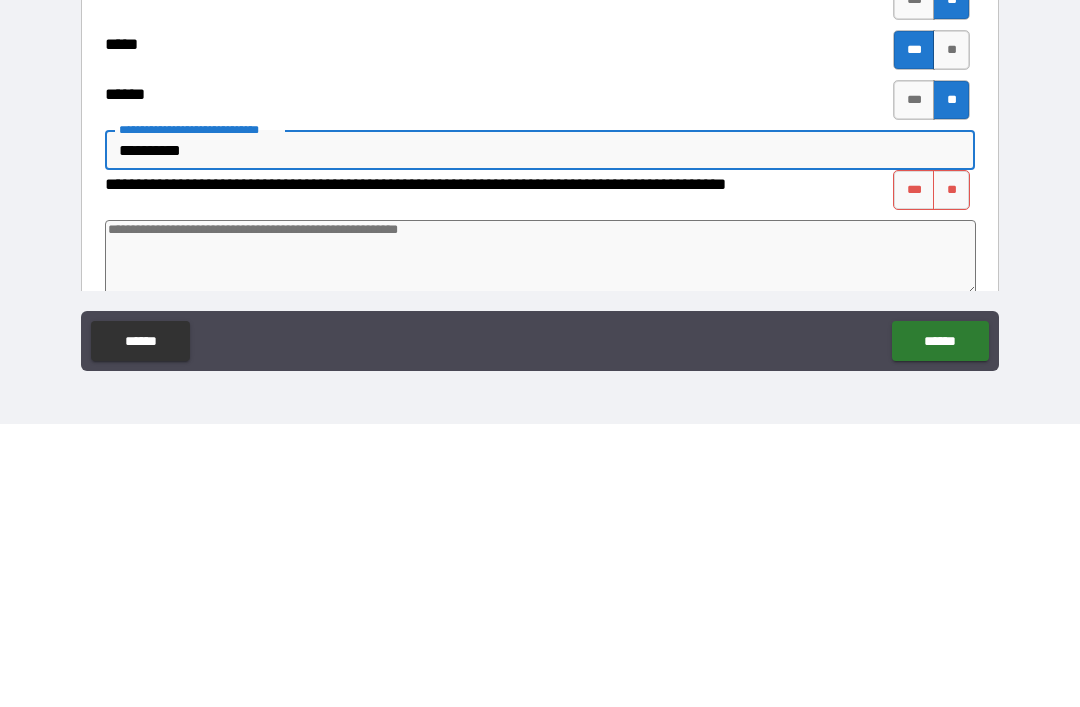type on "*" 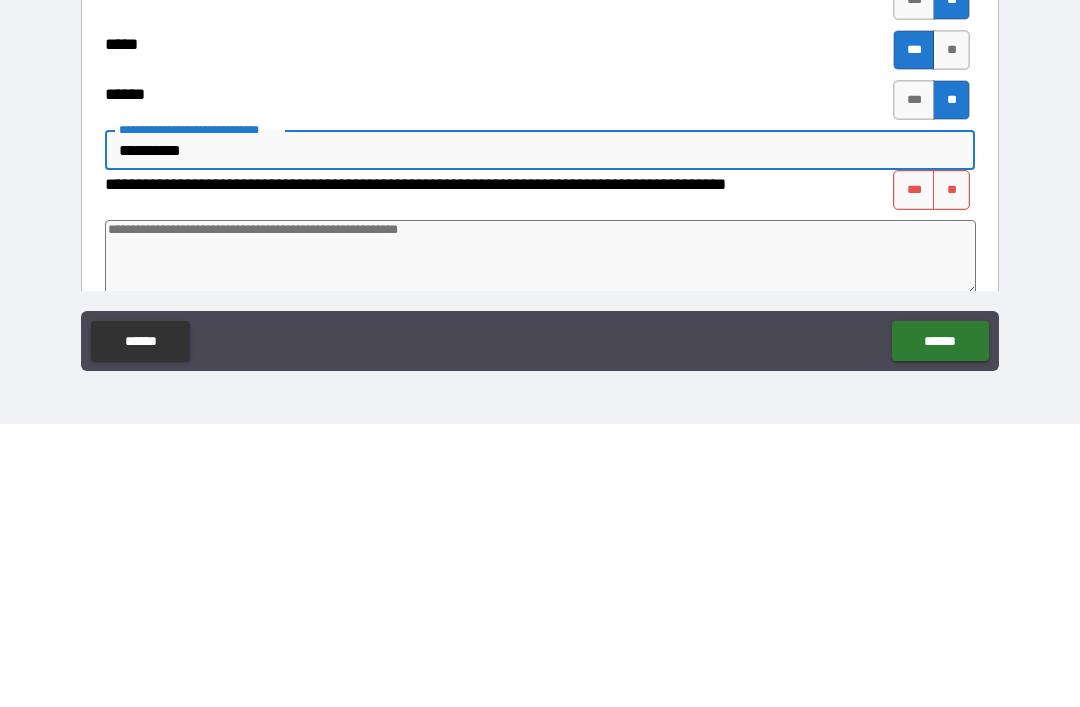 type on "**********" 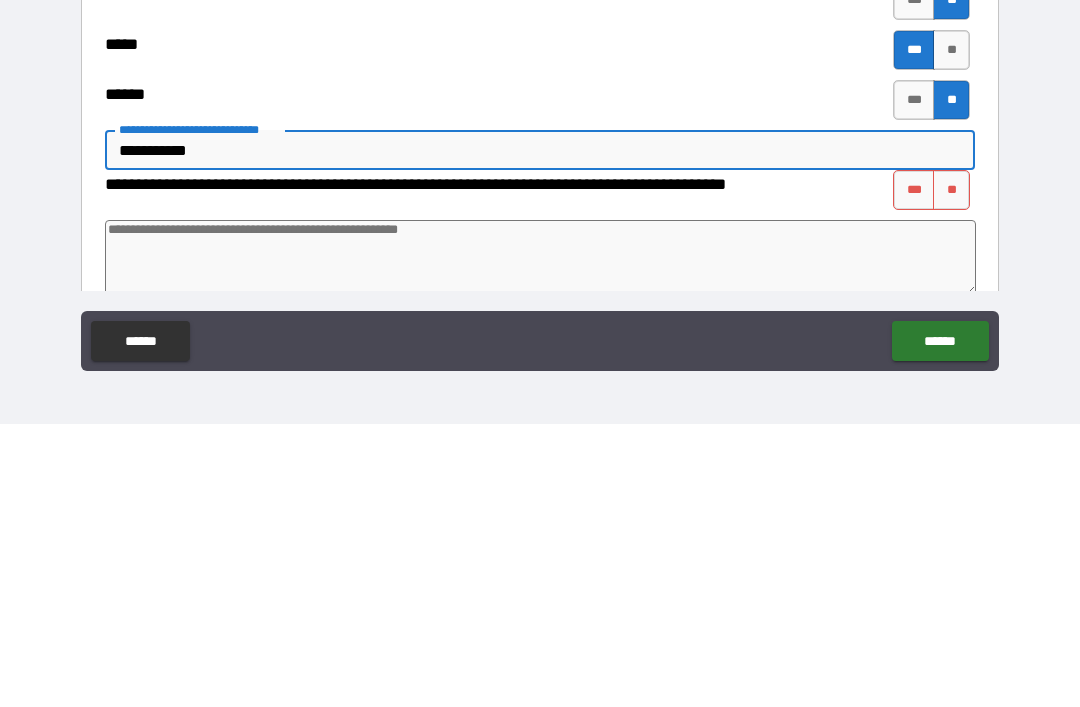 type on "*" 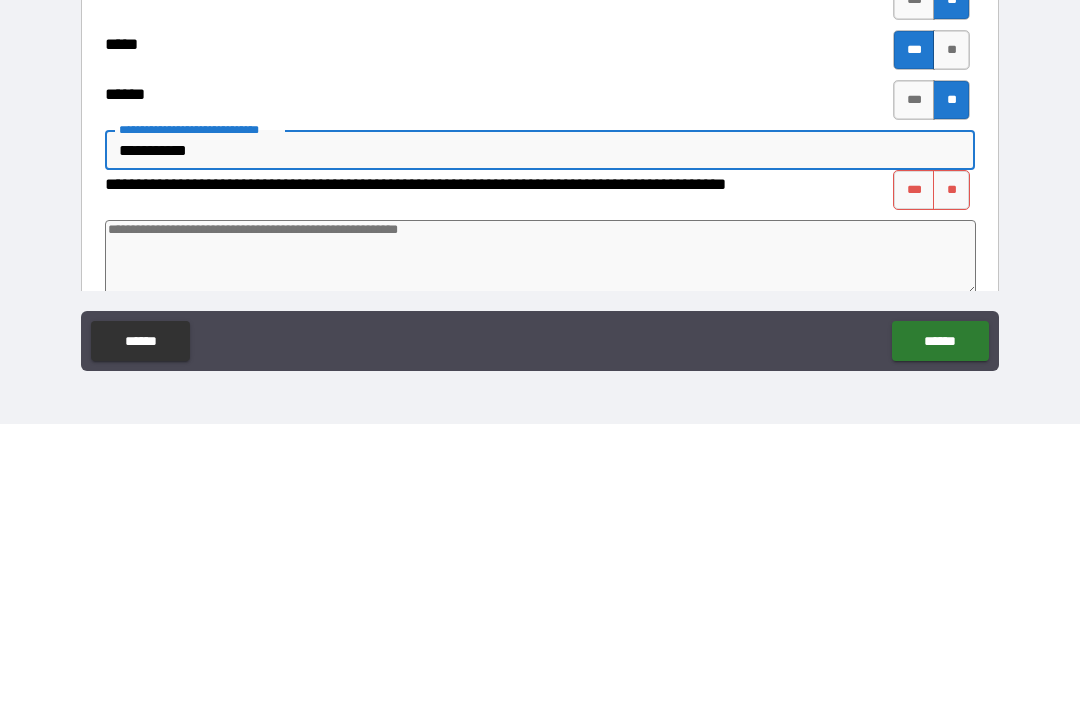 type on "**********" 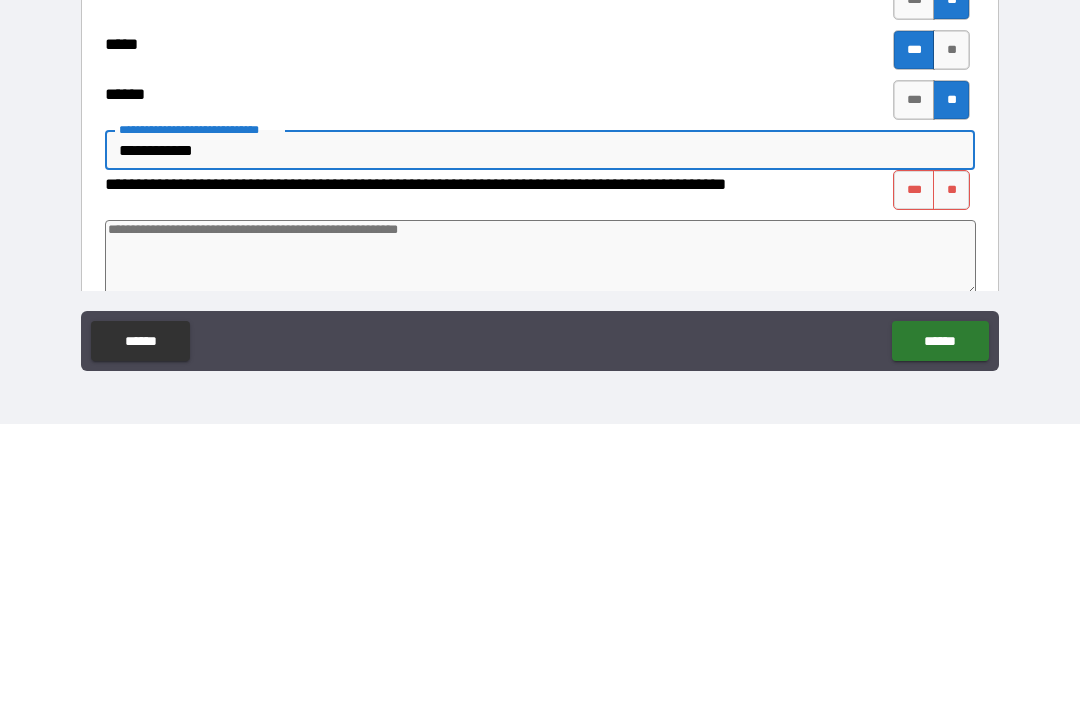 type on "*" 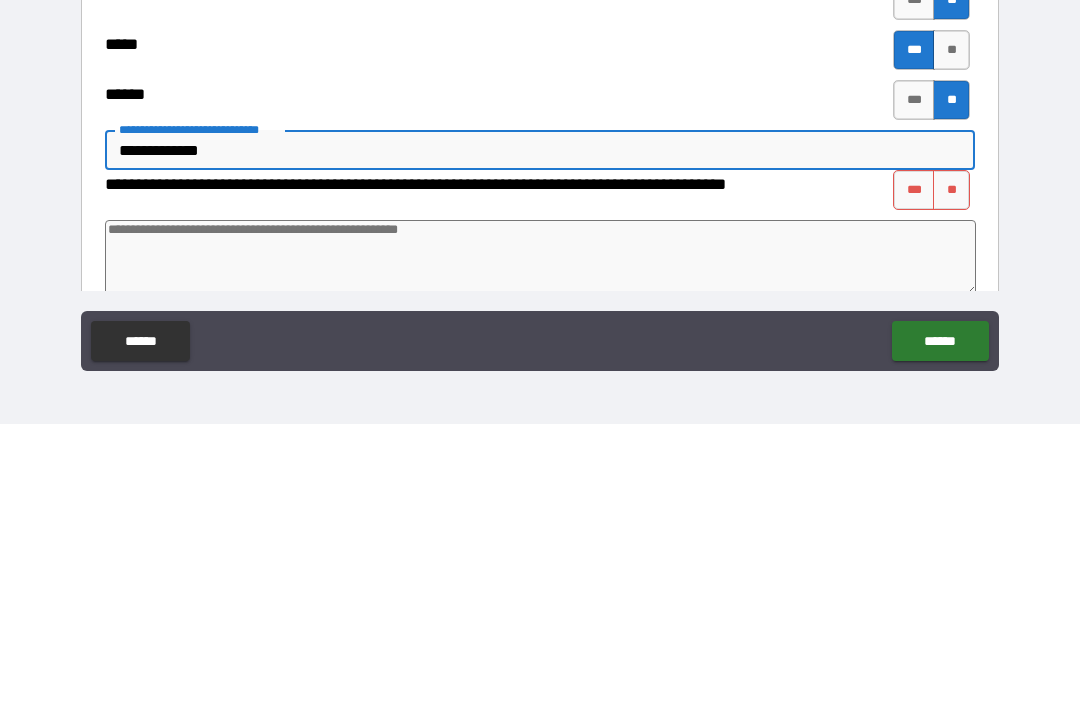 type on "*" 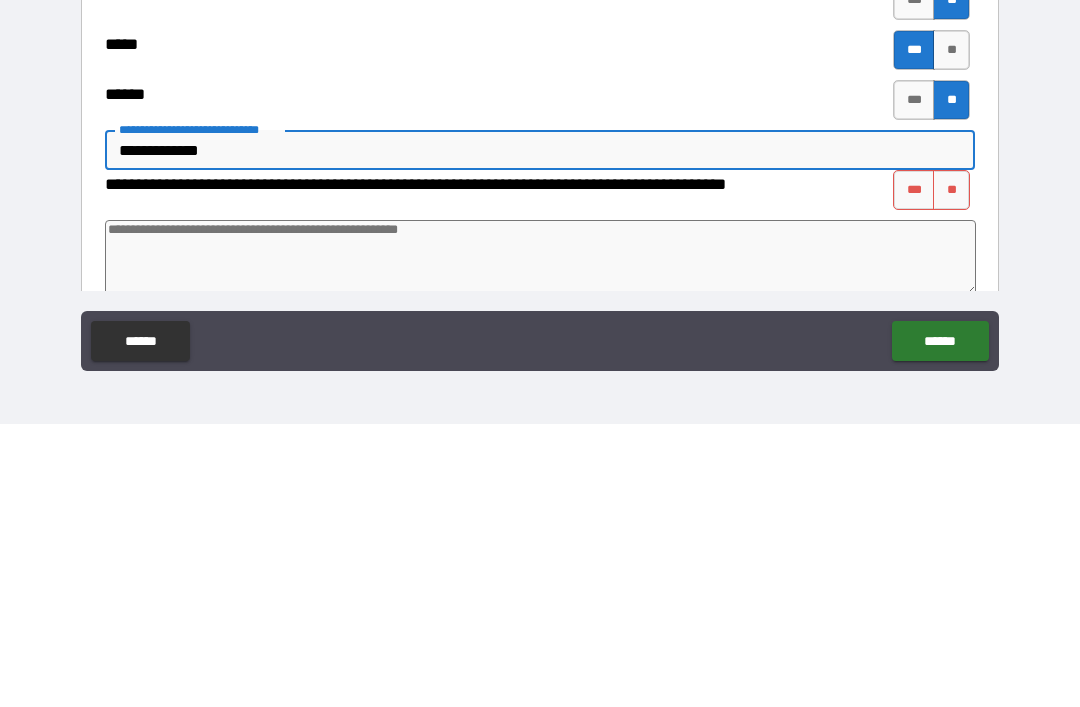 type on "**********" 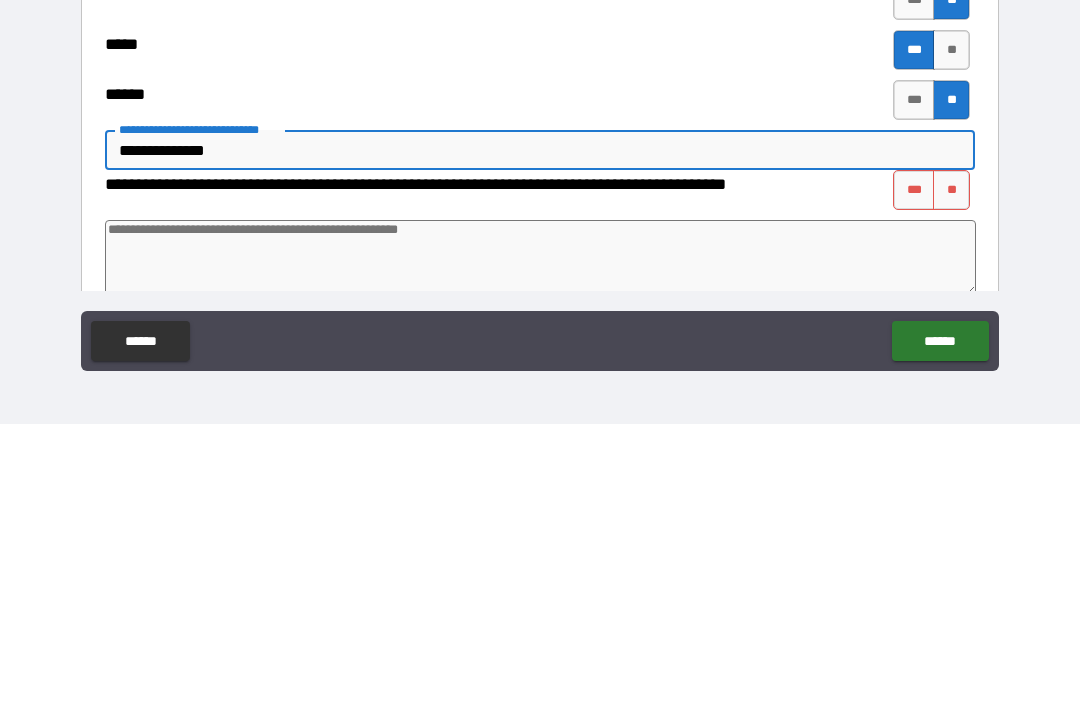 type on "*" 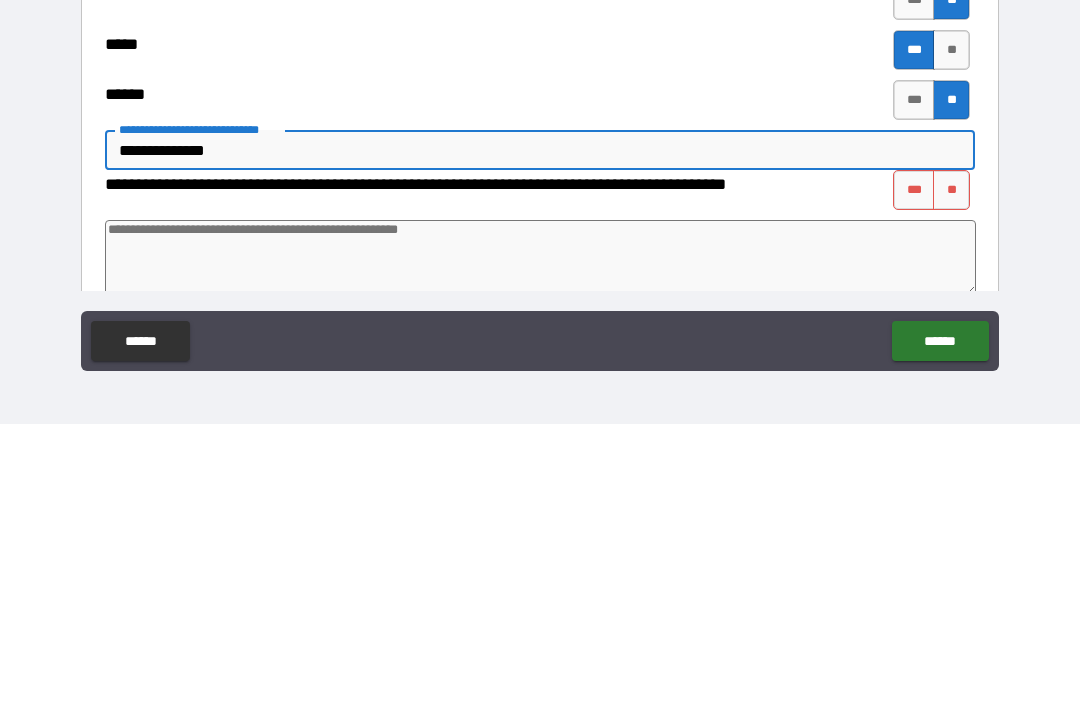 type on "*" 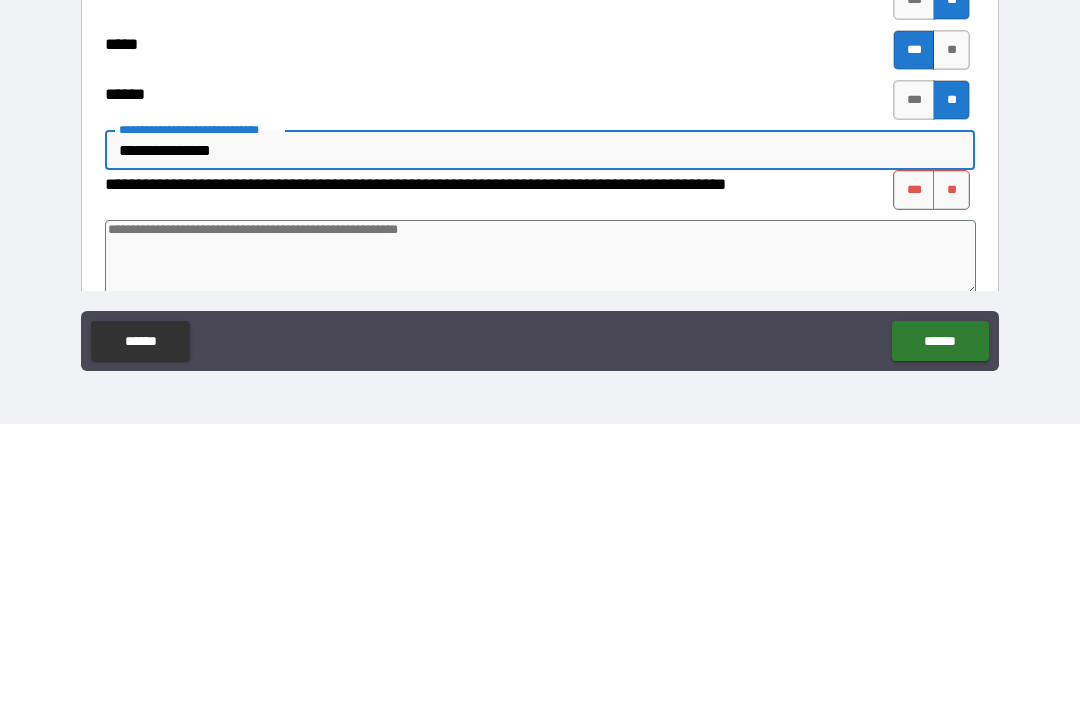 type on "*" 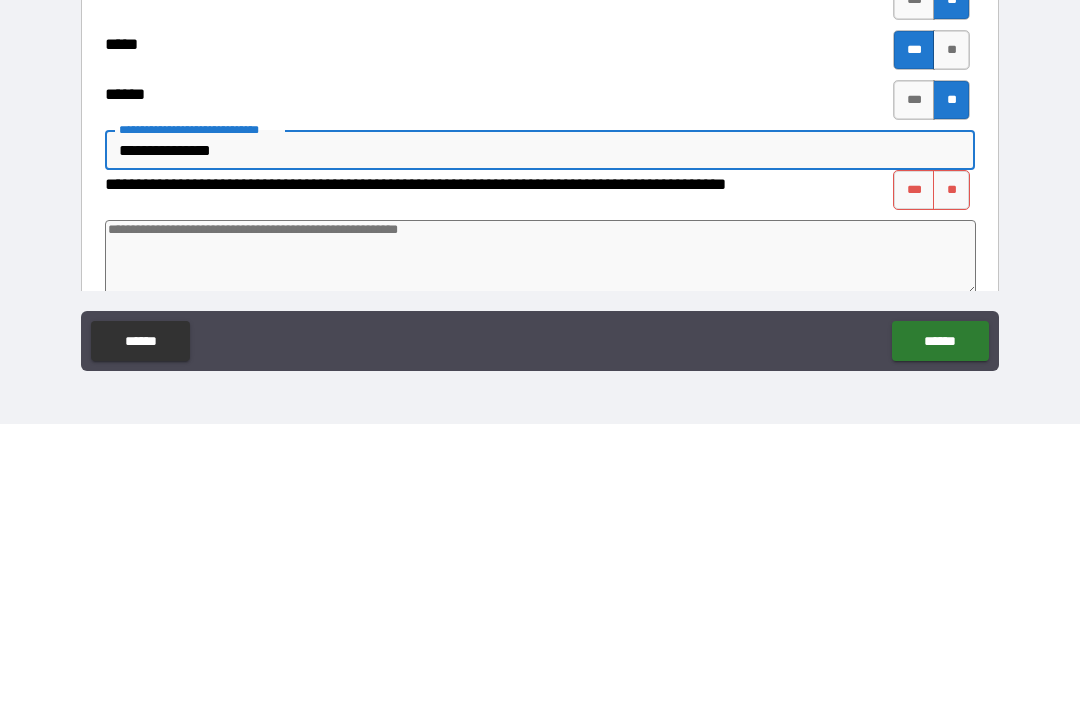 type on "**********" 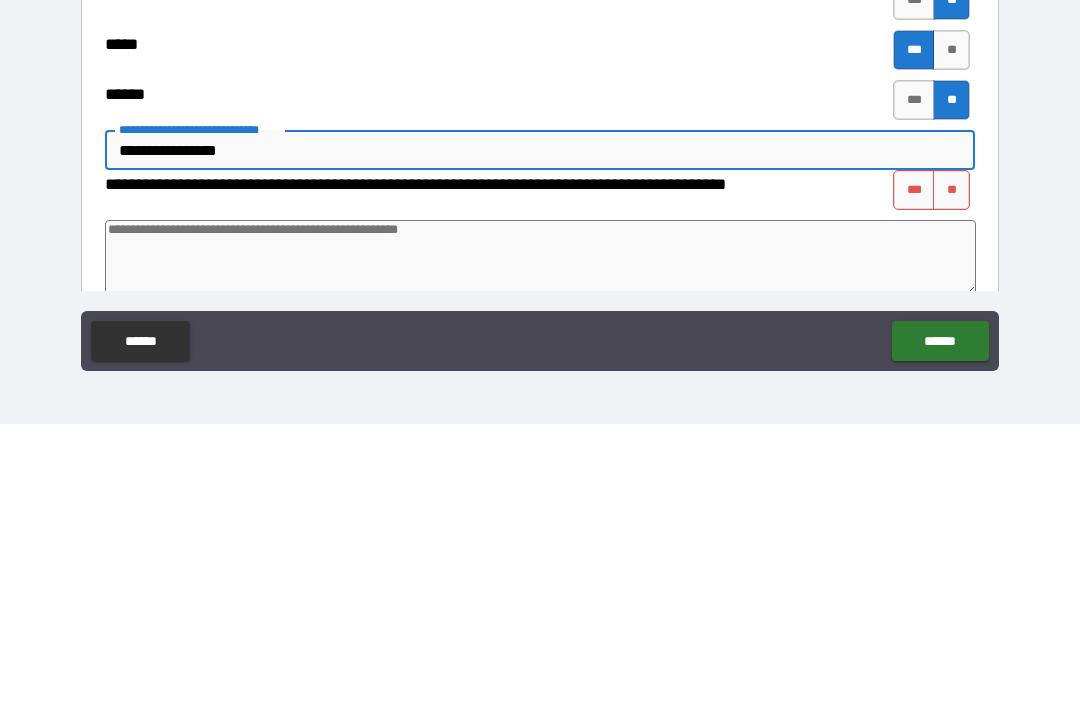 type on "*" 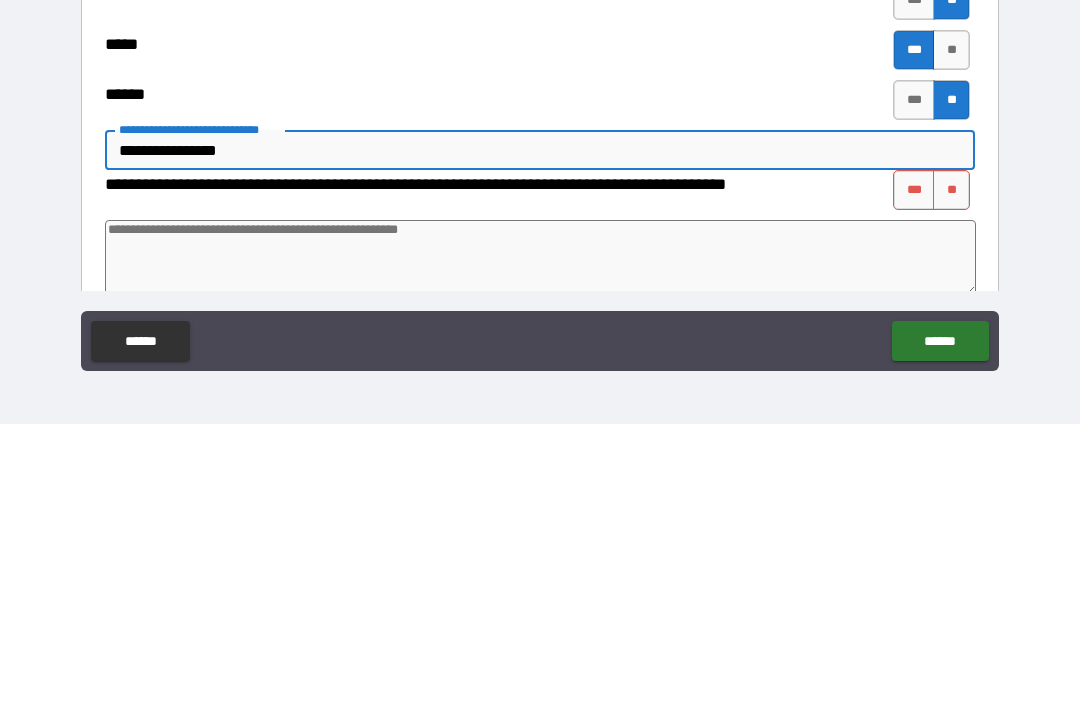 type on "**********" 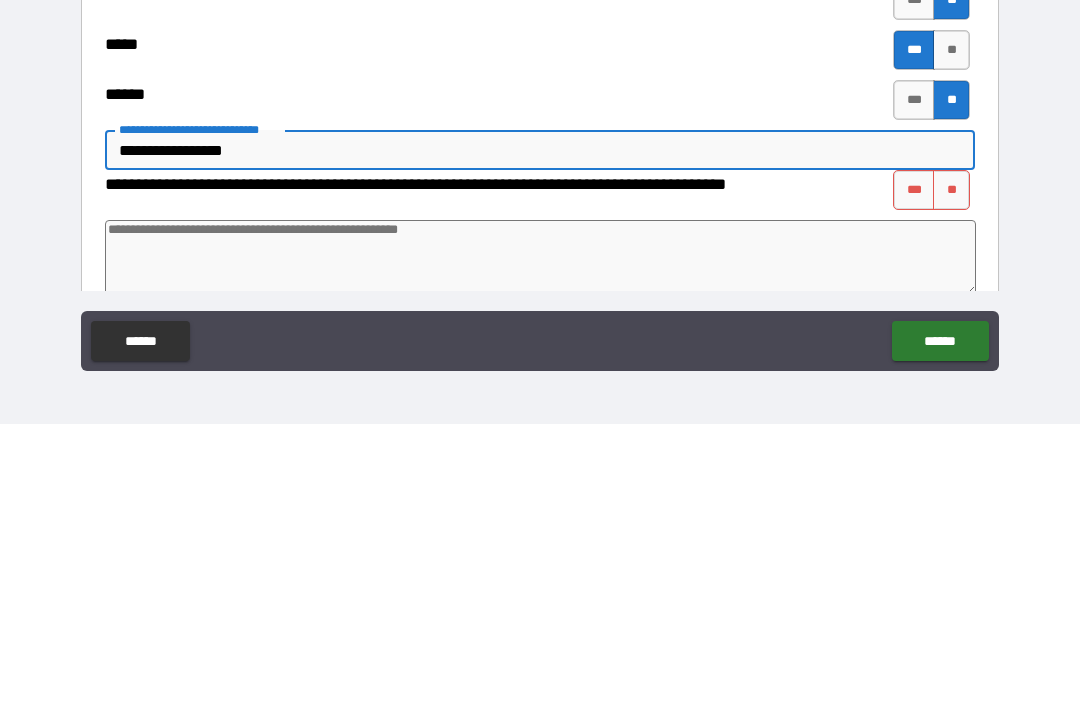 type on "*" 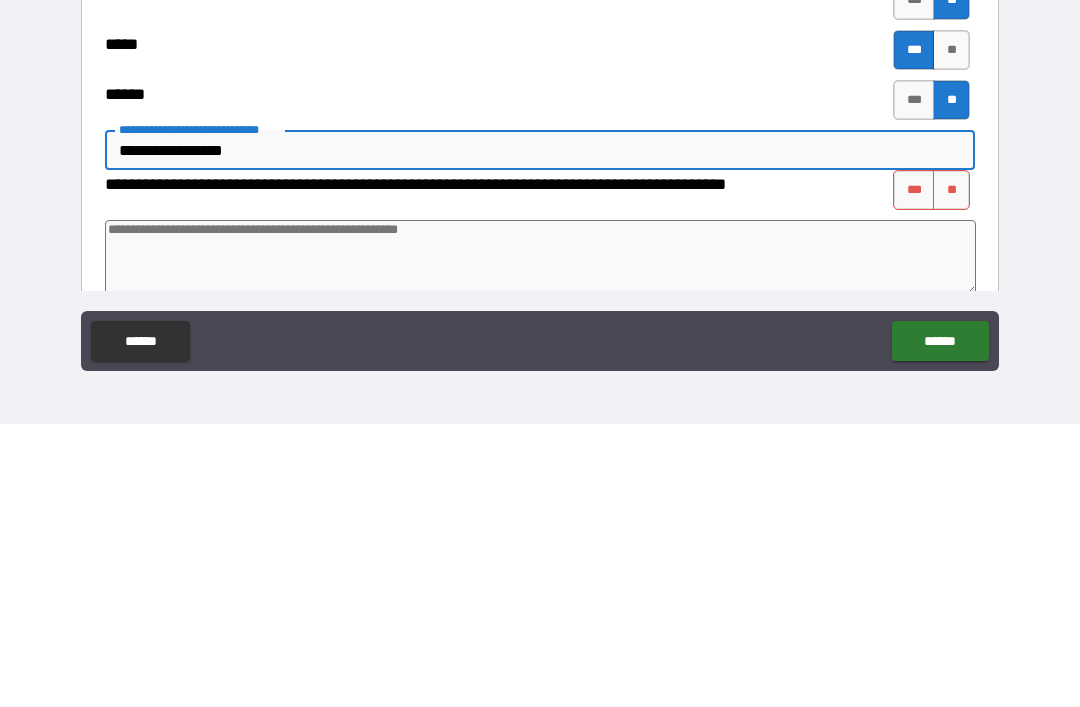 type on "**********" 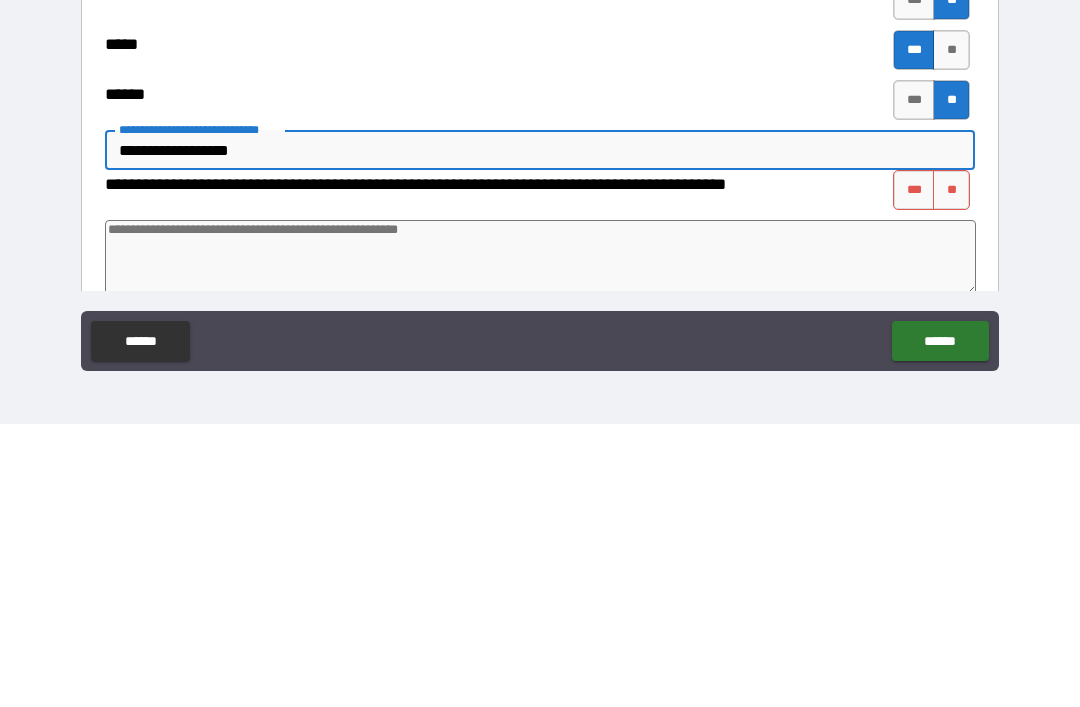 type on "*" 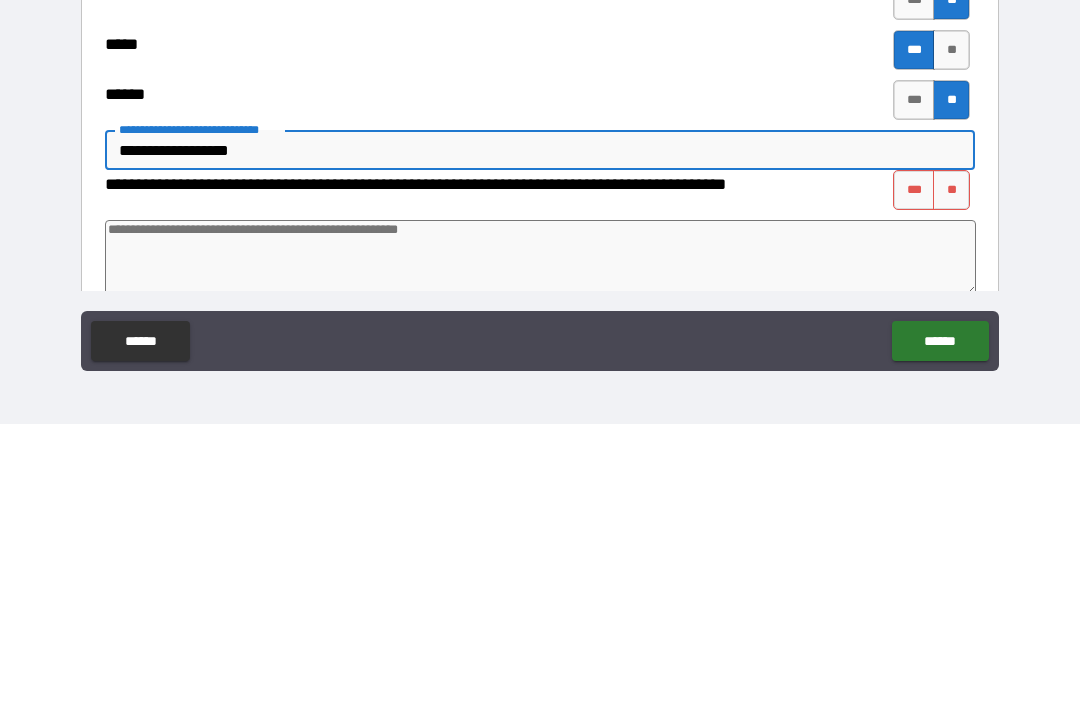 type on "**********" 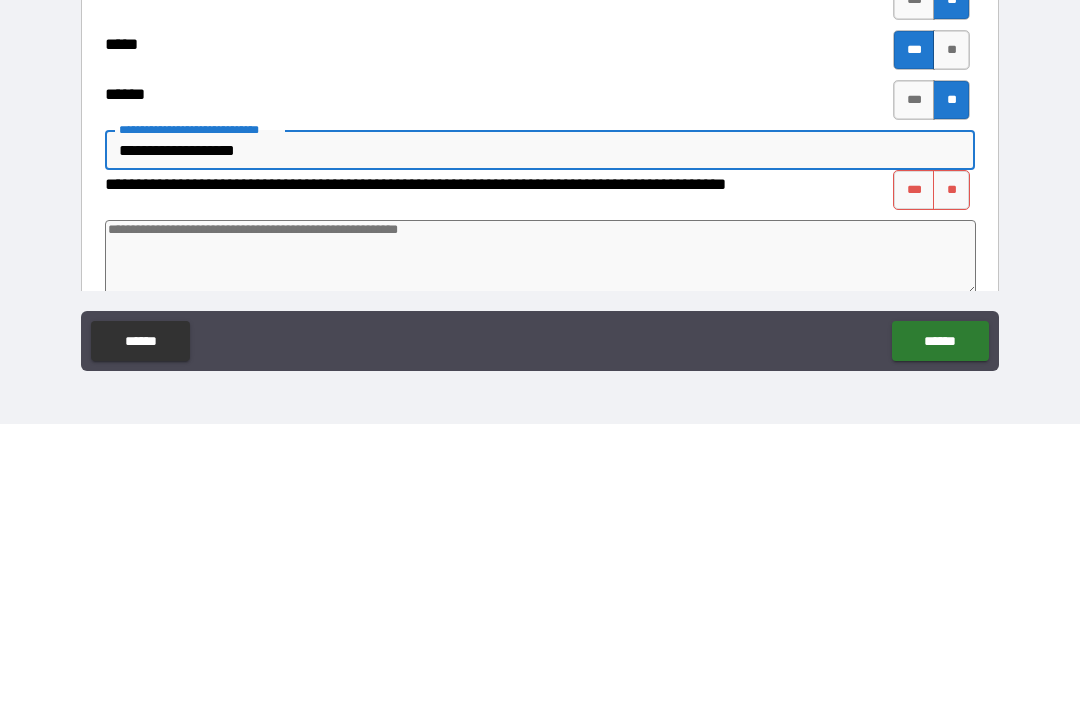 type on "*" 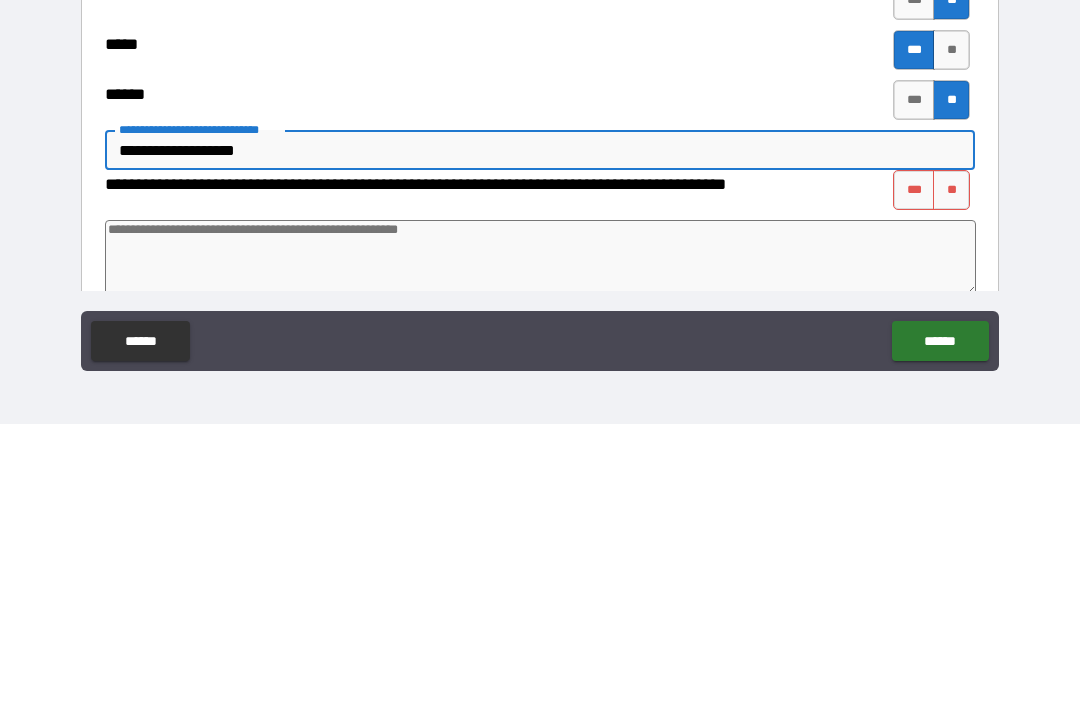 type on "**********" 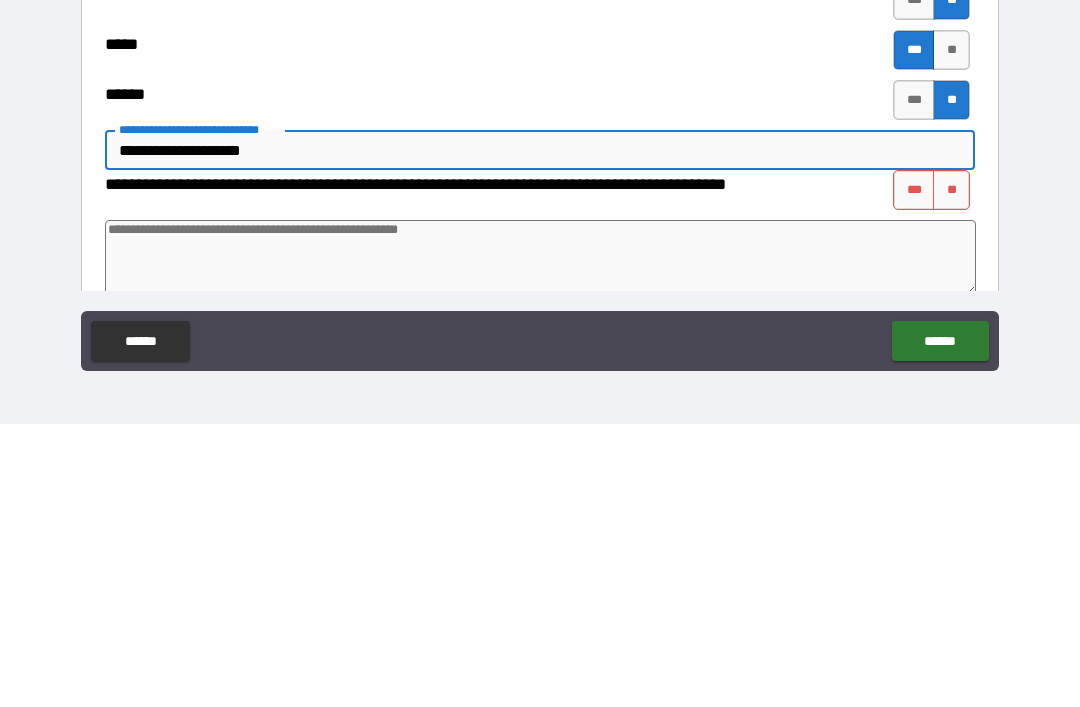 type on "*" 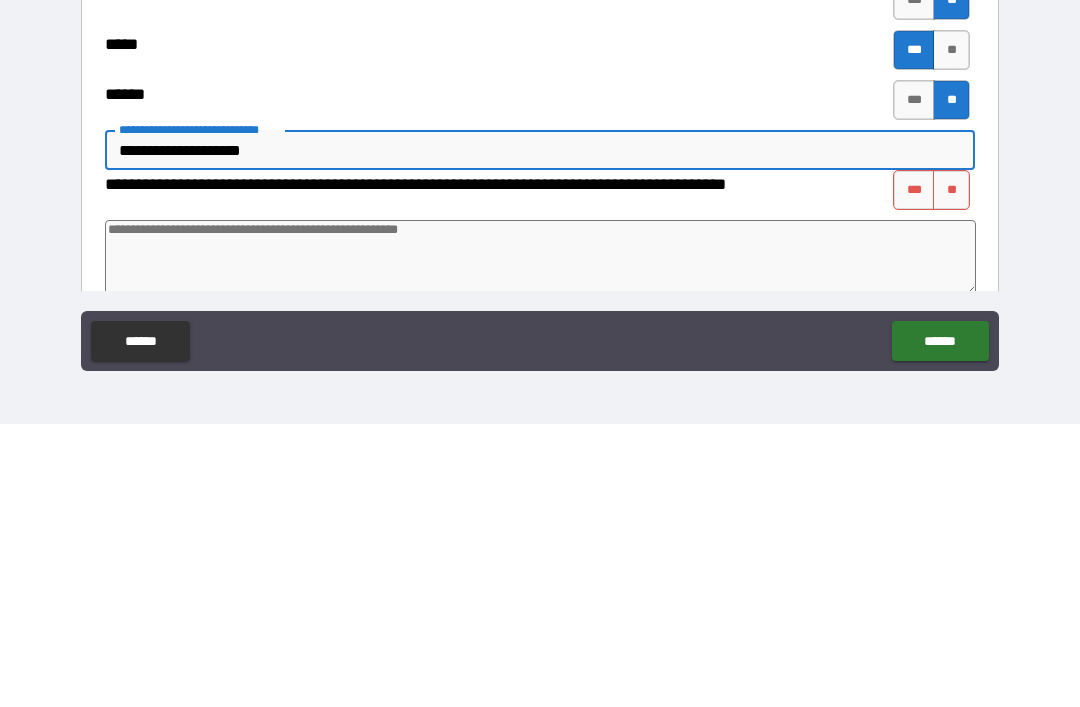 type on "**********" 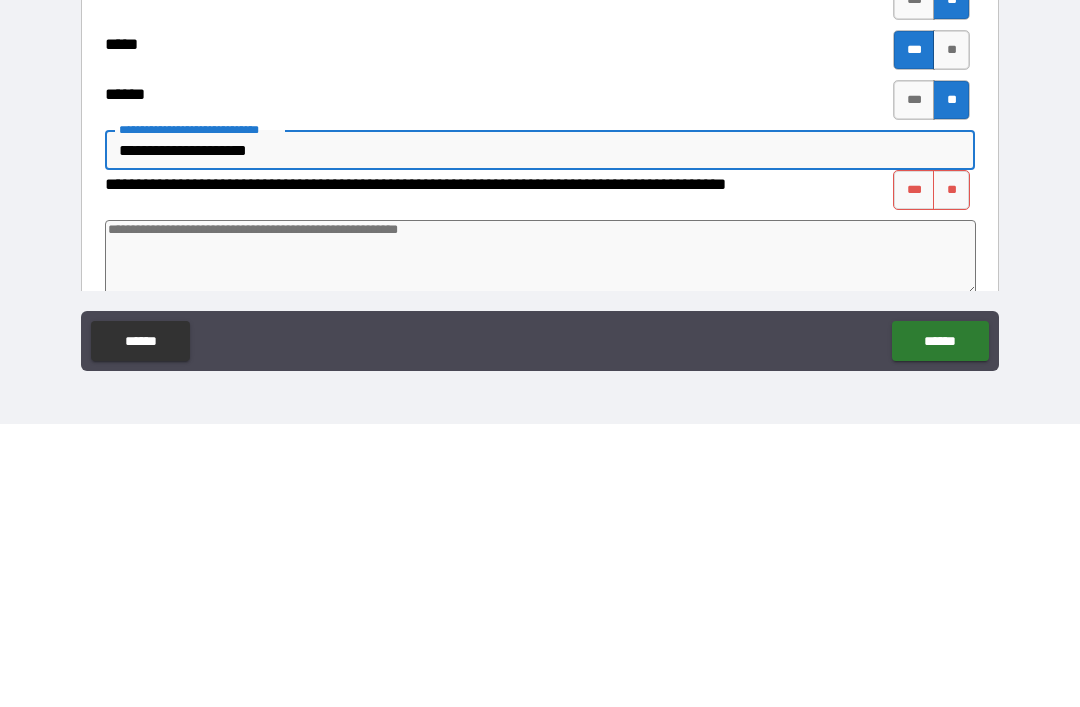 type on "*" 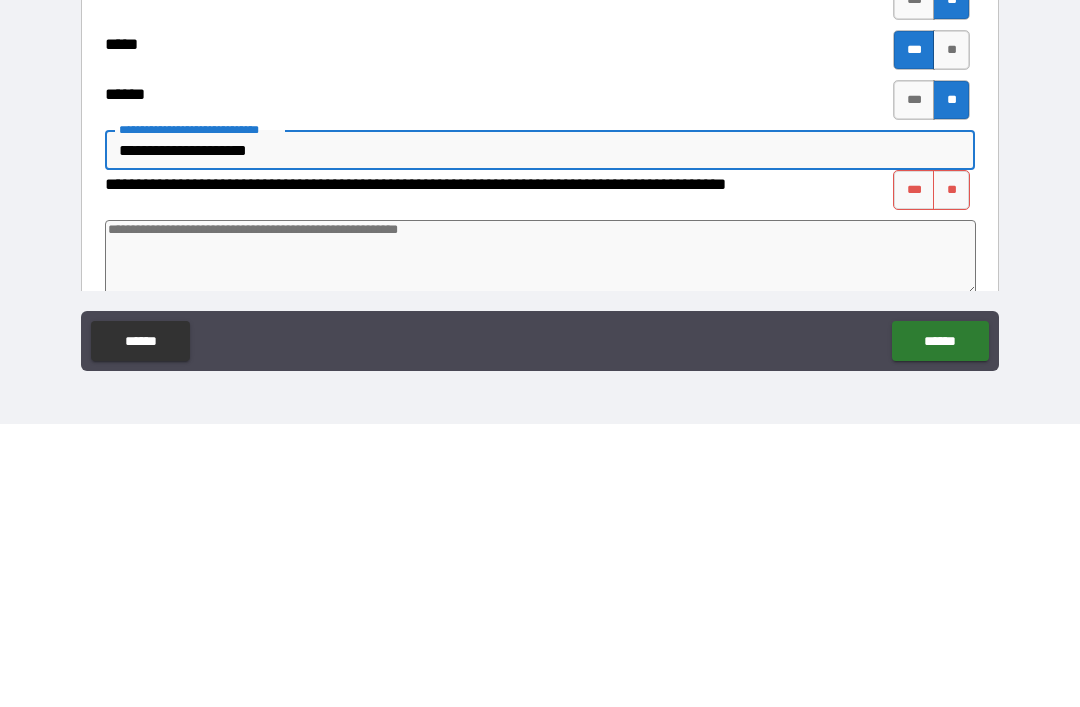 type on "**********" 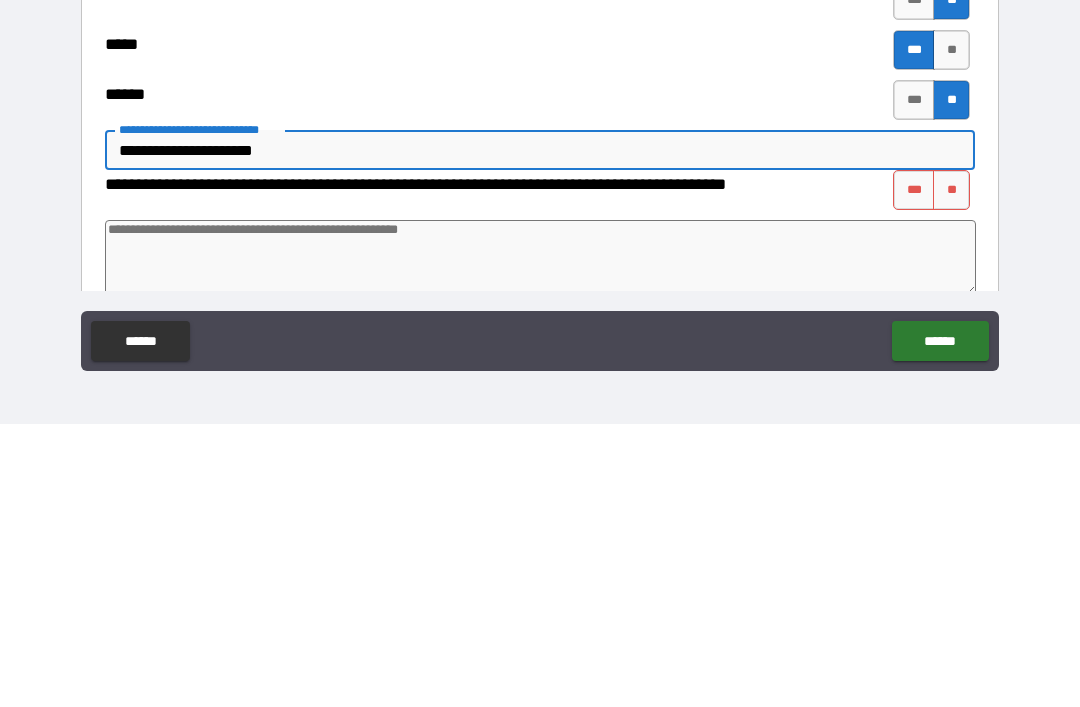 type on "*" 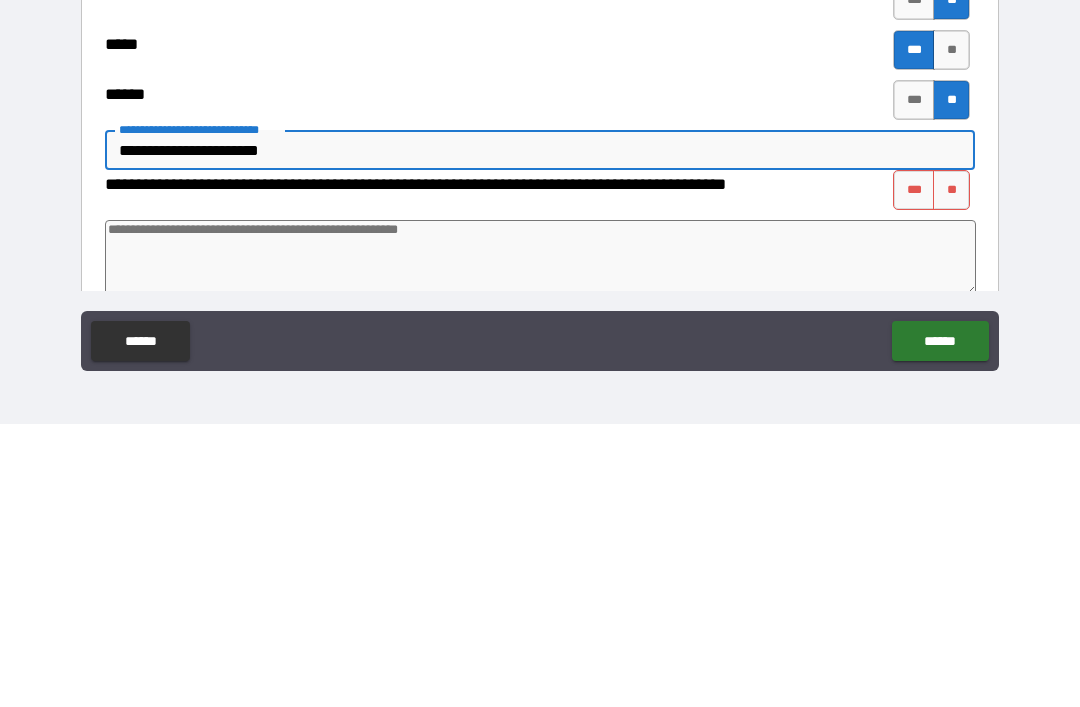 type on "*" 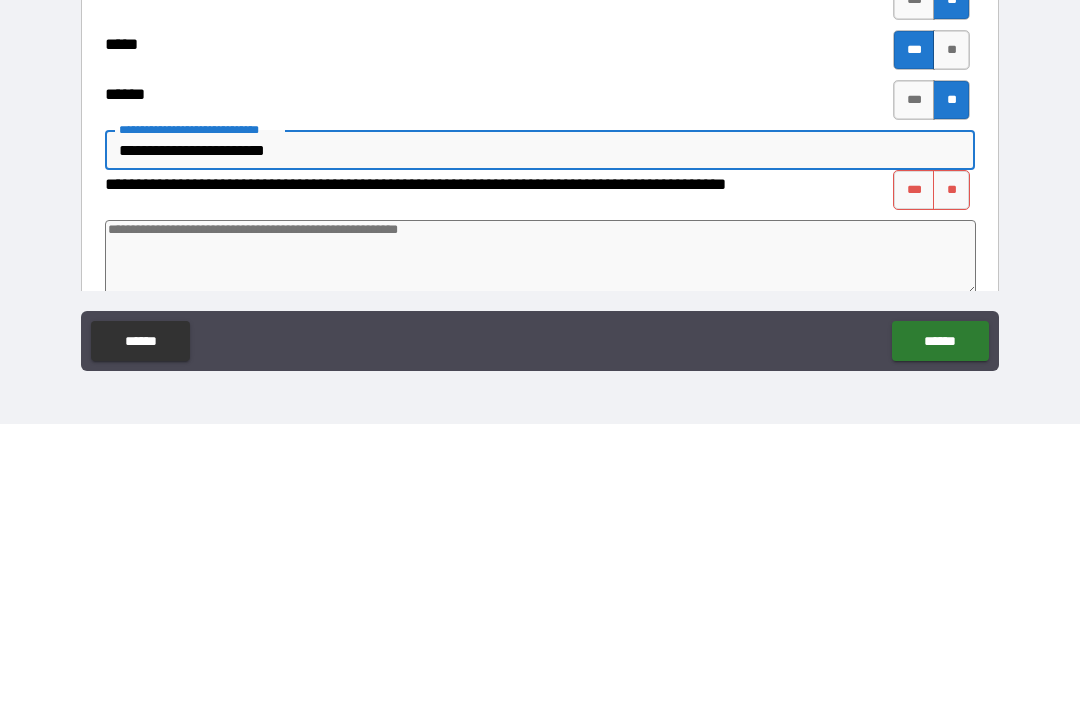 type on "*" 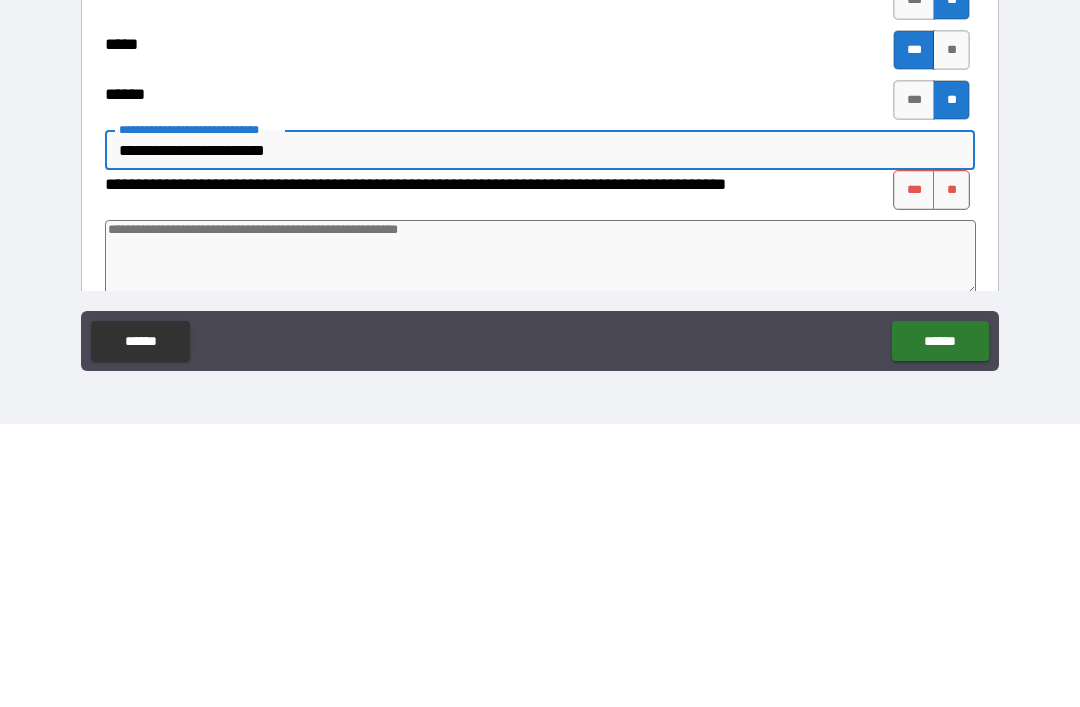 type on "**********" 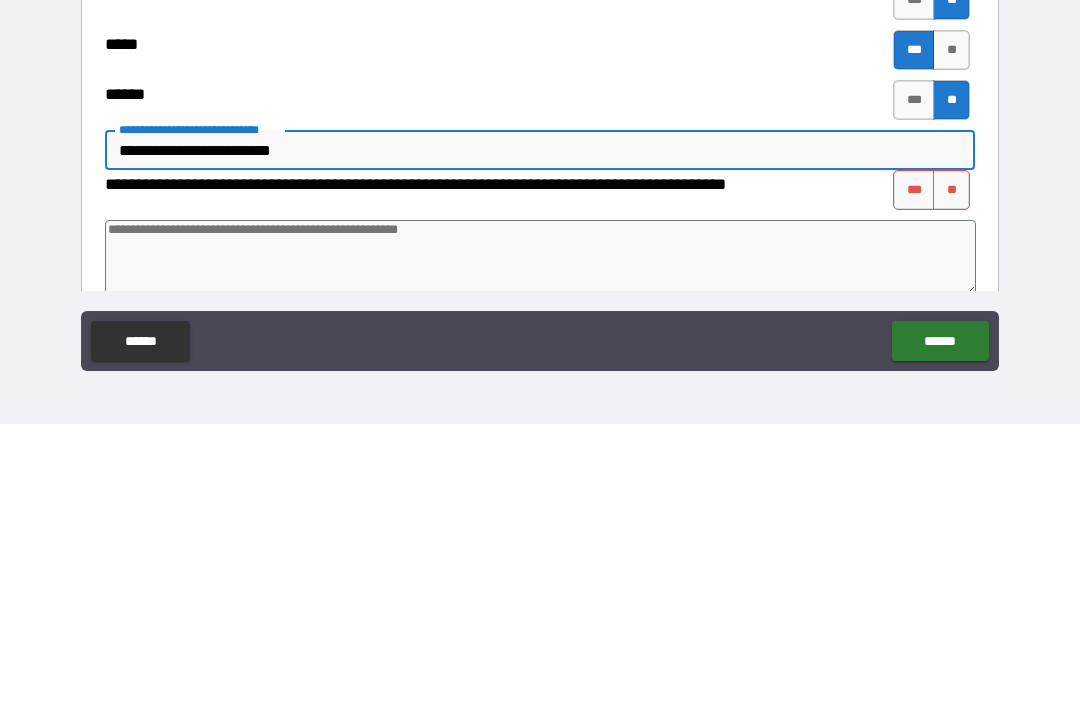 type on "*" 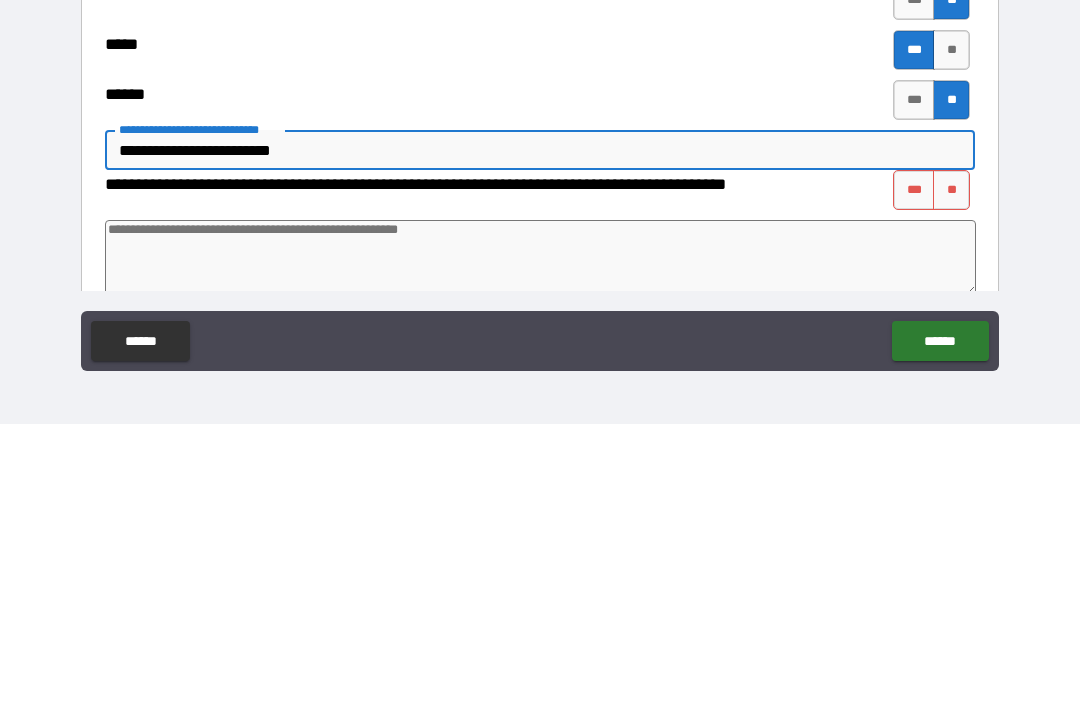 type on "**********" 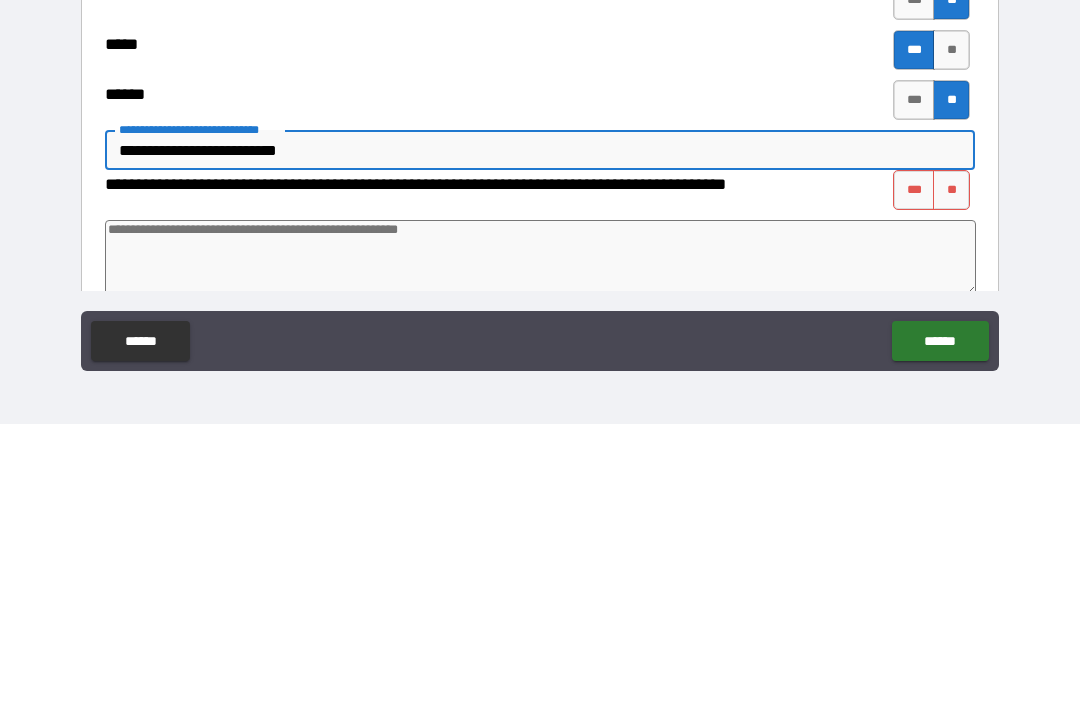 type on "*" 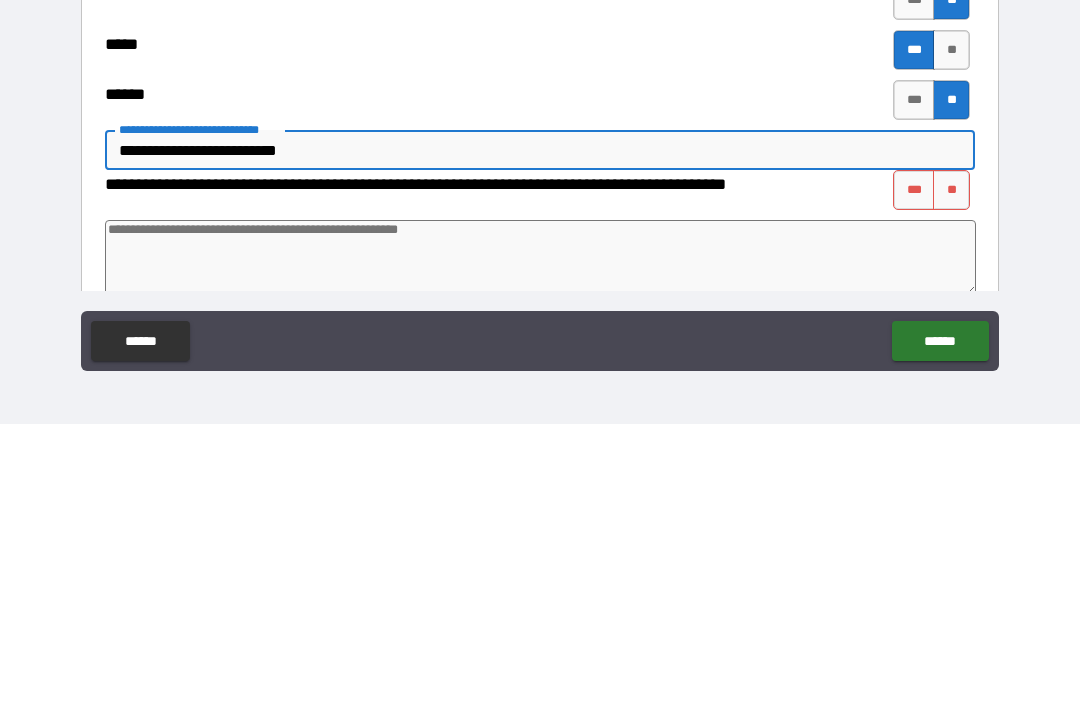 type on "**********" 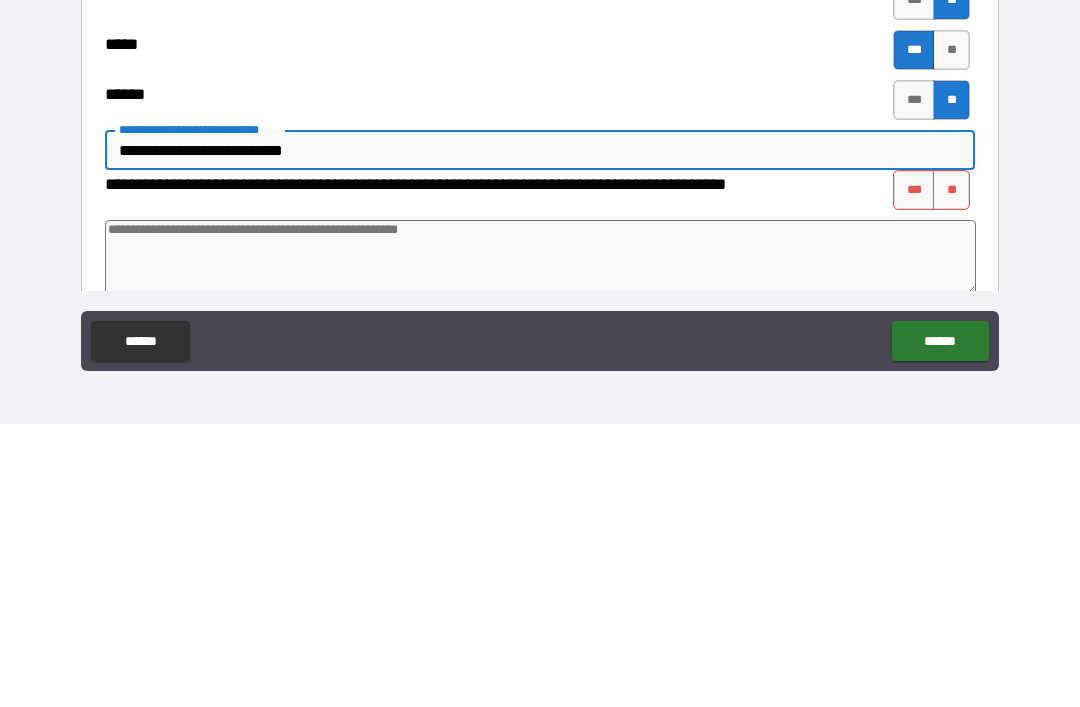 type on "*" 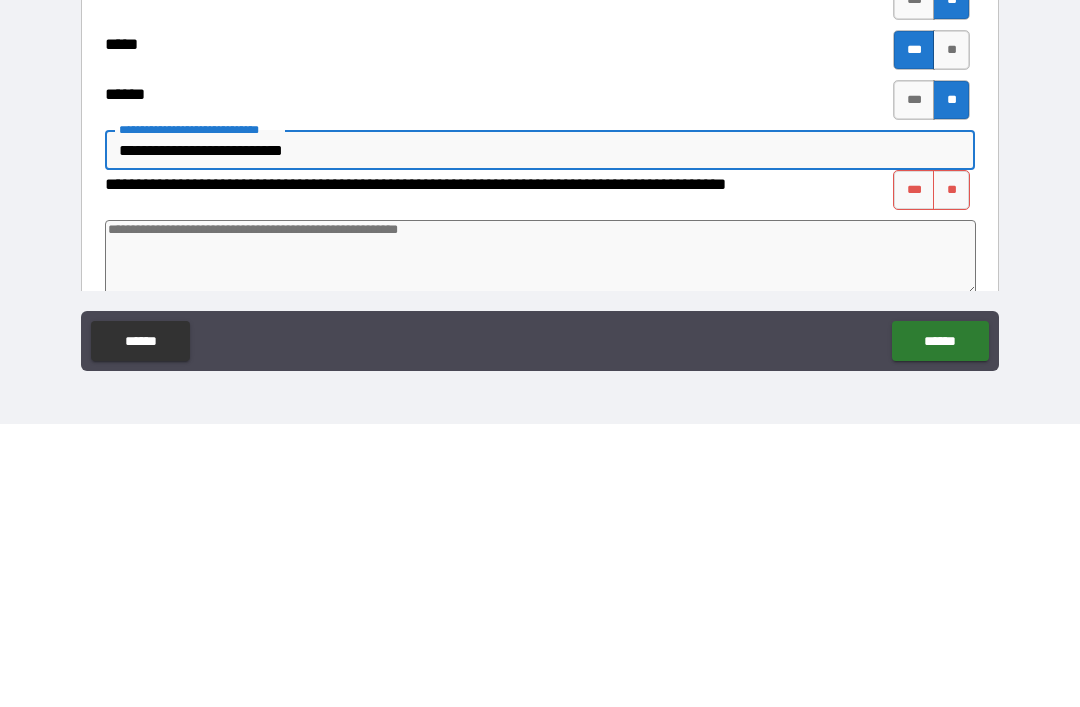 type on "**********" 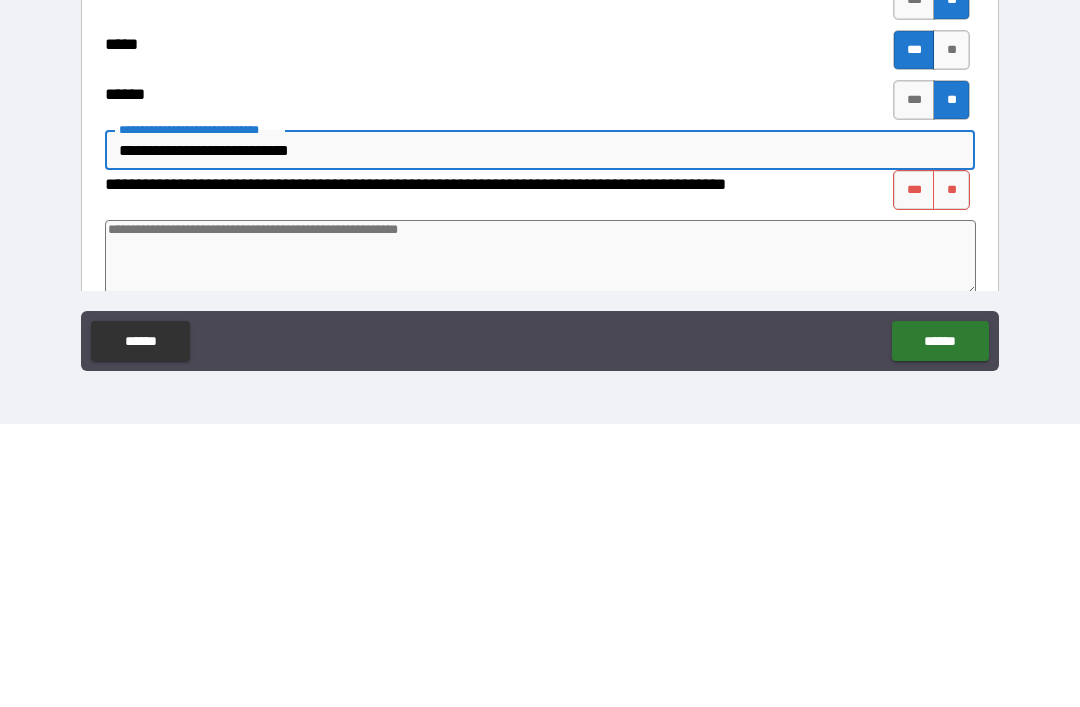 type on "*" 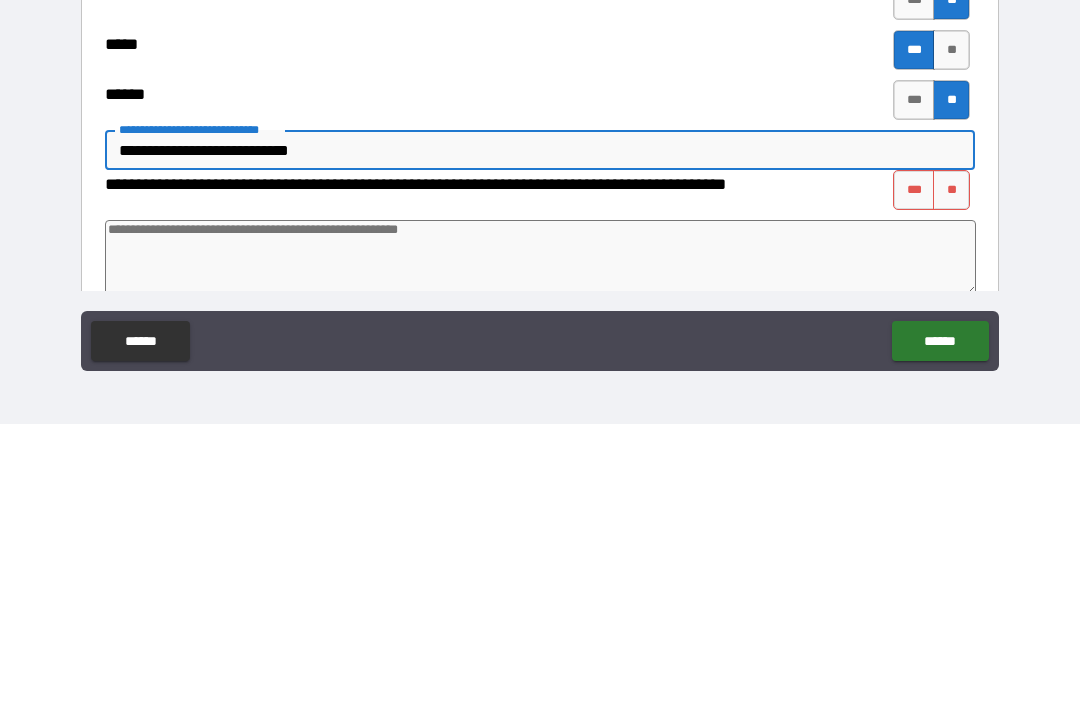 type on "**********" 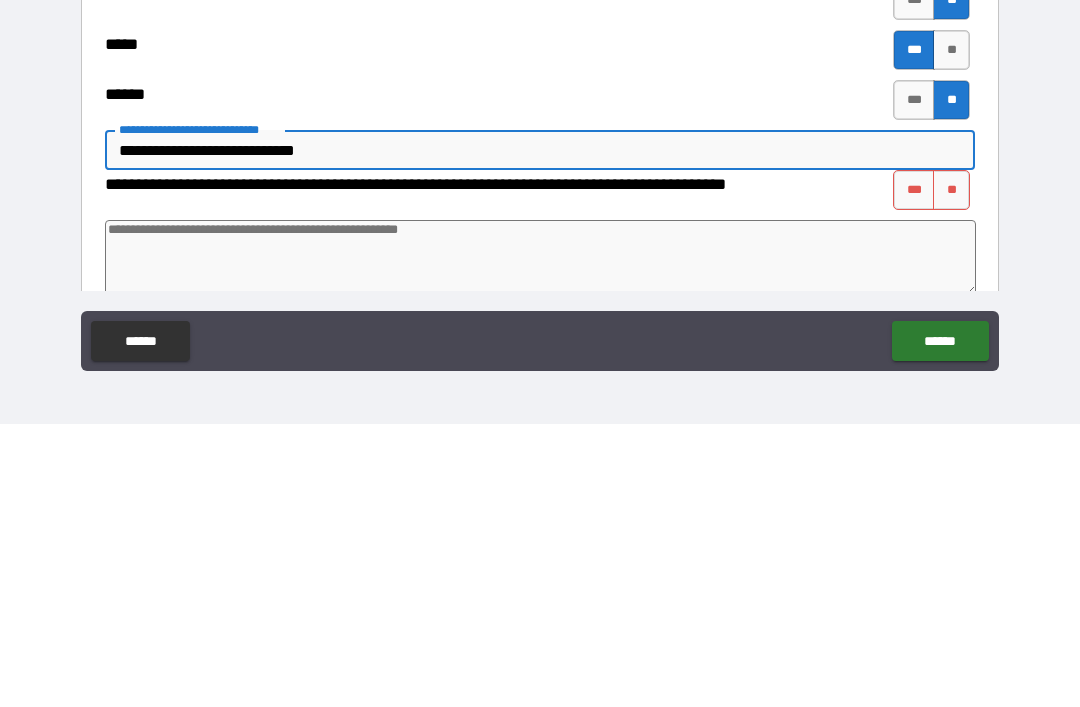 type on "*" 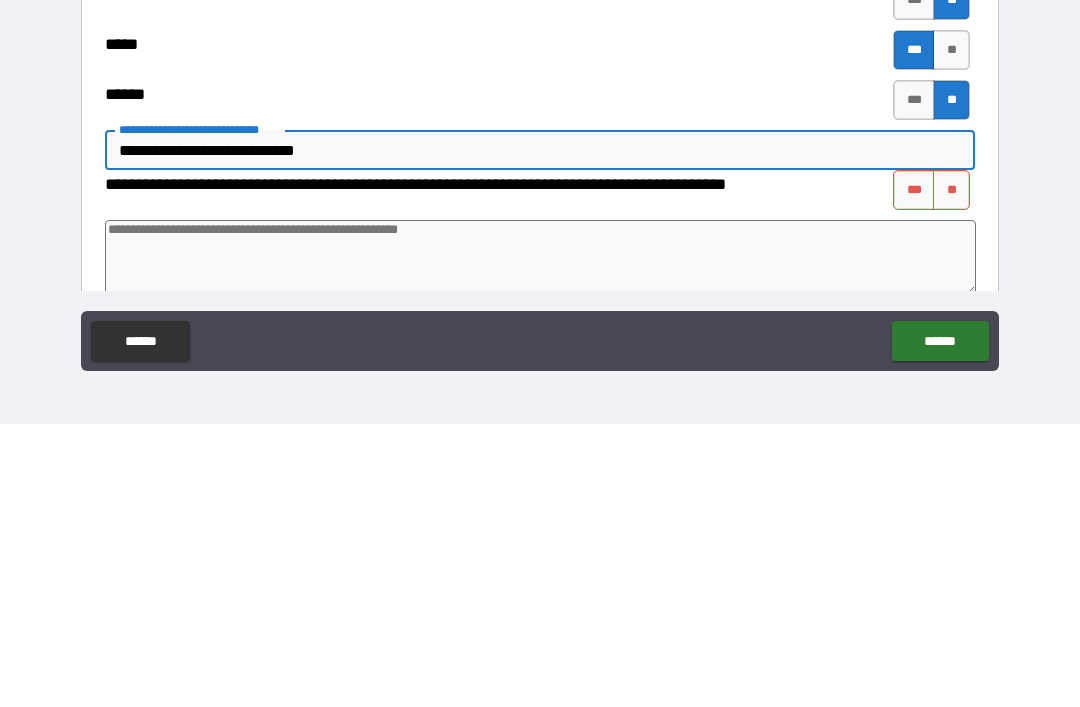 type on "**********" 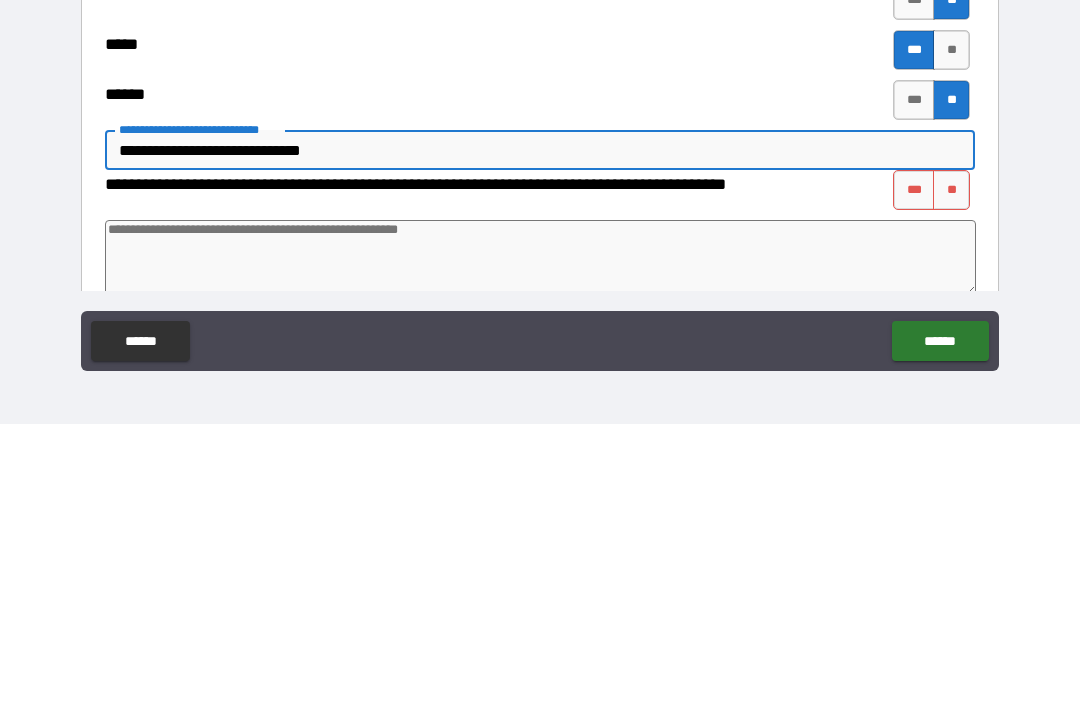 type on "*" 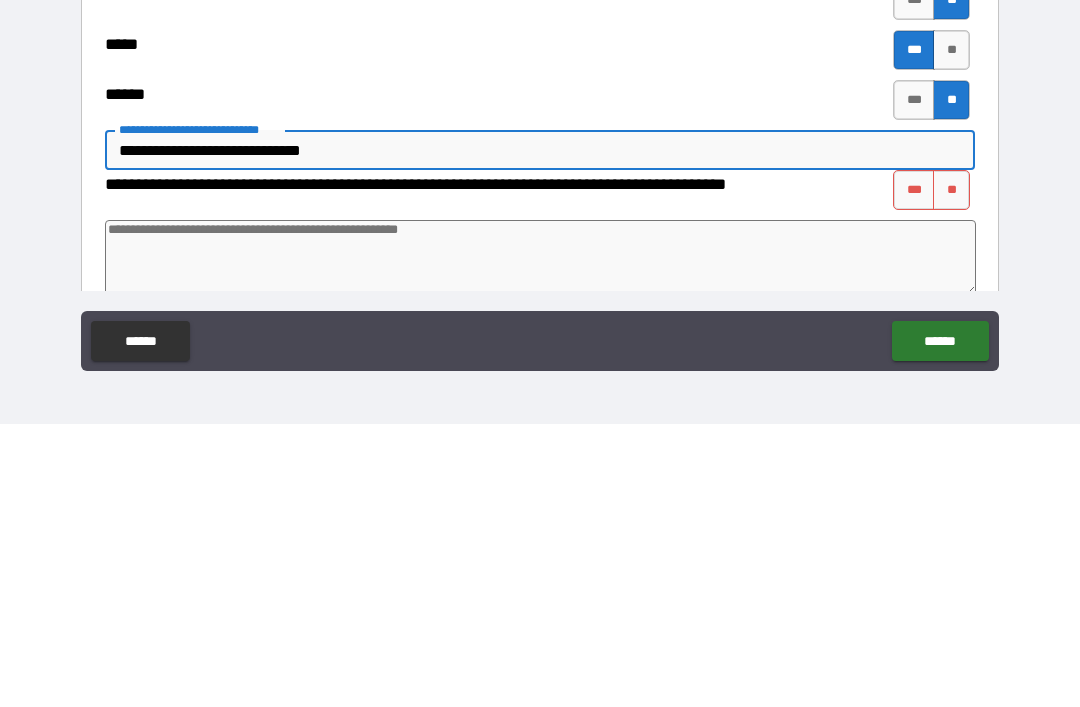 type on "**********" 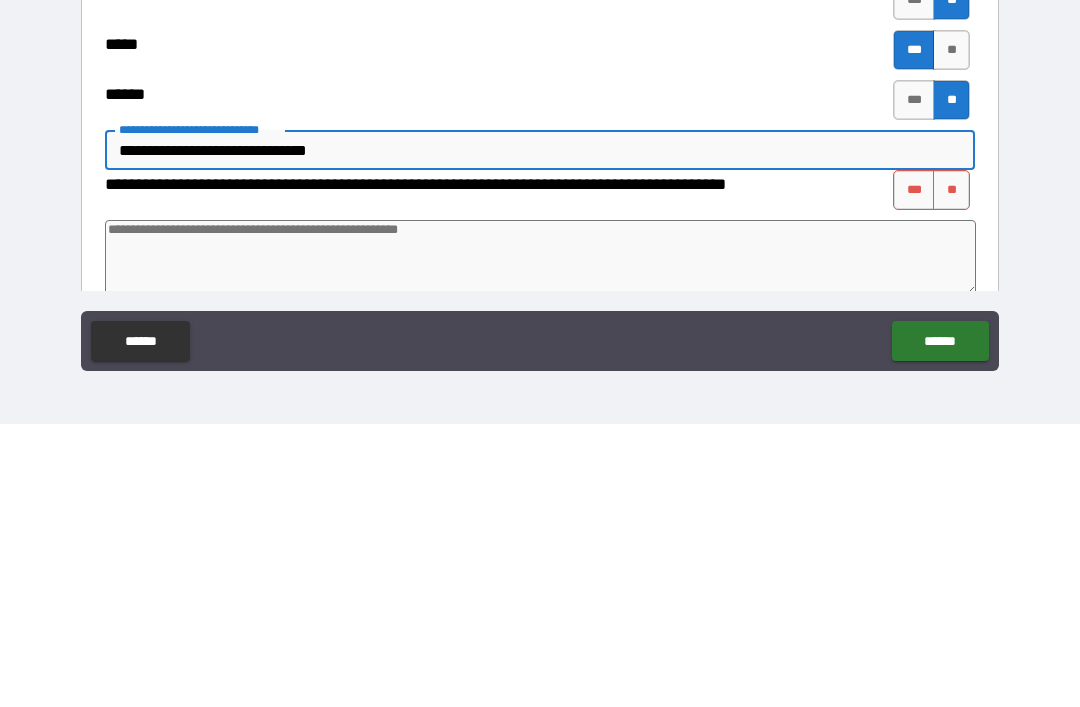 type on "*" 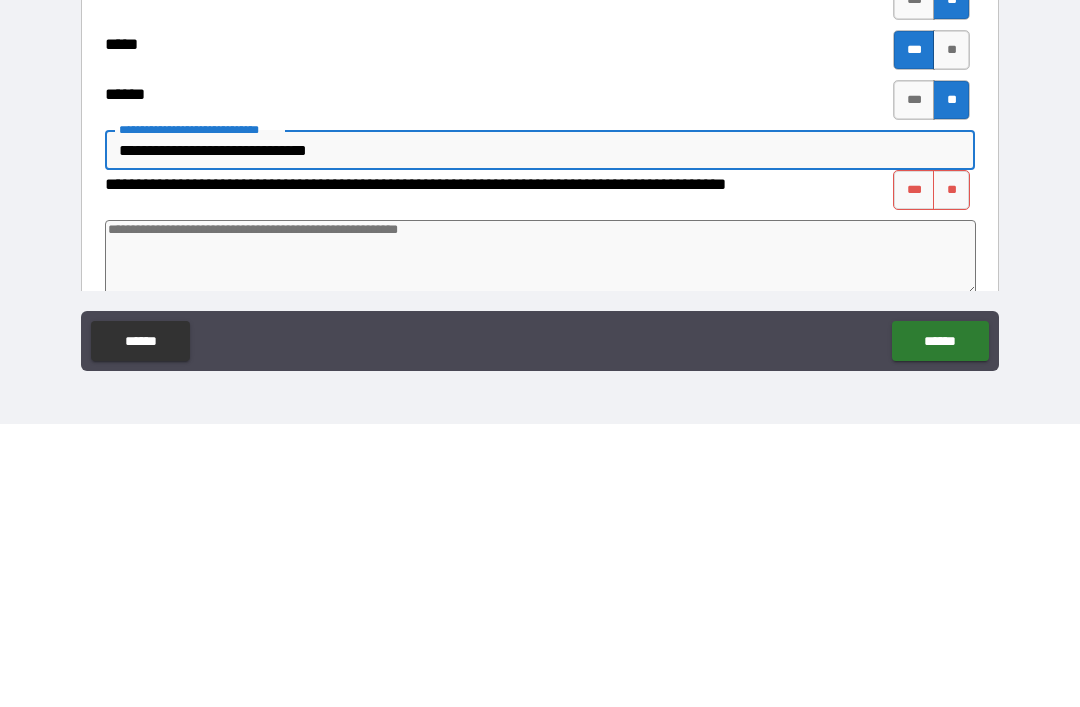 type on "**********" 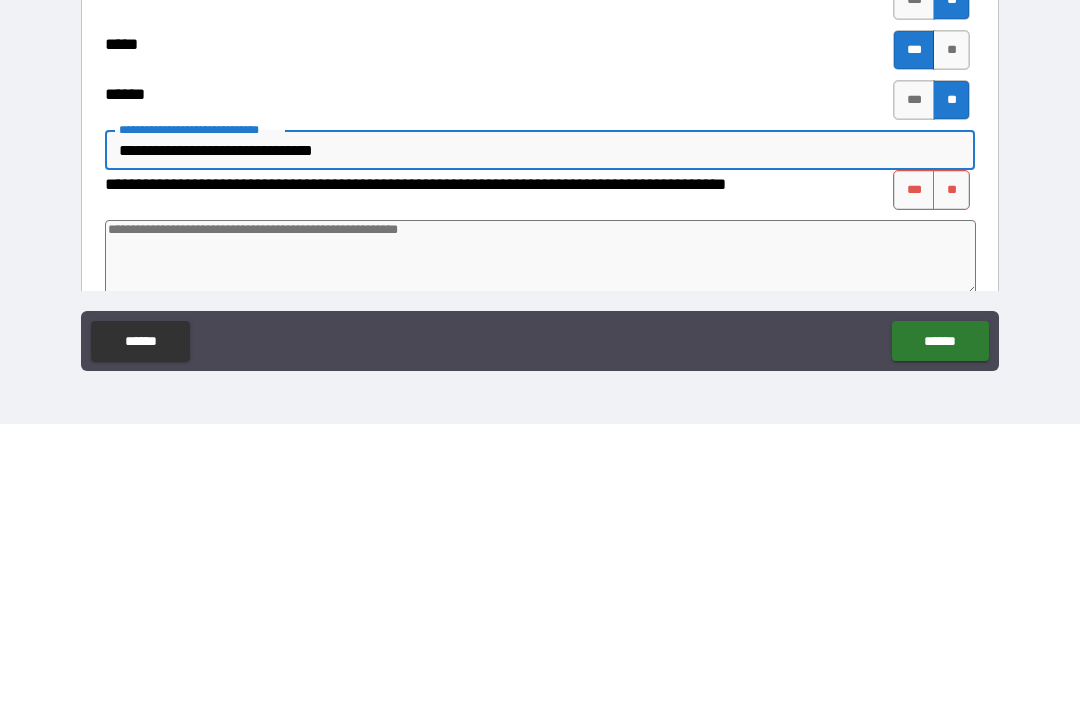 type on "*" 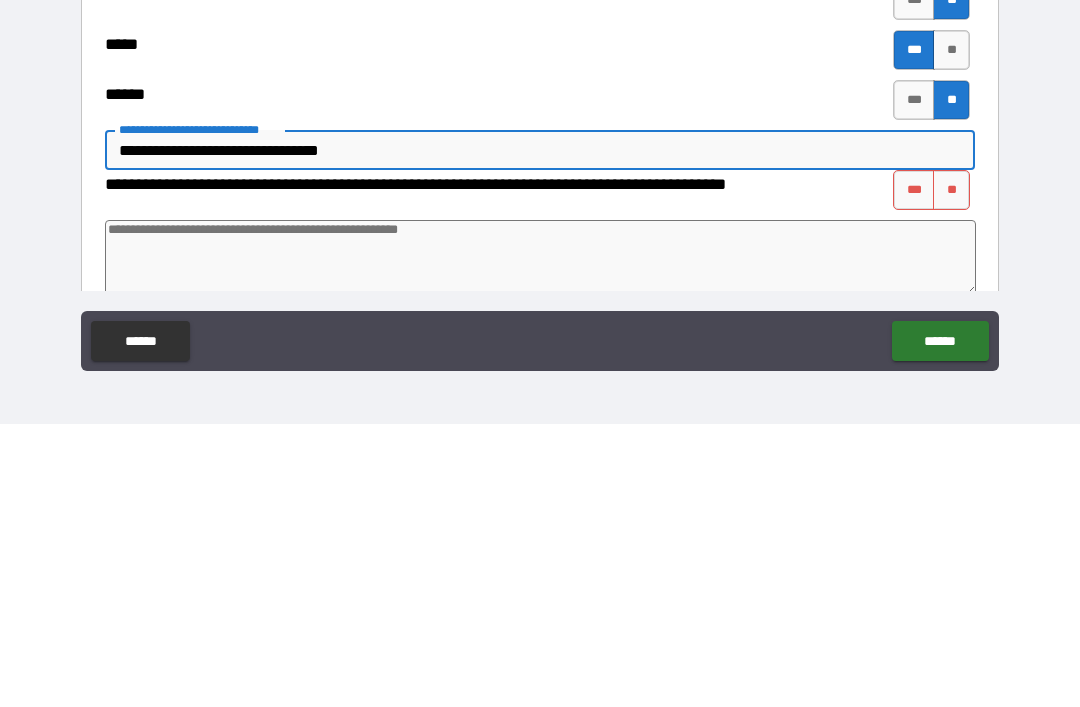 type on "*" 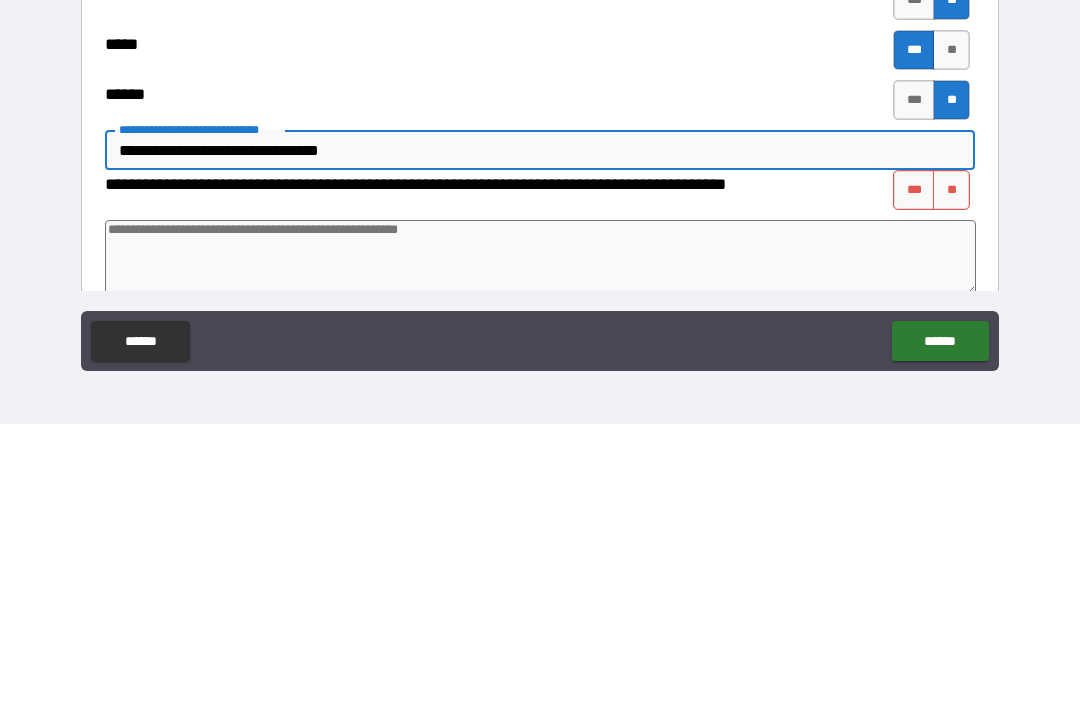 type on "**********" 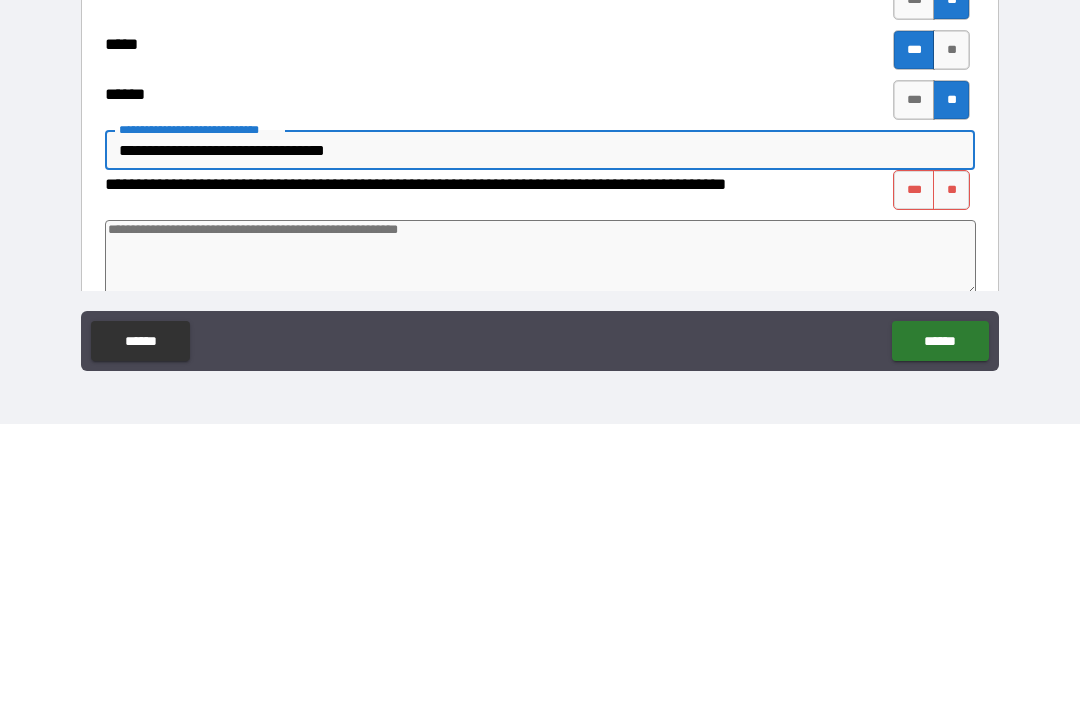 type on "*" 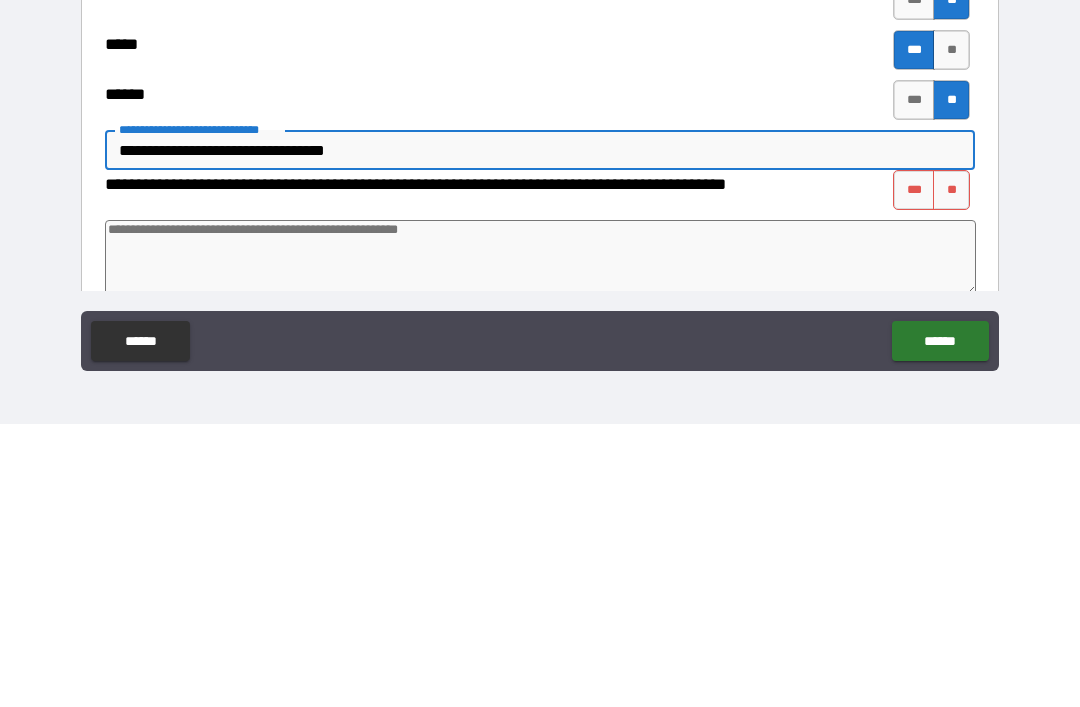 type on "*" 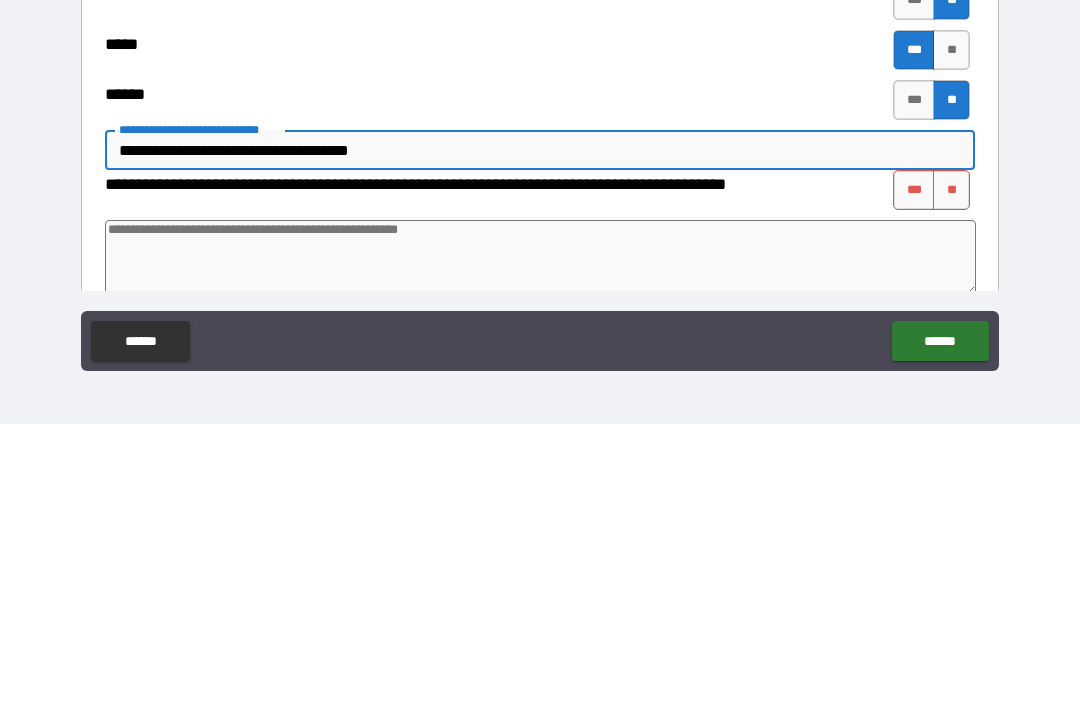 type on "**********" 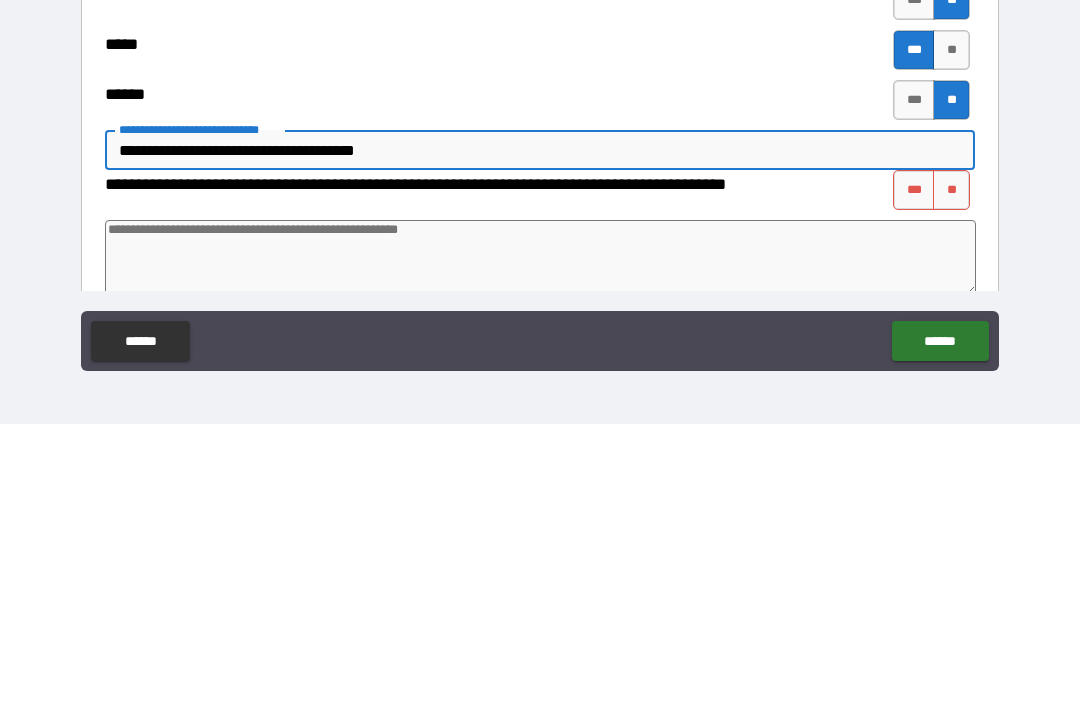 type on "*" 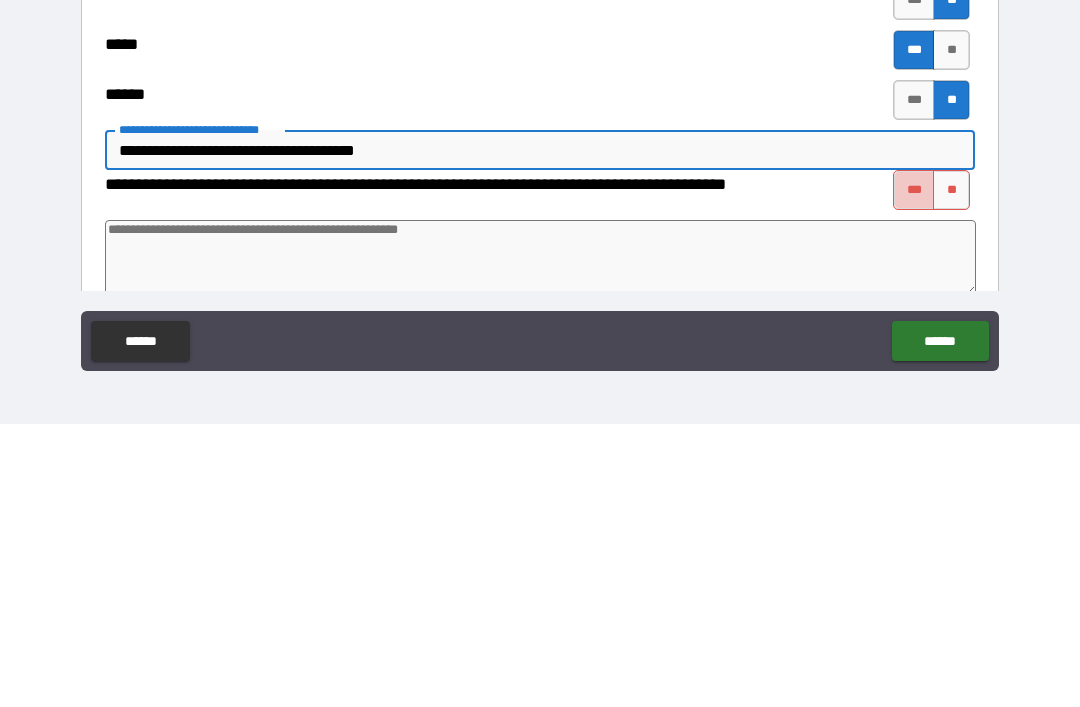 type on "**********" 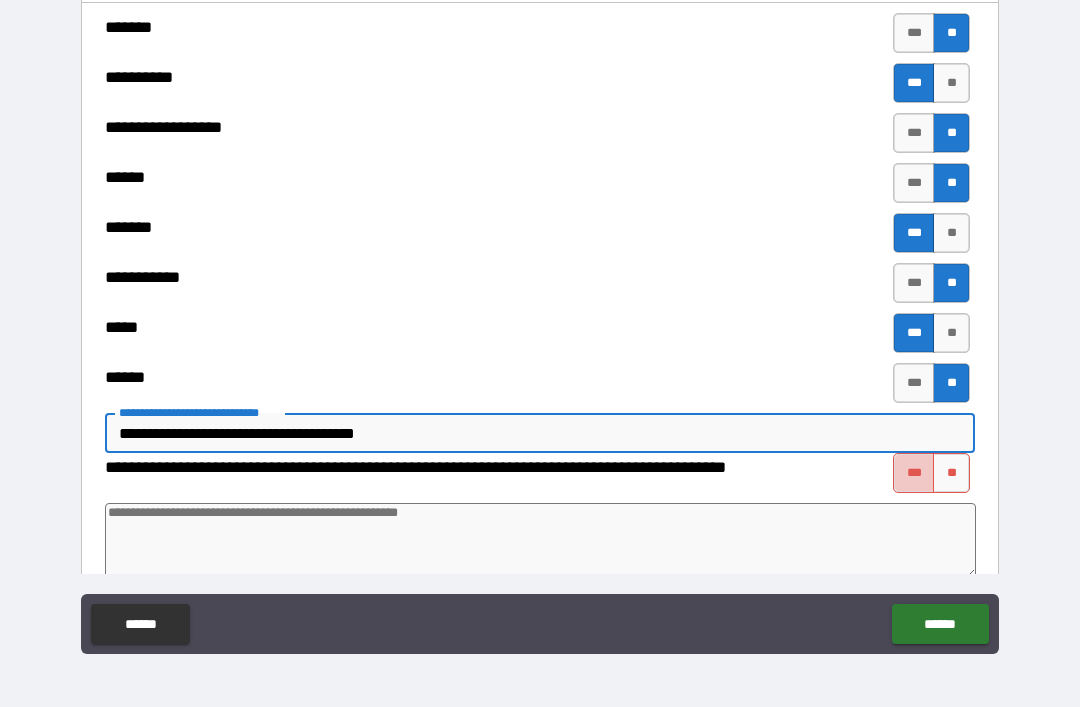 type on "*" 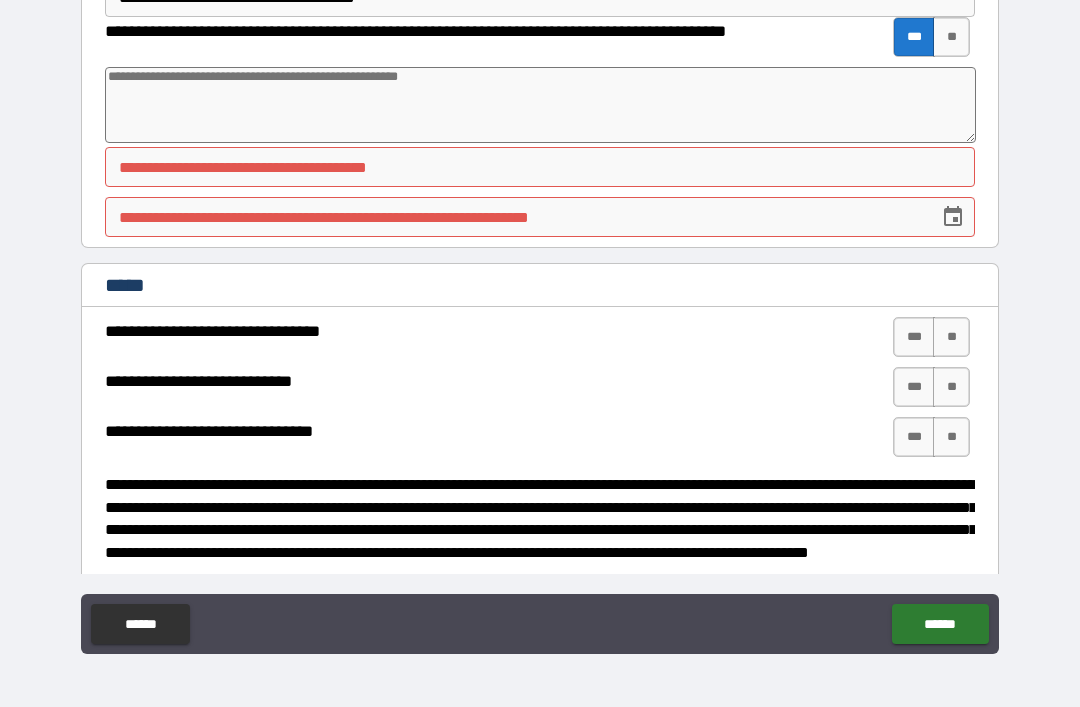 scroll, scrollTop: 2642, scrollLeft: 0, axis: vertical 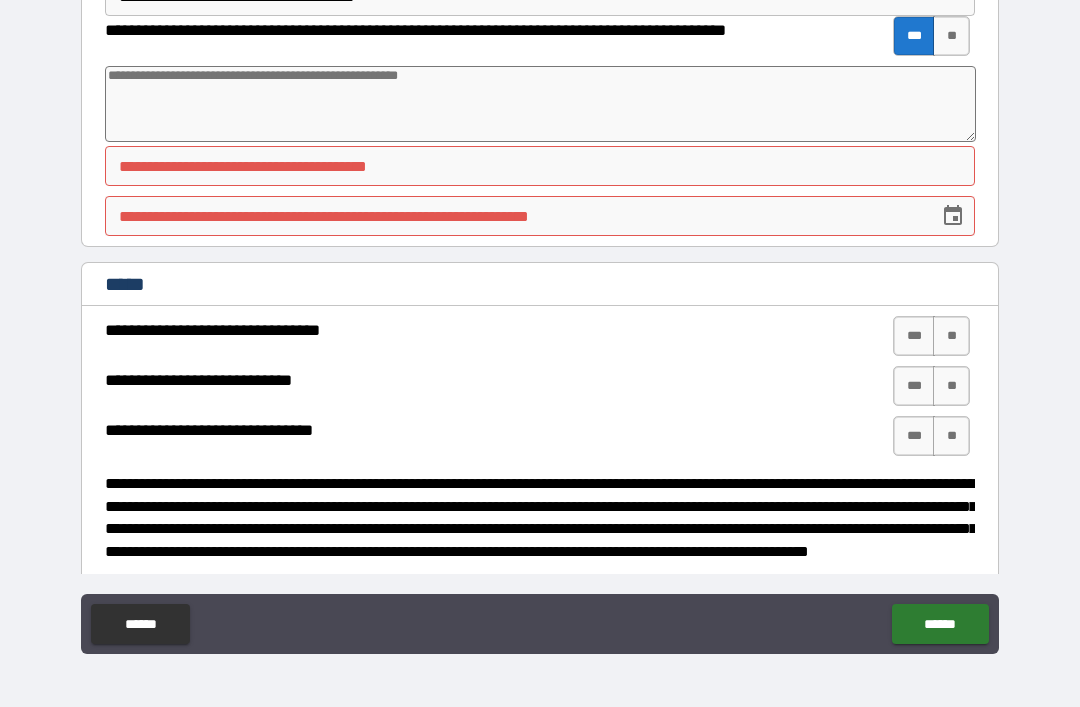 click on "**********" at bounding box center (540, 166) 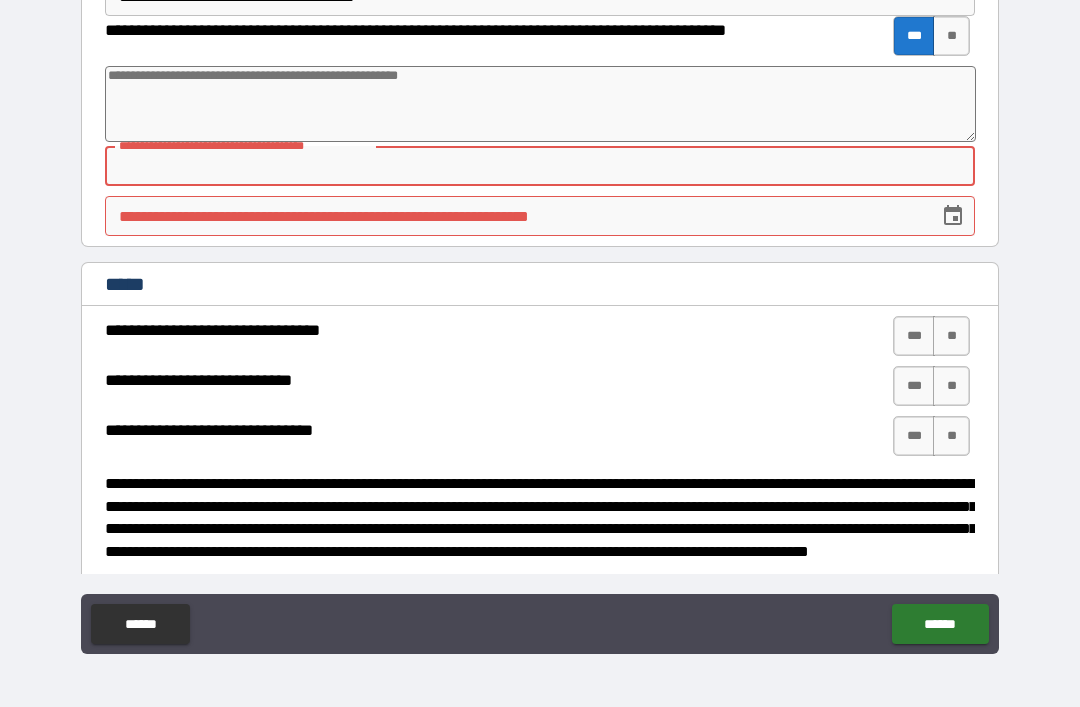 type on "*" 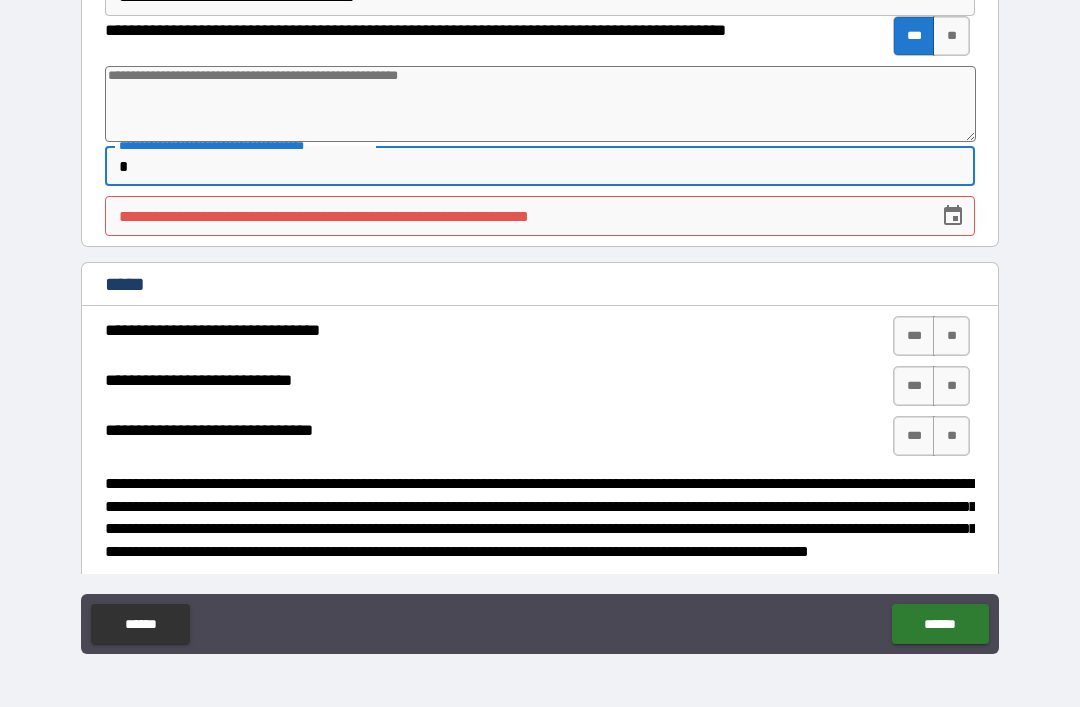 type on "*" 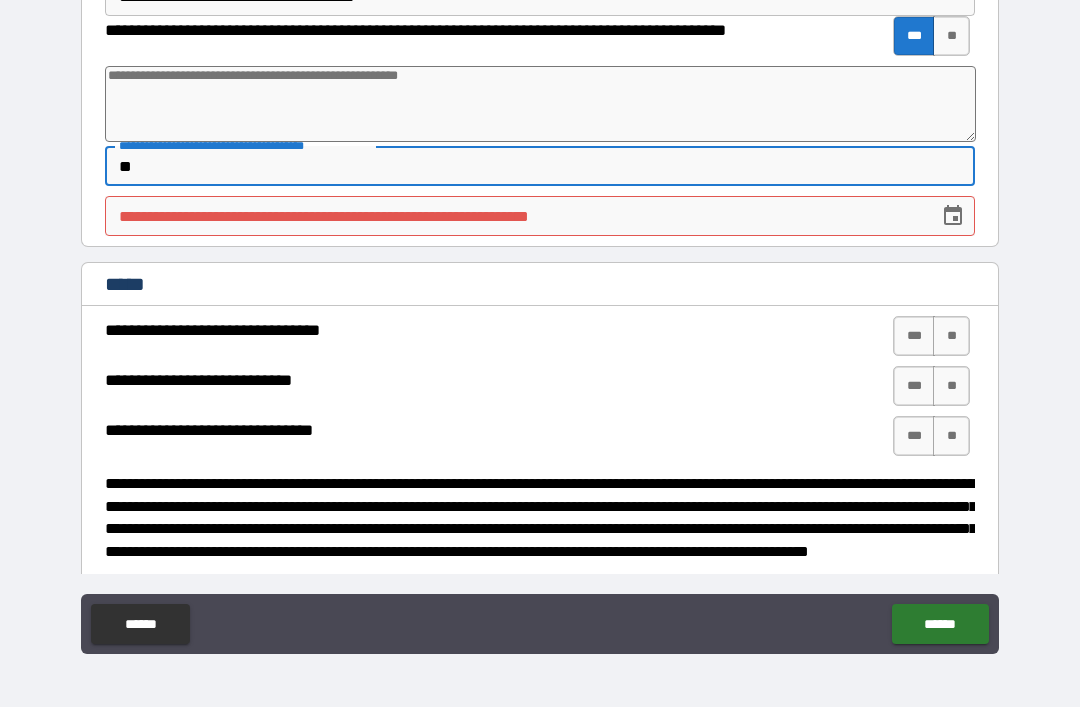 type on "*" 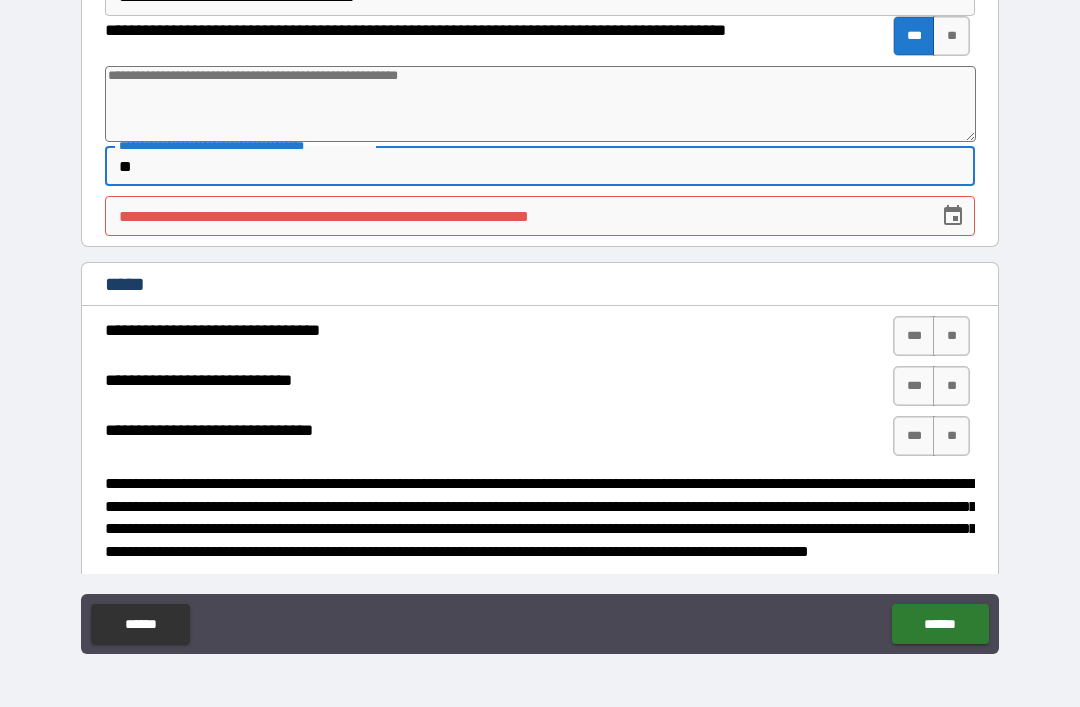 type on "**" 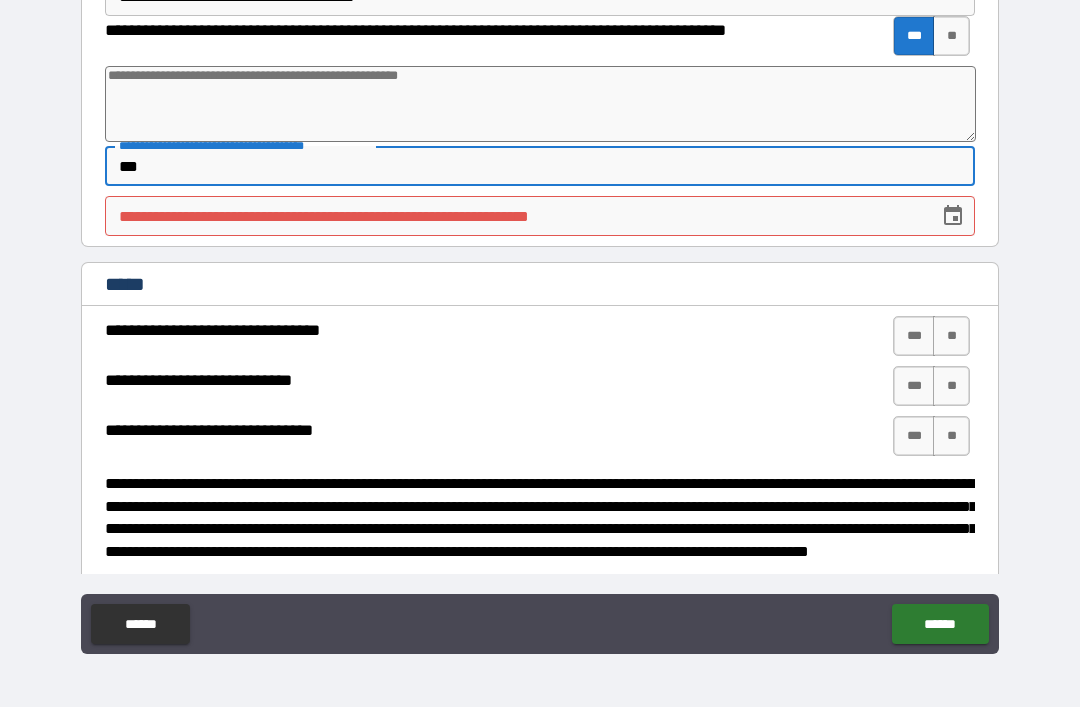 type on "*" 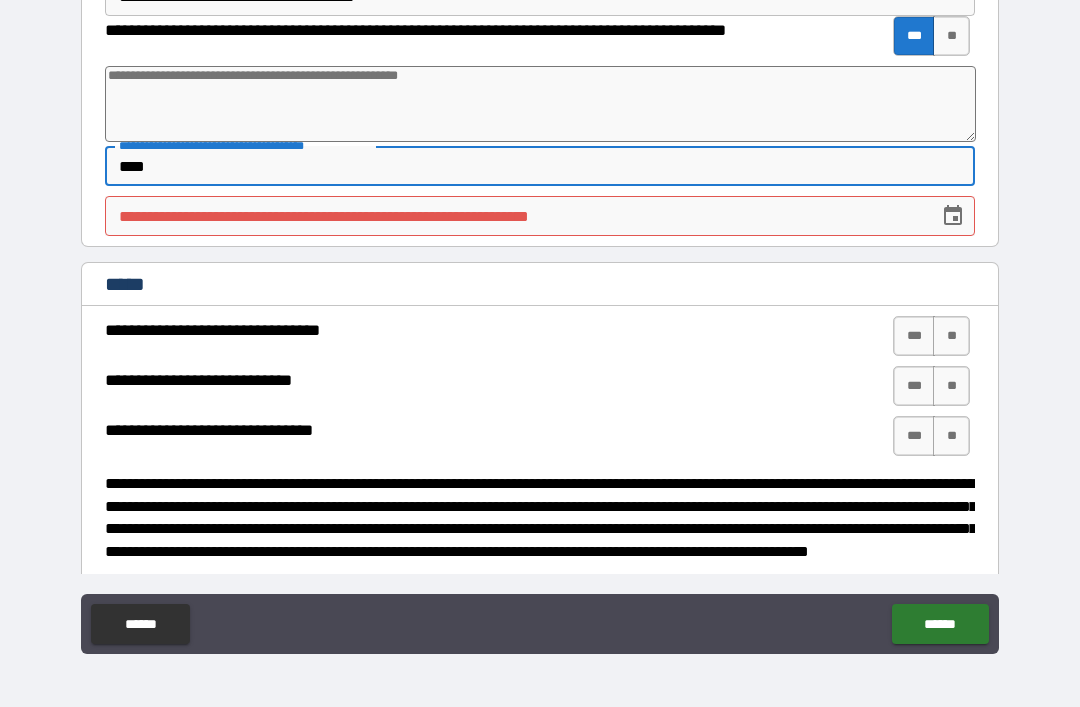 type on "*" 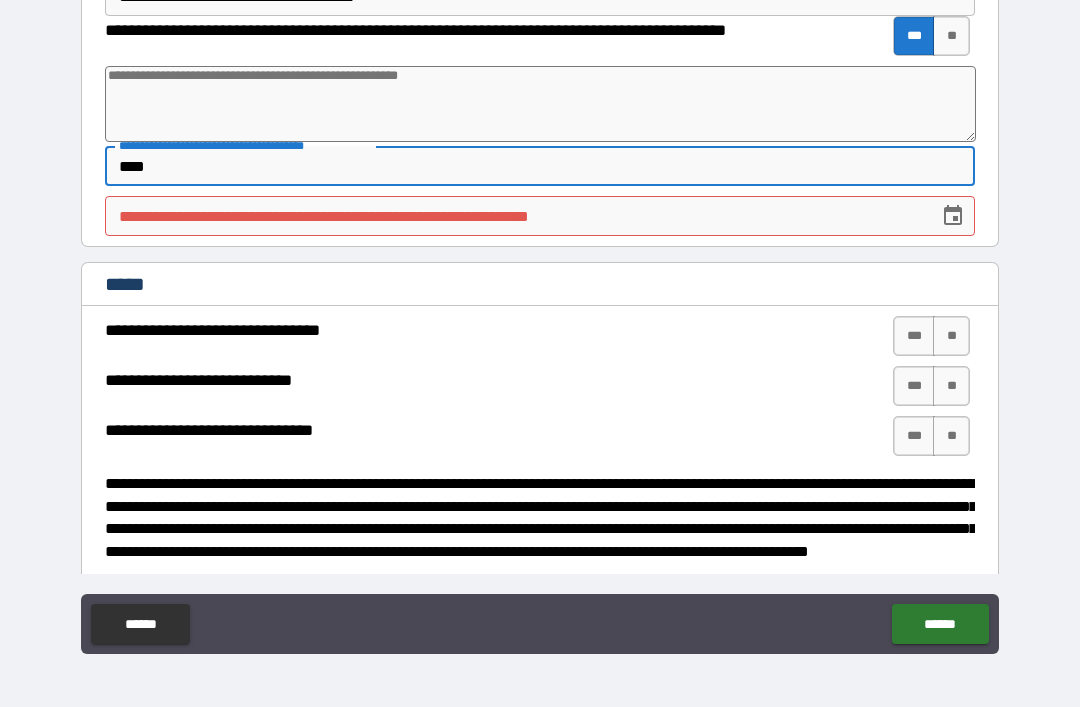 type on "*****" 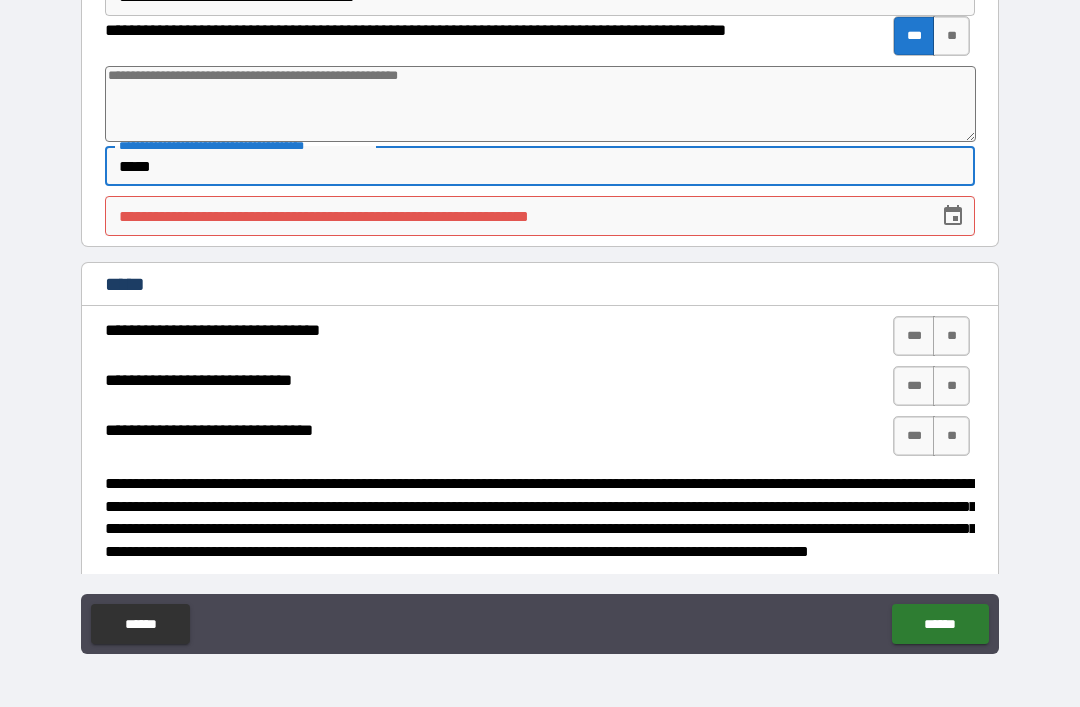 type on "*" 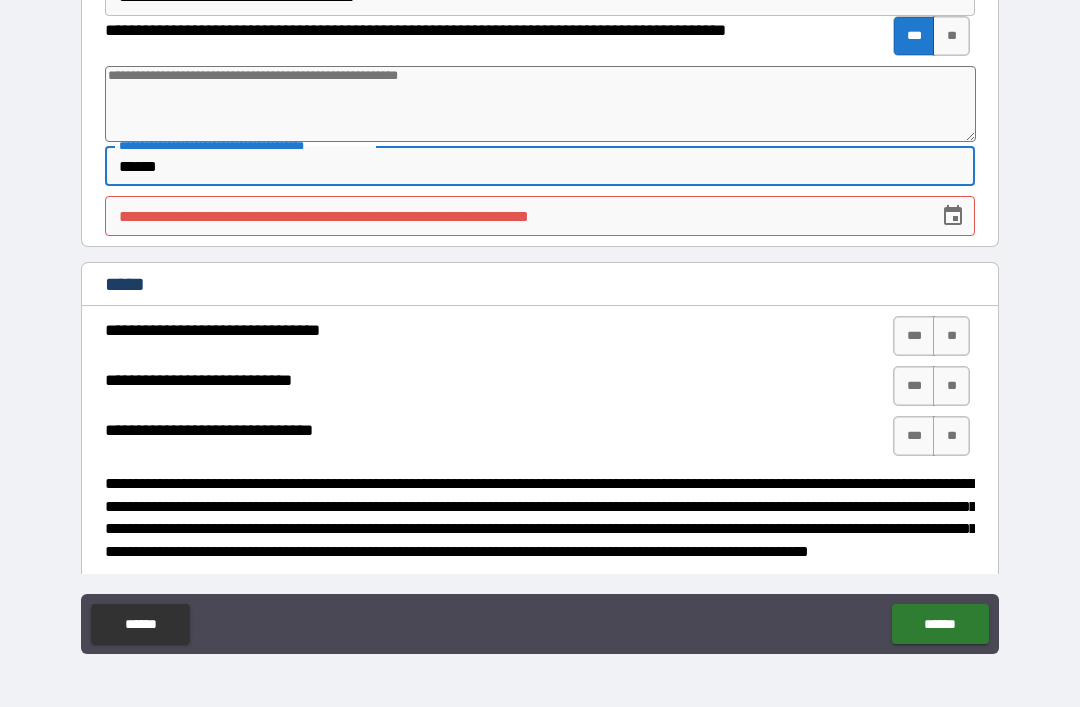 type on "*" 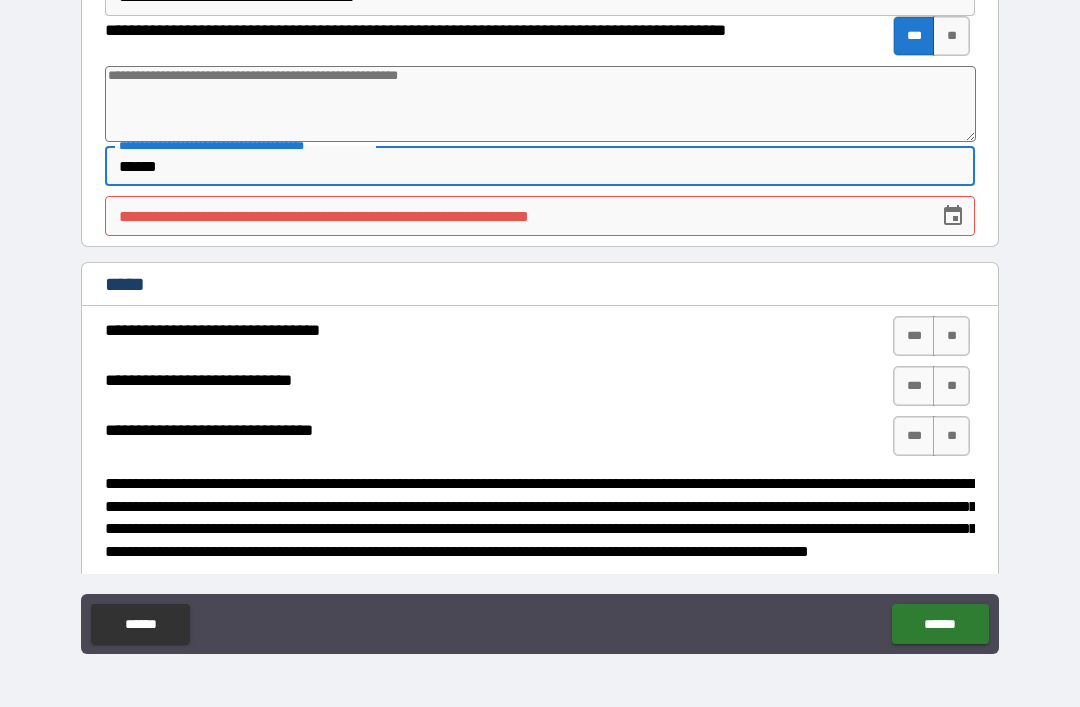 type on "*******" 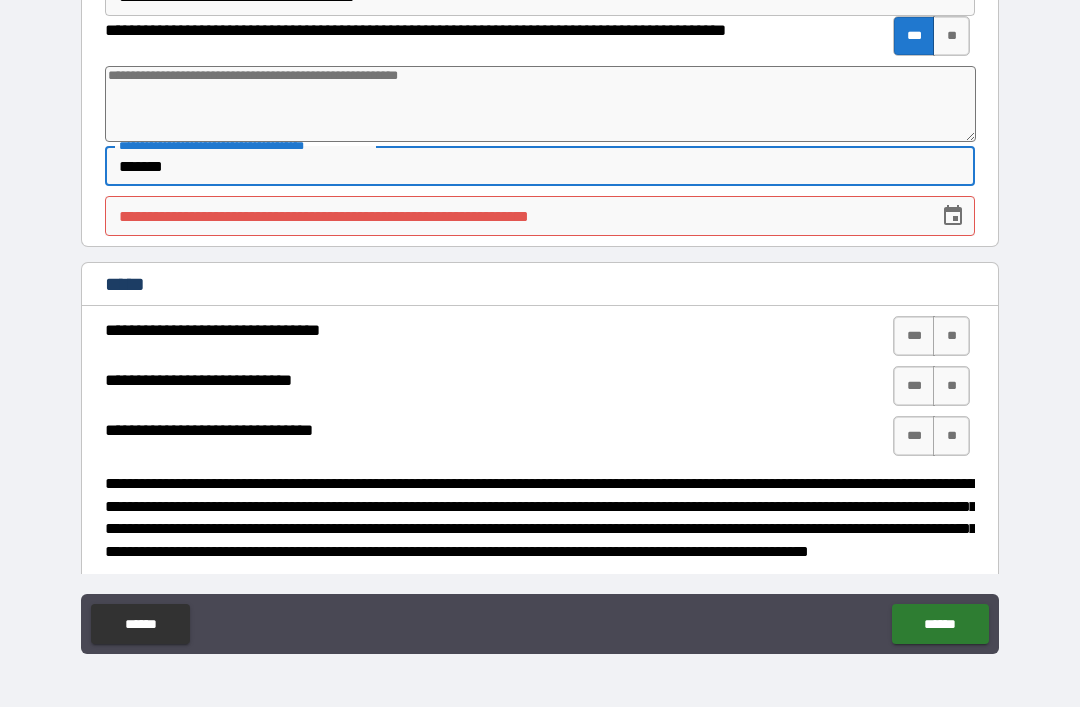 type on "*" 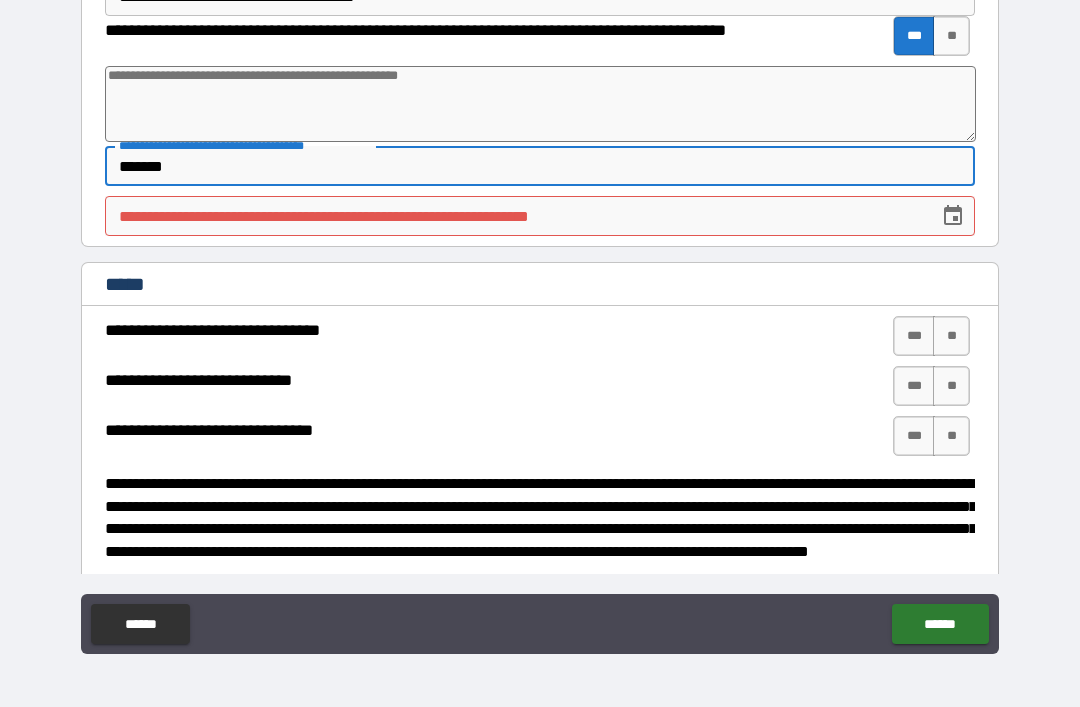 type on "********" 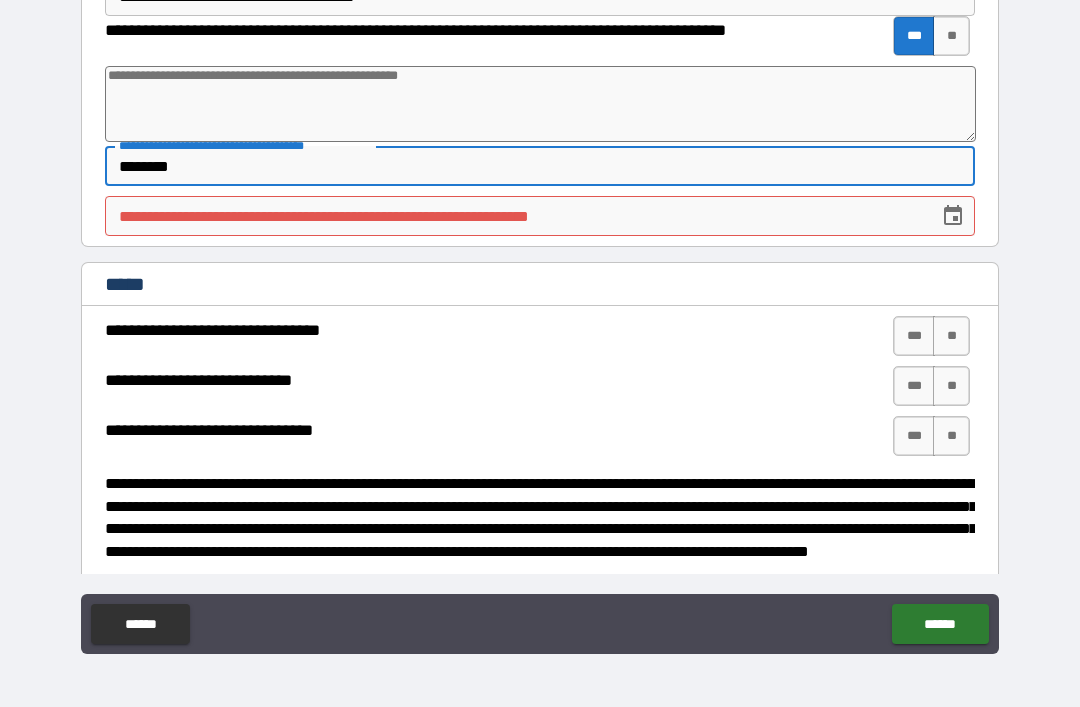 type on "*" 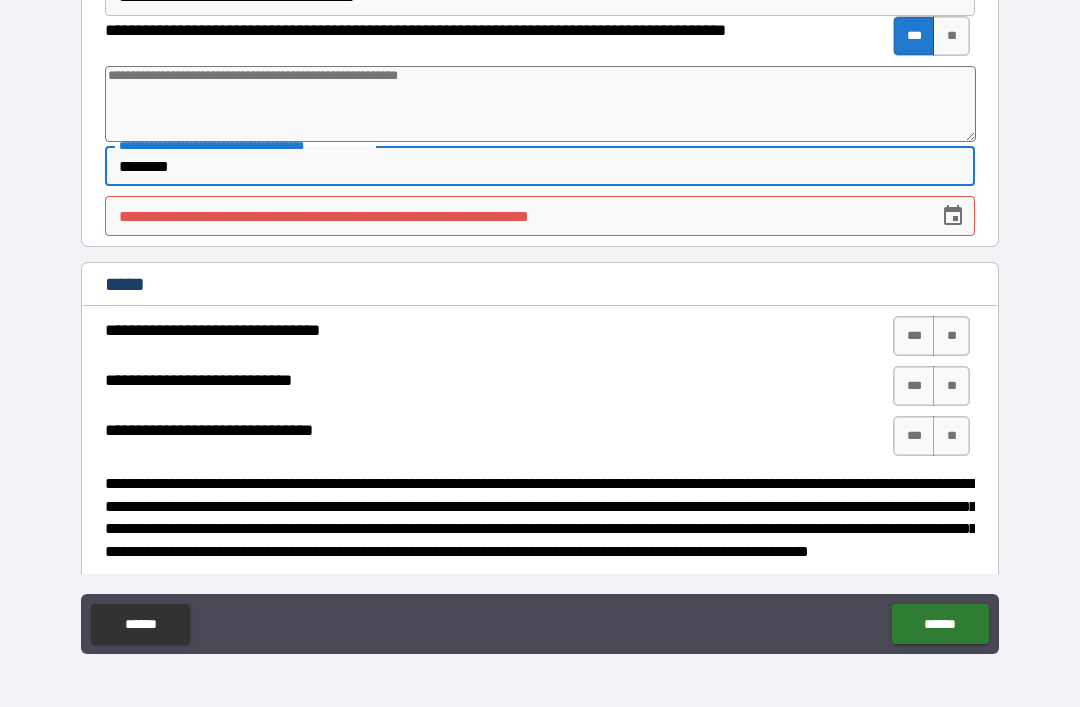 type on "*********" 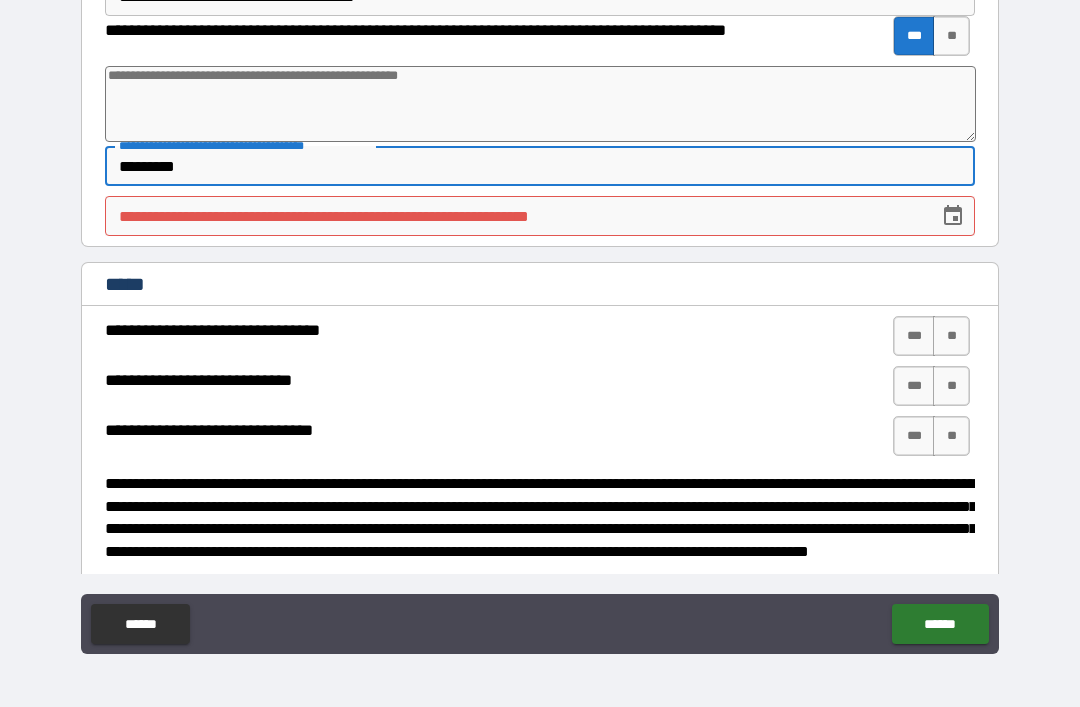 type on "*" 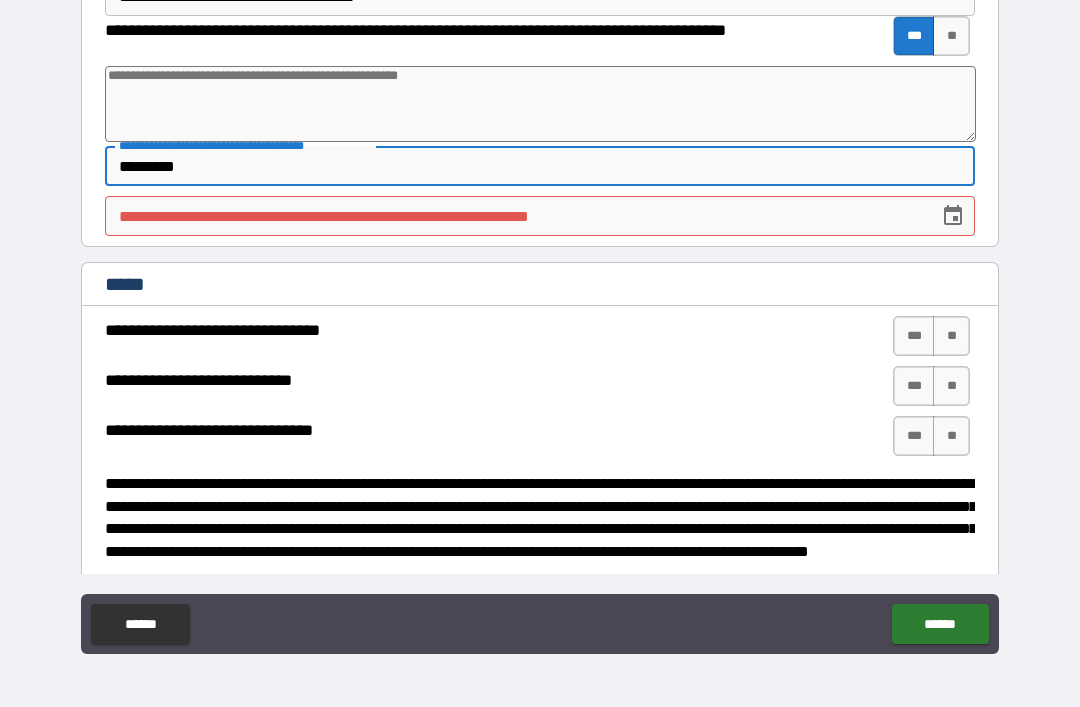 type on "*********" 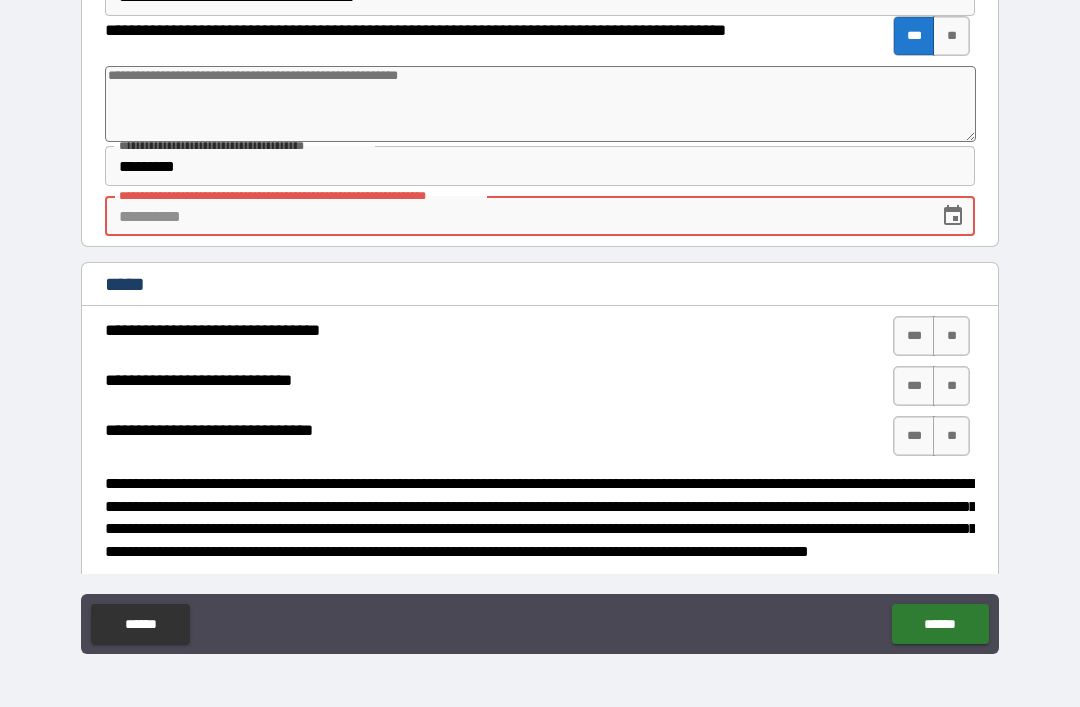 type on "*" 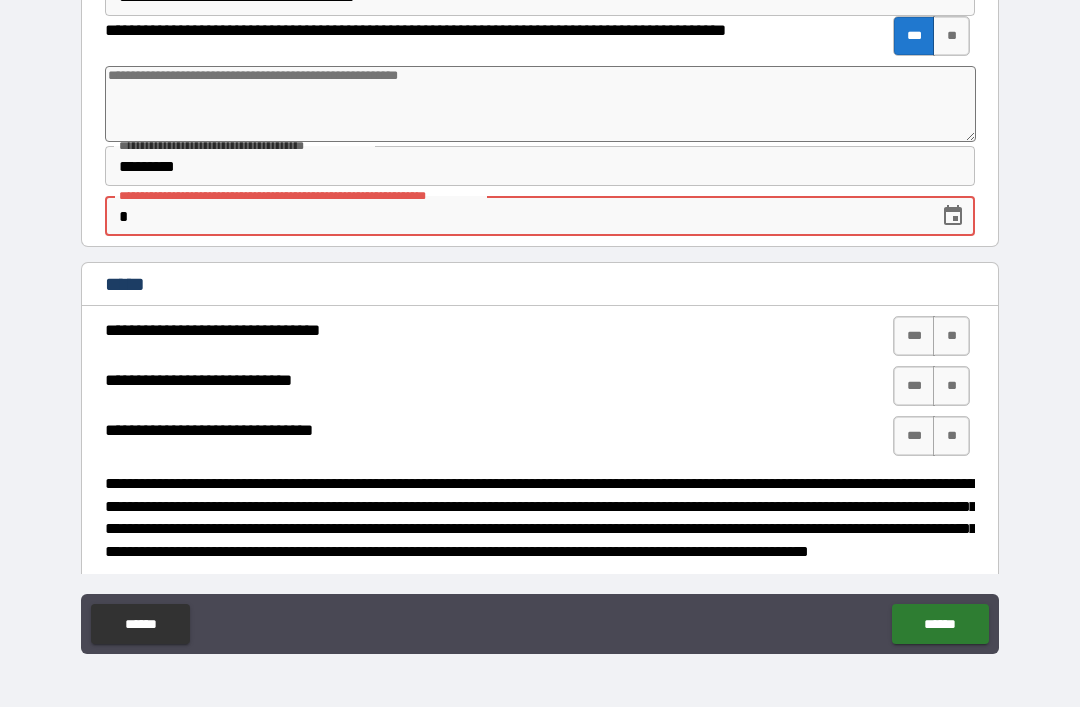 type on "*" 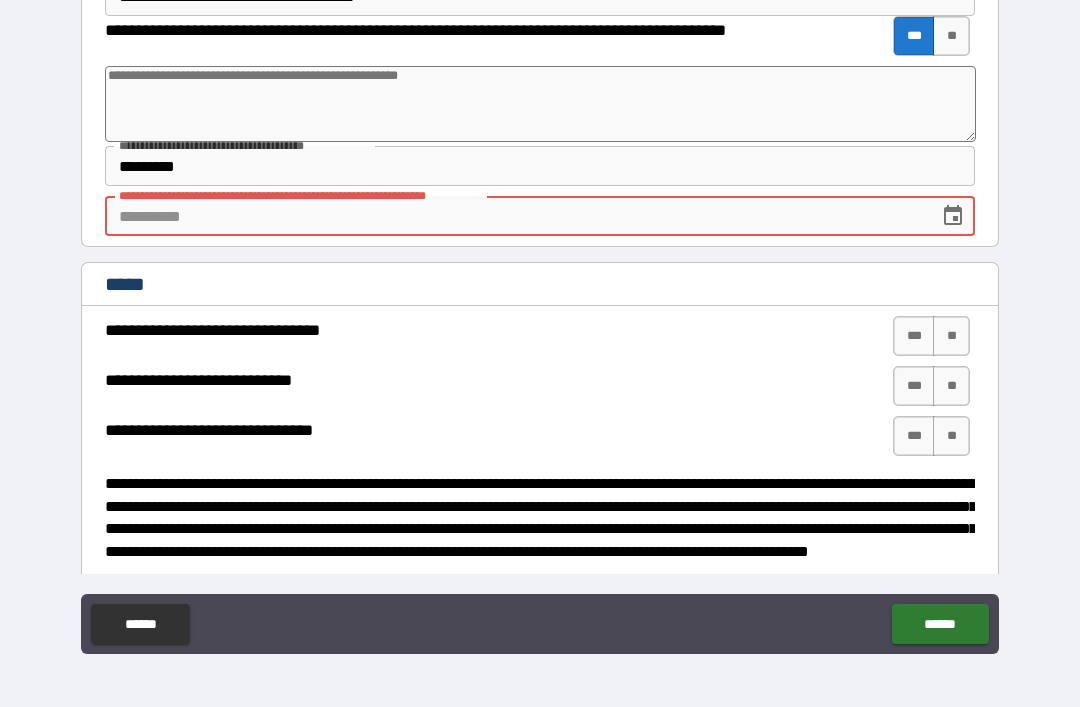 type on "*" 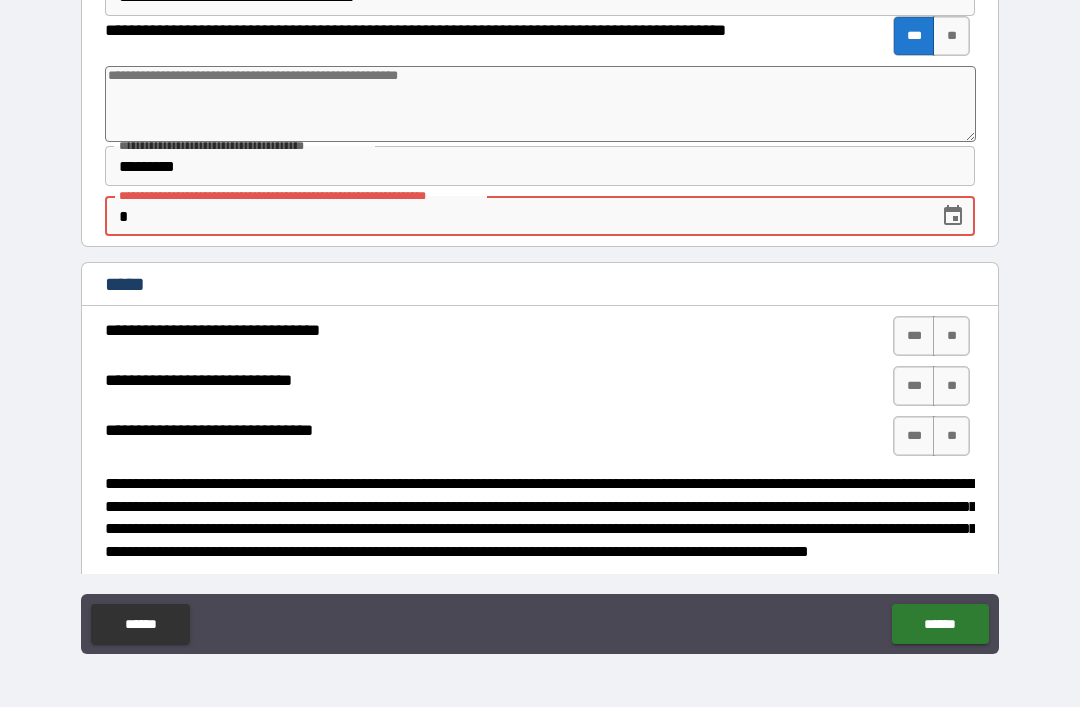 type on "*" 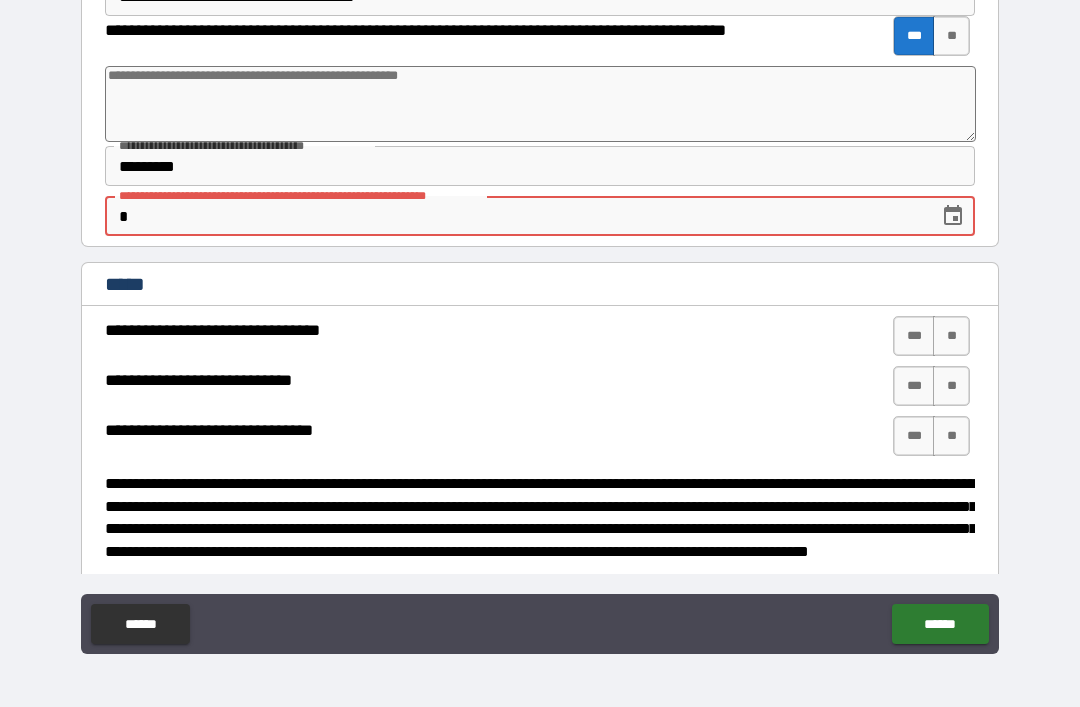 type on "***" 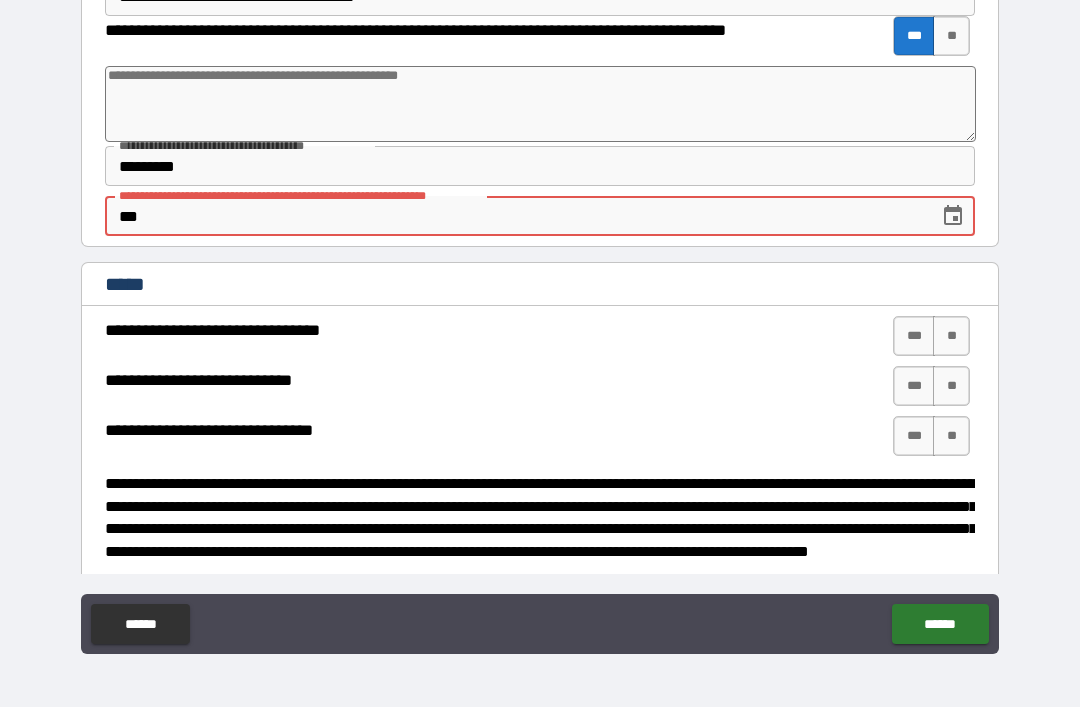 type on "*" 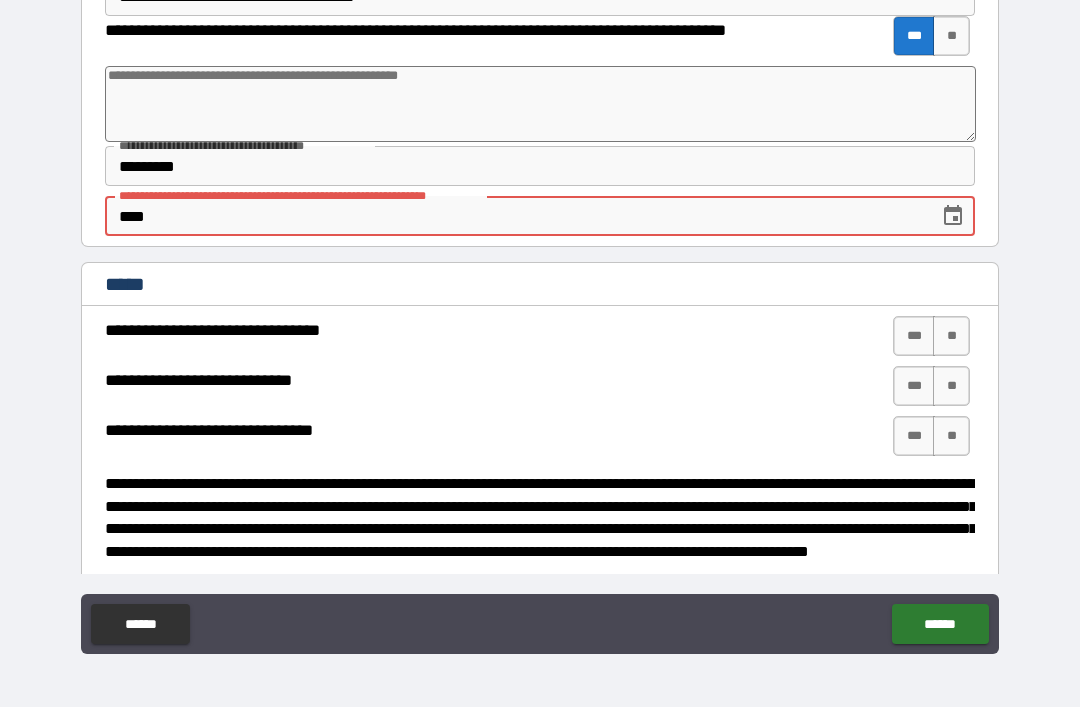 type on "*" 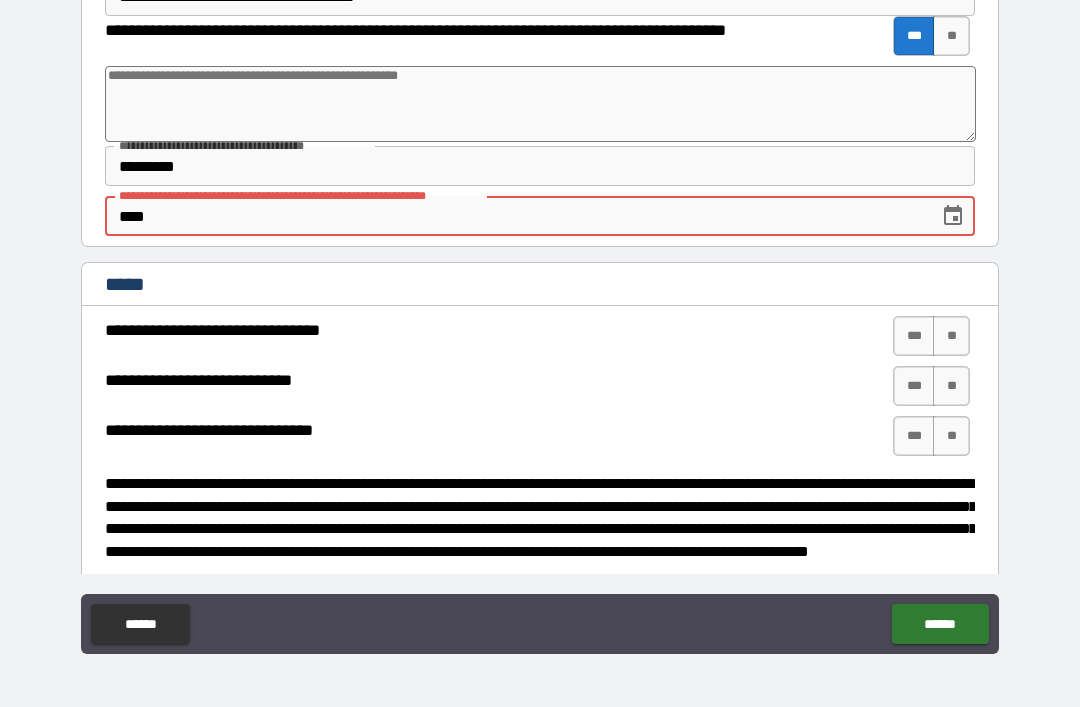 type on "******" 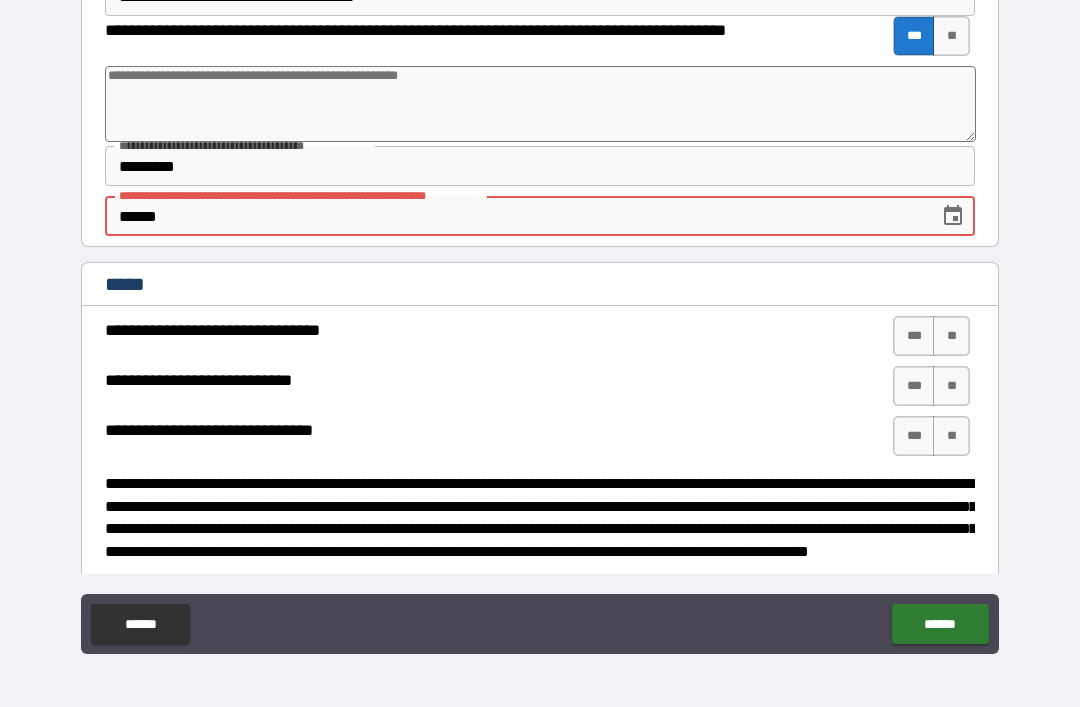 type on "*" 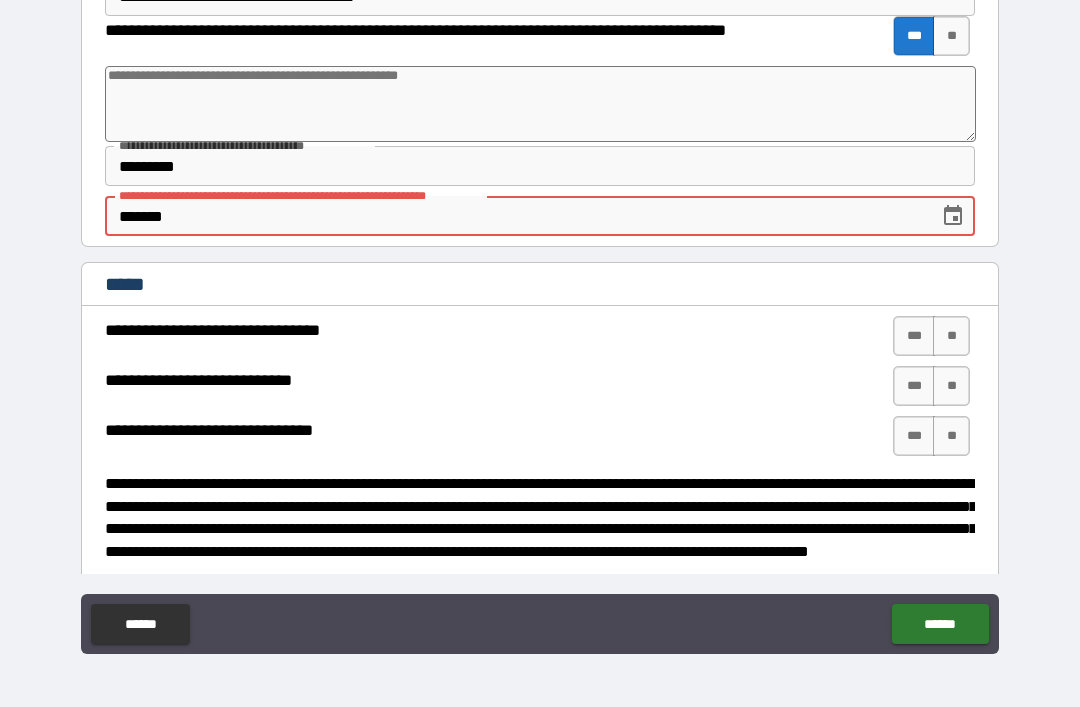 type on "*" 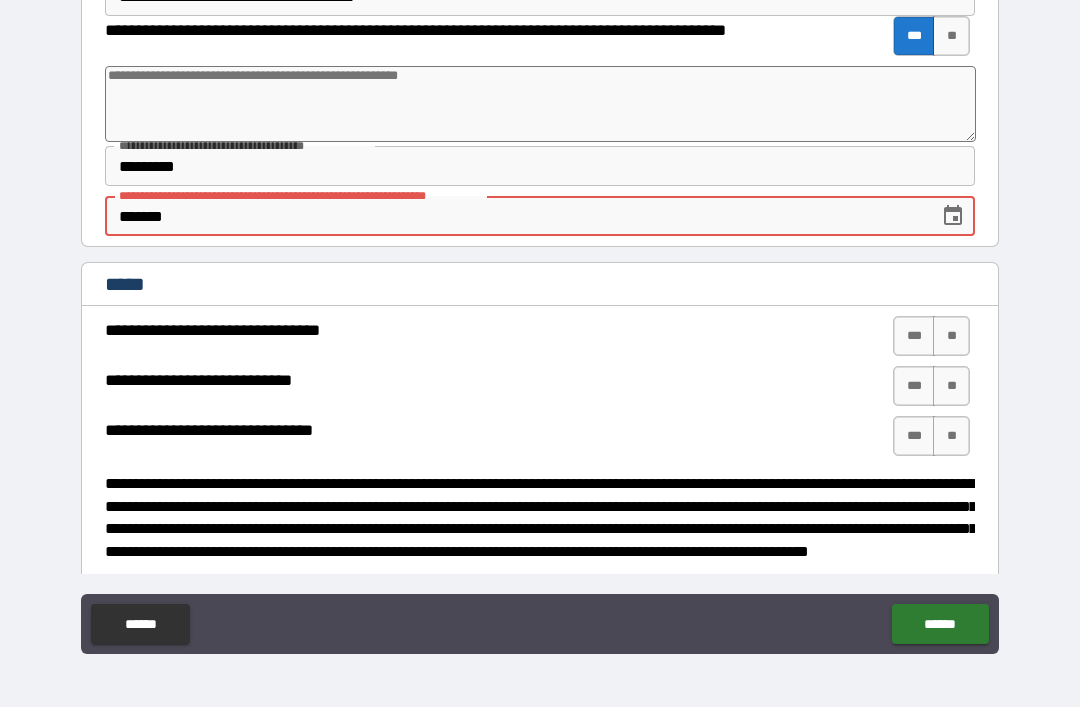 type on "********" 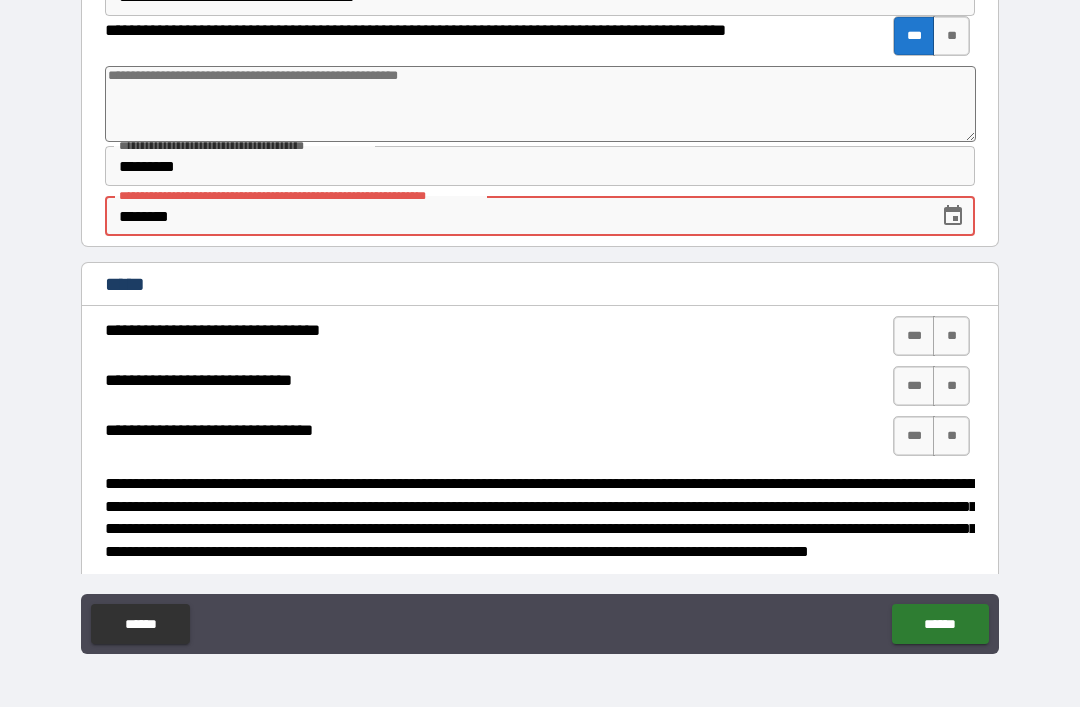type on "*" 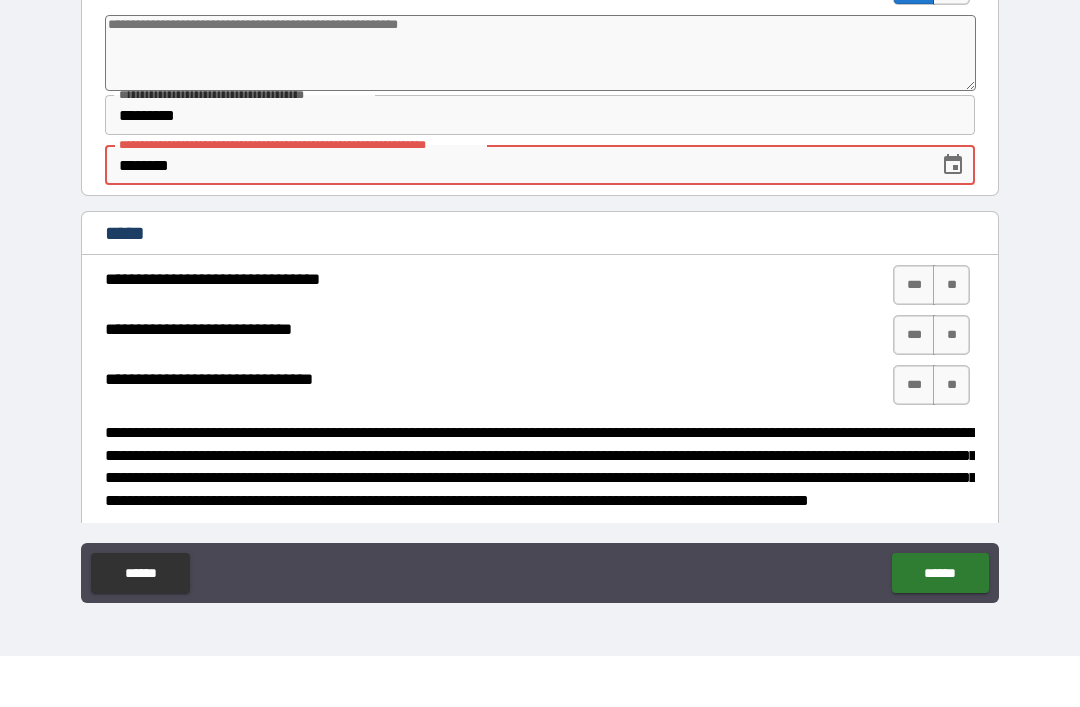 type on "********" 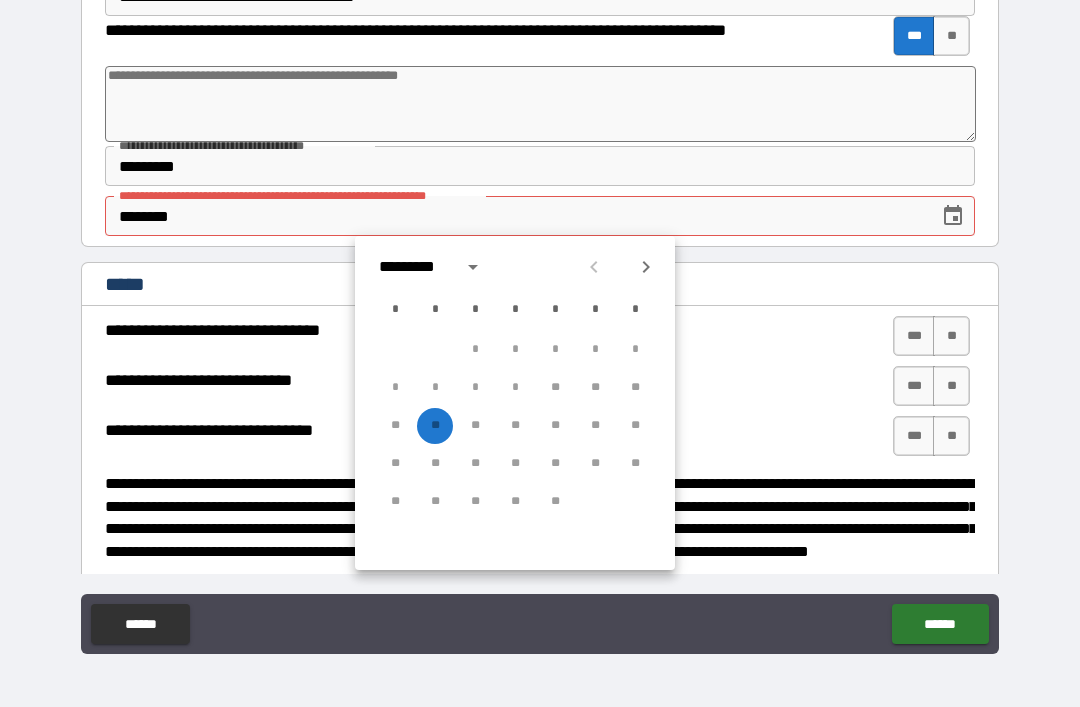 click on "** ** ** ** ** ** **" at bounding box center (515, 426) 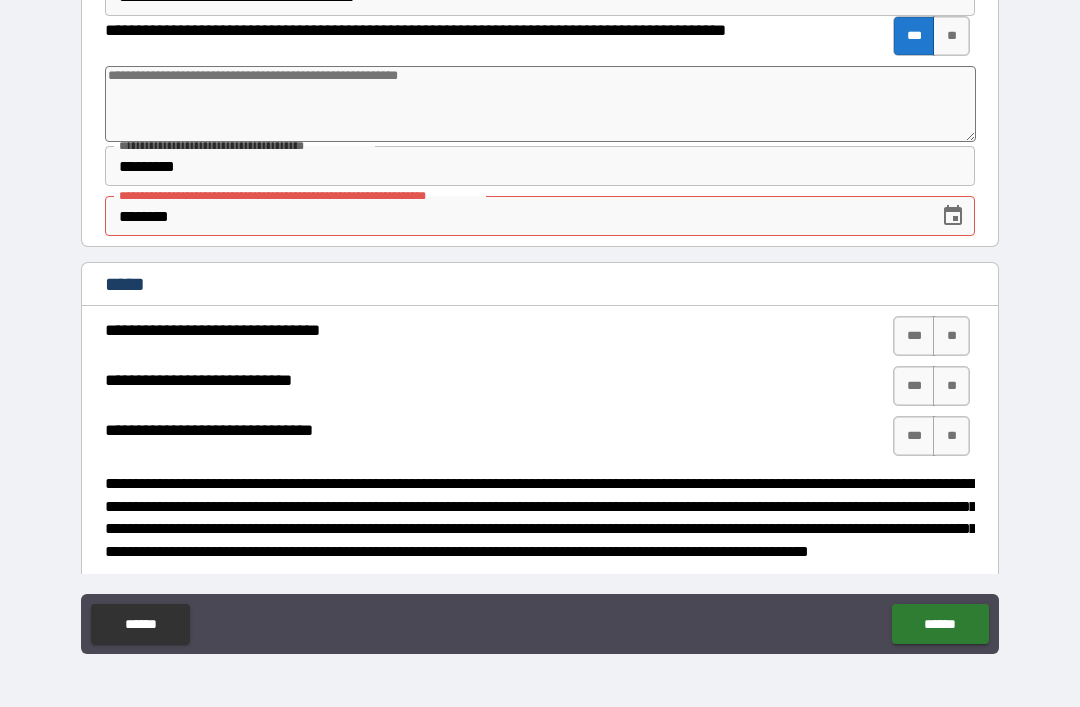 click on "**********" at bounding box center (540, 324) 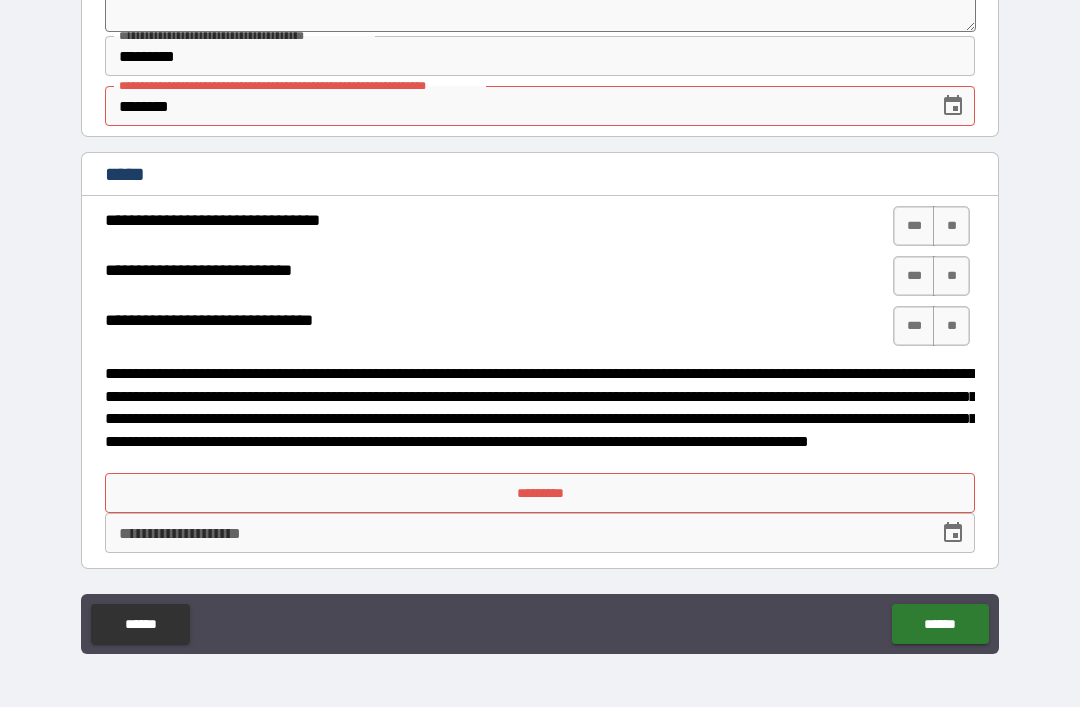 scroll, scrollTop: 2752, scrollLeft: 0, axis: vertical 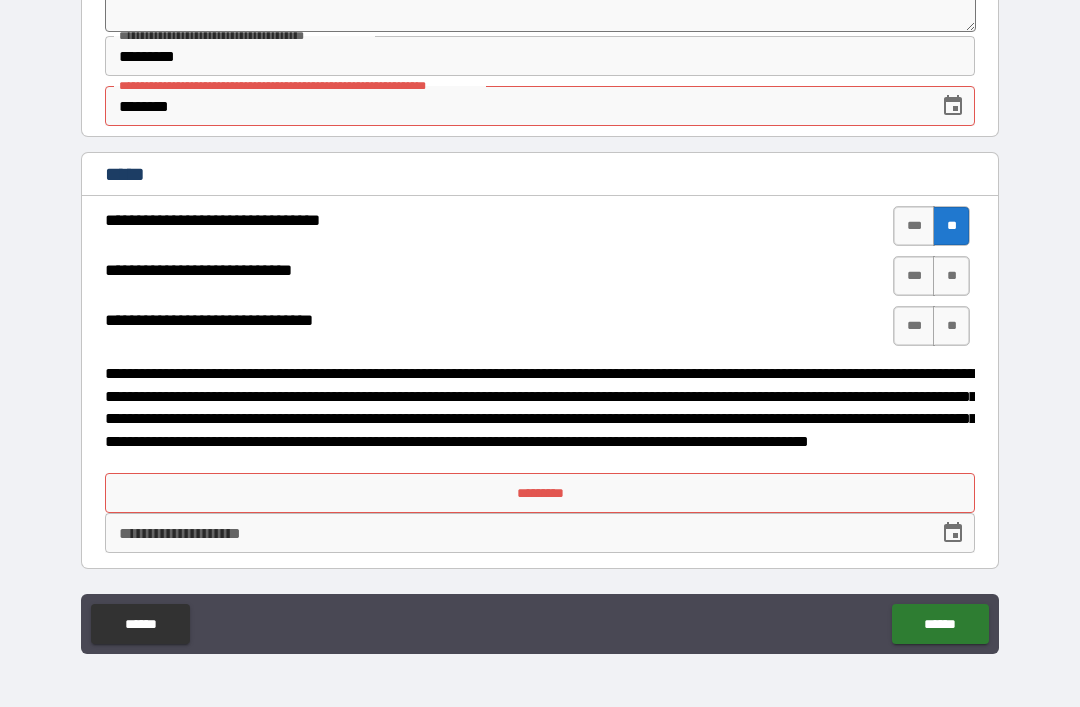 click on "**" at bounding box center (951, 276) 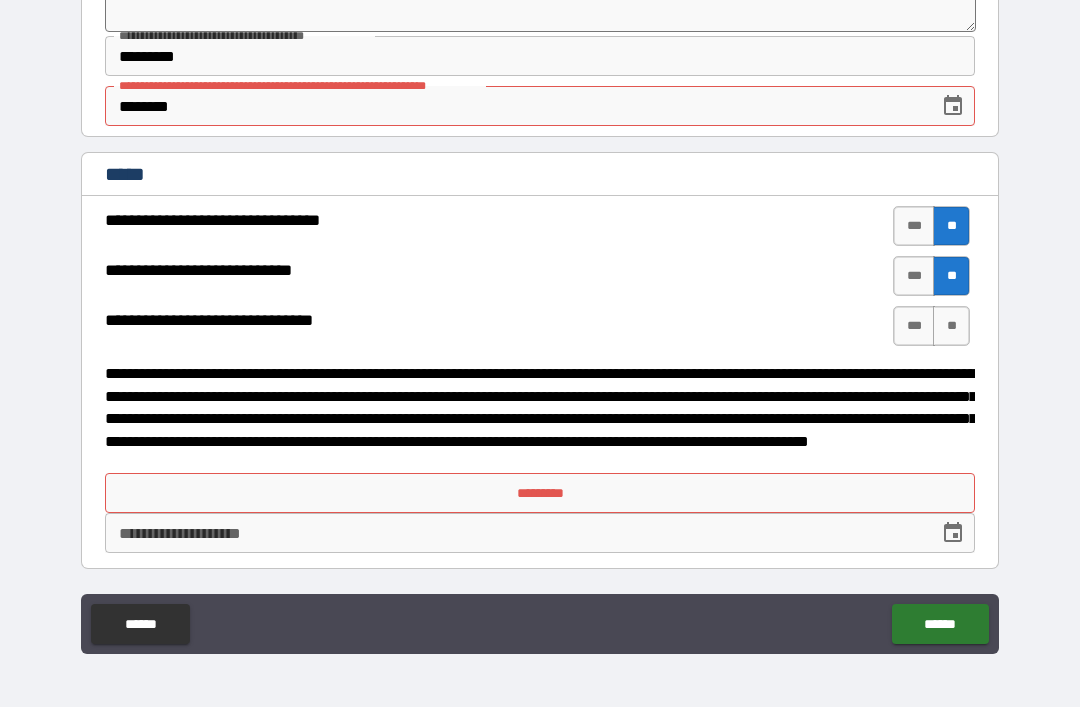 click on "***" at bounding box center [914, 326] 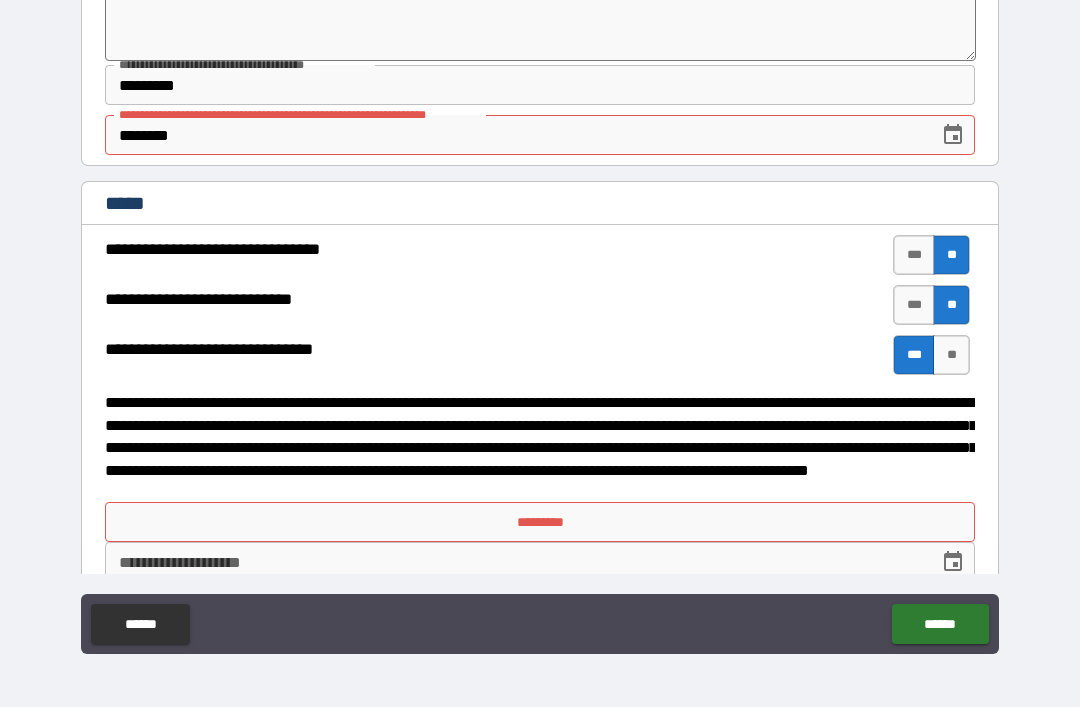 scroll, scrollTop: 2732, scrollLeft: 0, axis: vertical 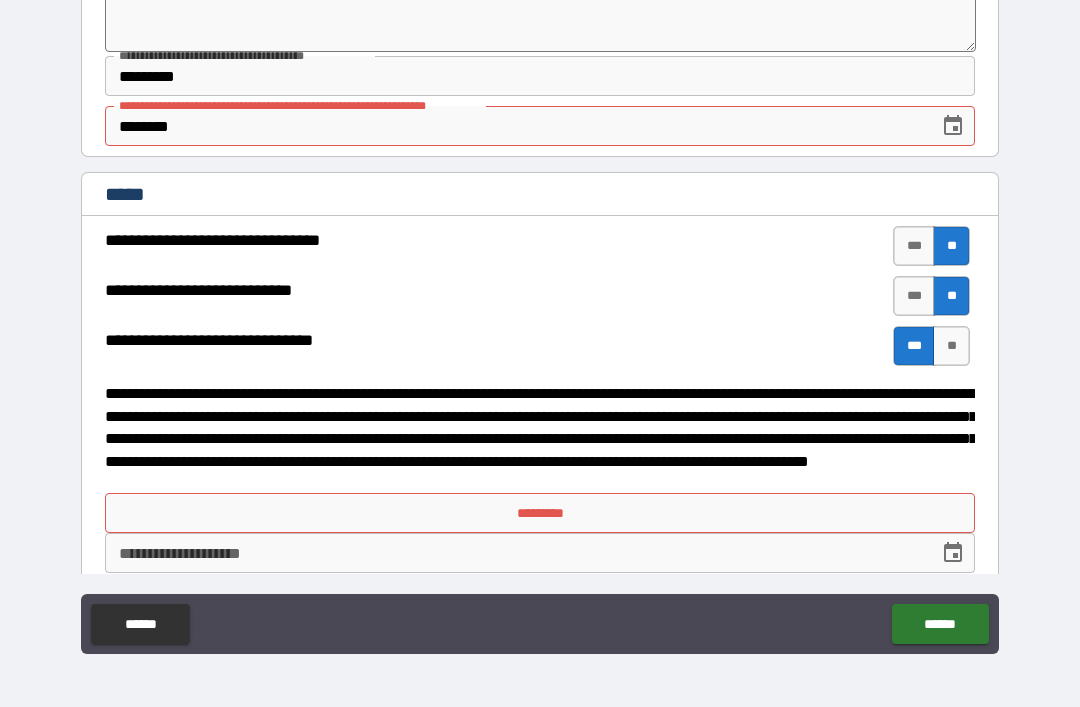 click on "*********" at bounding box center (540, 513) 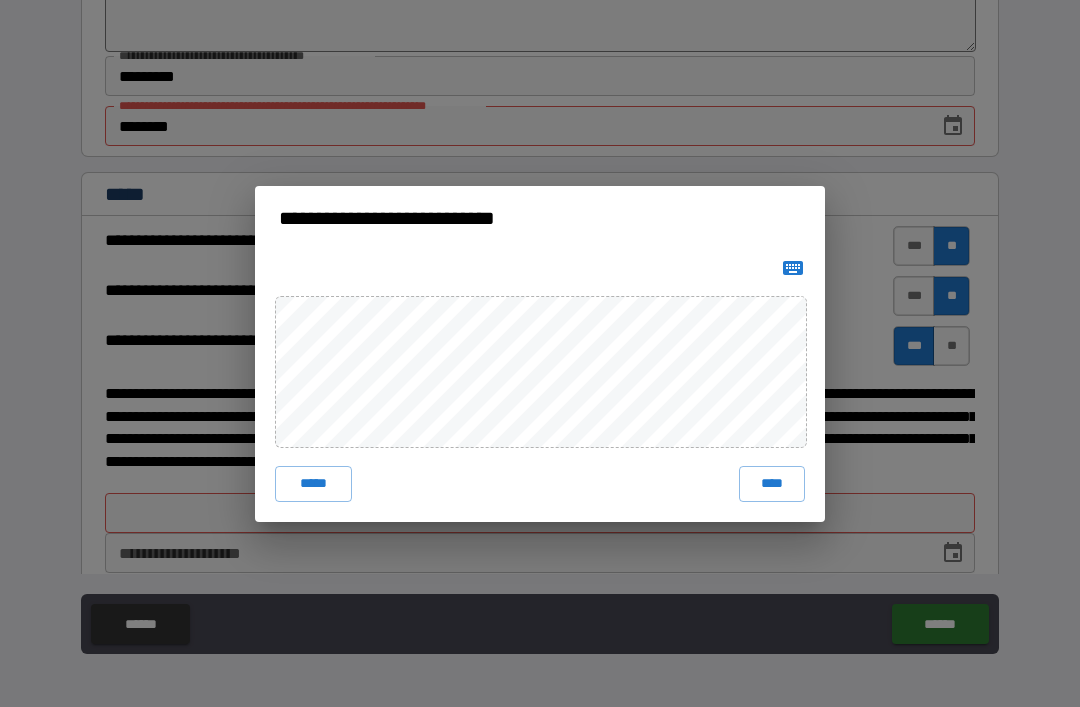 click on "****" at bounding box center [772, 484] 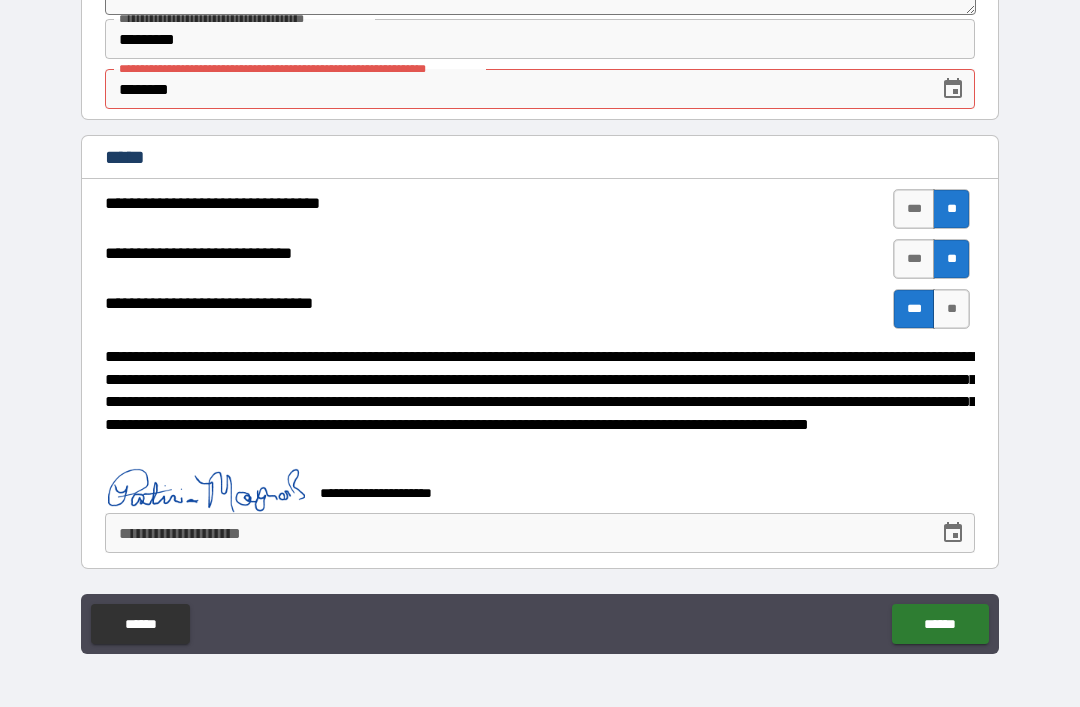 scroll, scrollTop: 2769, scrollLeft: 0, axis: vertical 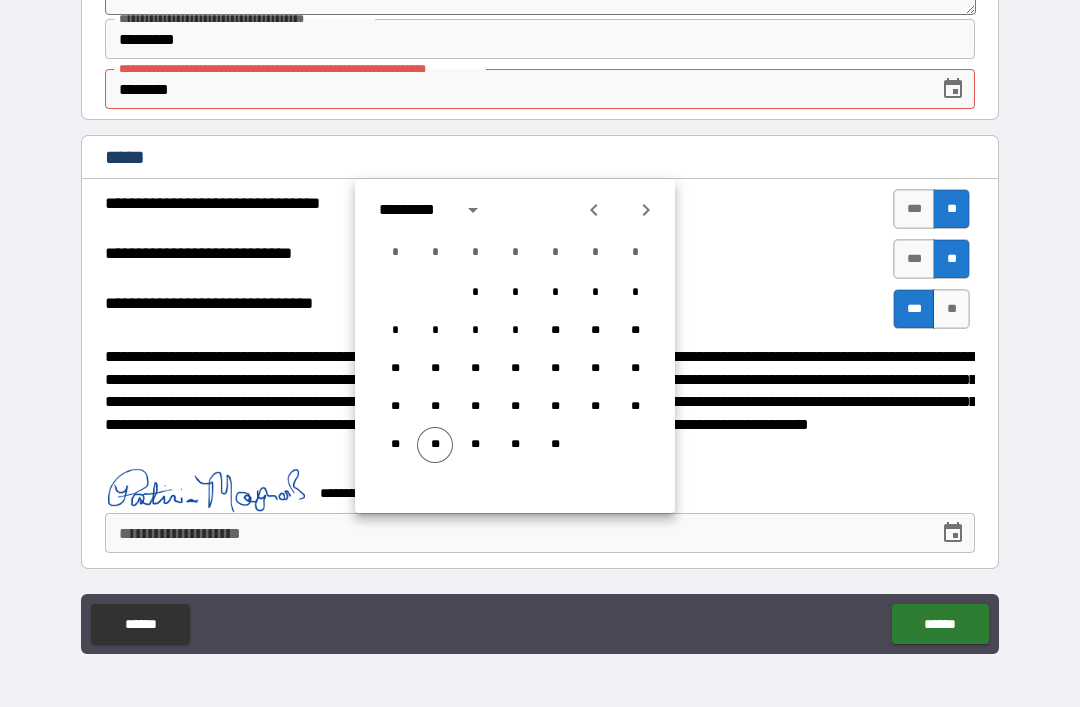 click on "**" at bounding box center [435, 445] 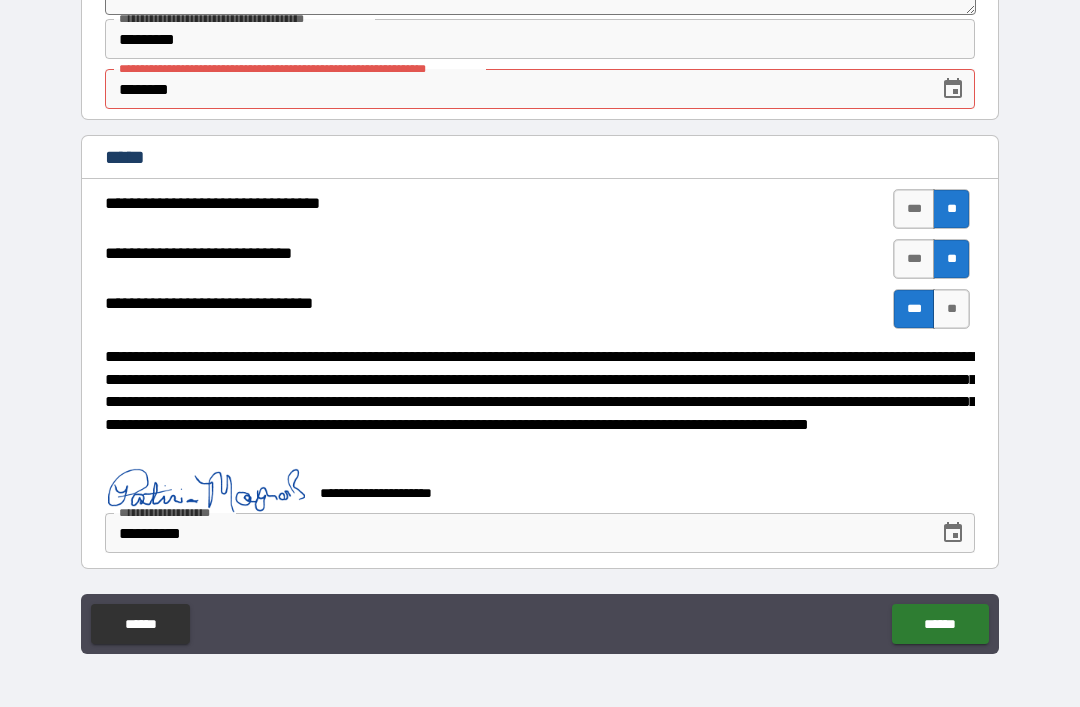 click on "******" at bounding box center [940, 624] 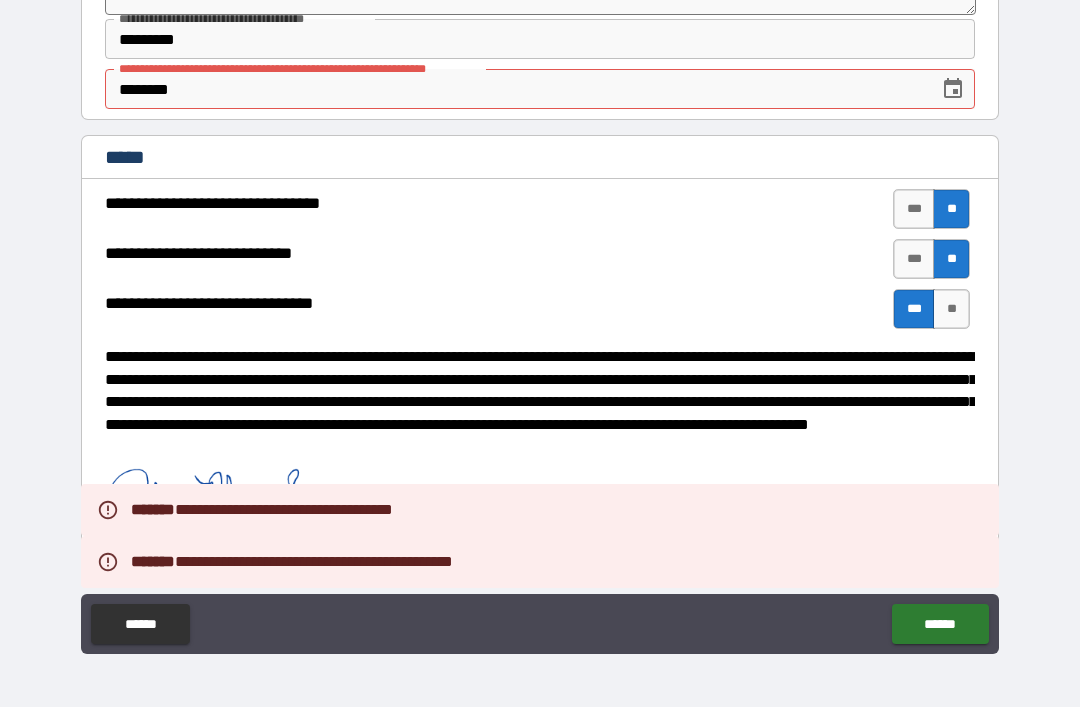 type on "*" 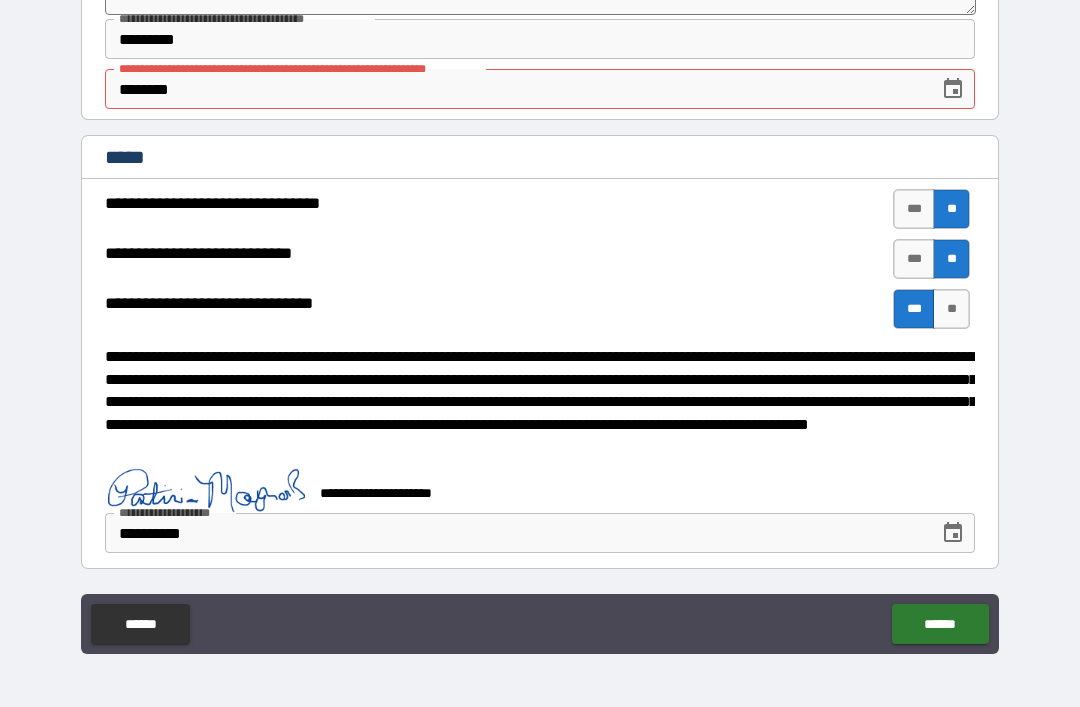 scroll, scrollTop: 2769, scrollLeft: 0, axis: vertical 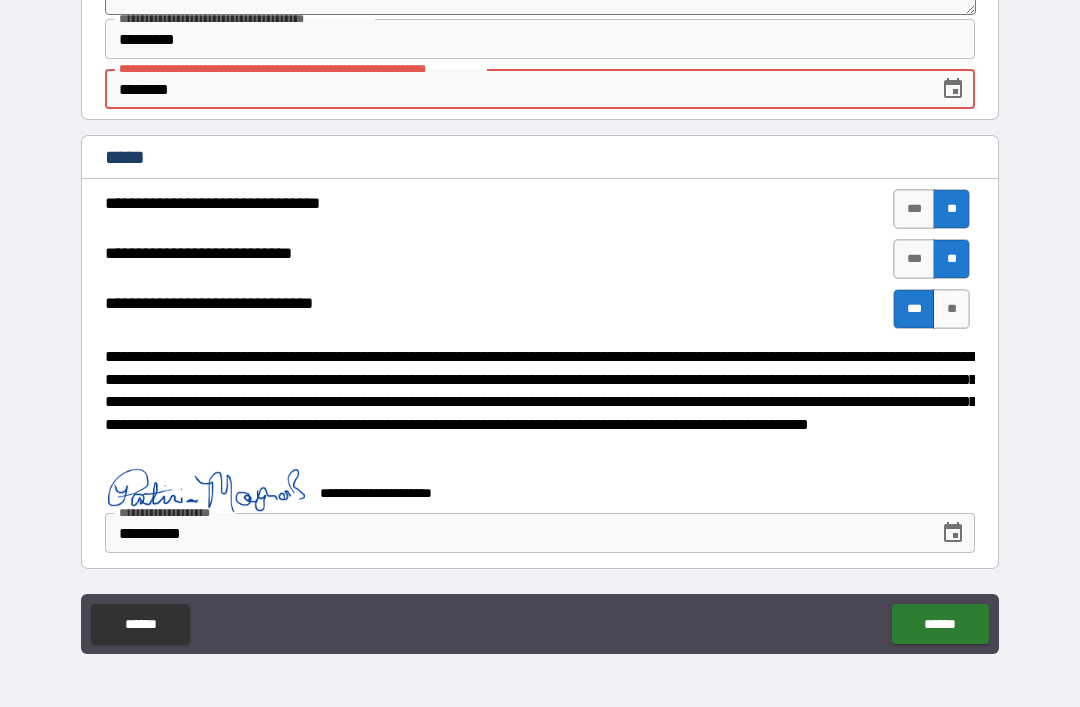 type on "*******" 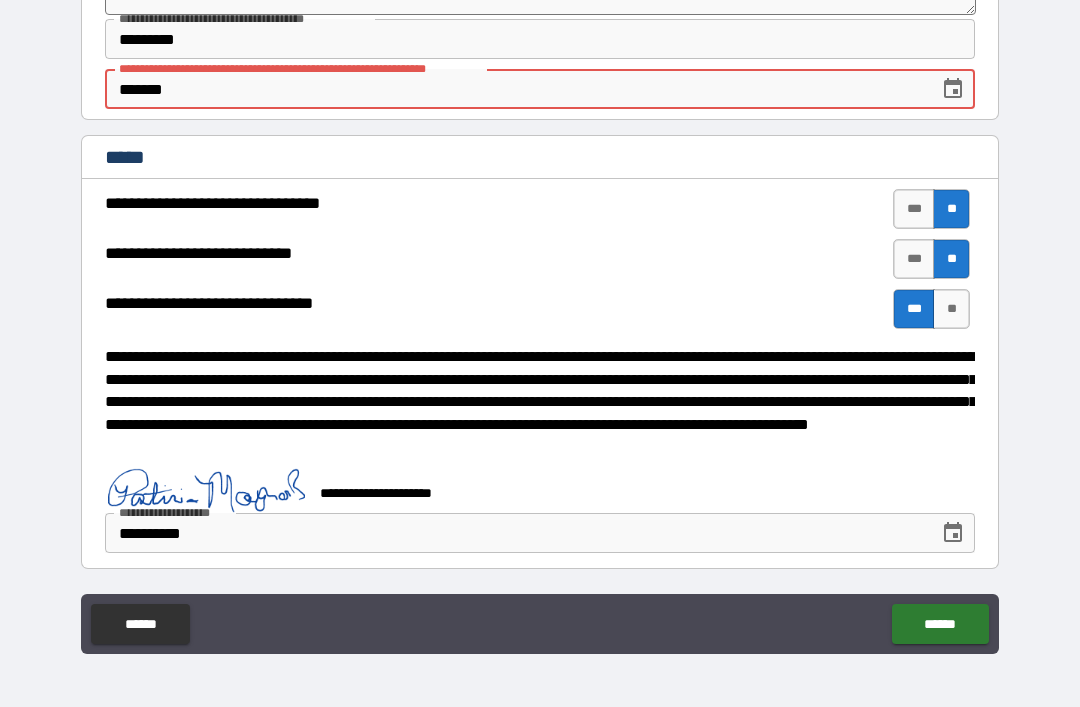 type on "*" 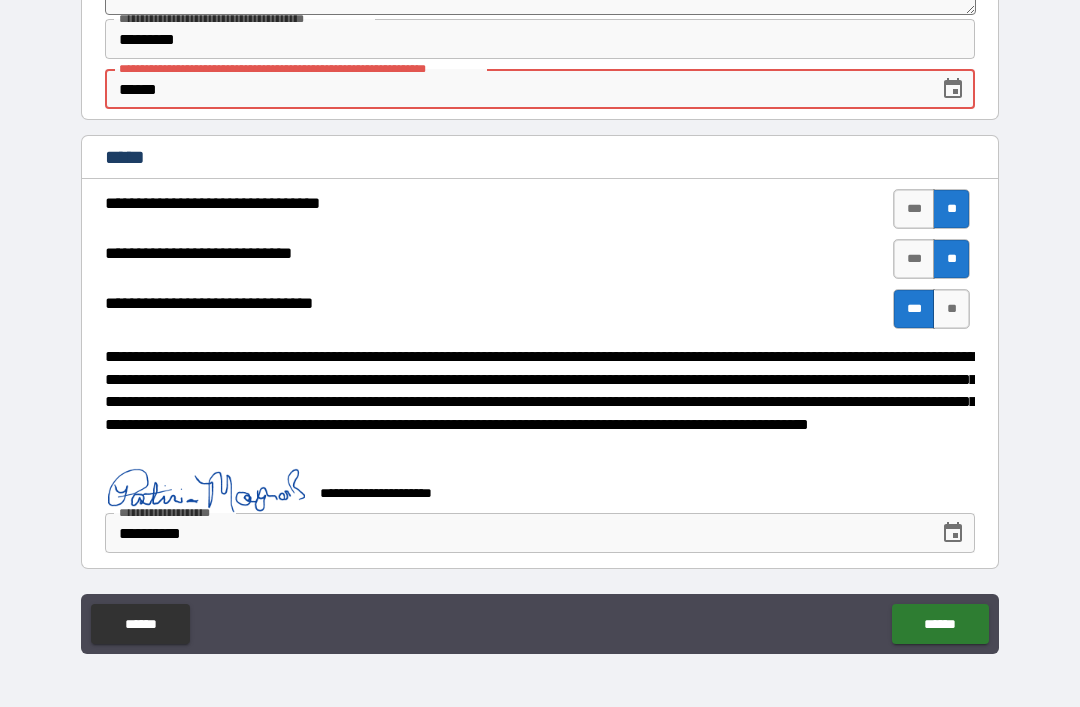 type on "*" 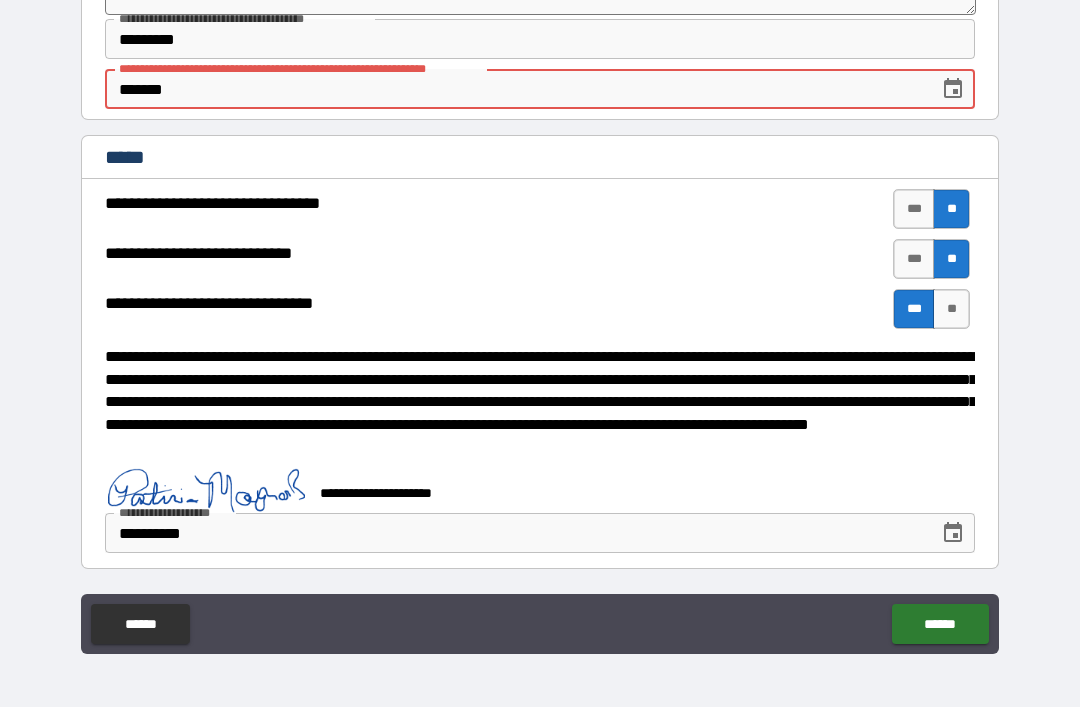 type on "*" 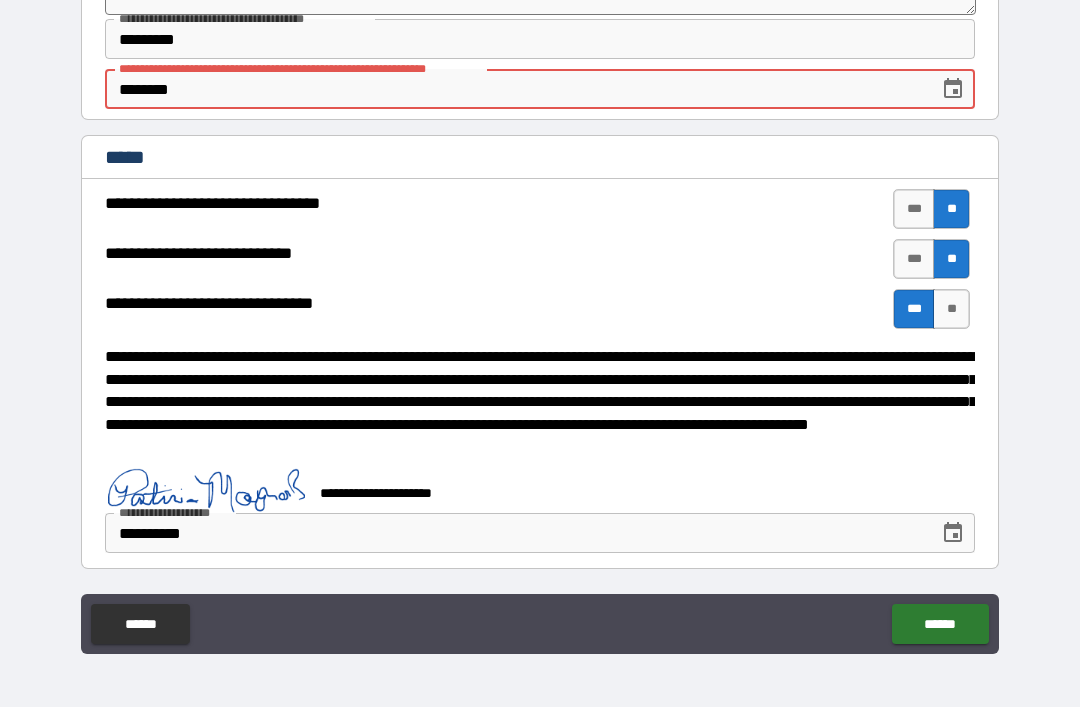 type on "*" 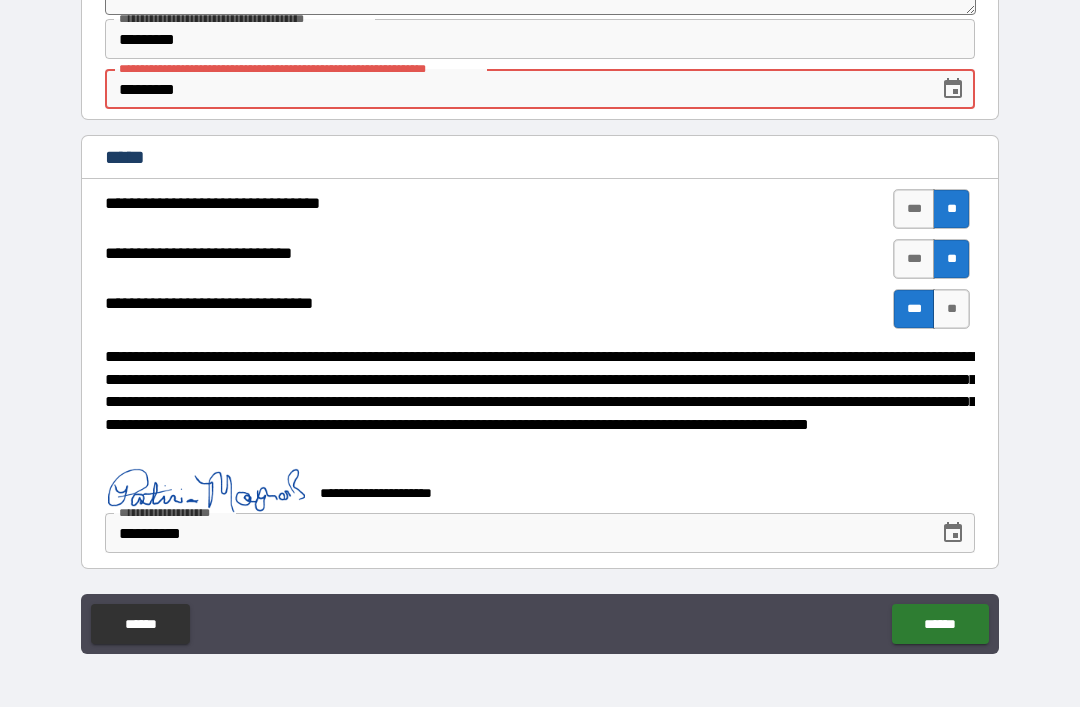 type on "*" 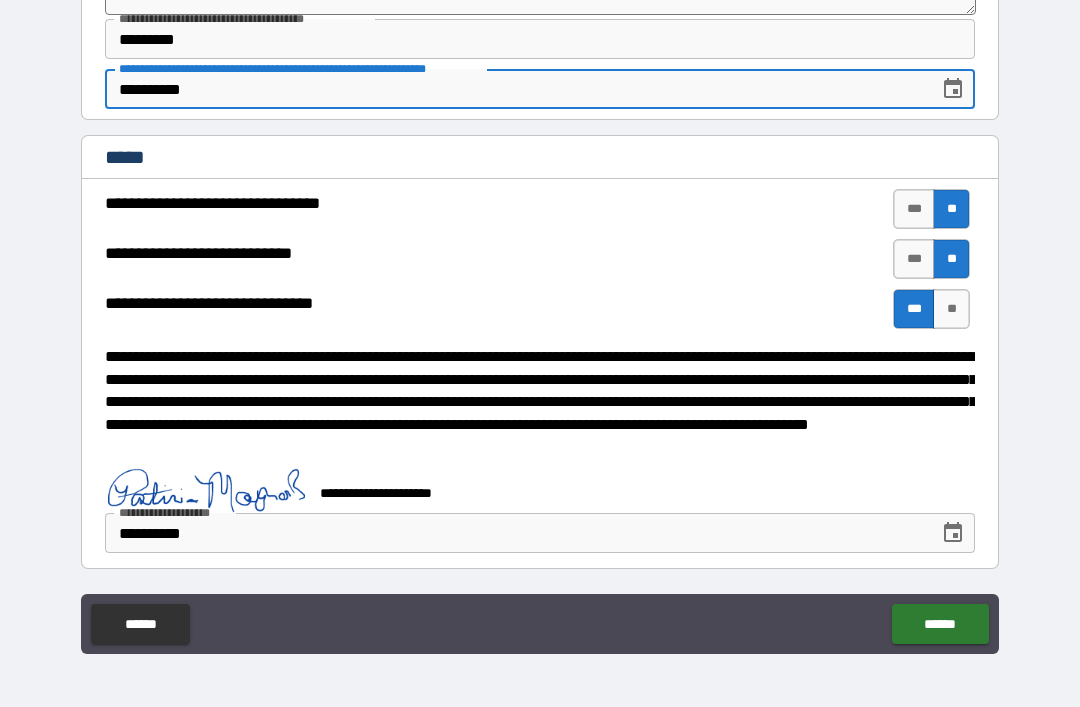 type on "*" 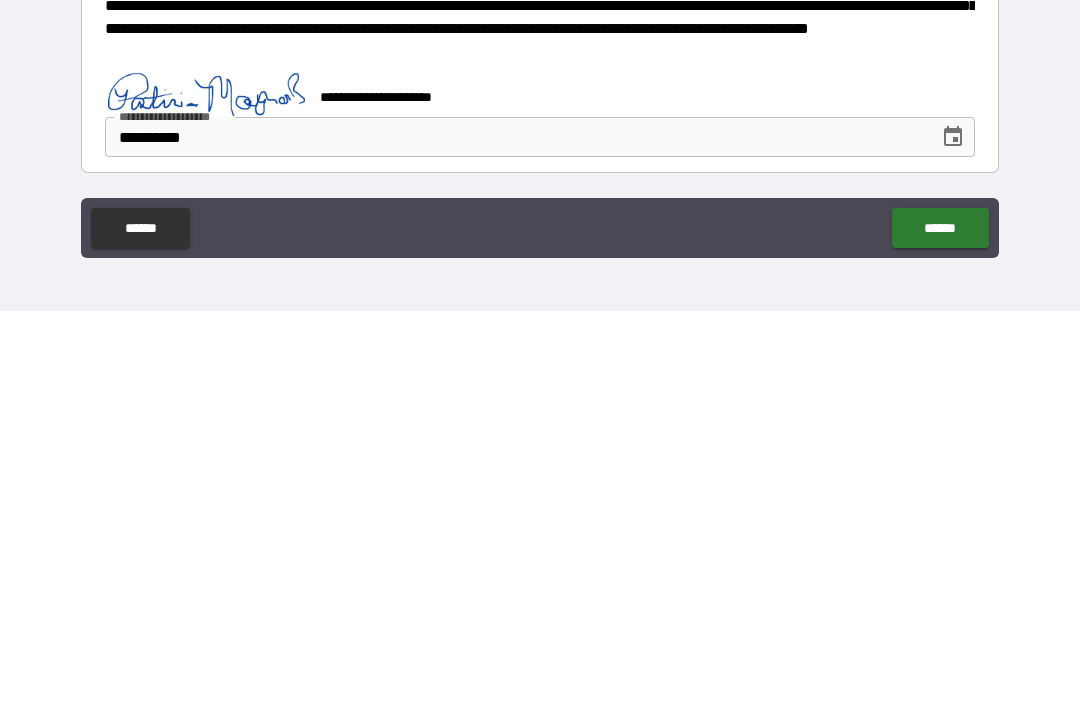 type on "**********" 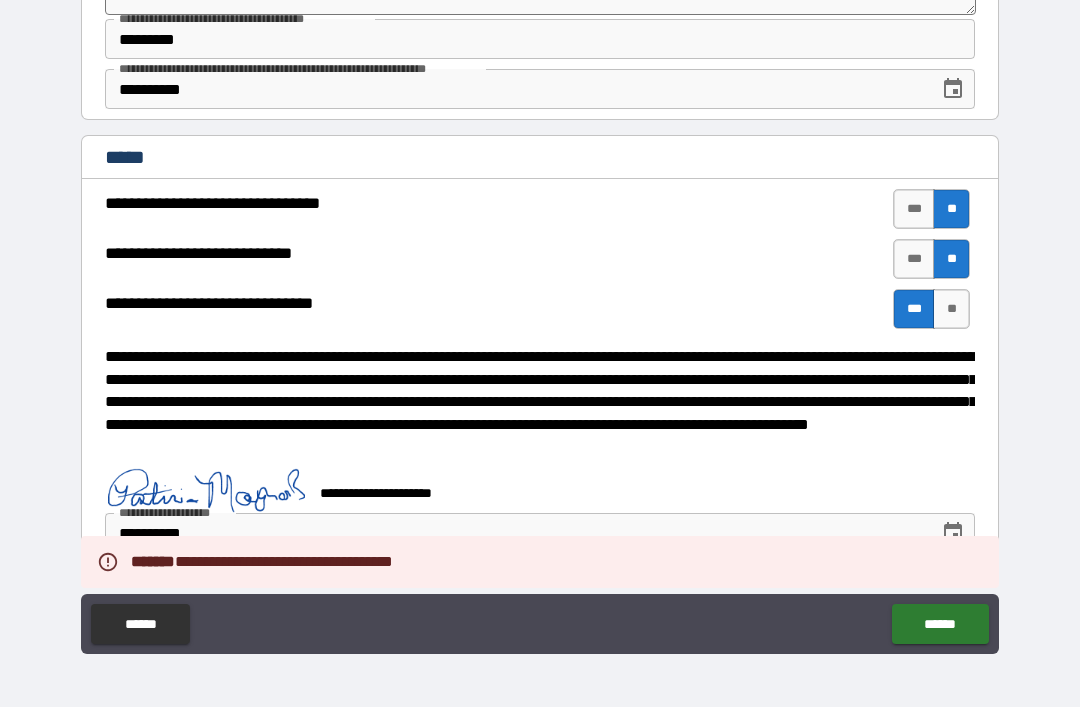 type on "*" 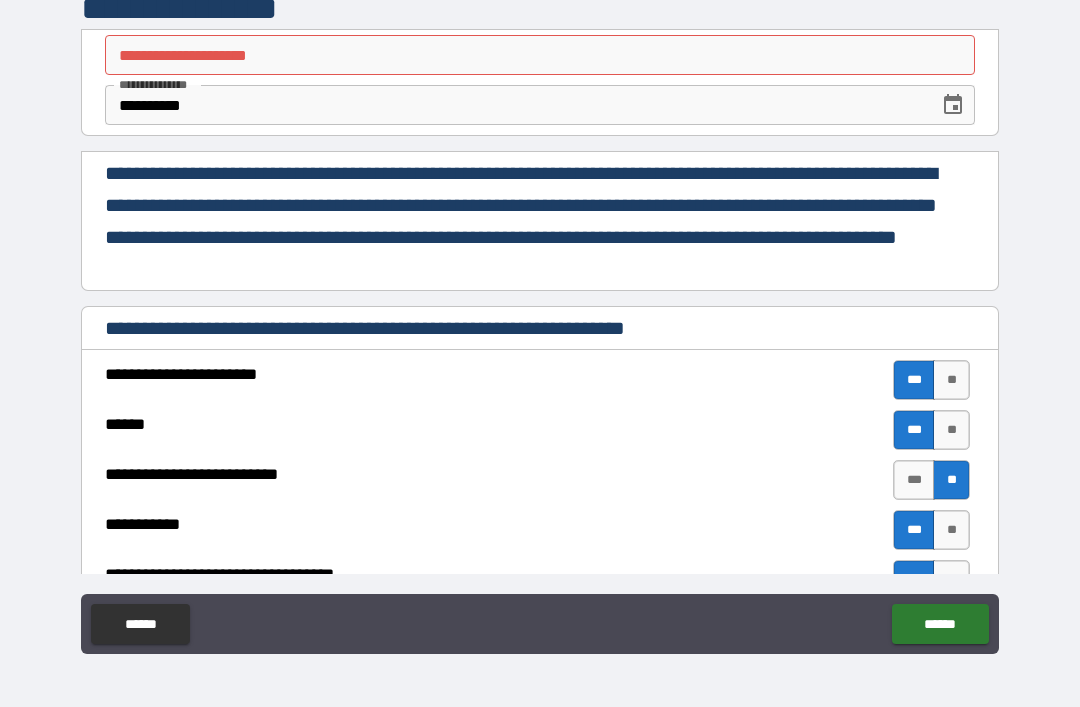 scroll, scrollTop: 0, scrollLeft: 0, axis: both 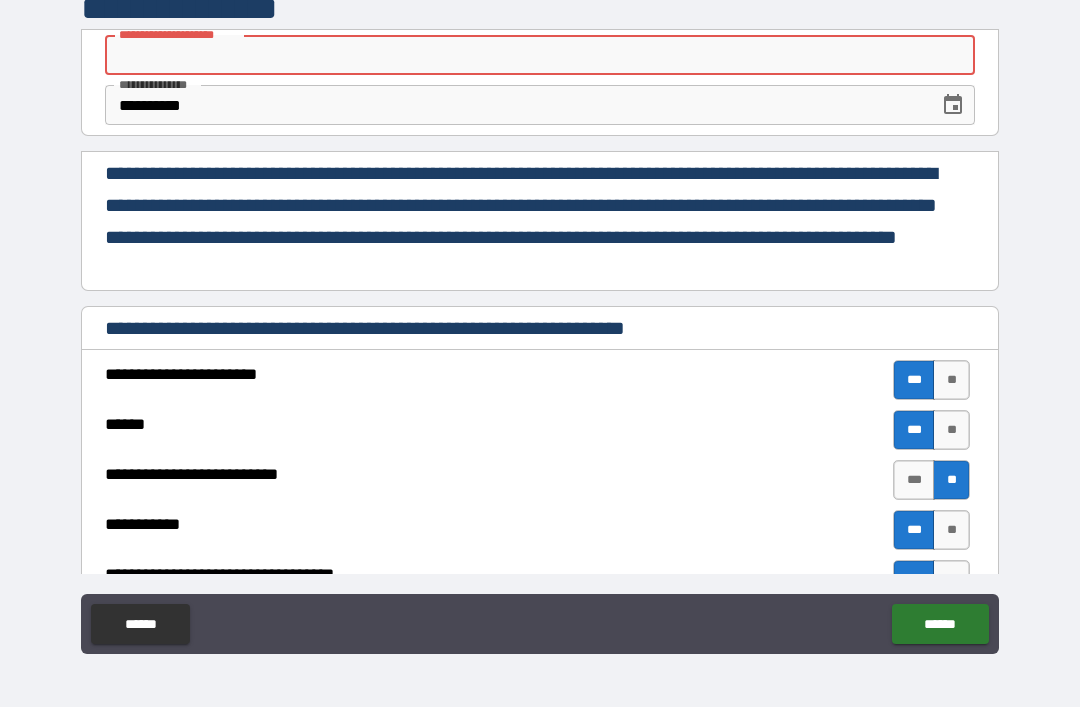 type on "*" 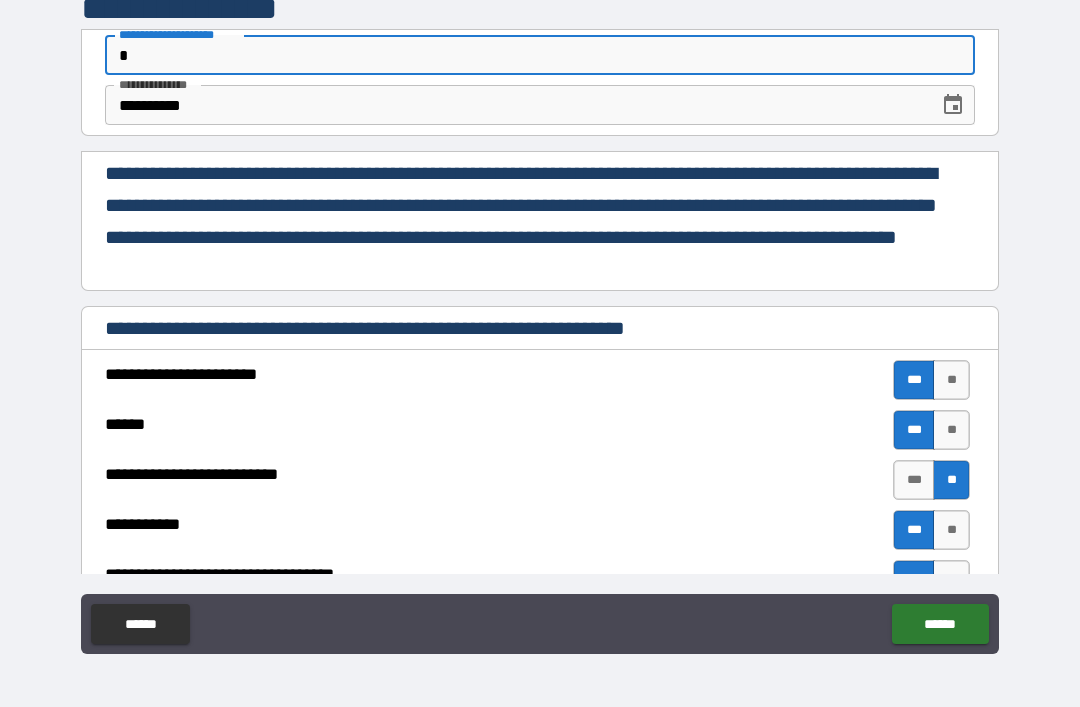 type on "*" 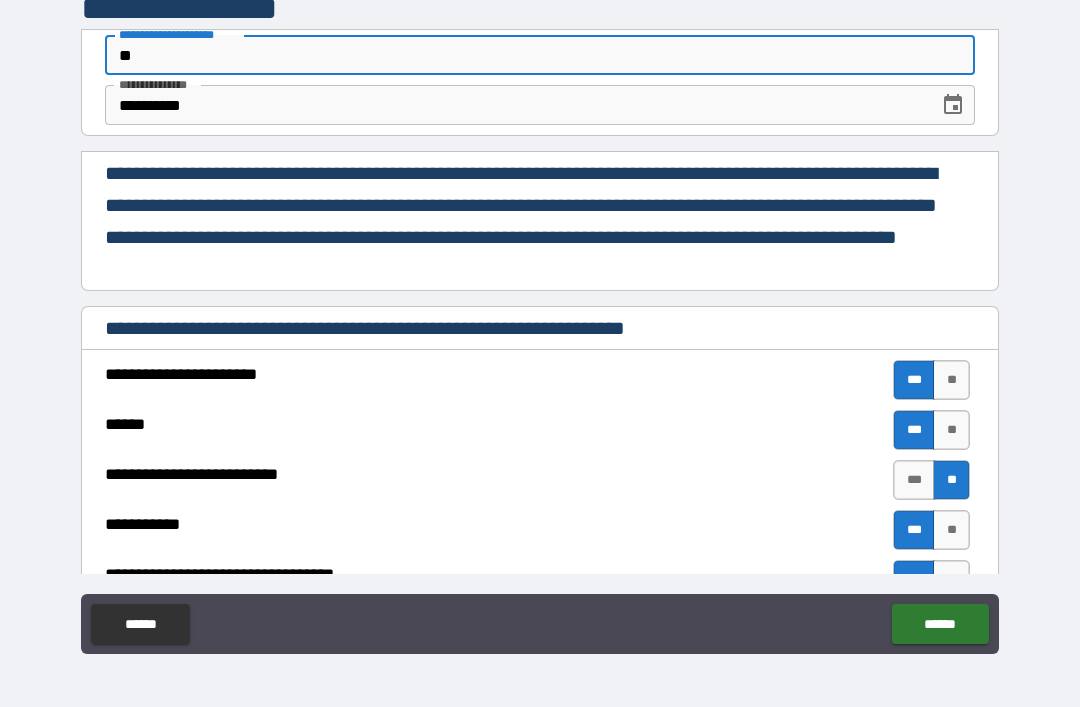 type on "*" 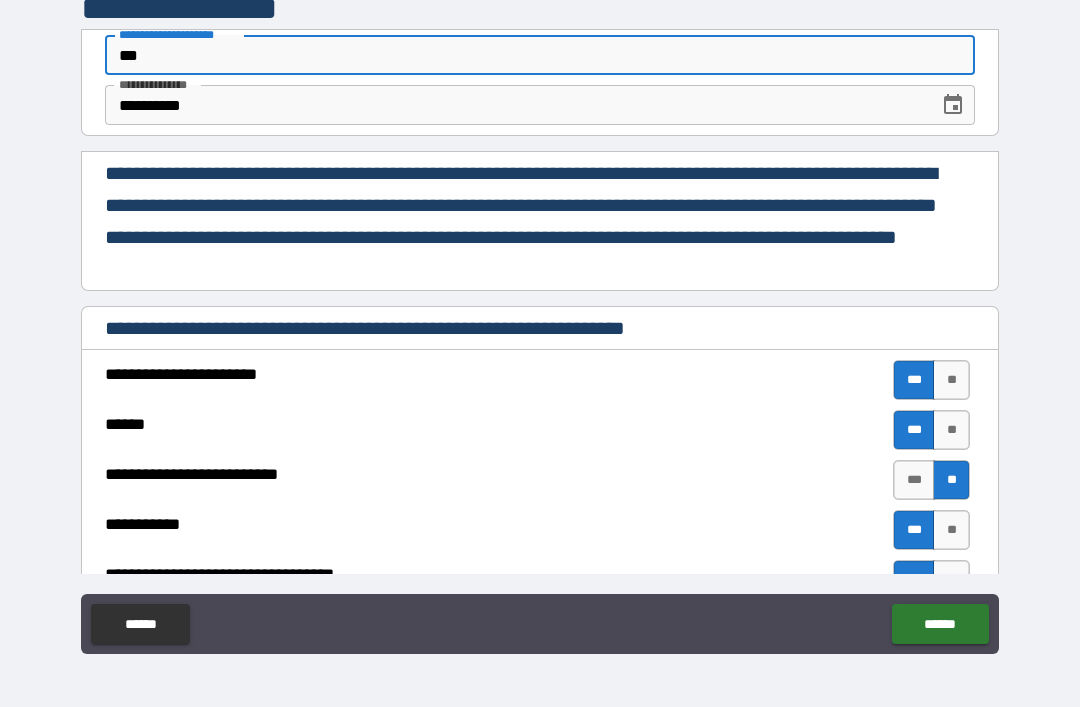 type on "*" 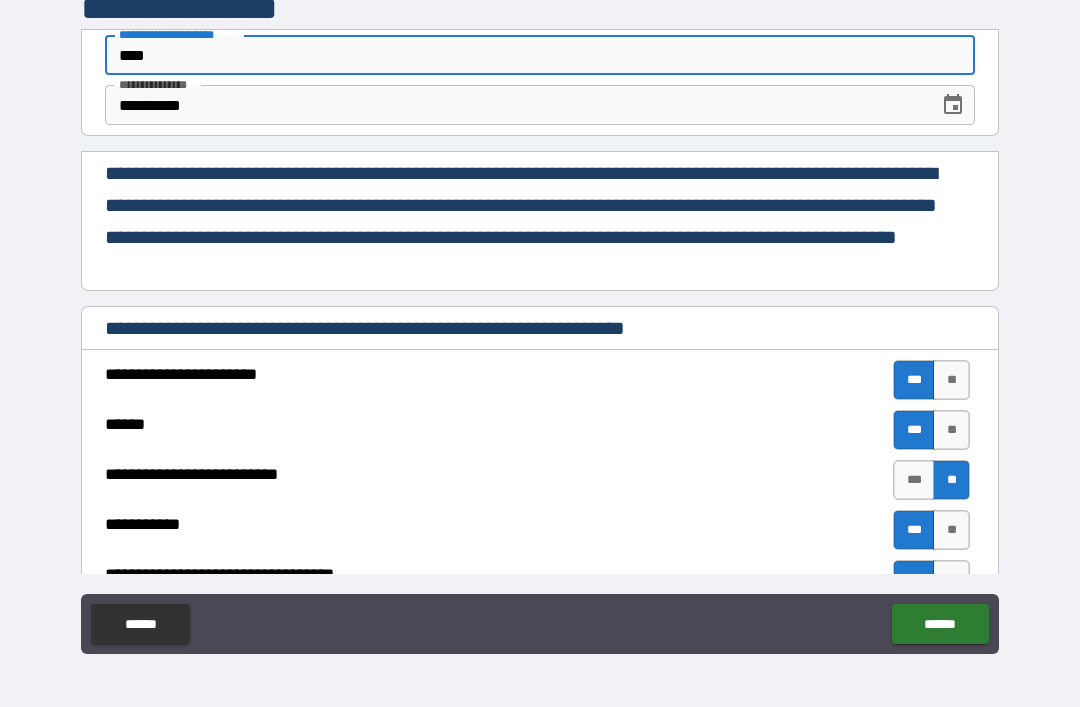 type on "*" 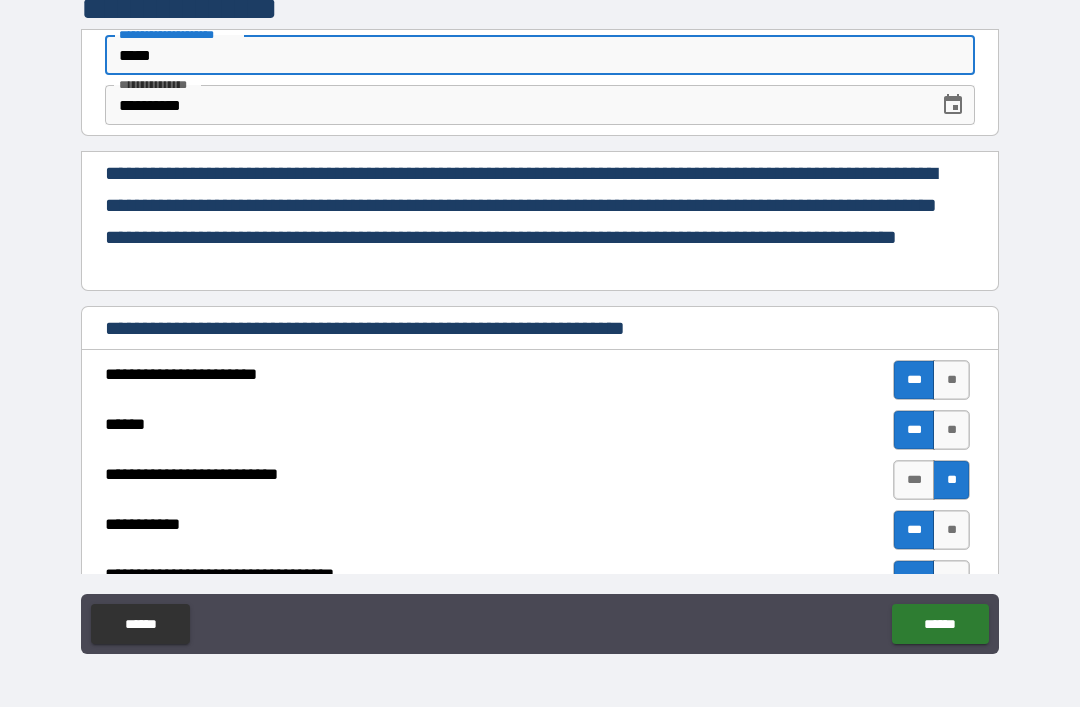 type on "*" 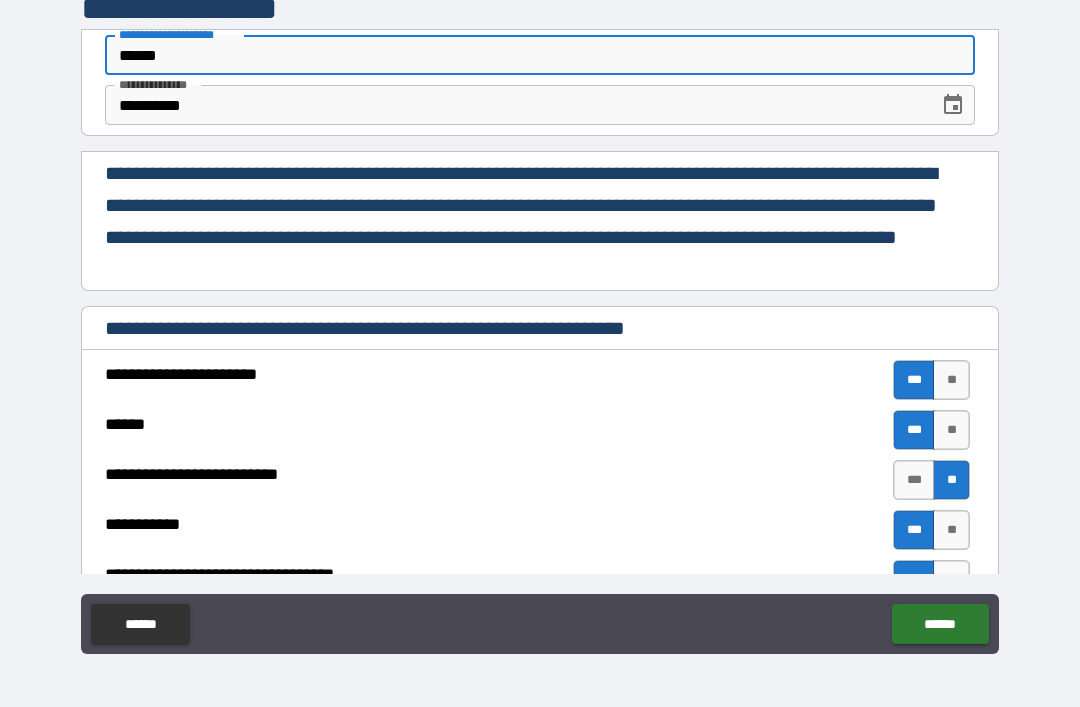 type on "*" 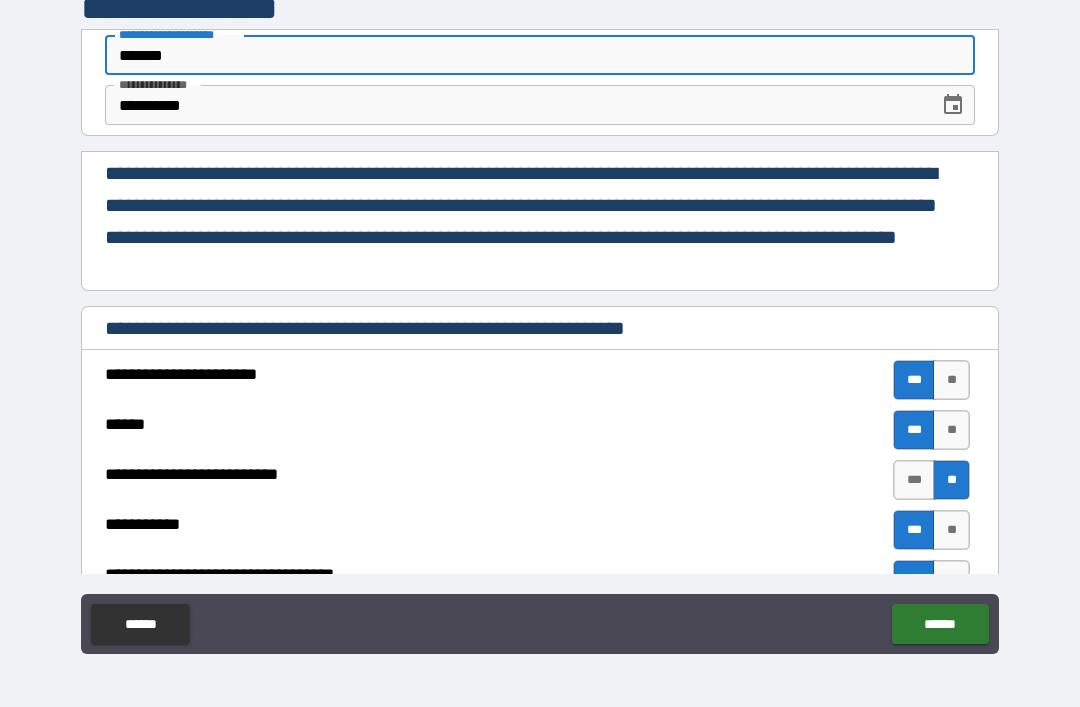 type on "*" 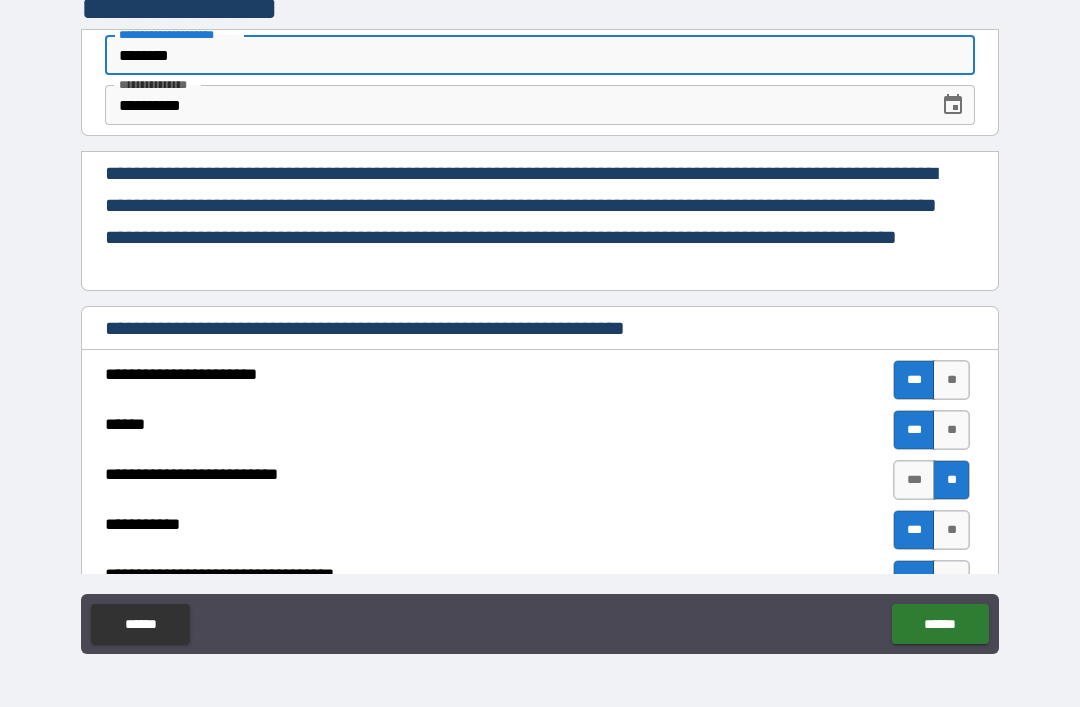 type on "*" 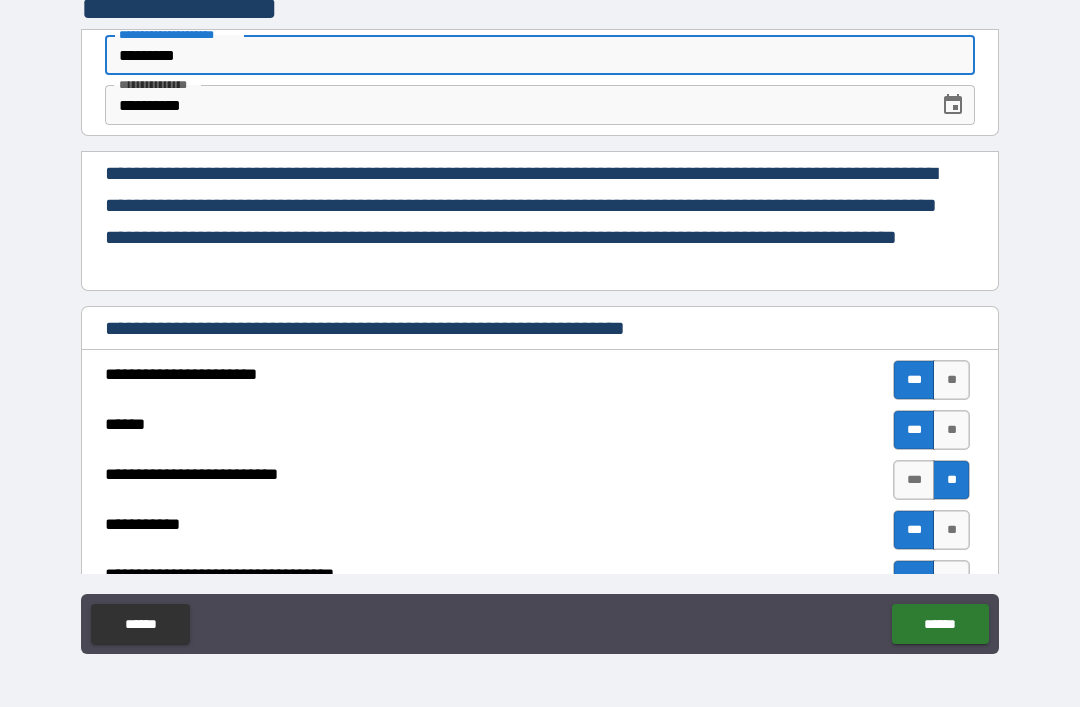 type on "*" 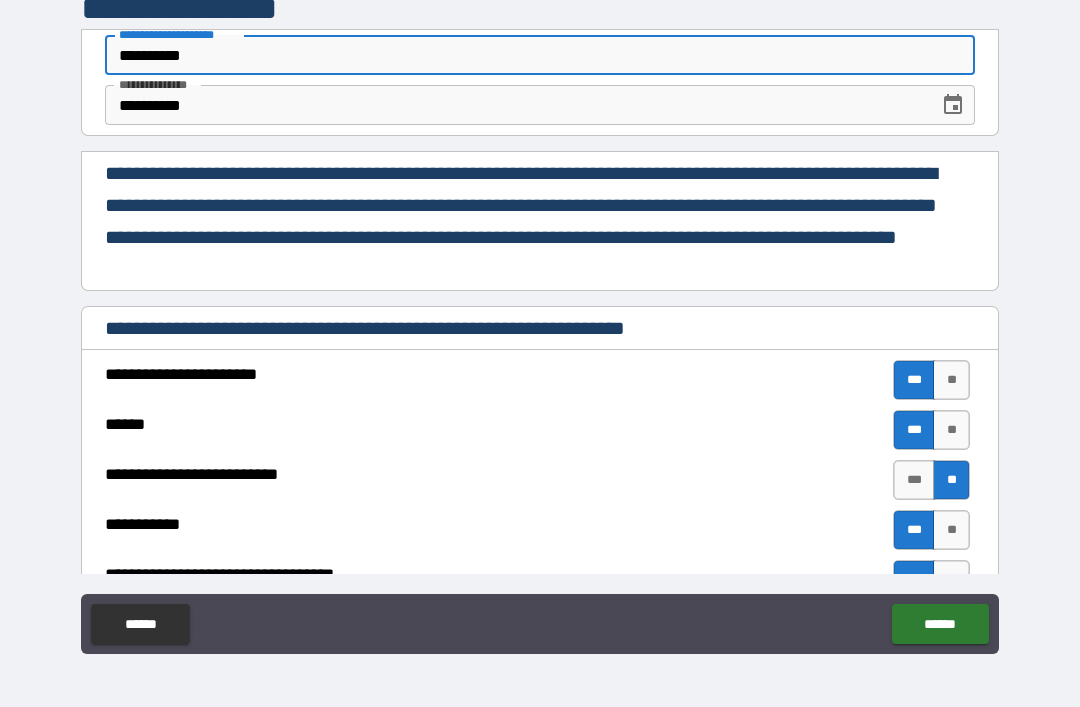 type on "*" 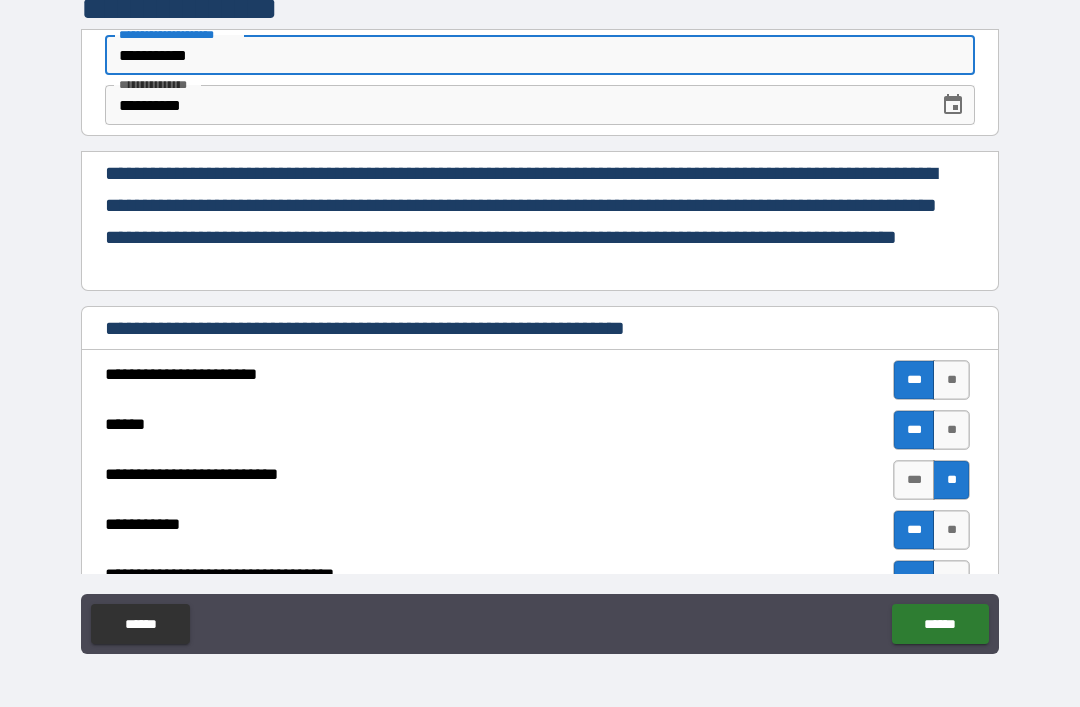 type on "*" 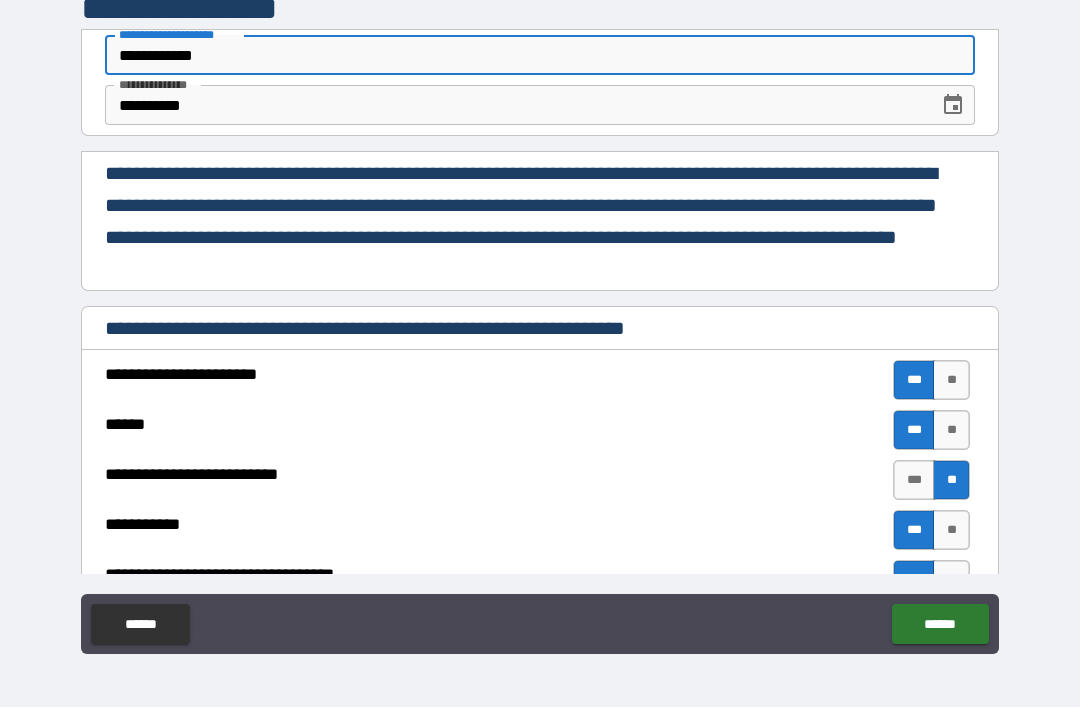type on "*" 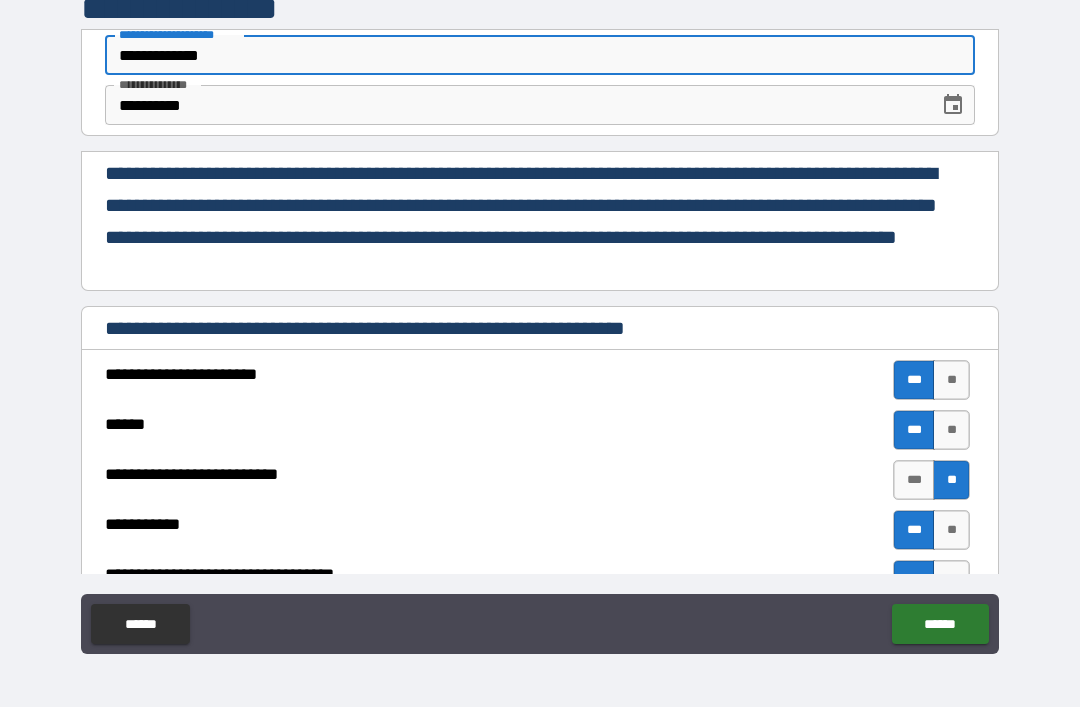 type on "*" 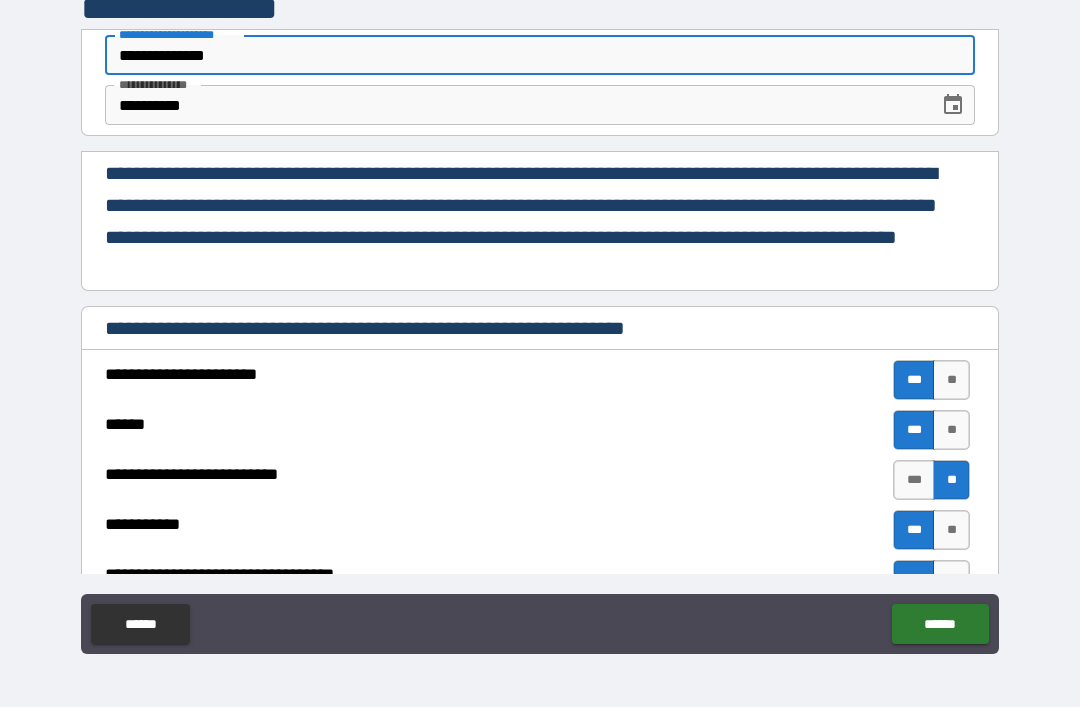 type on "*" 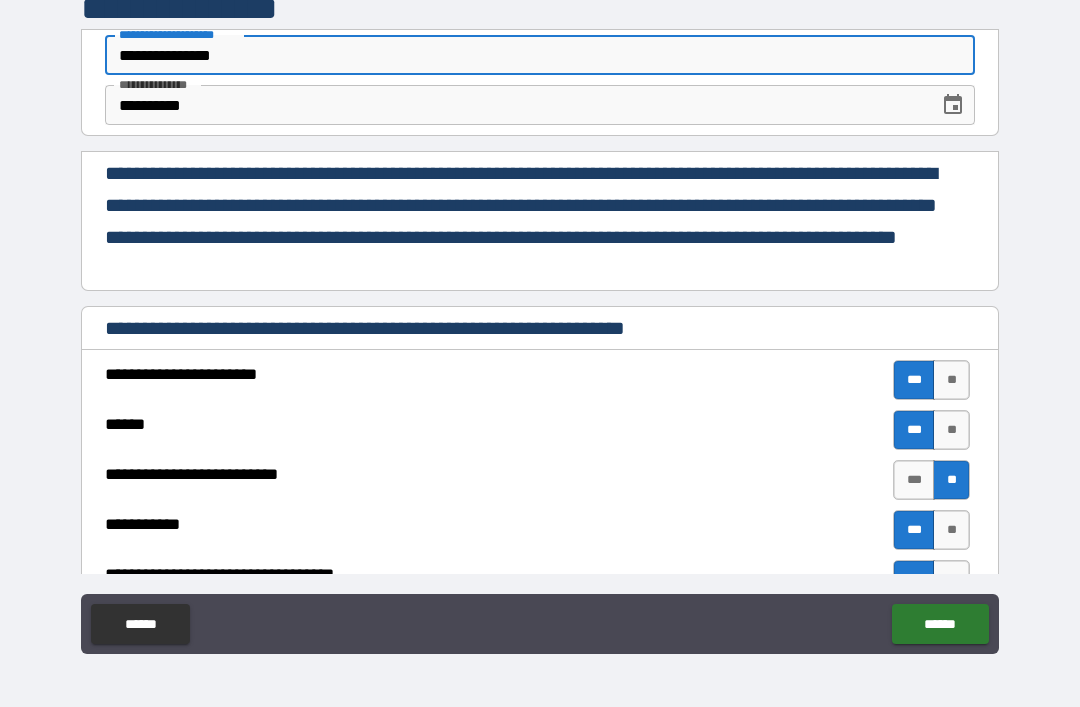 type on "*" 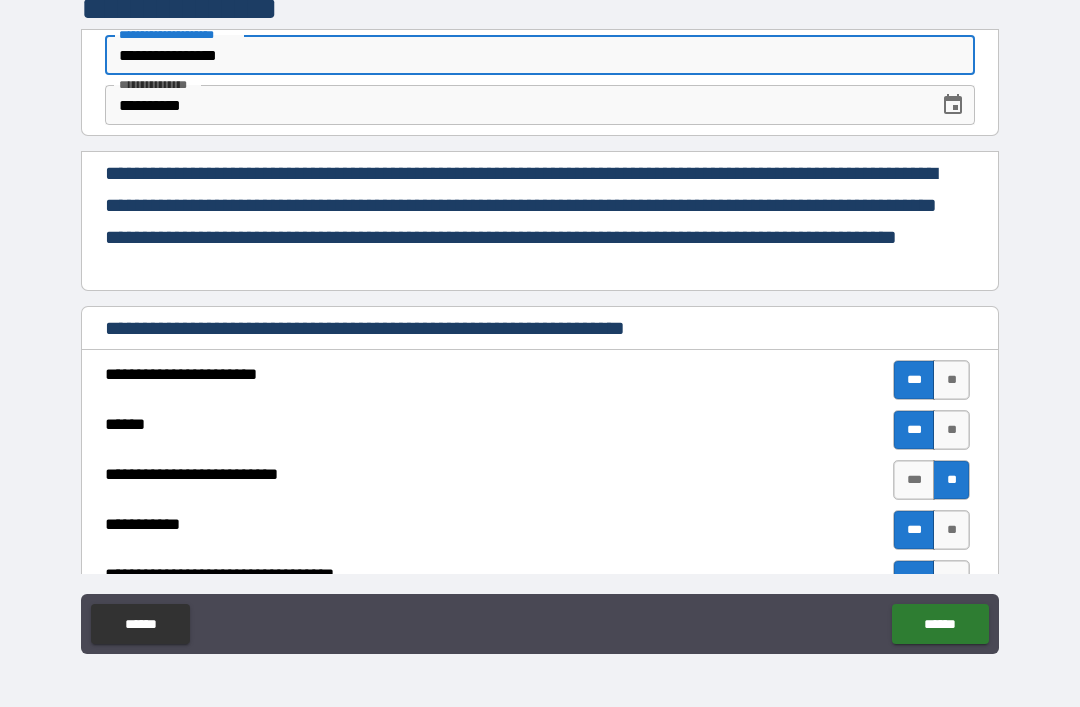 type on "*" 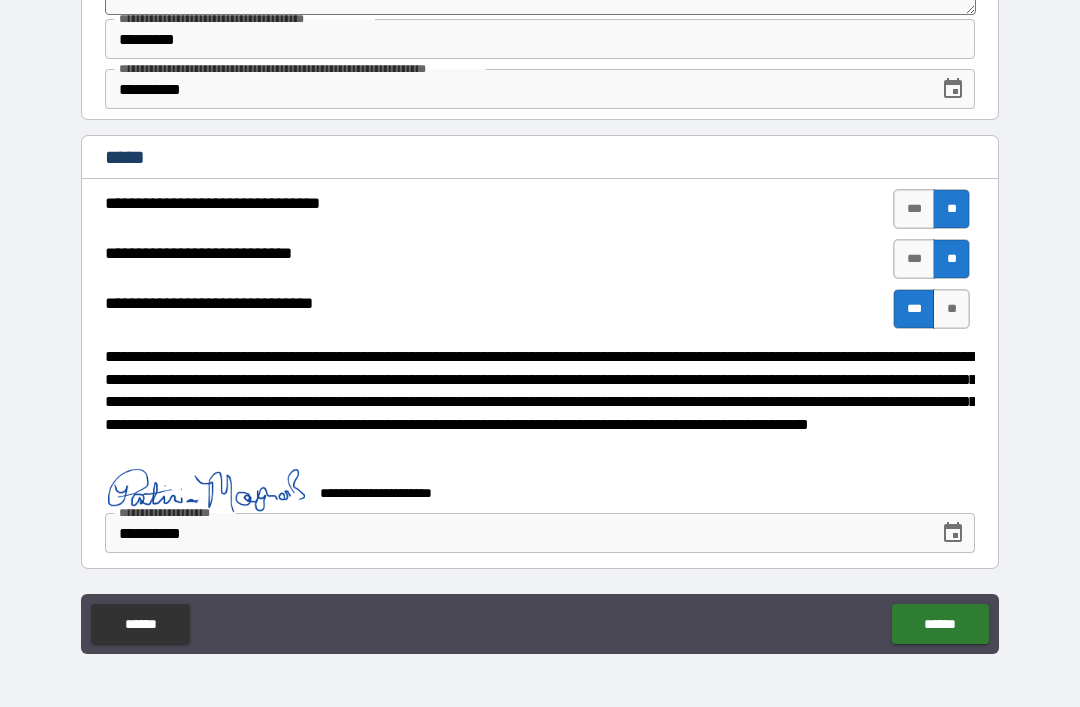 scroll, scrollTop: 2769, scrollLeft: 0, axis: vertical 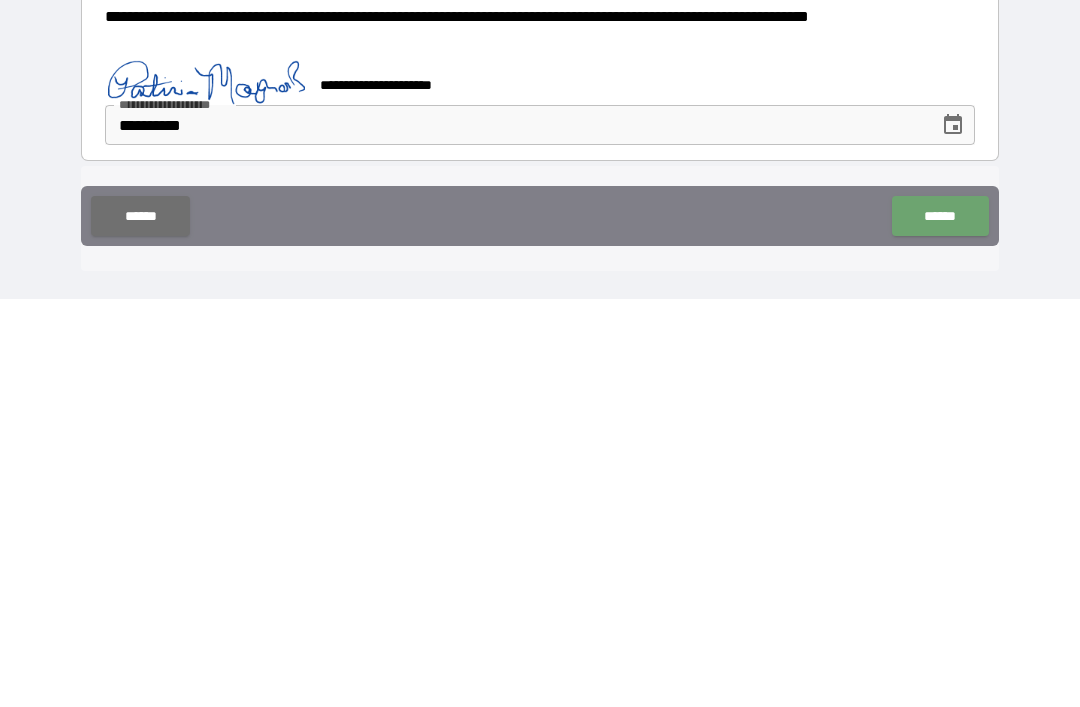 click on "******" at bounding box center (940, 624) 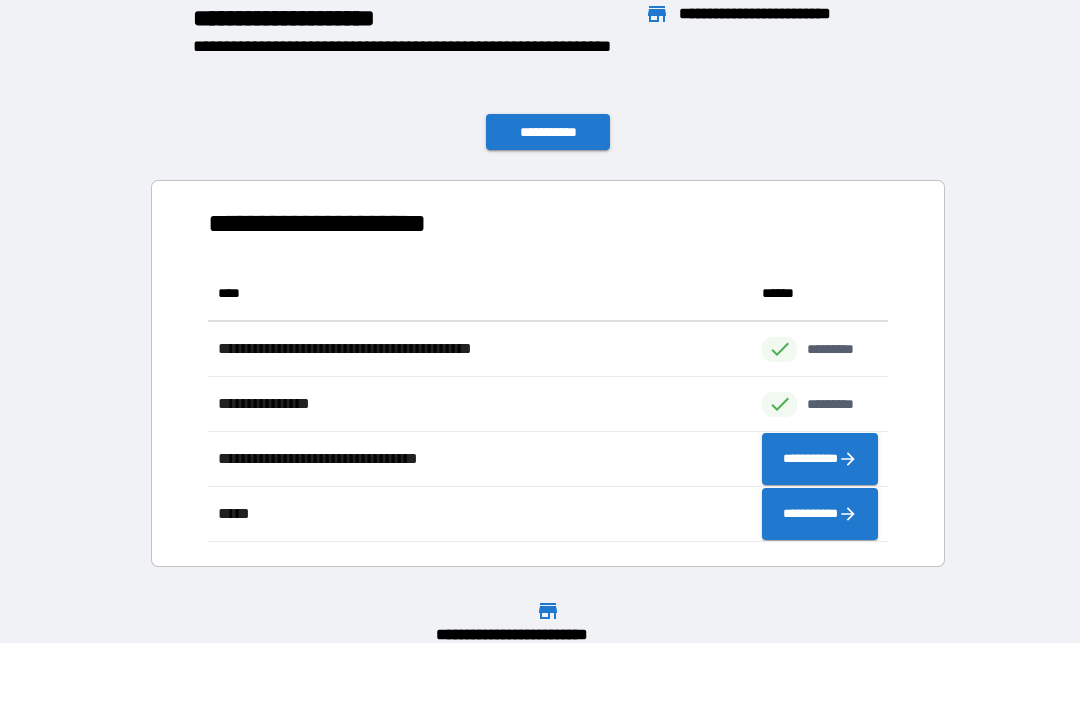 scroll, scrollTop: 276, scrollLeft: 680, axis: both 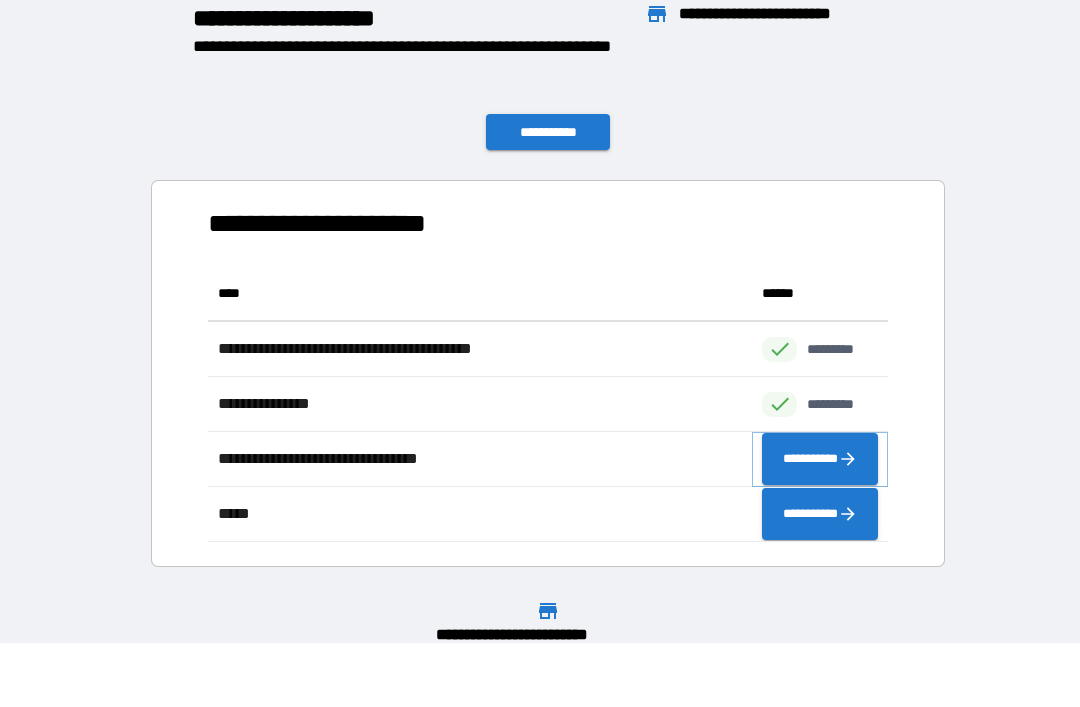 click on "**********" at bounding box center (820, 459) 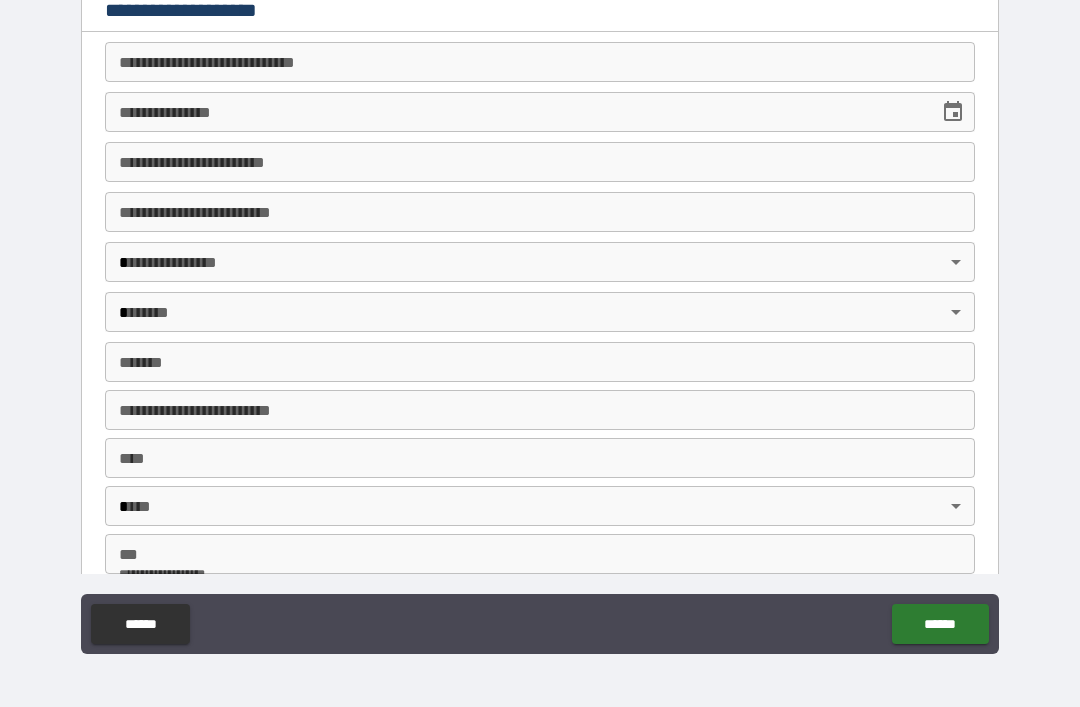 click on "**********" at bounding box center (540, 62) 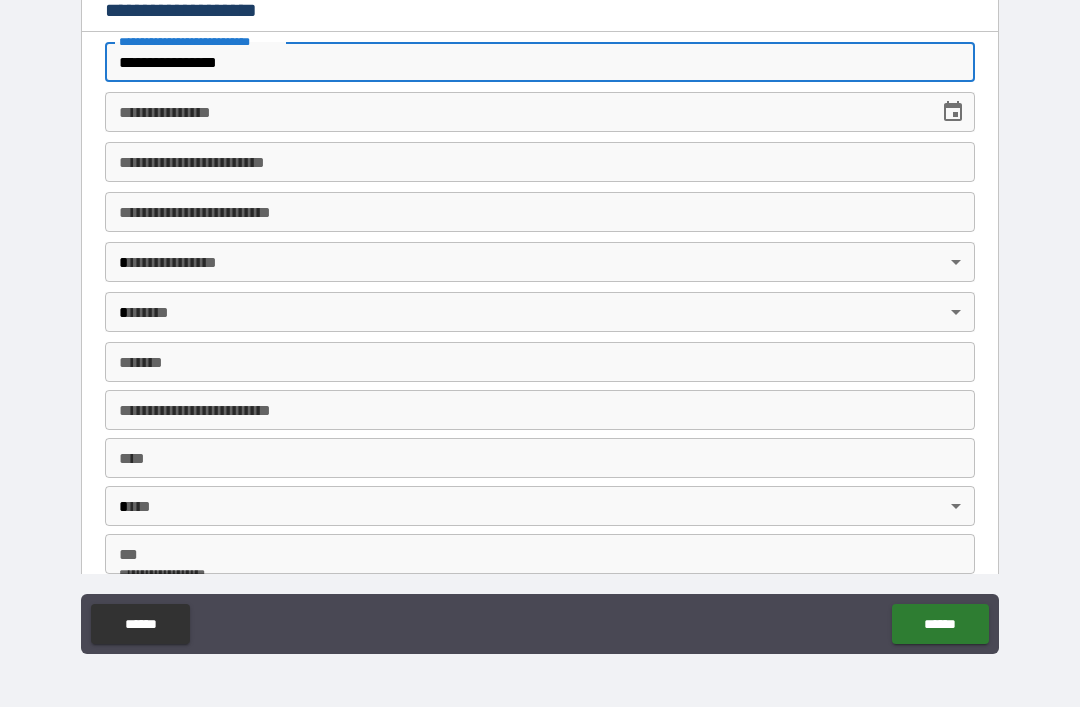 type on "**********" 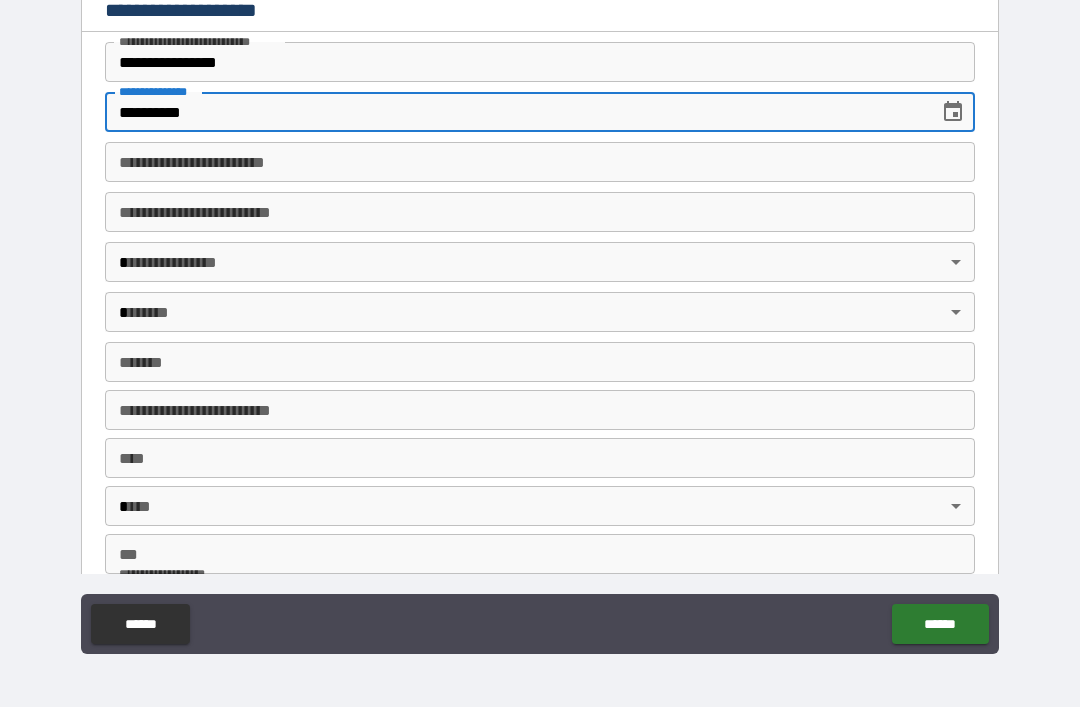 type on "**********" 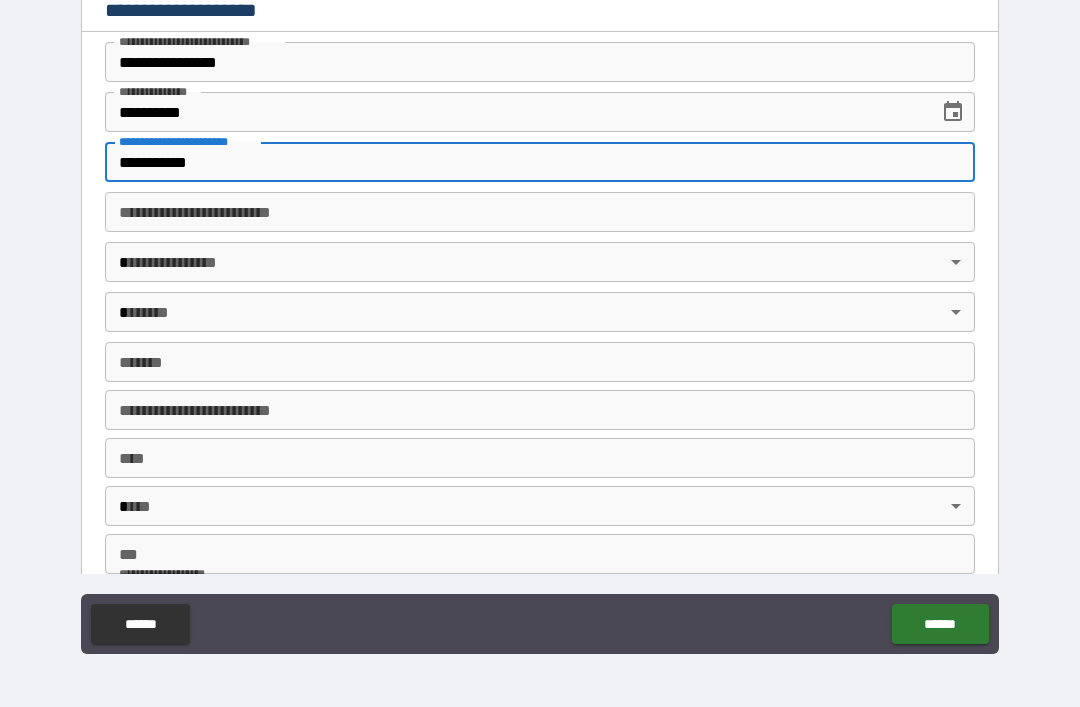 type on "**********" 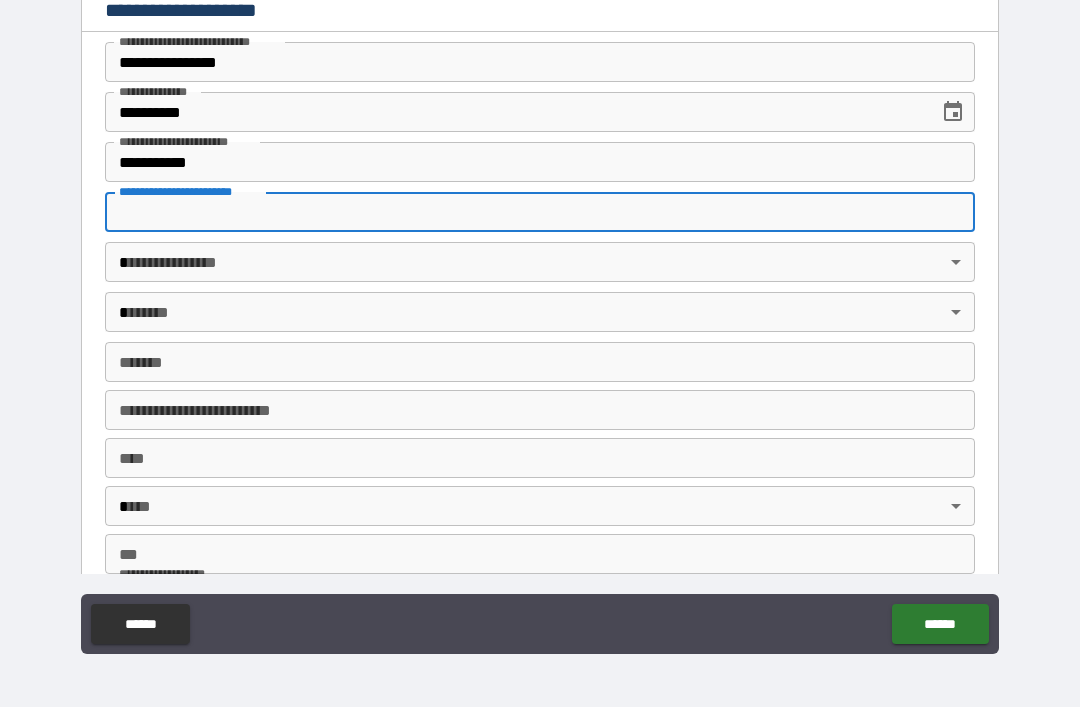 click on "**********" at bounding box center (540, 321) 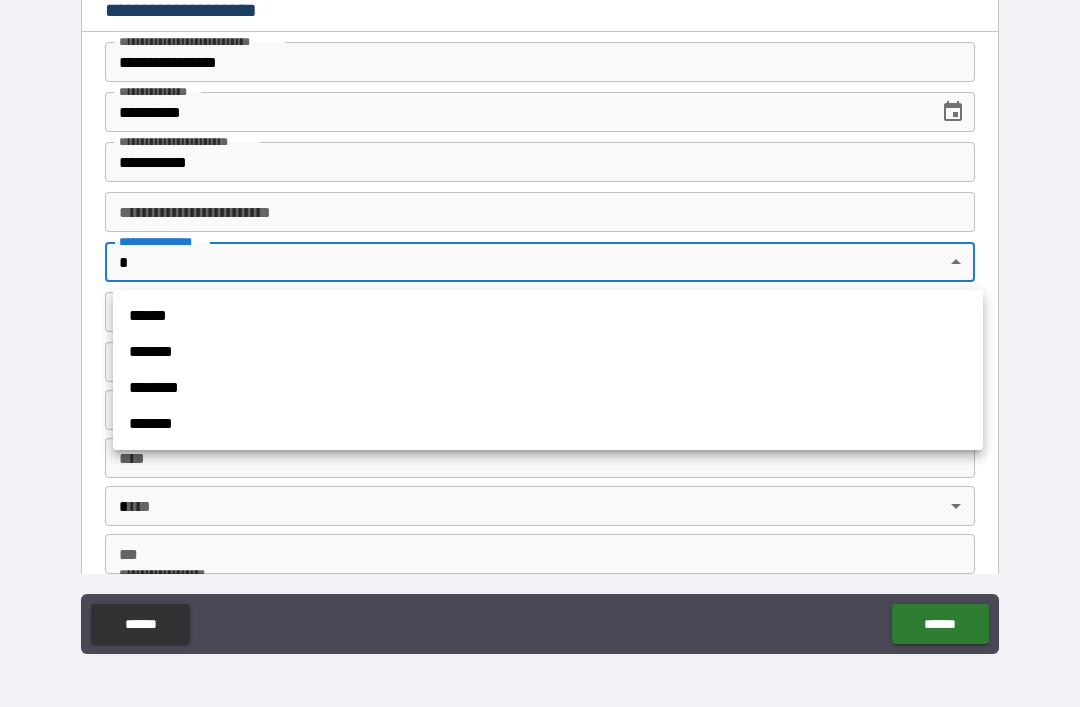 click on "*******" at bounding box center [548, 352] 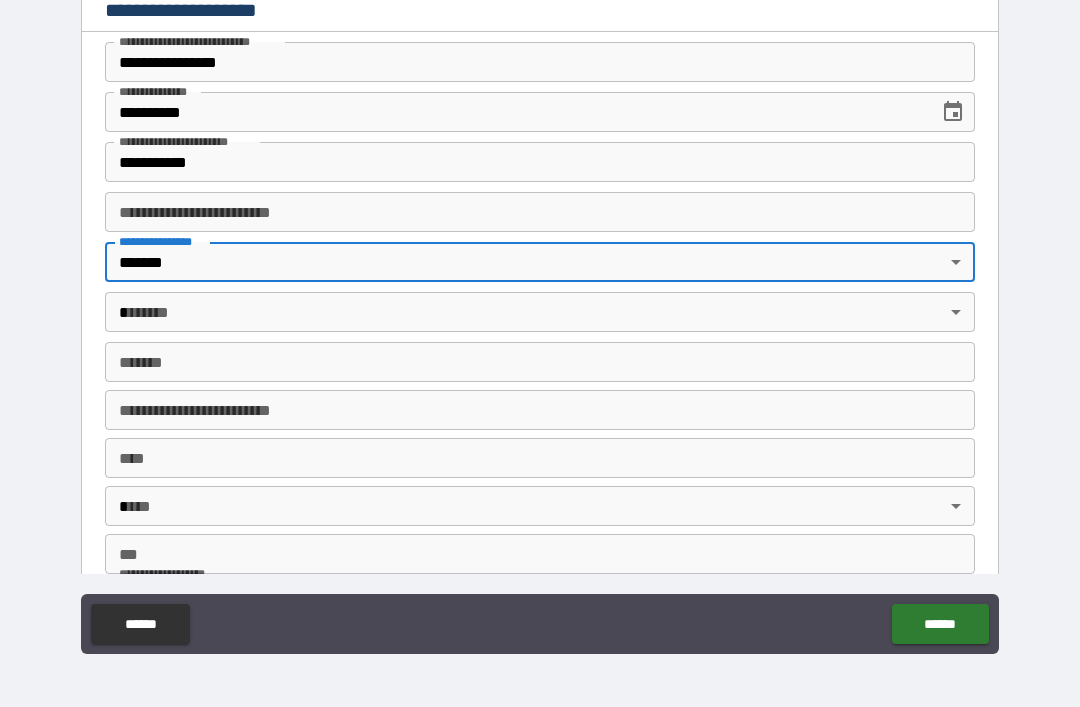 click on "**********" at bounding box center [540, 321] 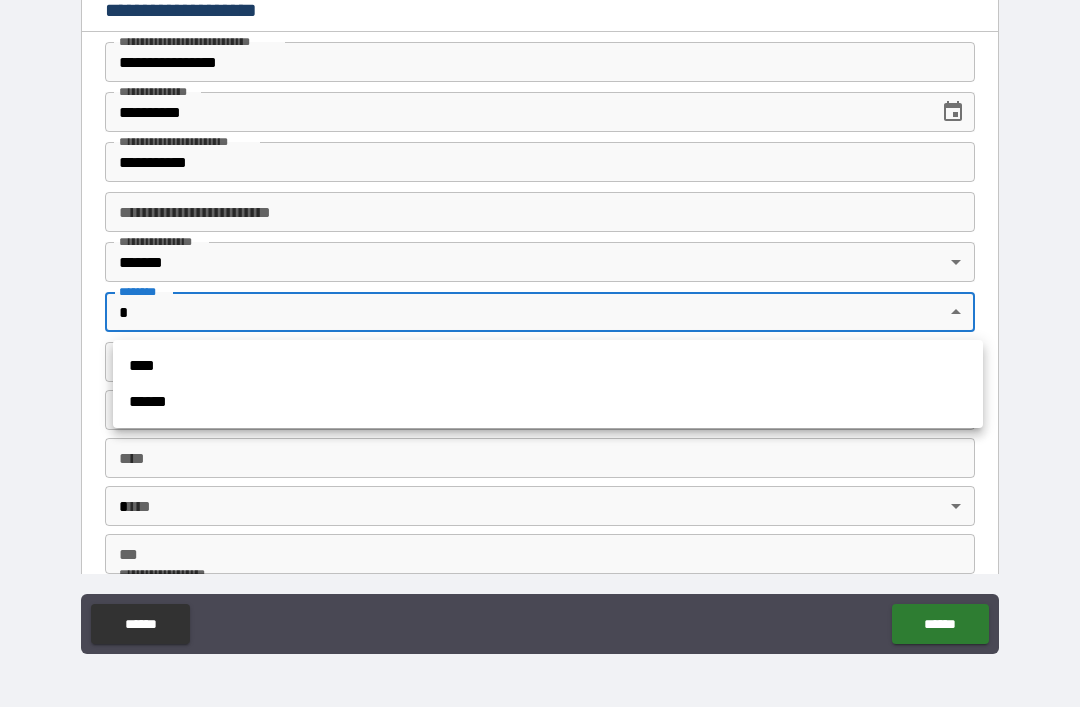 click on "******" at bounding box center [548, 402] 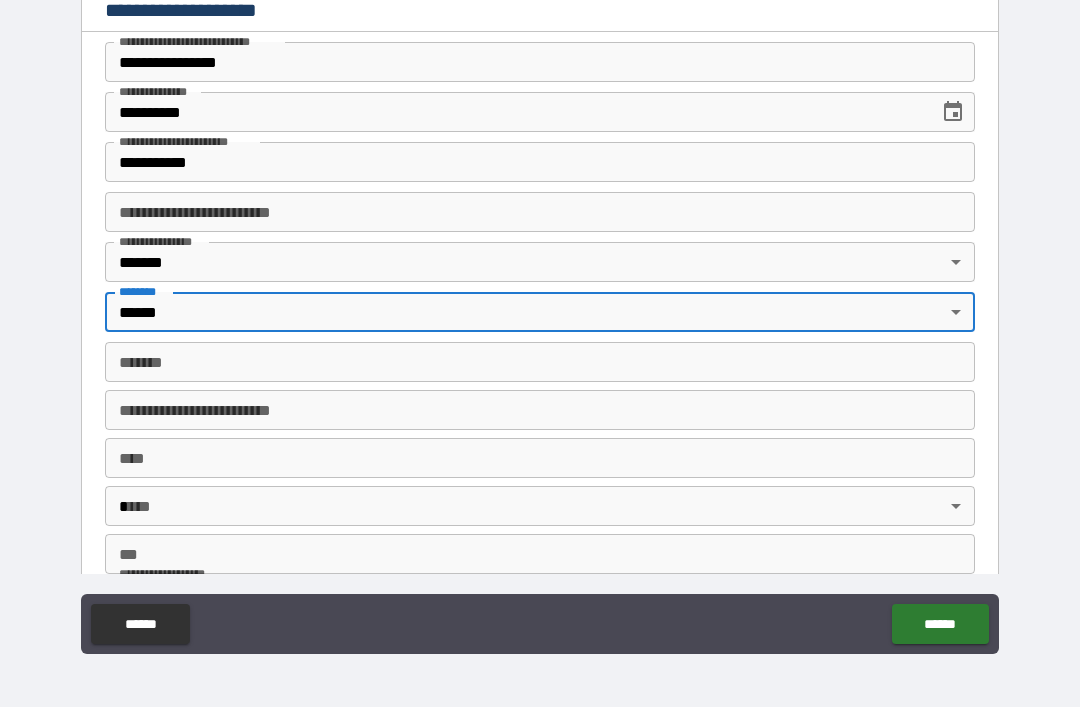 click on "*******" at bounding box center [540, 362] 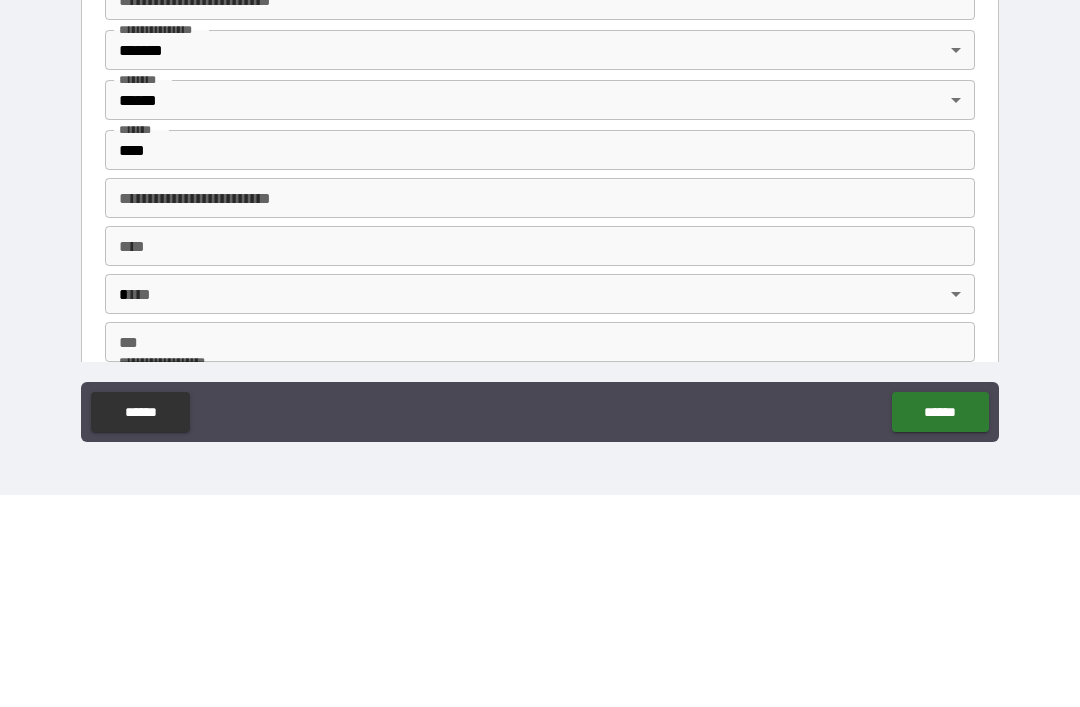 type on "**********" 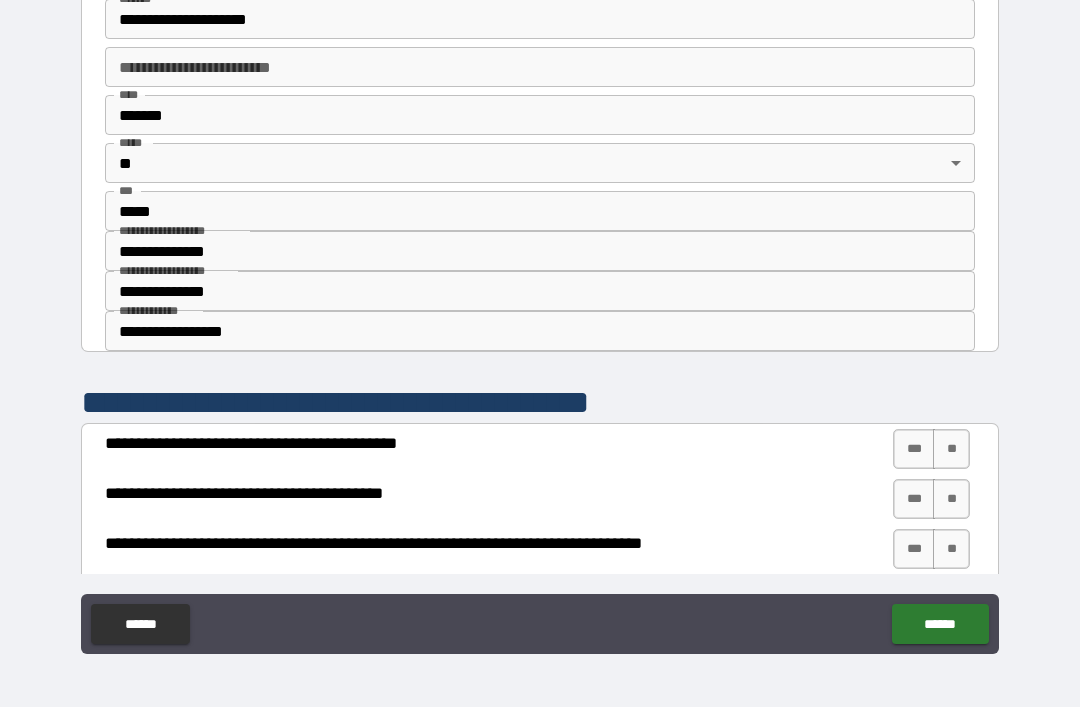 scroll, scrollTop: 355, scrollLeft: 0, axis: vertical 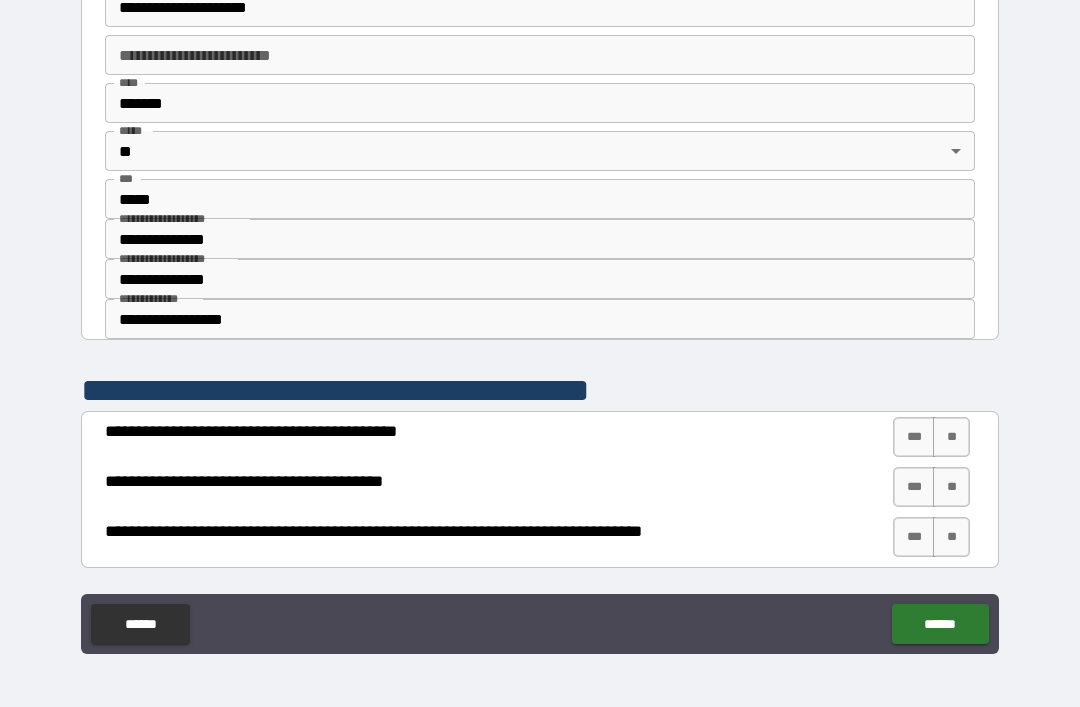 click on "**********" at bounding box center (540, 239) 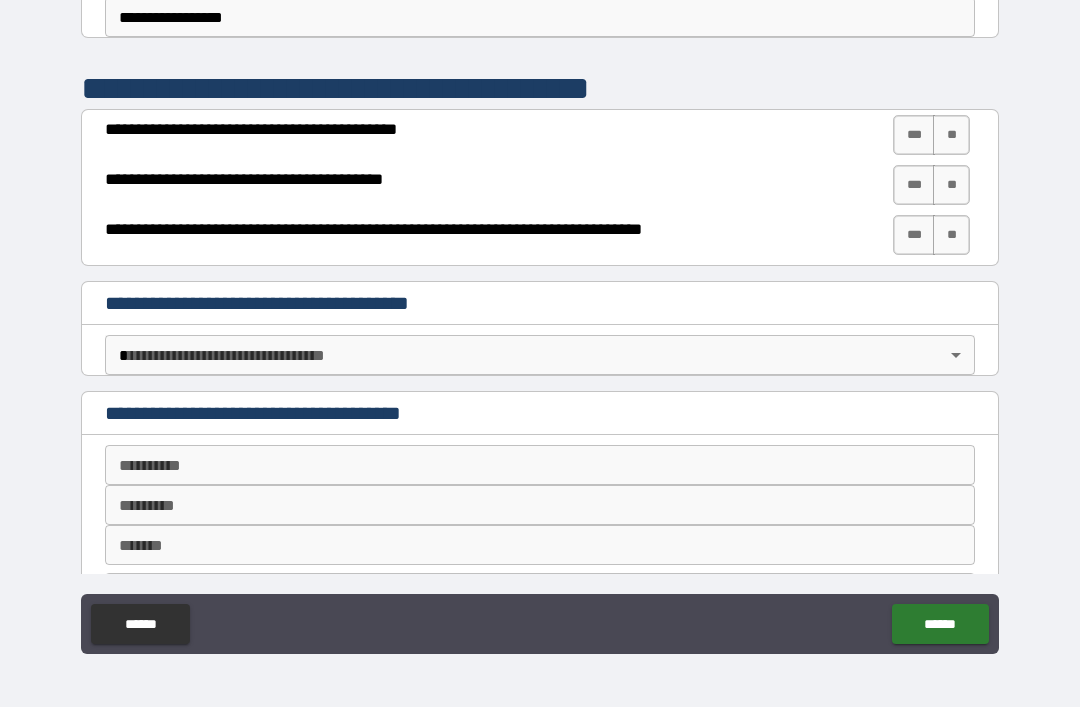 scroll, scrollTop: 658, scrollLeft: 0, axis: vertical 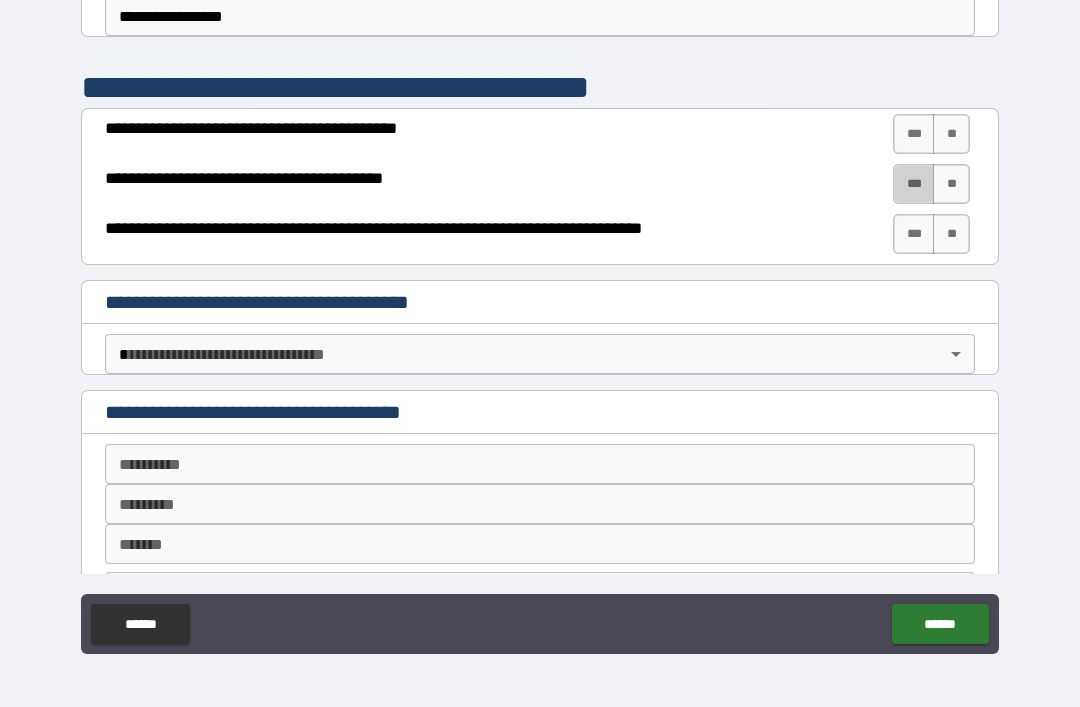 type on "**********" 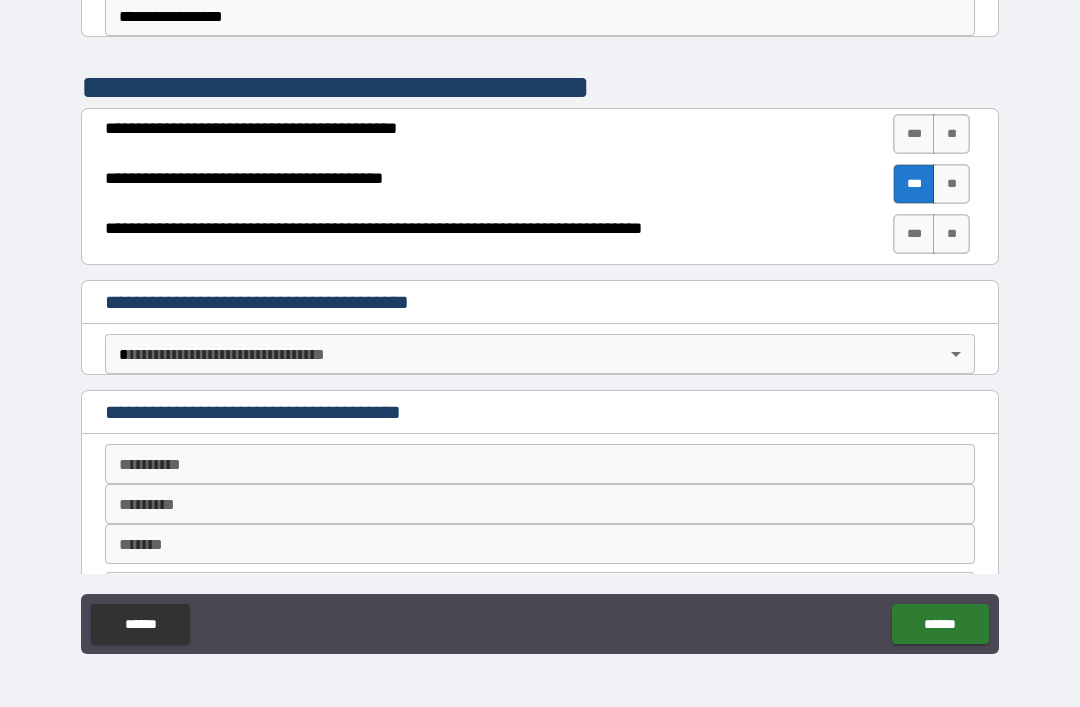 click on "**" at bounding box center (951, 134) 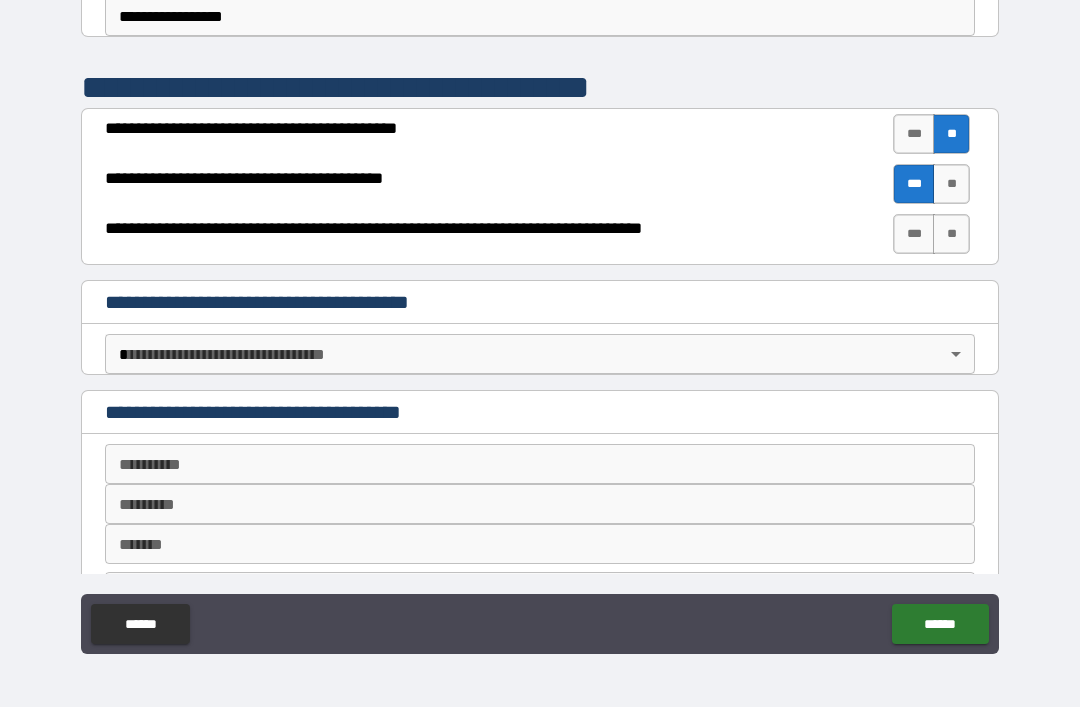 click on "***" at bounding box center [914, 234] 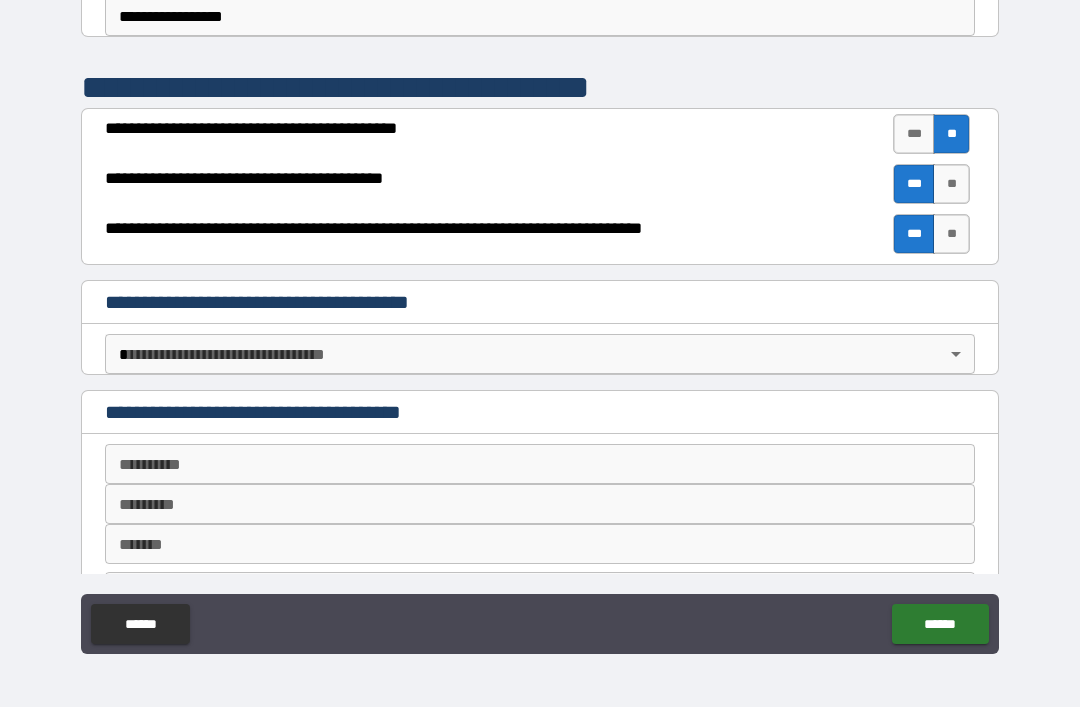 click on "**********" at bounding box center [540, 321] 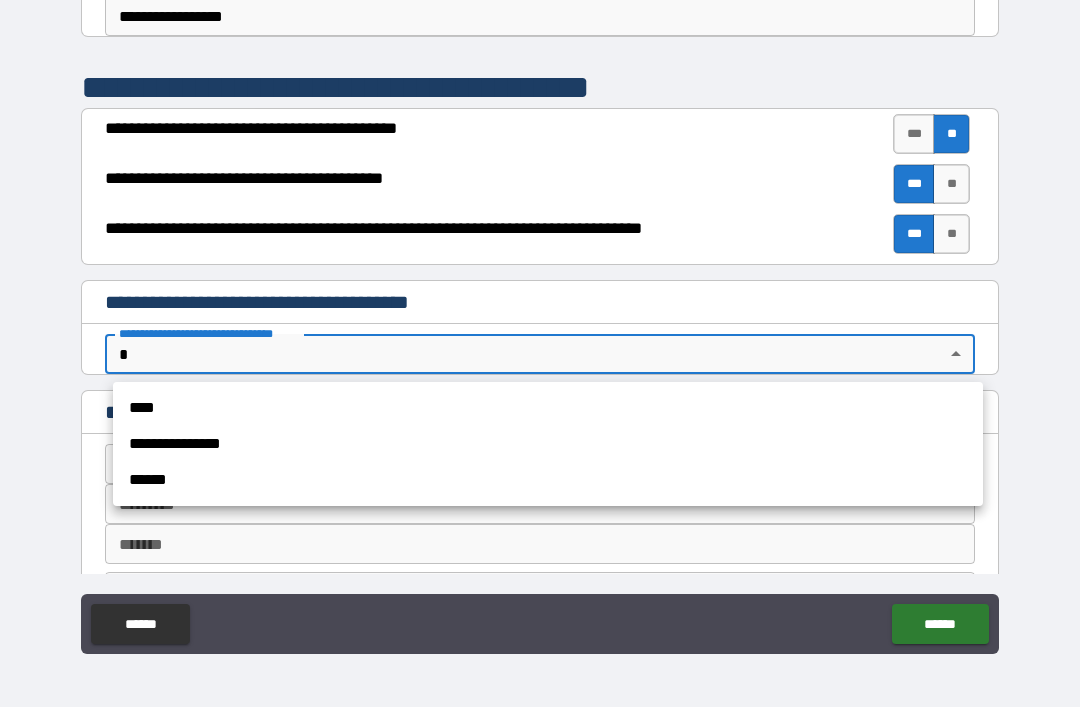 click on "****" at bounding box center (548, 408) 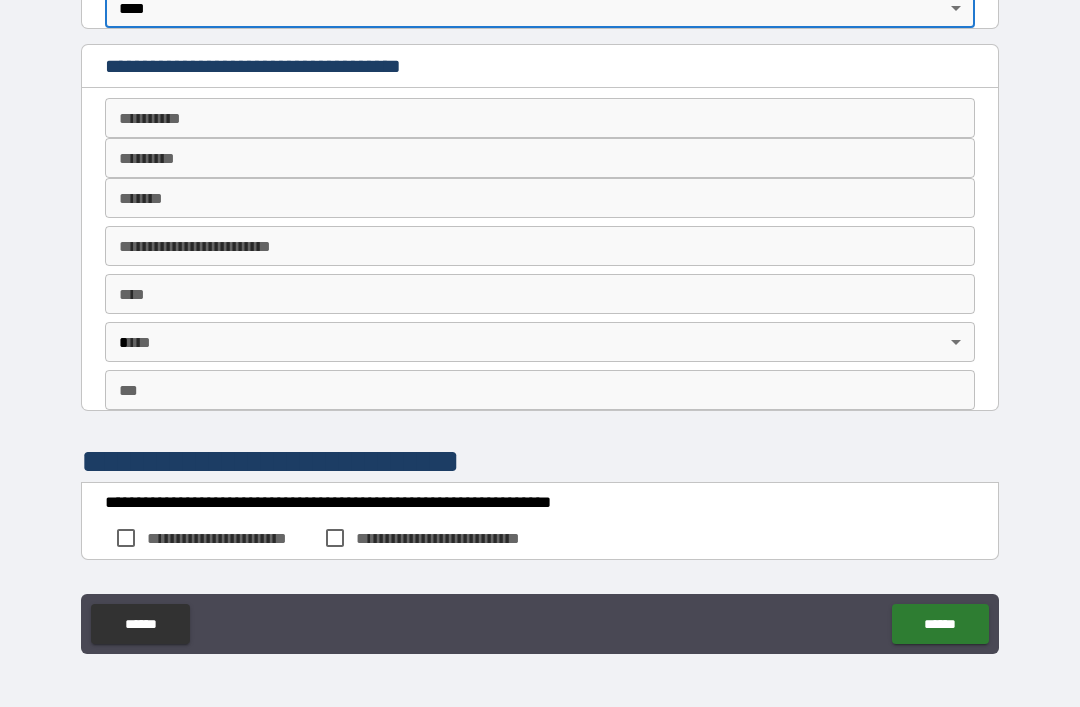 scroll, scrollTop: 1009, scrollLeft: 0, axis: vertical 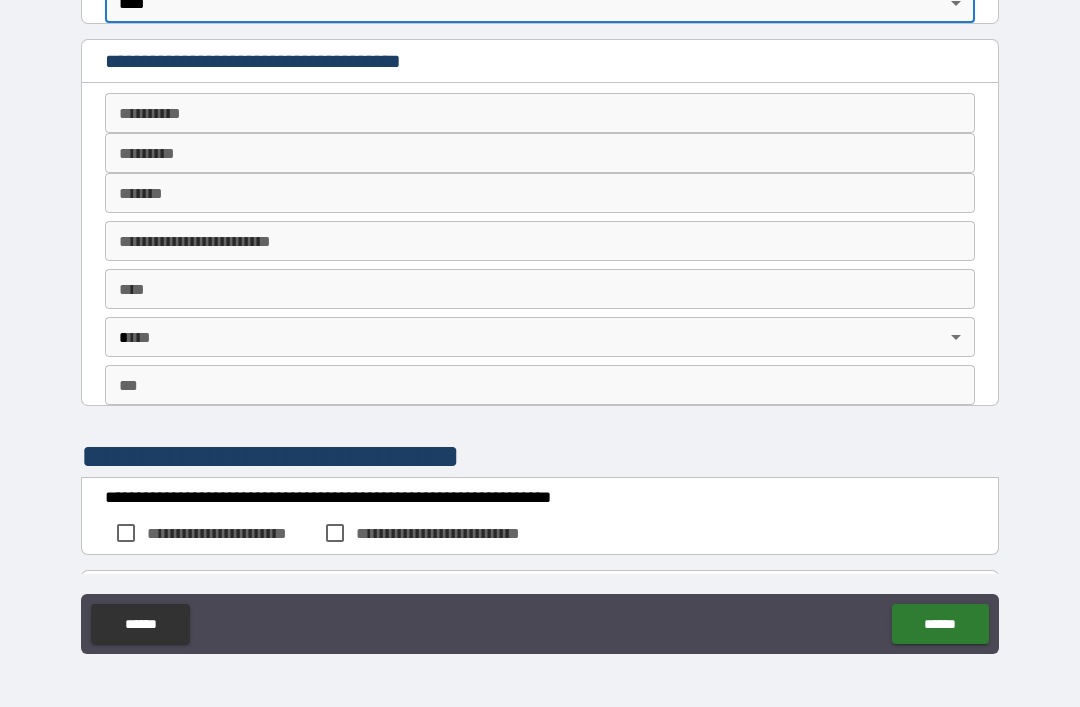 click on "**********" at bounding box center (540, 113) 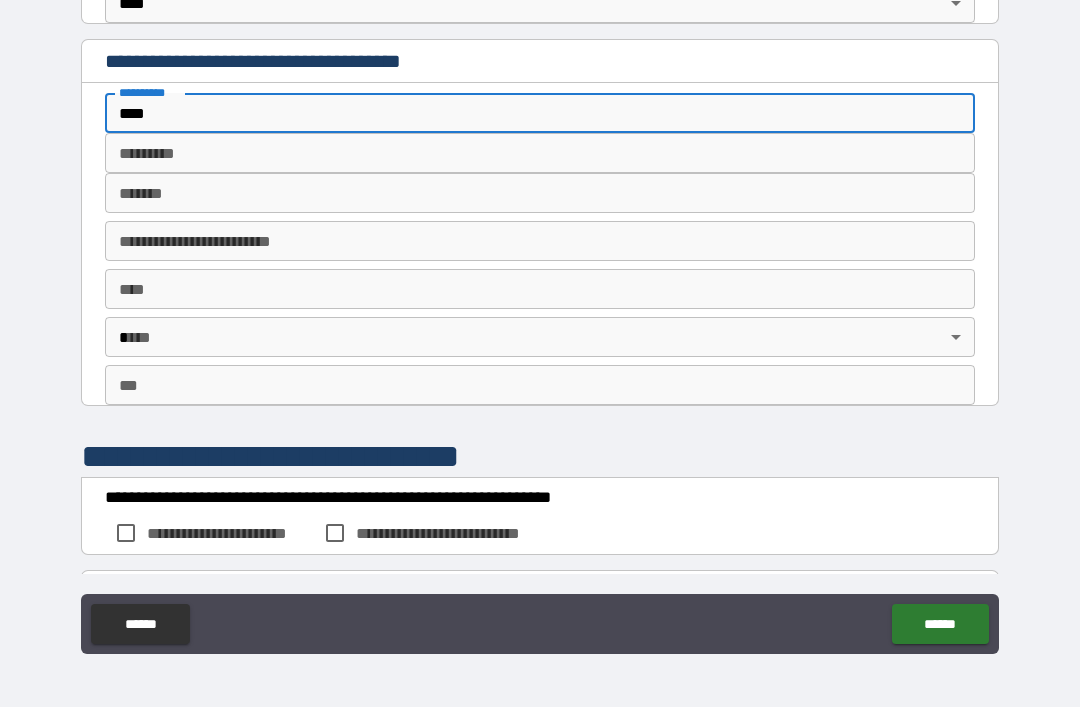 type on "****" 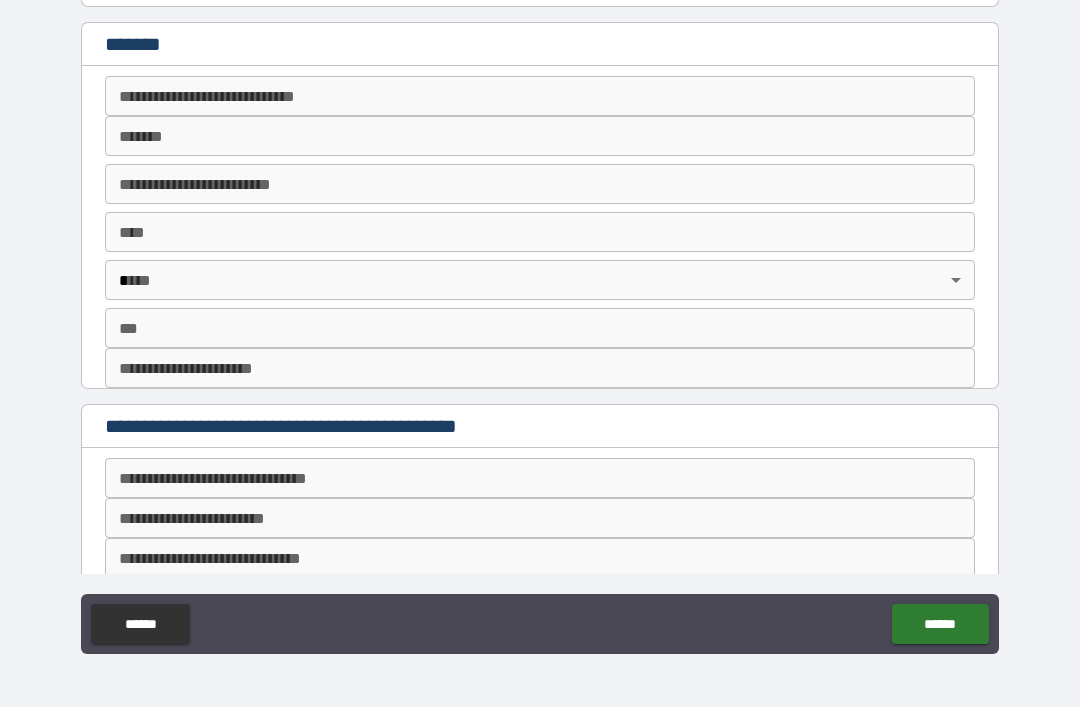 scroll, scrollTop: 1564, scrollLeft: 0, axis: vertical 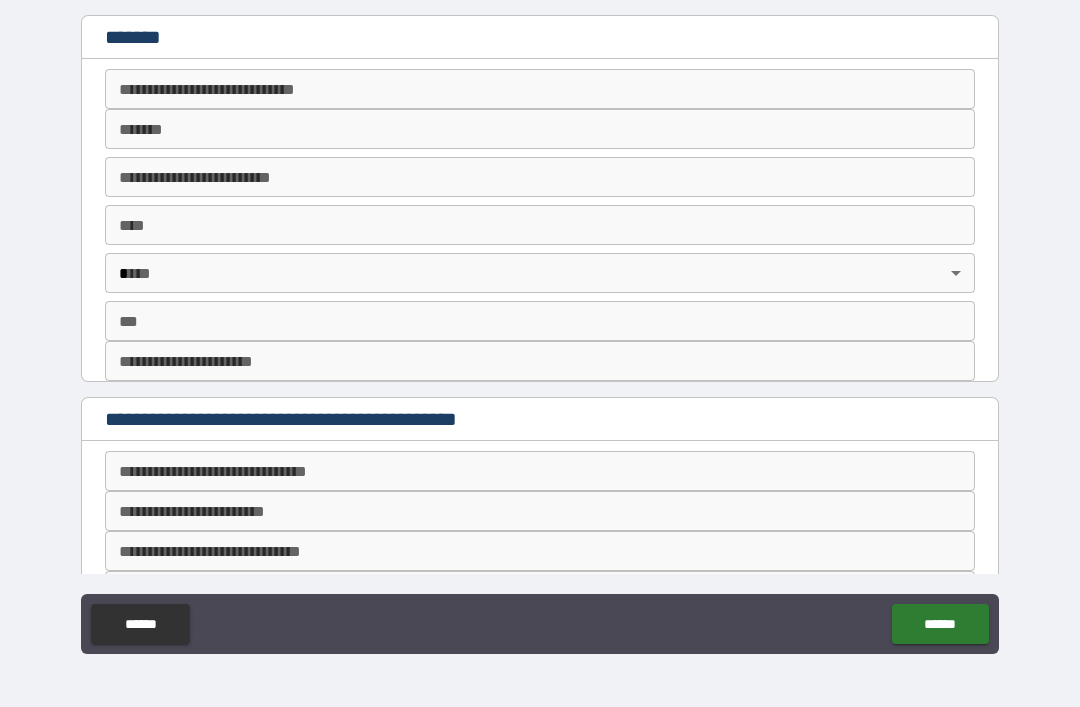 click on "**********" at bounding box center [540, 511] 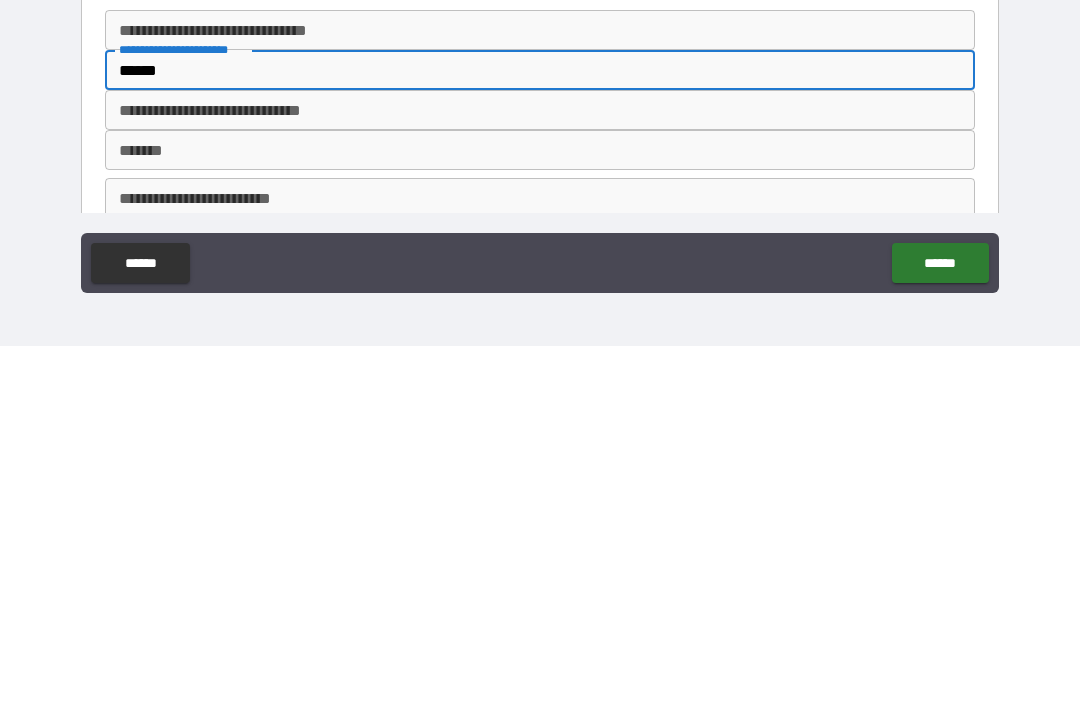 scroll, scrollTop: 1652, scrollLeft: 0, axis: vertical 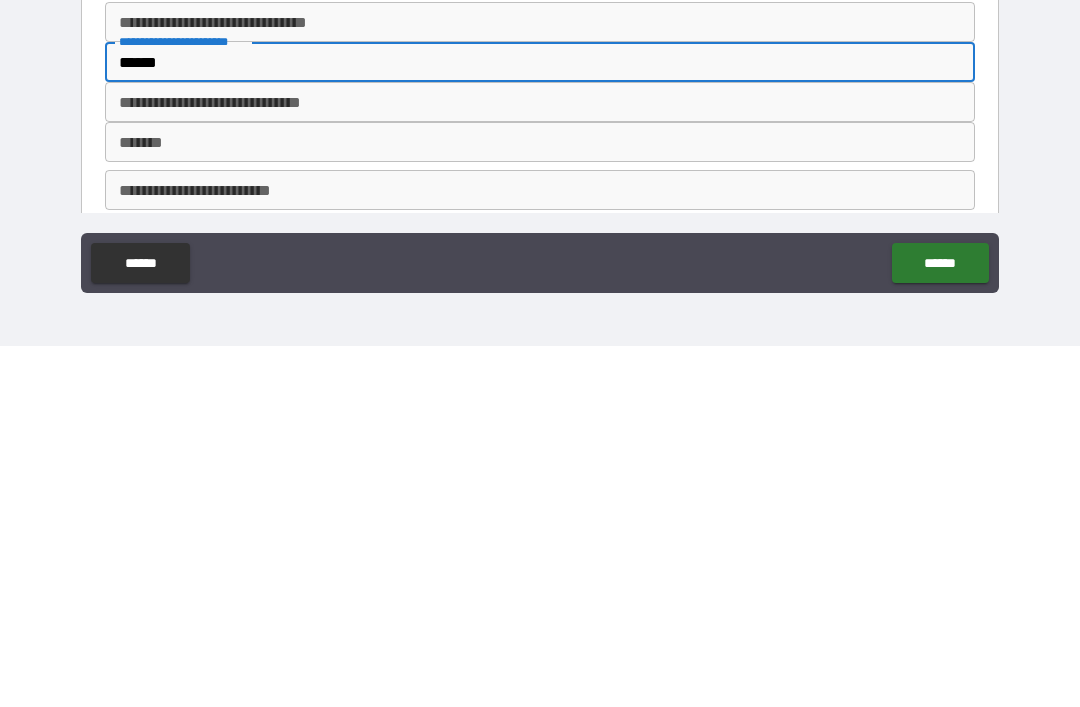 type on "******" 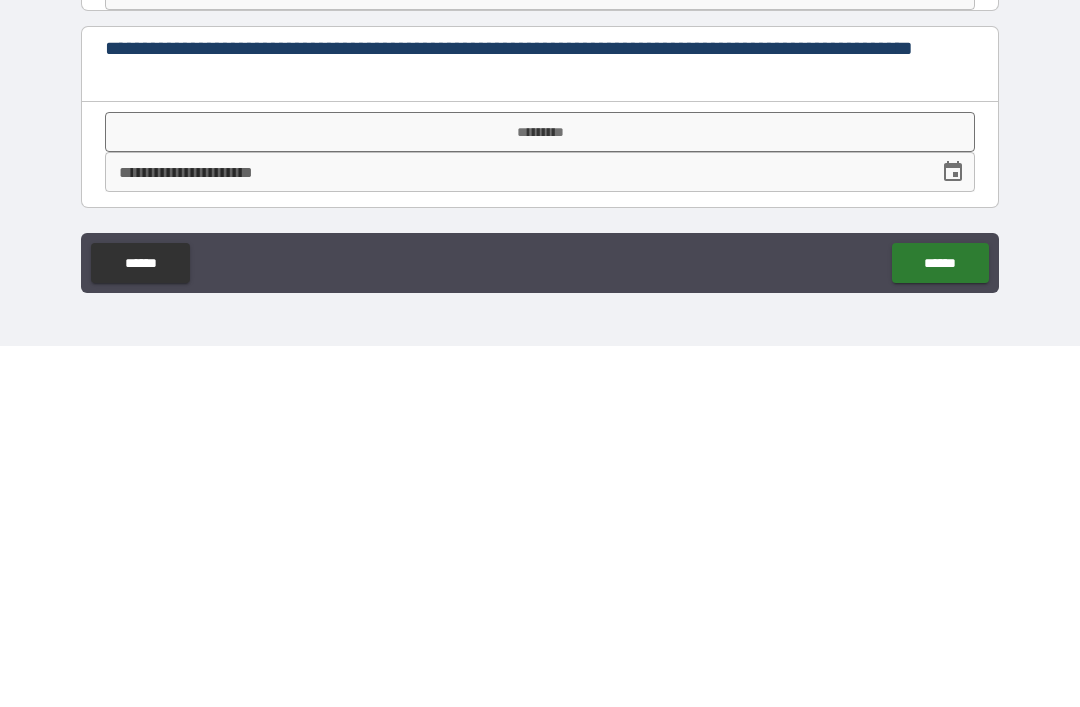 scroll, scrollTop: 2801, scrollLeft: 0, axis: vertical 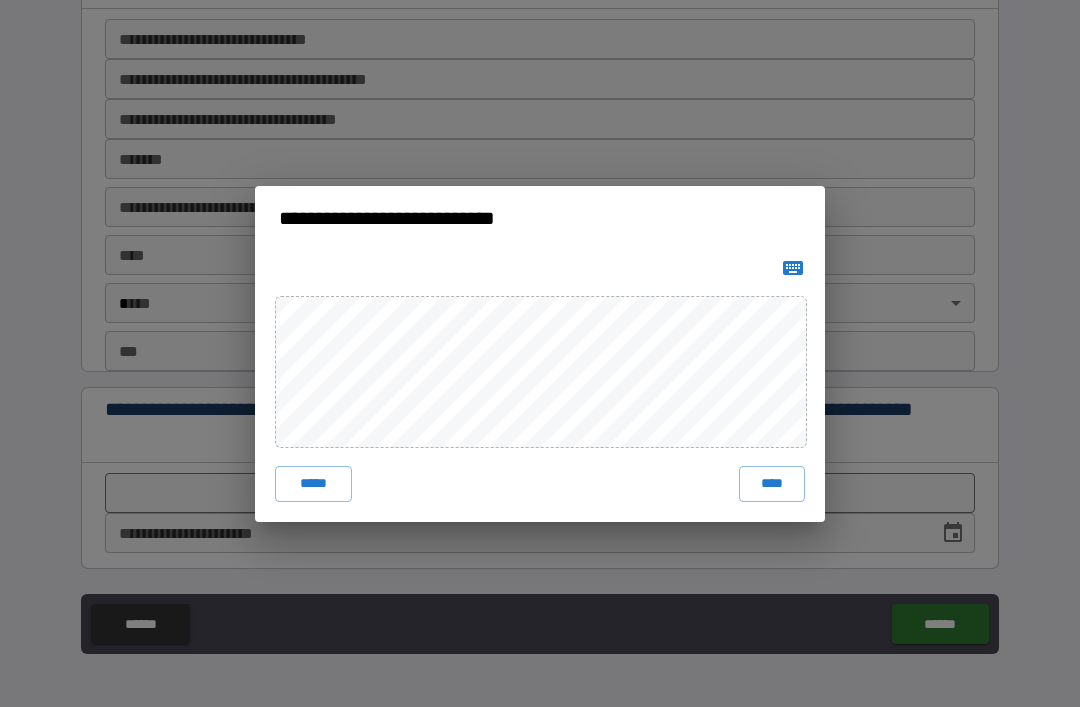 click on "****" at bounding box center (772, 484) 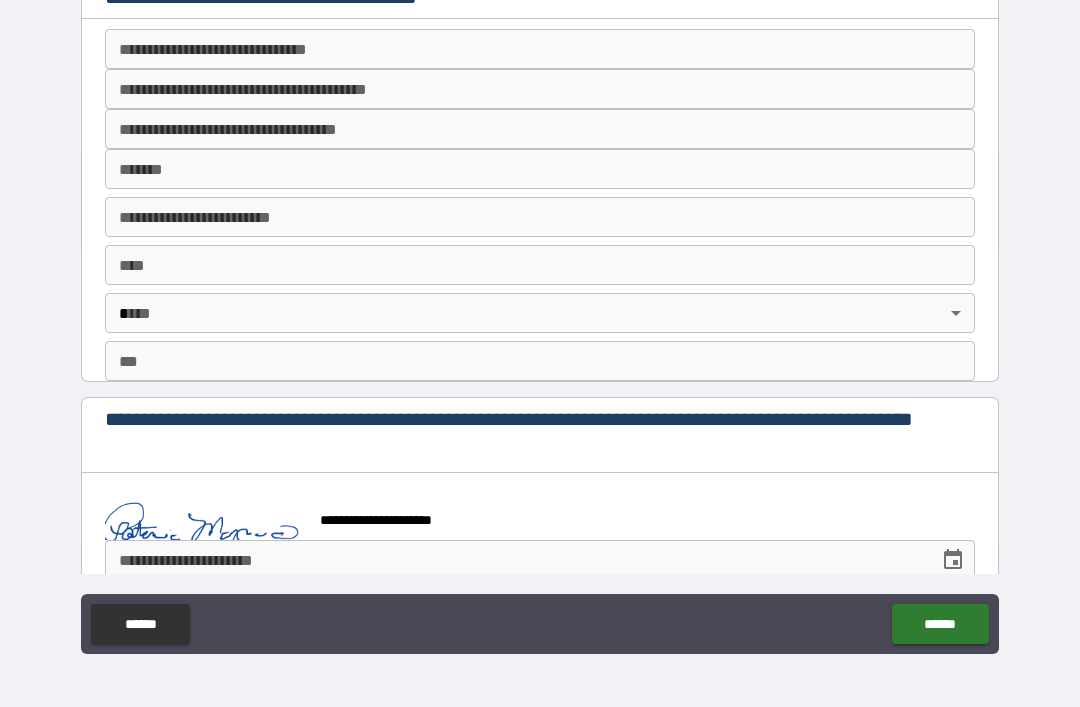 click on "**********" at bounding box center [515, 560] 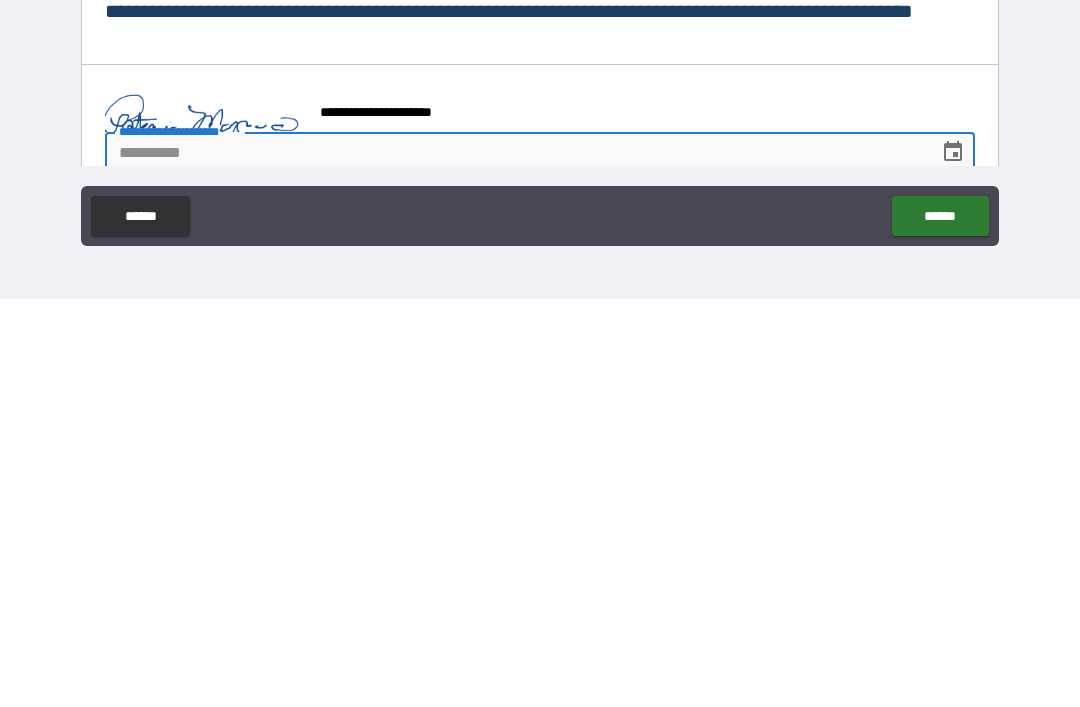 click 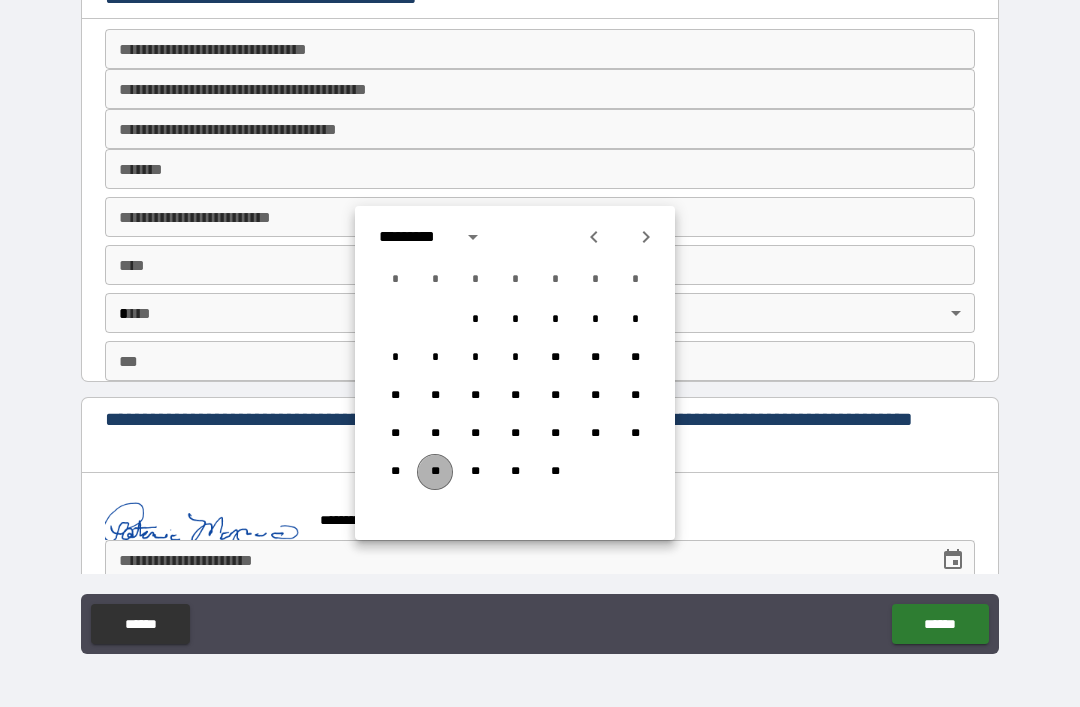 click on "**" at bounding box center (435, 472) 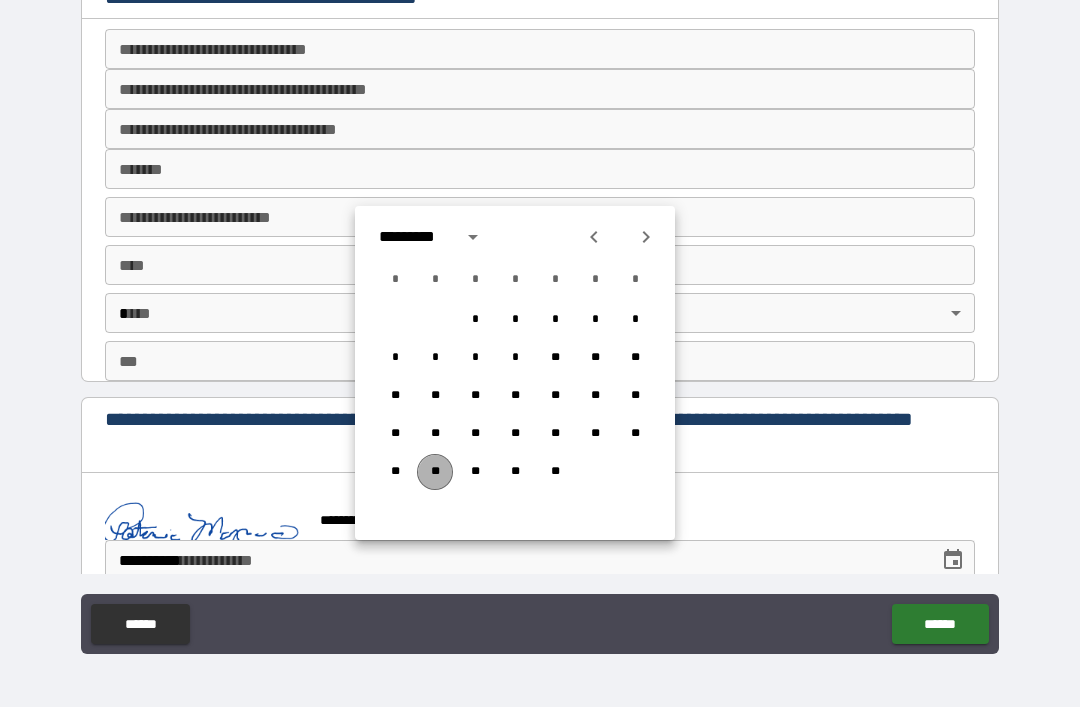 scroll, scrollTop: 2797, scrollLeft: 0, axis: vertical 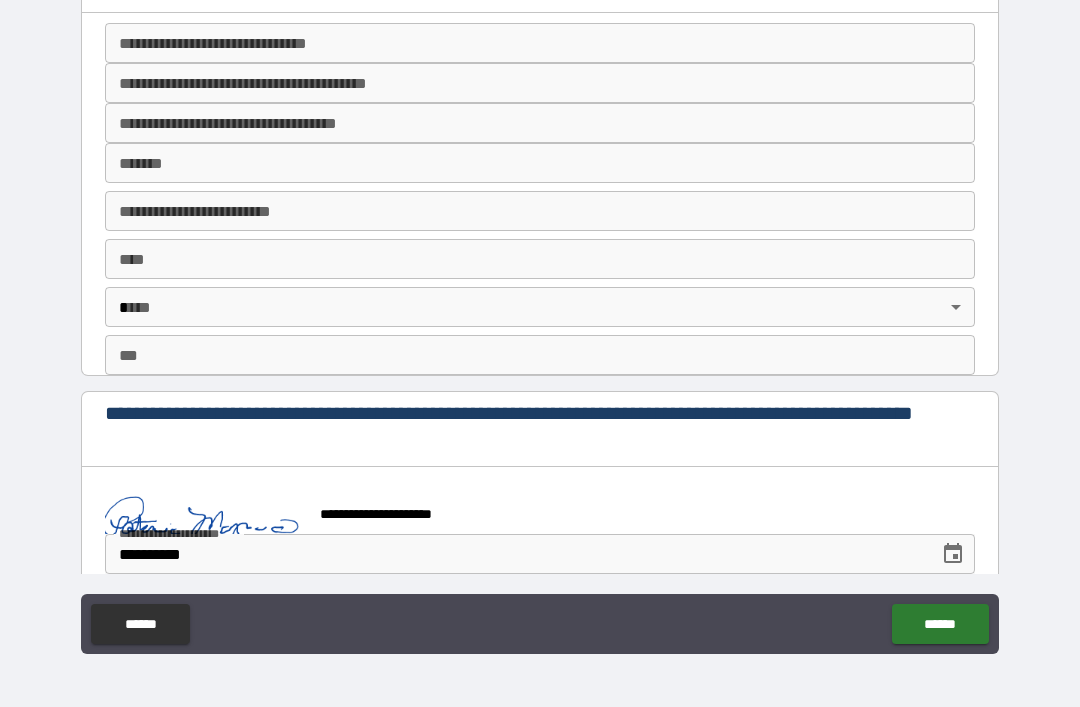 click on "******" at bounding box center (940, 624) 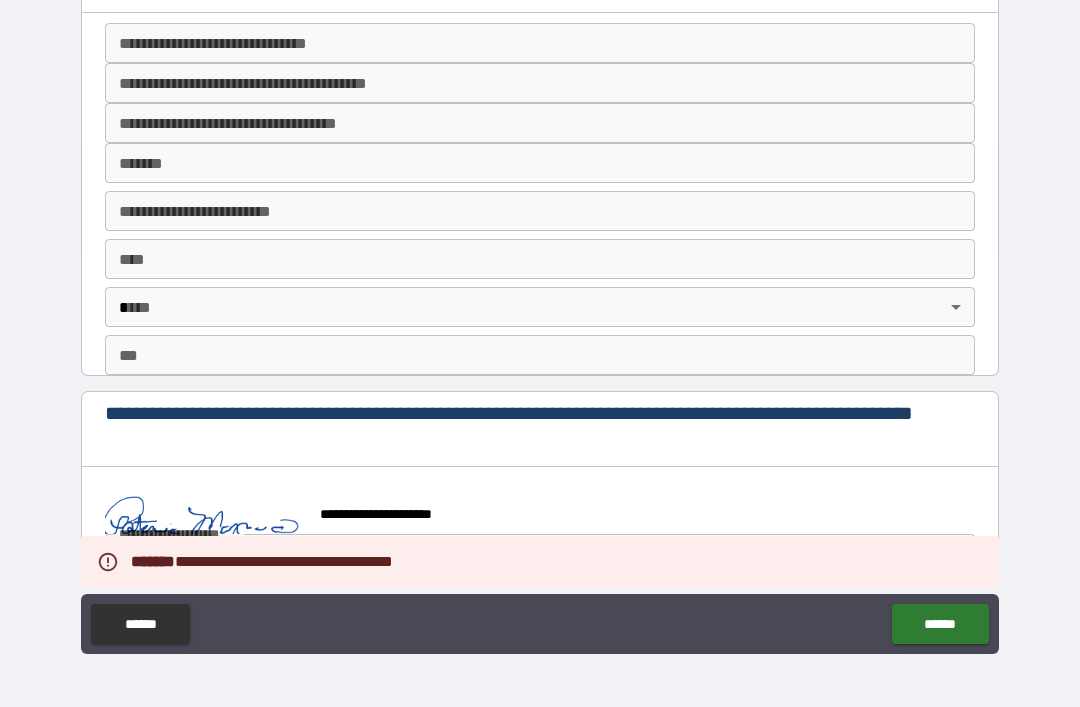 click on "******" at bounding box center (940, 624) 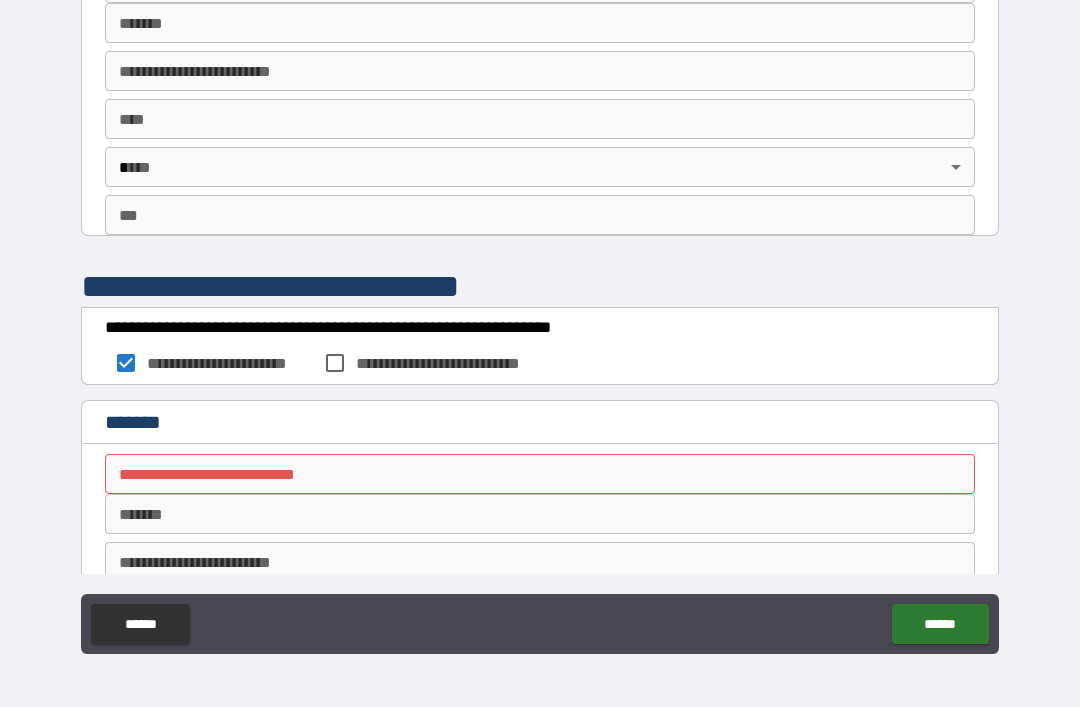 scroll, scrollTop: 1177, scrollLeft: 0, axis: vertical 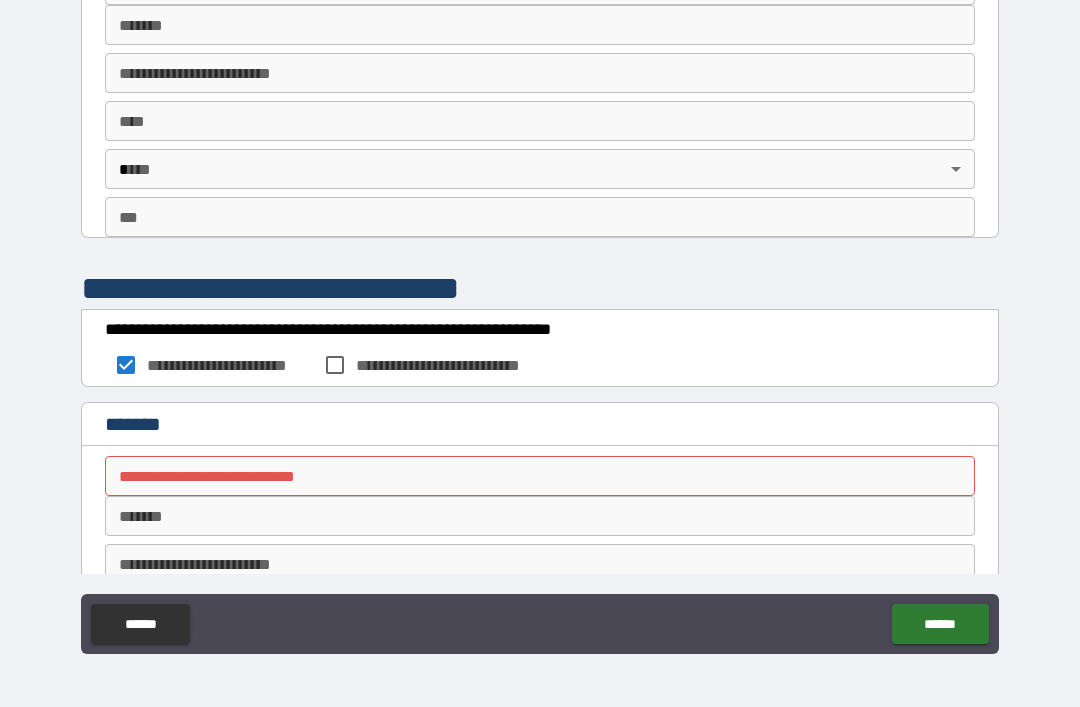 click on "**********" at bounding box center (540, 476) 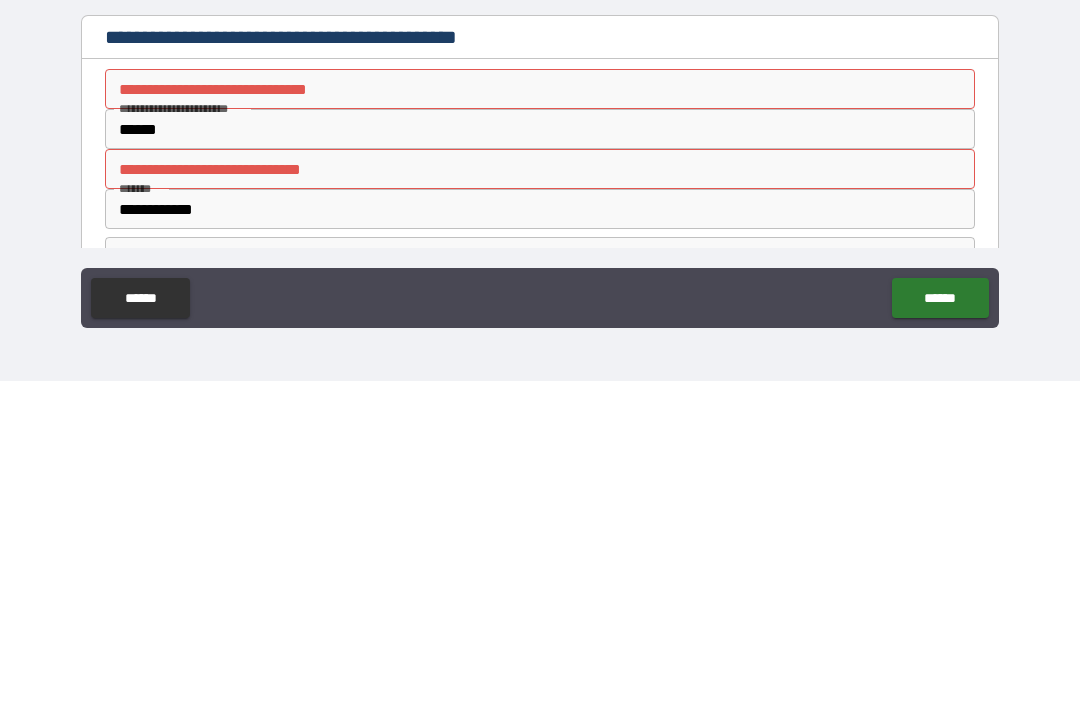 scroll, scrollTop: 1614, scrollLeft: 0, axis: vertical 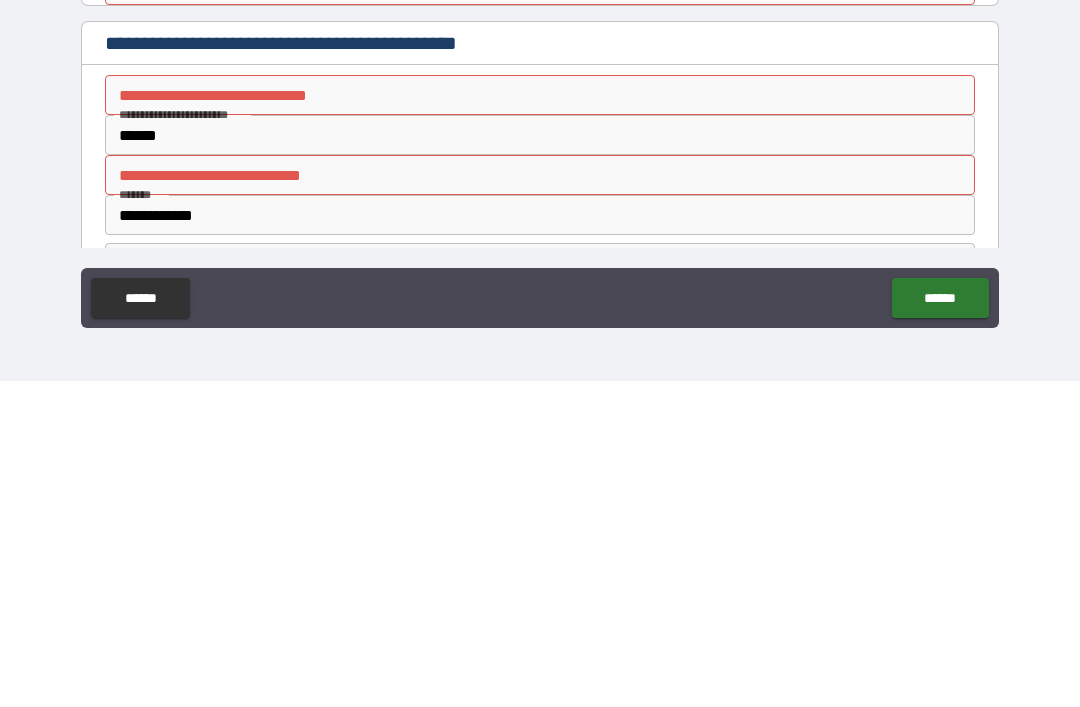 type on "****" 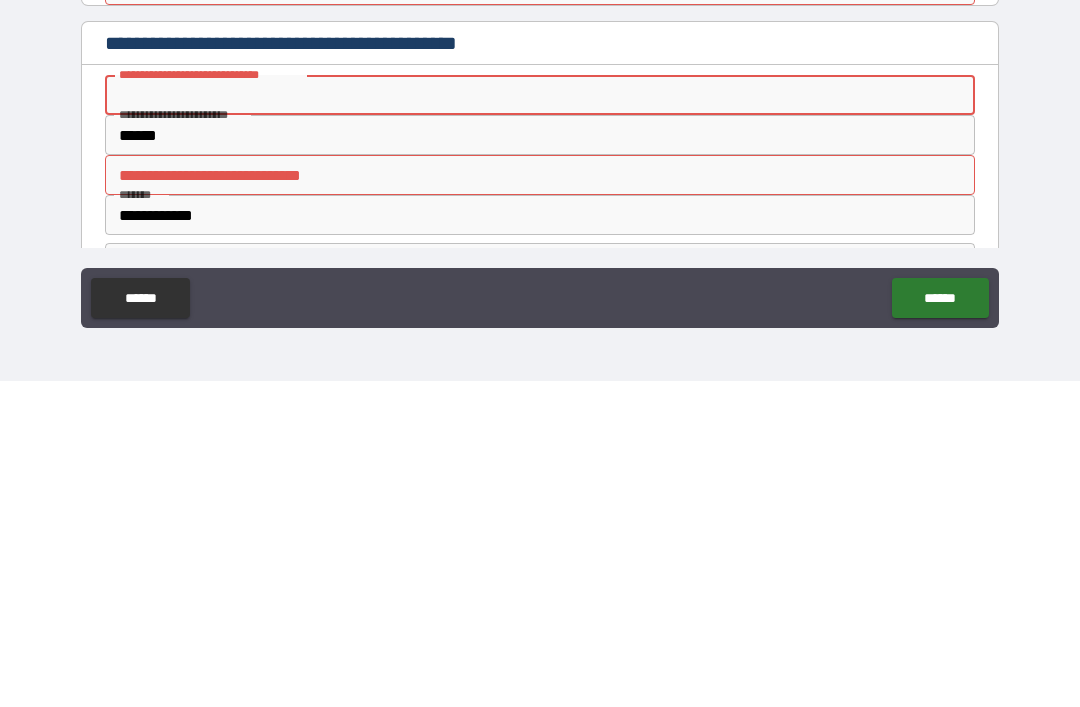 click on "******" at bounding box center [540, 461] 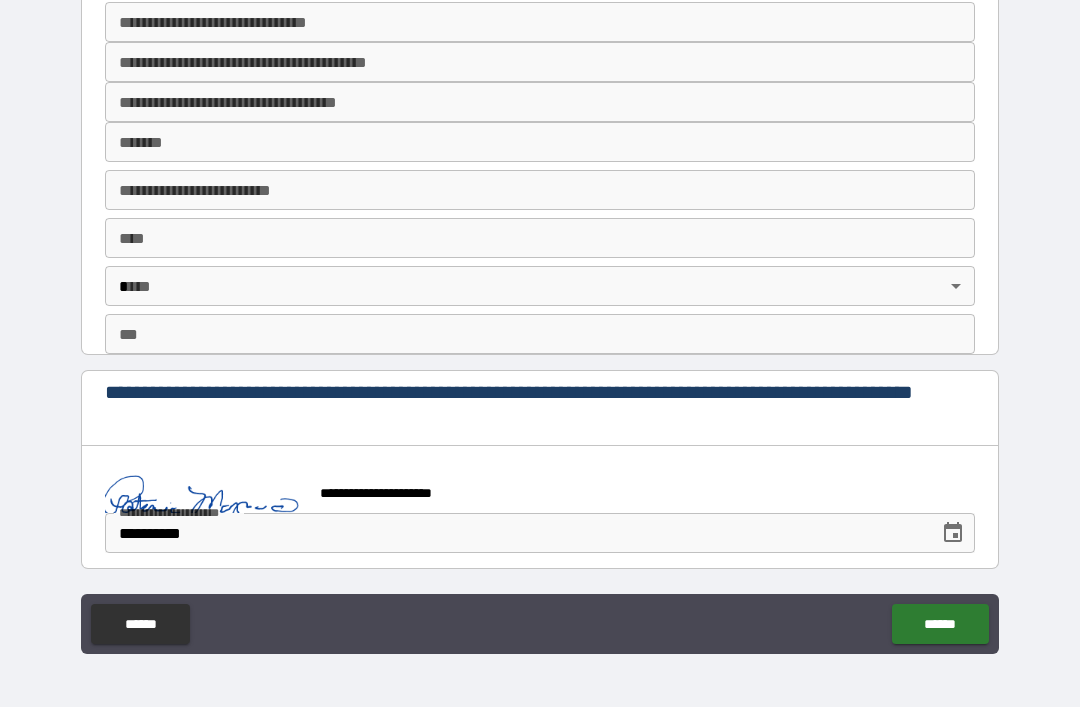 scroll, scrollTop: 2818, scrollLeft: 0, axis: vertical 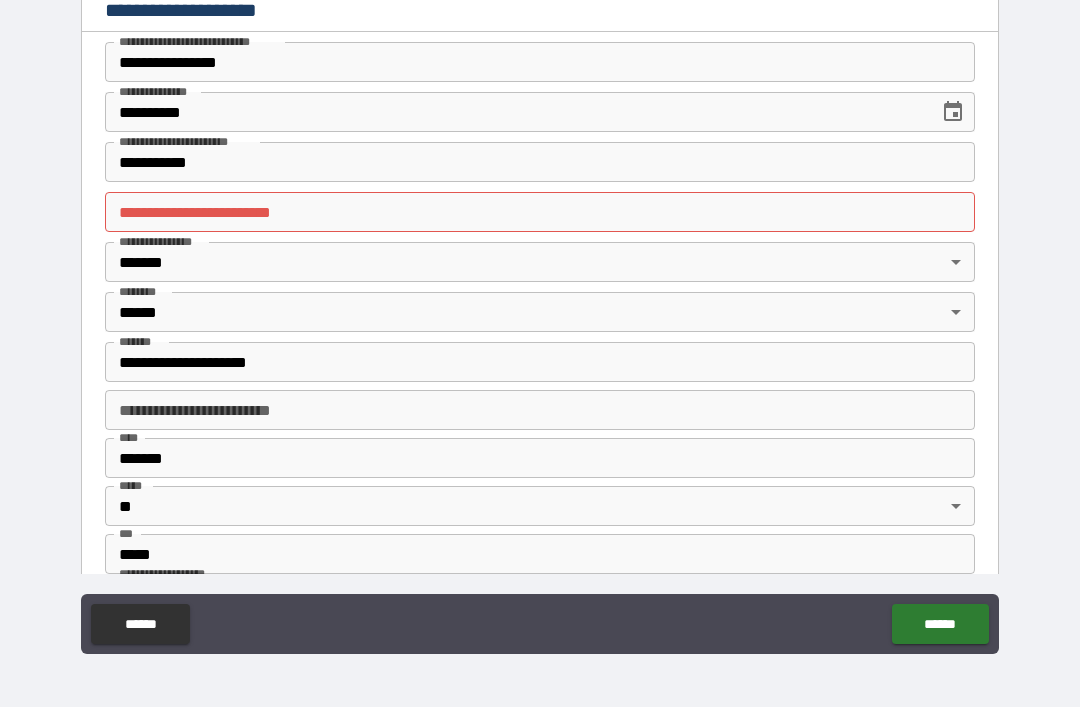 click on "**********" at bounding box center [540, 212] 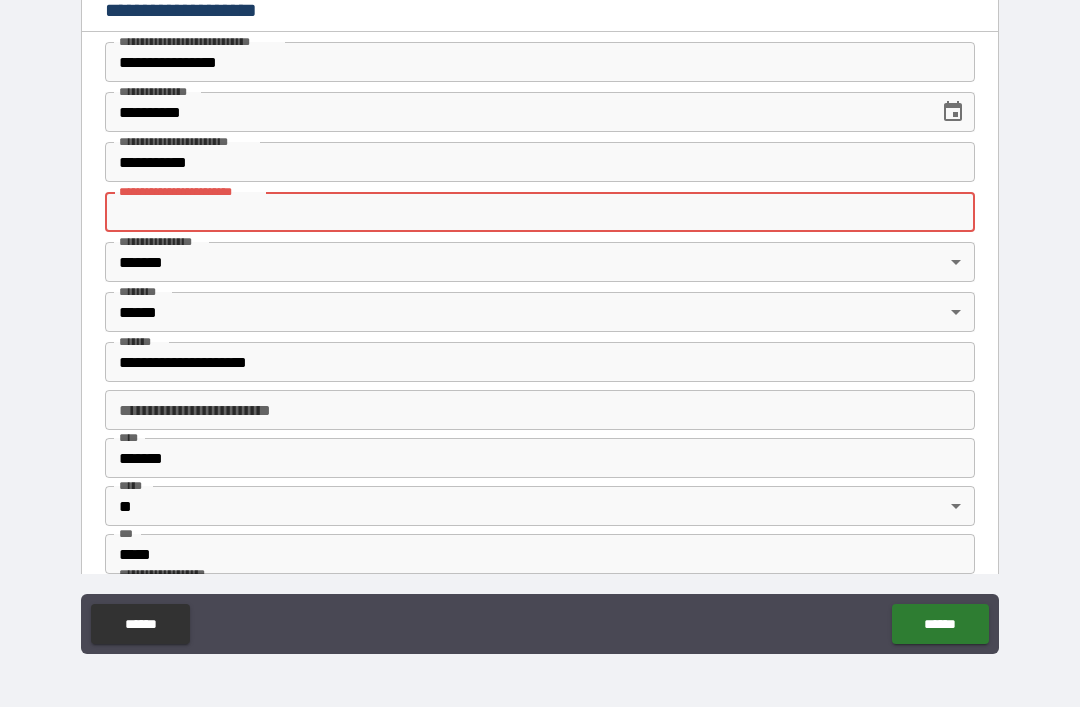 click on "**********" at bounding box center (540, 212) 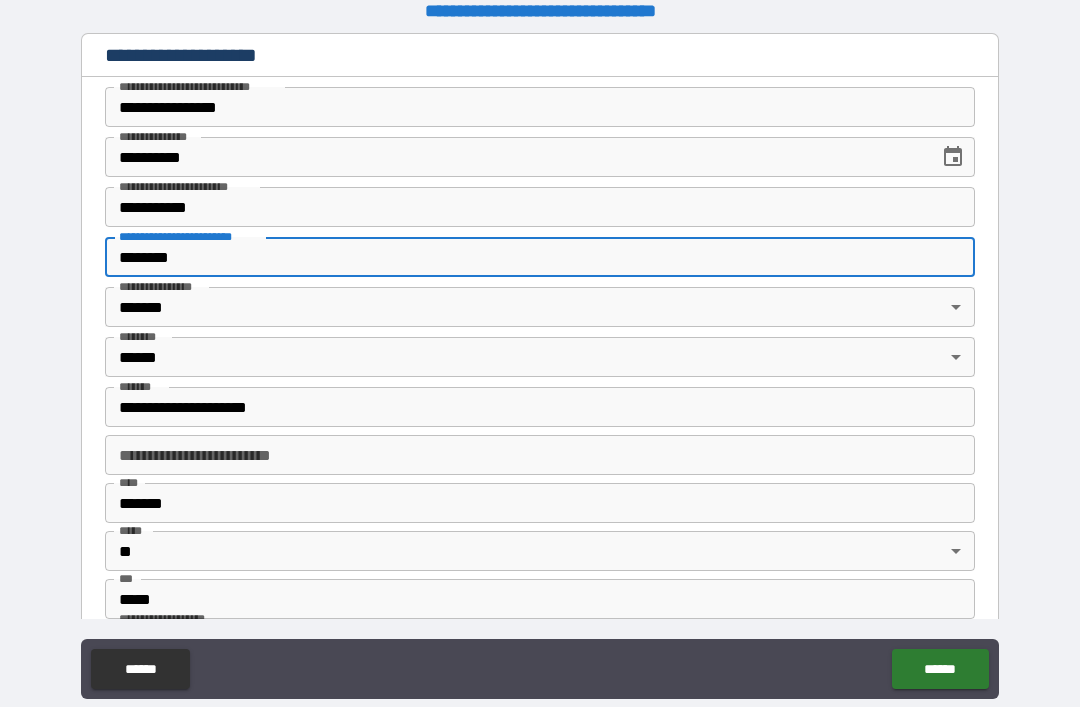 scroll, scrollTop: 0, scrollLeft: 0, axis: both 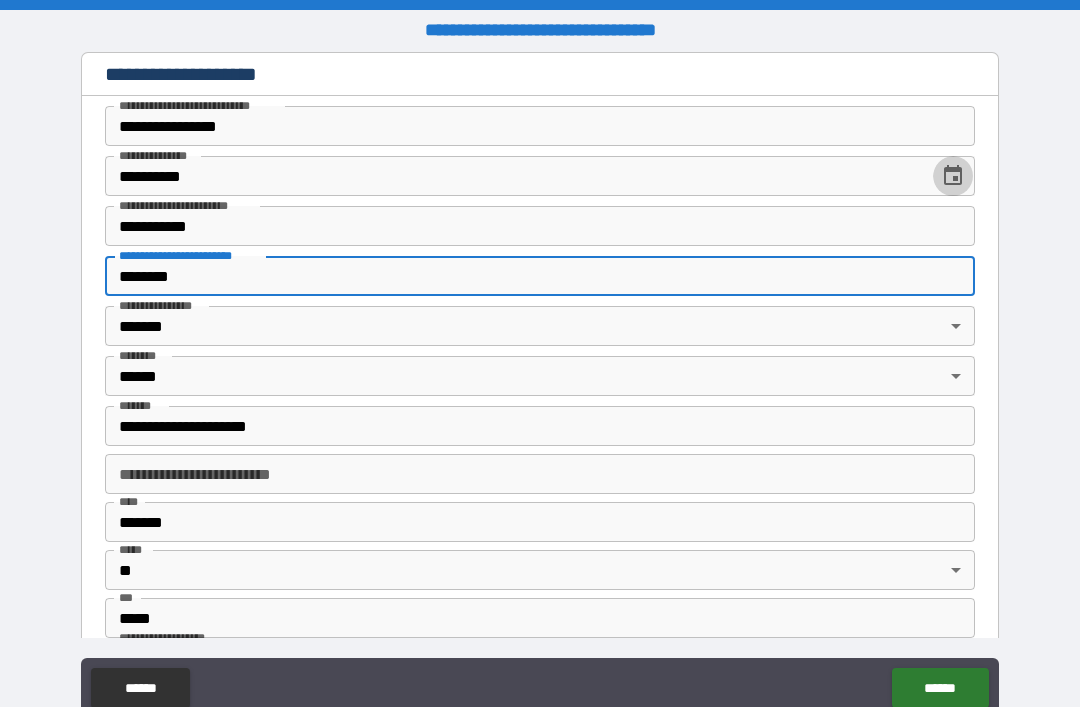type on "********" 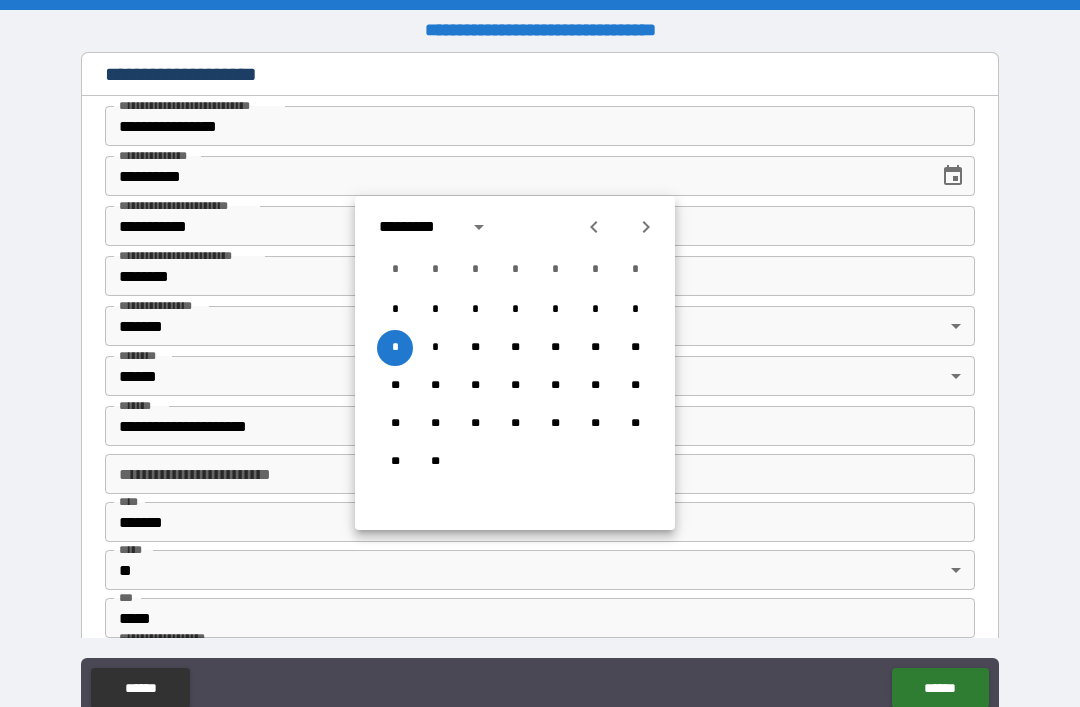 click 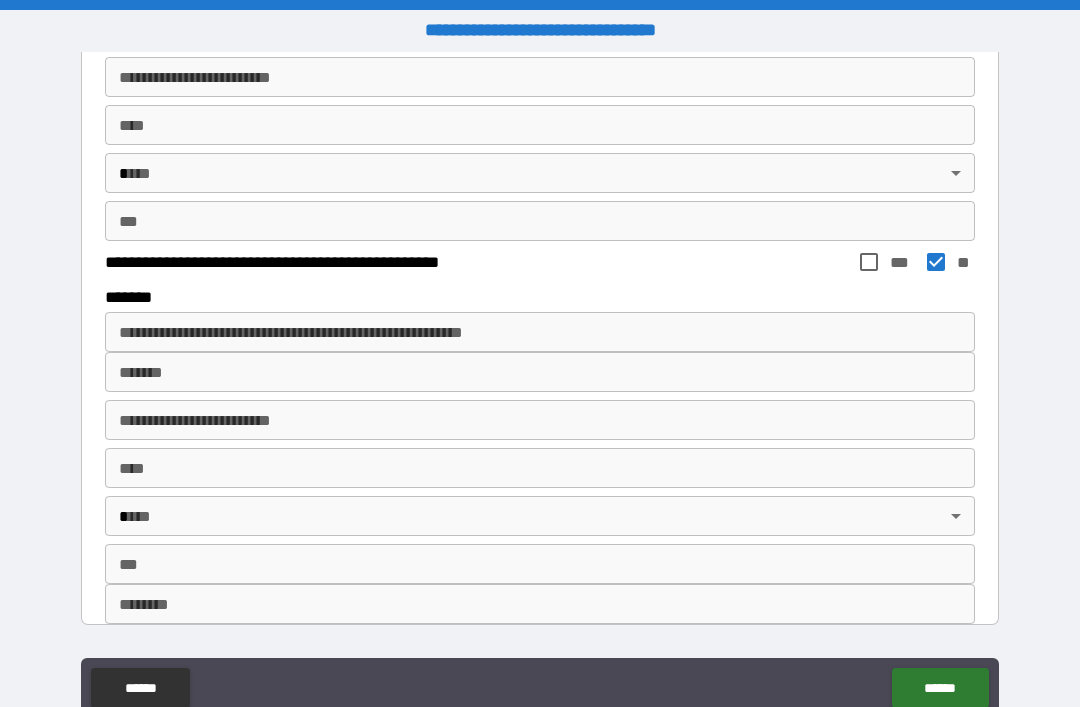scroll, scrollTop: 2191, scrollLeft: 0, axis: vertical 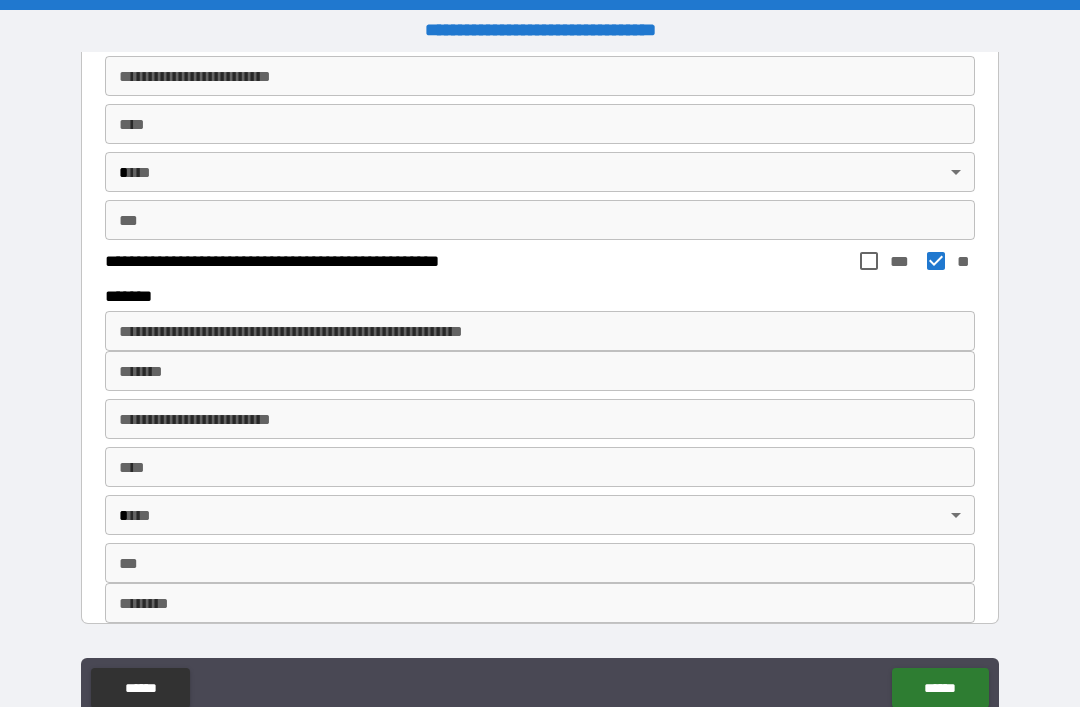 click on "******   ******" at bounding box center [540, 690] 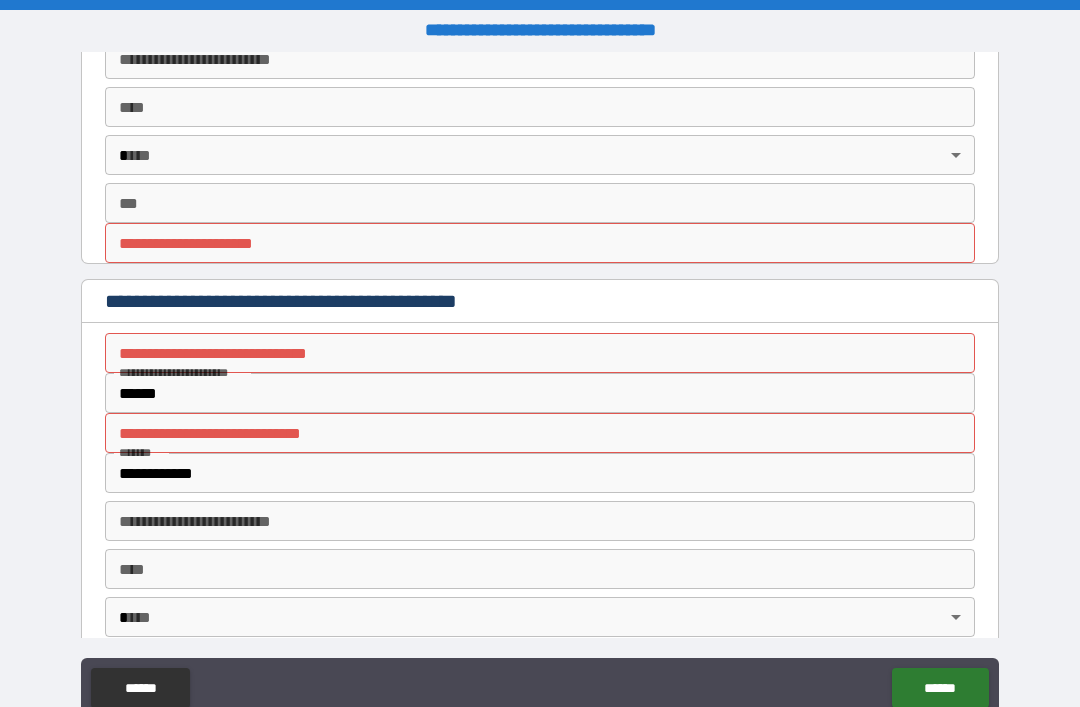 scroll, scrollTop: 1745, scrollLeft: 0, axis: vertical 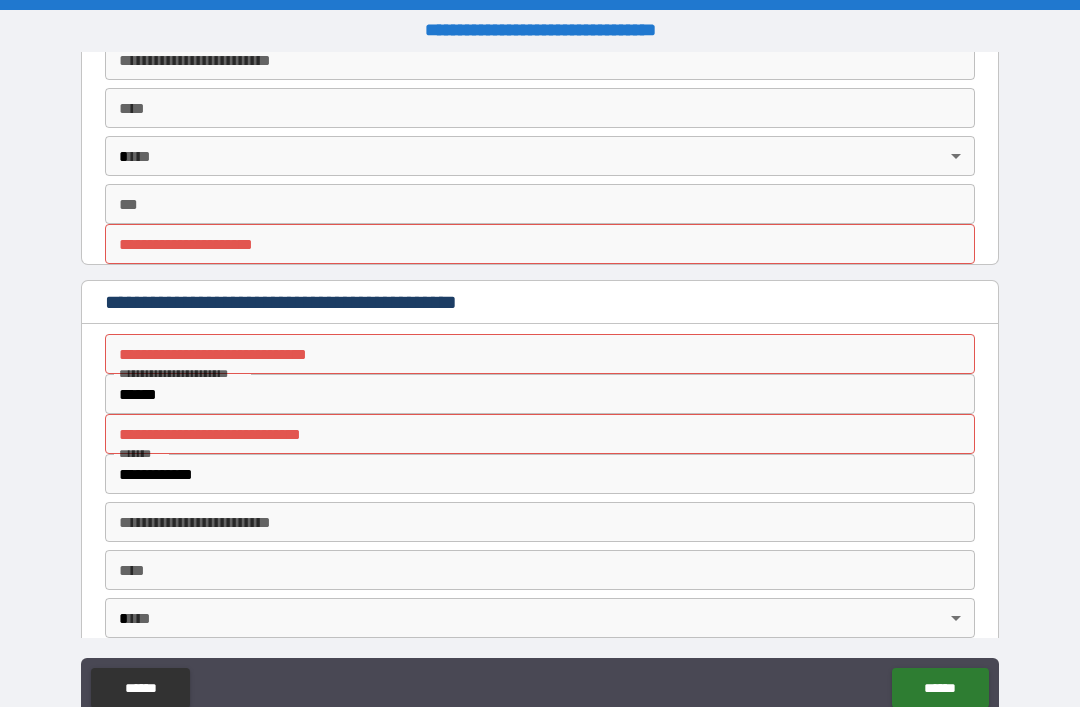 click on "**********" at bounding box center [540, 244] 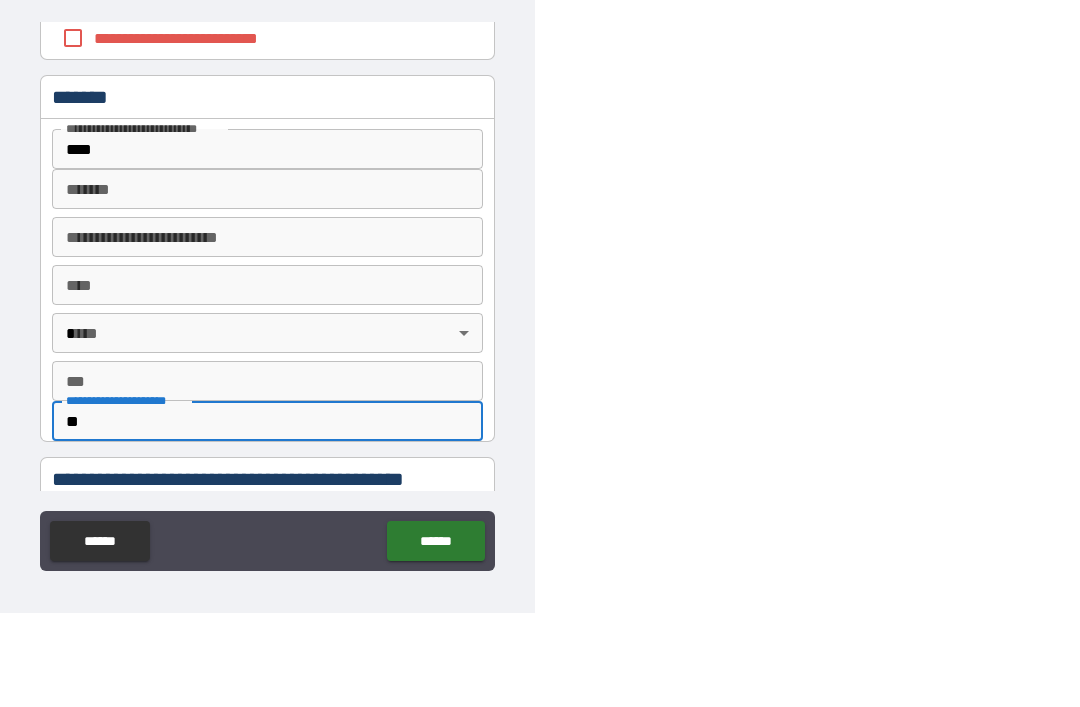 scroll, scrollTop: 64, scrollLeft: 0, axis: vertical 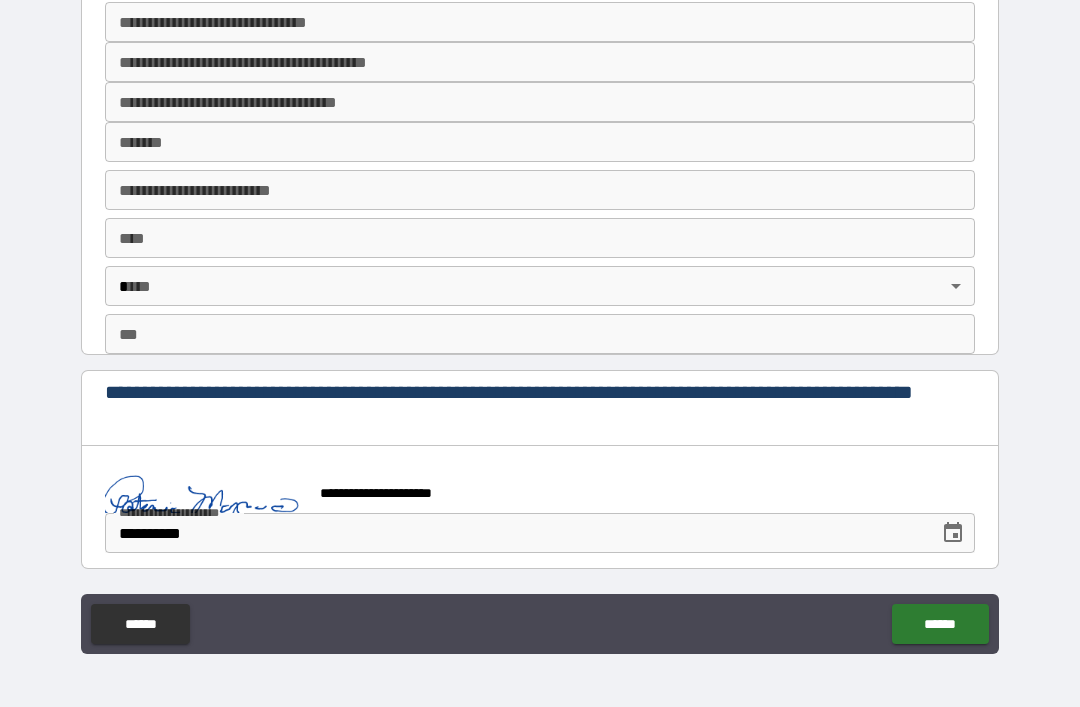 type on "**" 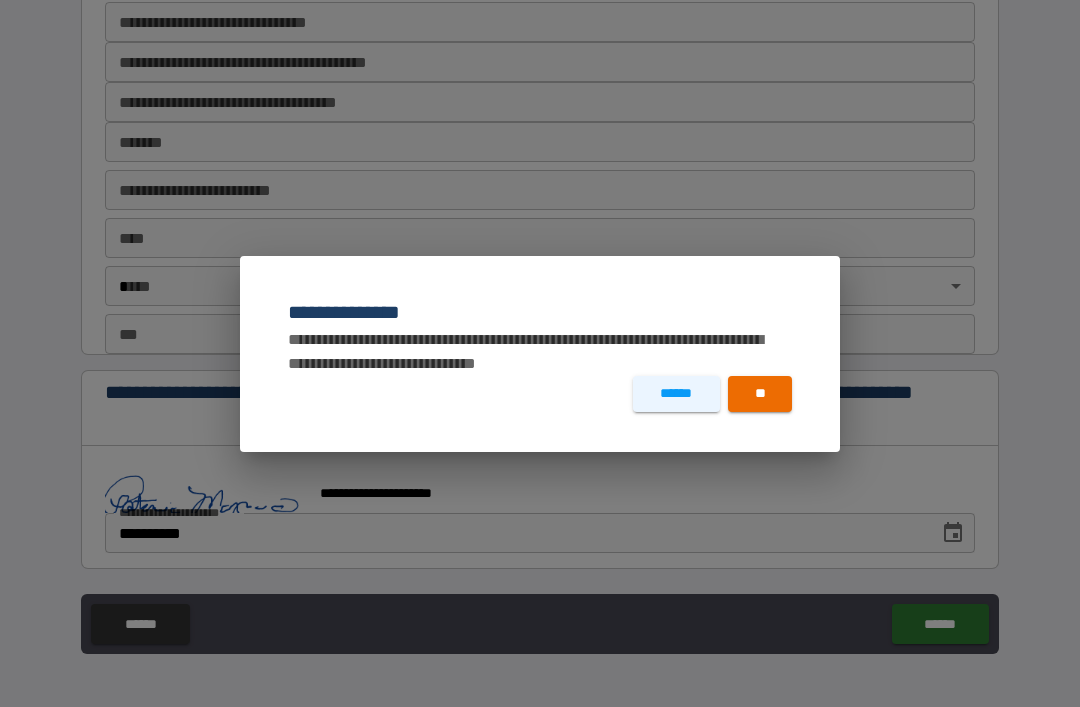 click on "**" at bounding box center [760, 394] 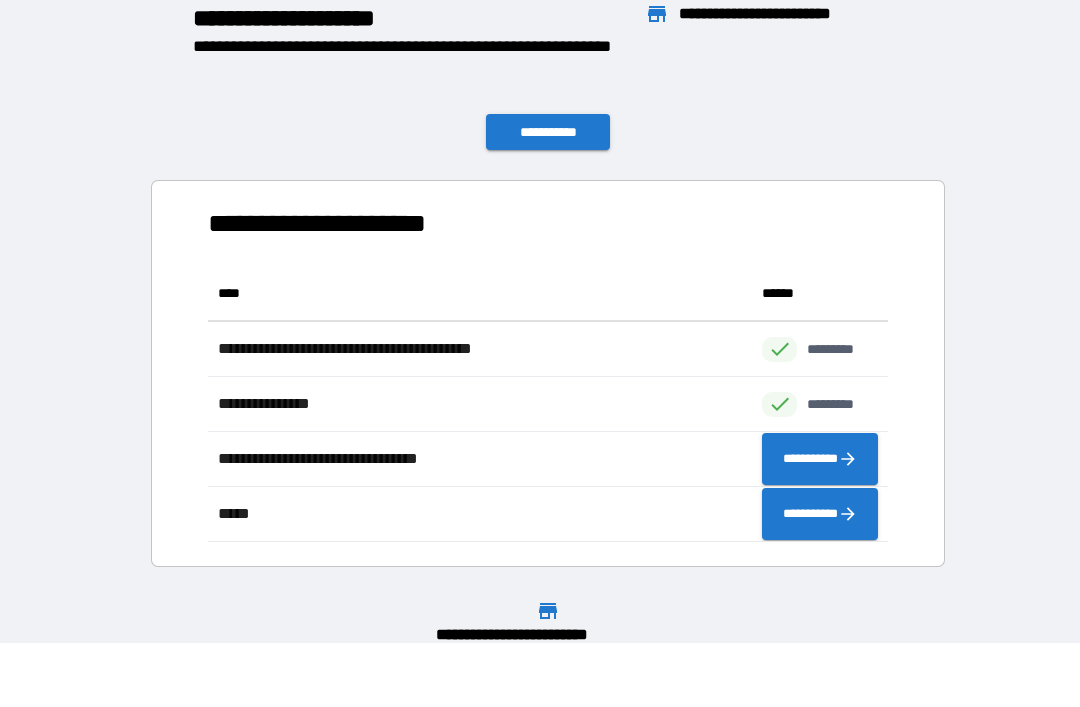 scroll, scrollTop: 276, scrollLeft: 680, axis: both 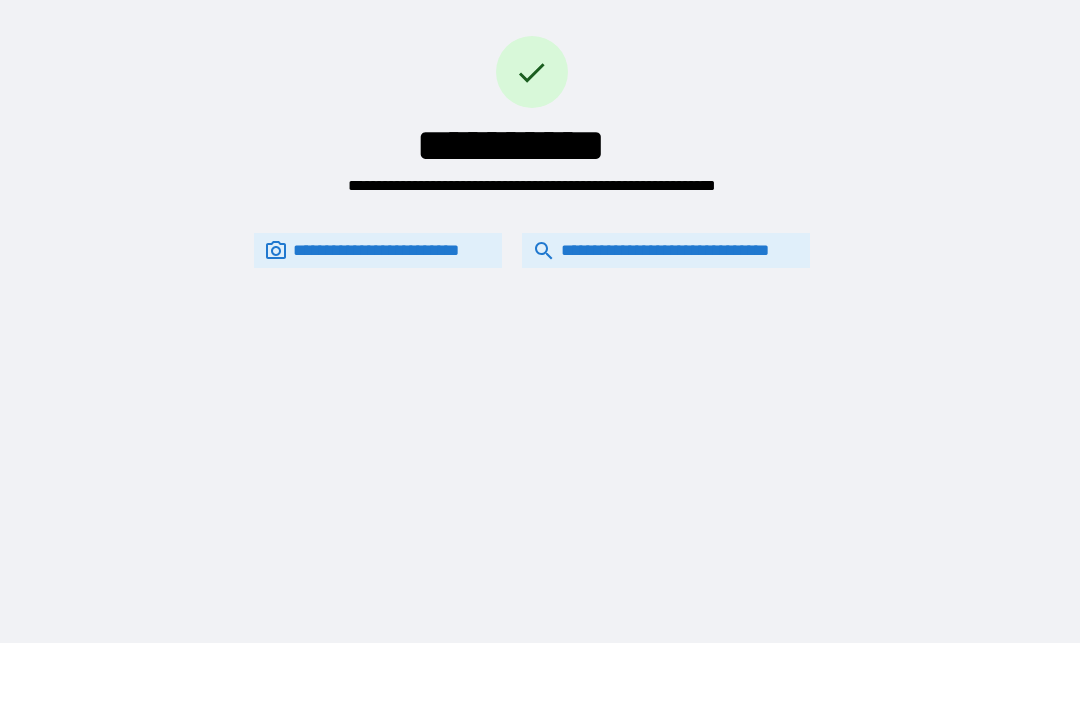click on "**********" at bounding box center [666, 250] 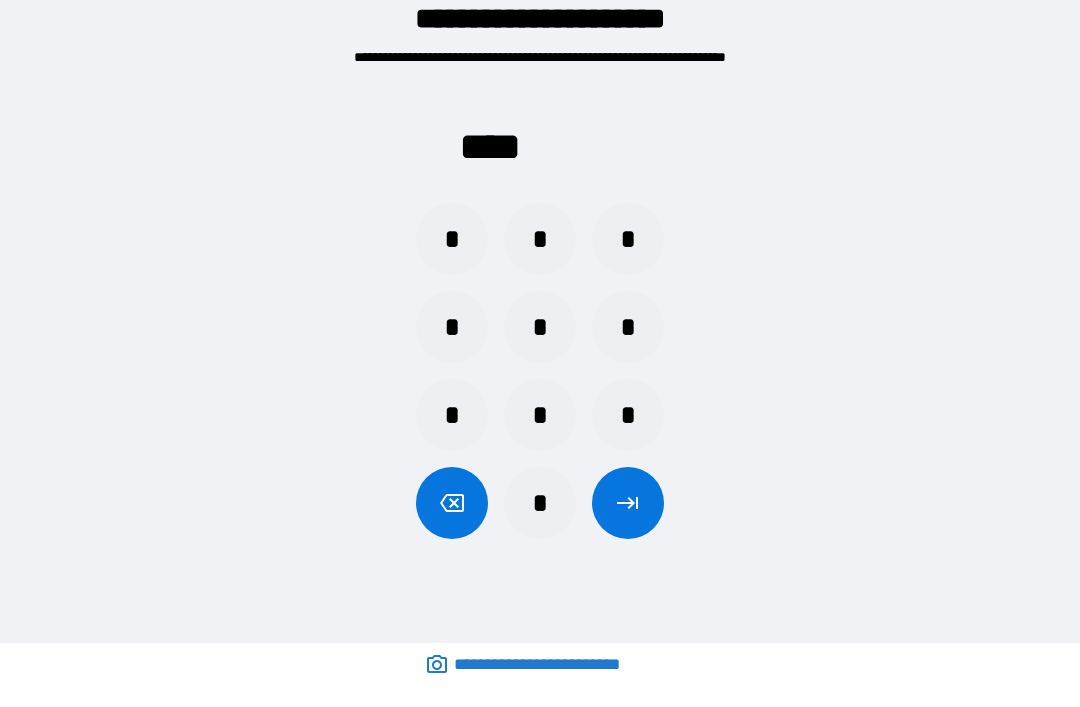 click on "*" at bounding box center (540, 415) 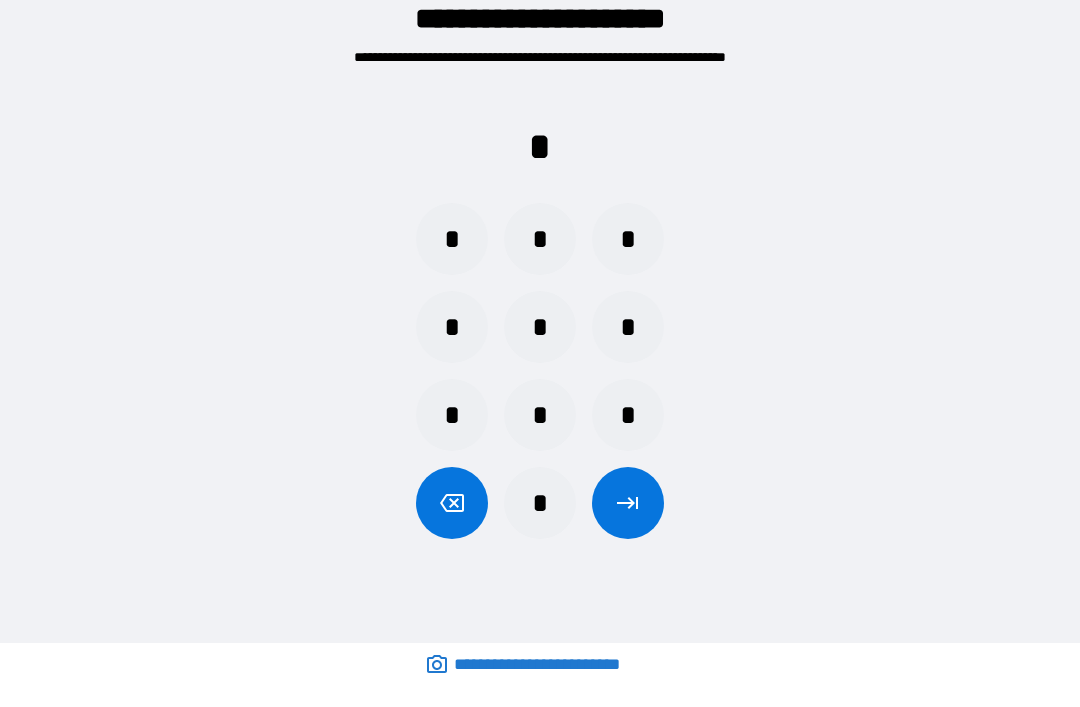 click on "*" at bounding box center (452, 239) 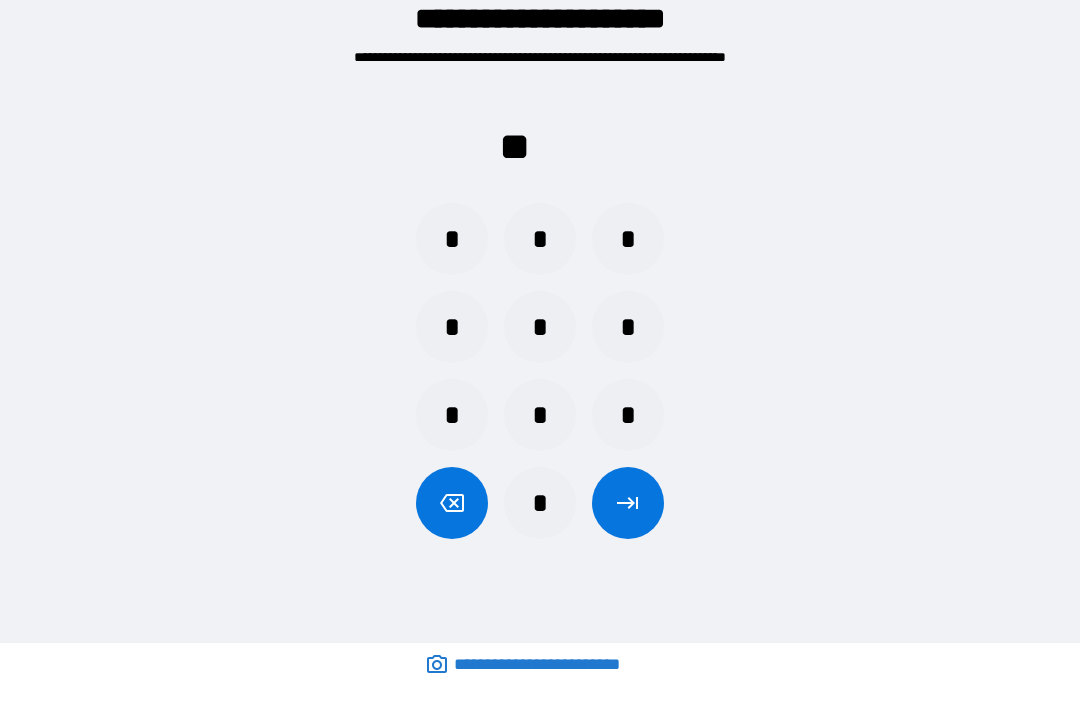 click on "*" at bounding box center (628, 239) 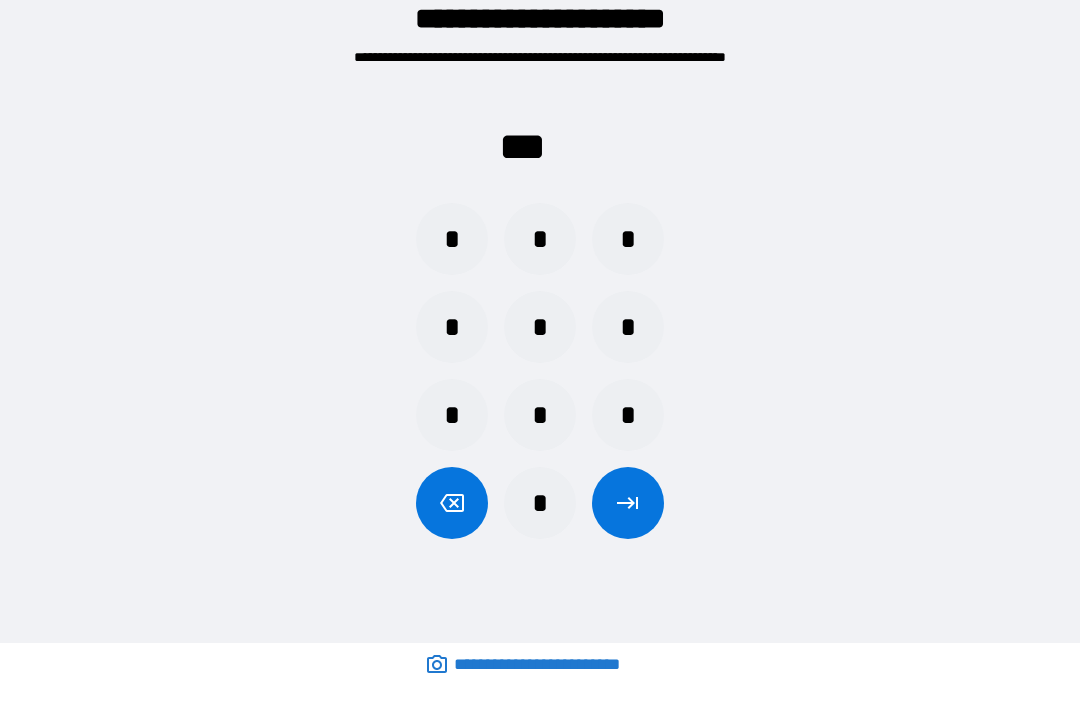 click on "*" at bounding box center (452, 239) 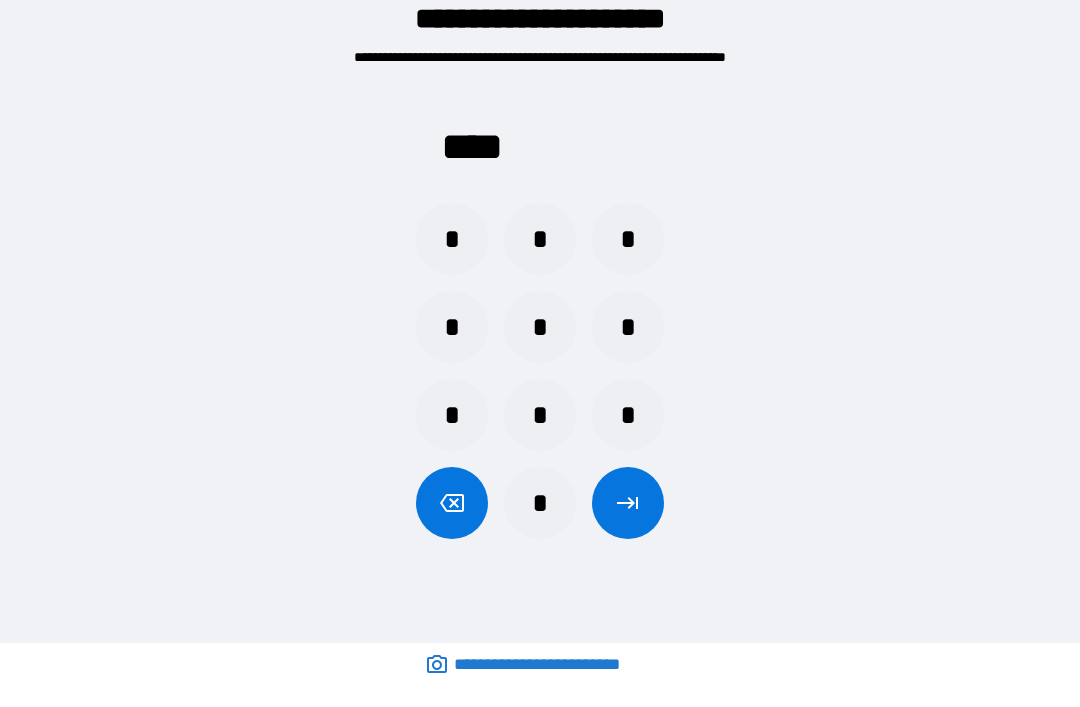 click at bounding box center [628, 503] 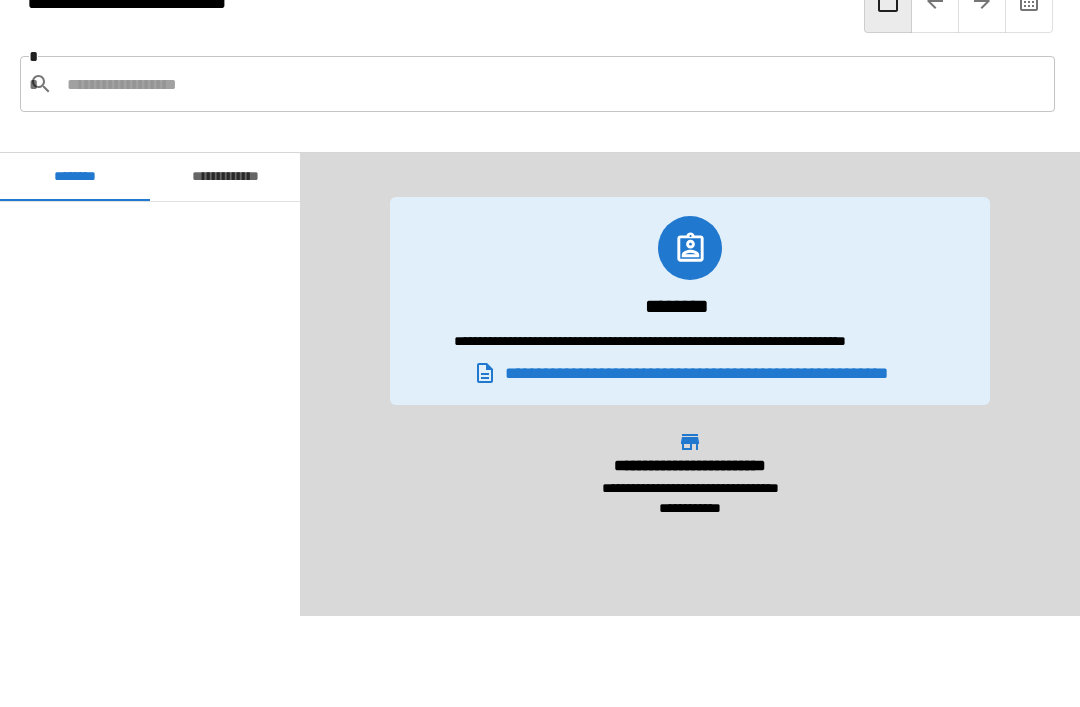 scroll, scrollTop: 960, scrollLeft: 0, axis: vertical 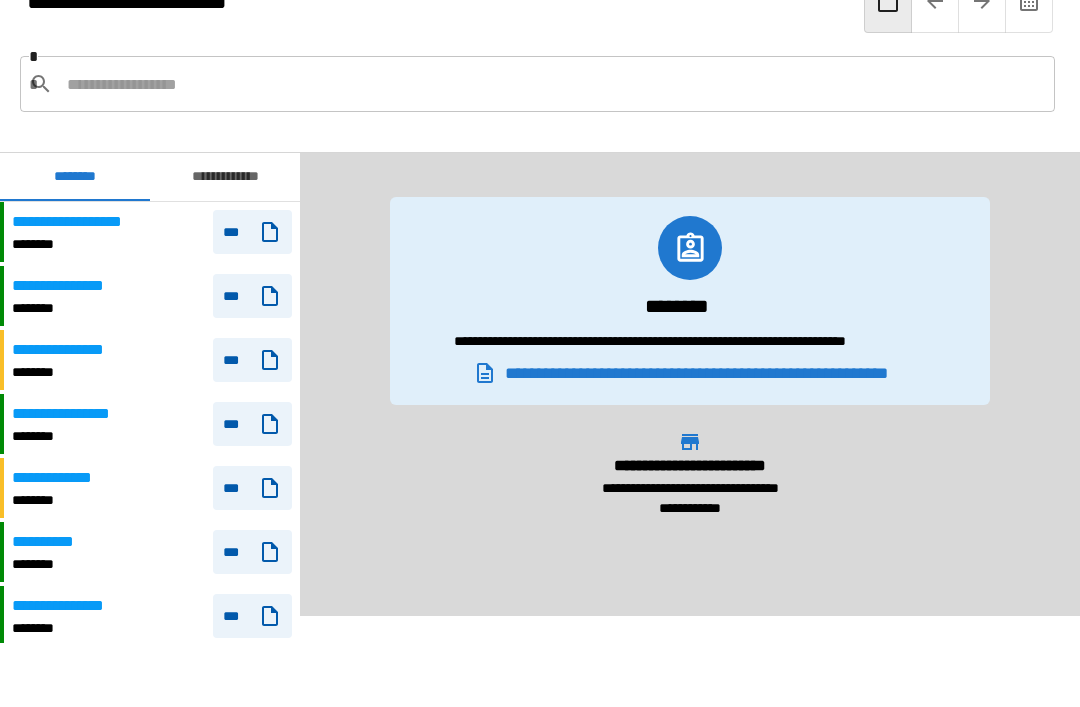 click at bounding box center (553, 84) 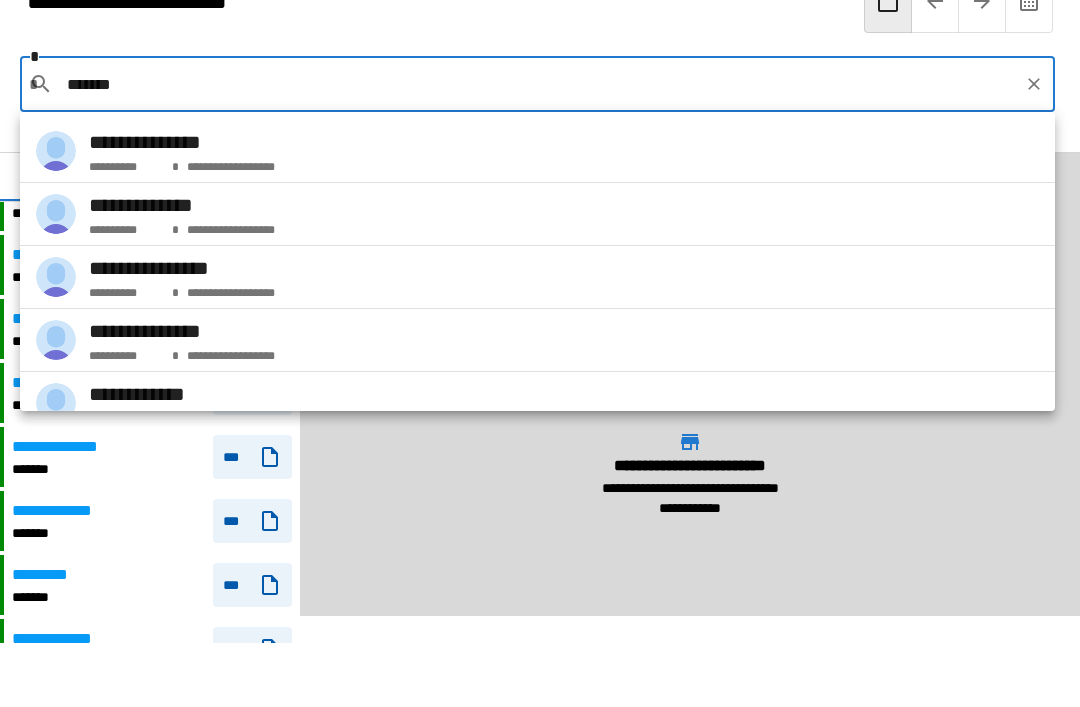 type on "*******" 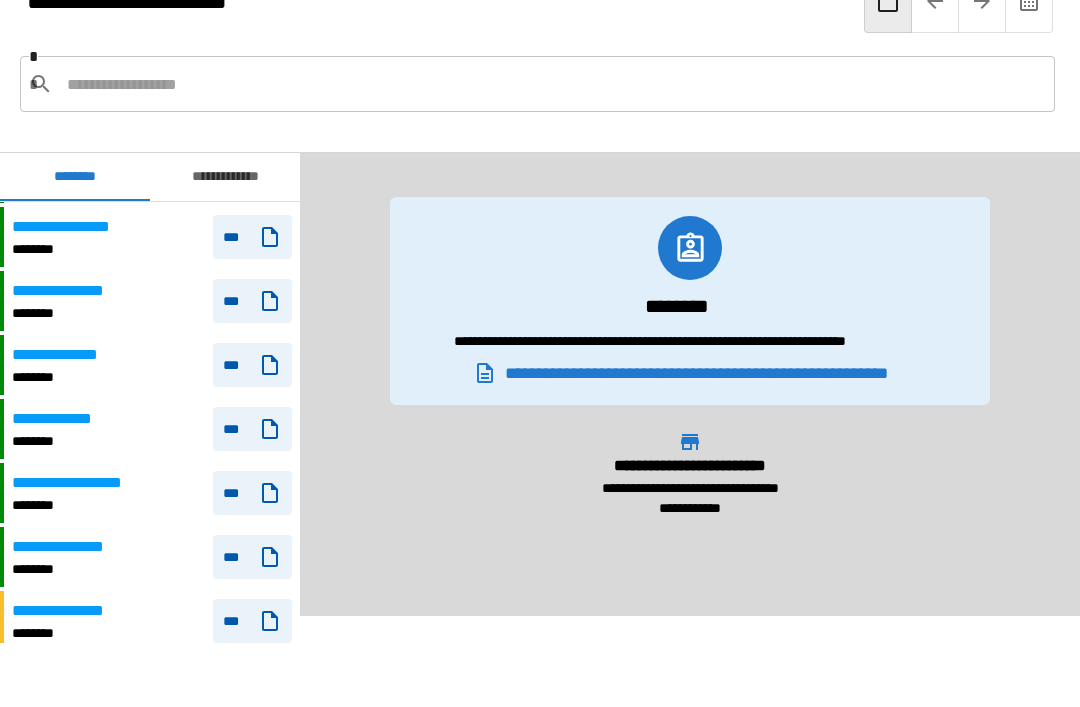 scroll, scrollTop: 715, scrollLeft: 0, axis: vertical 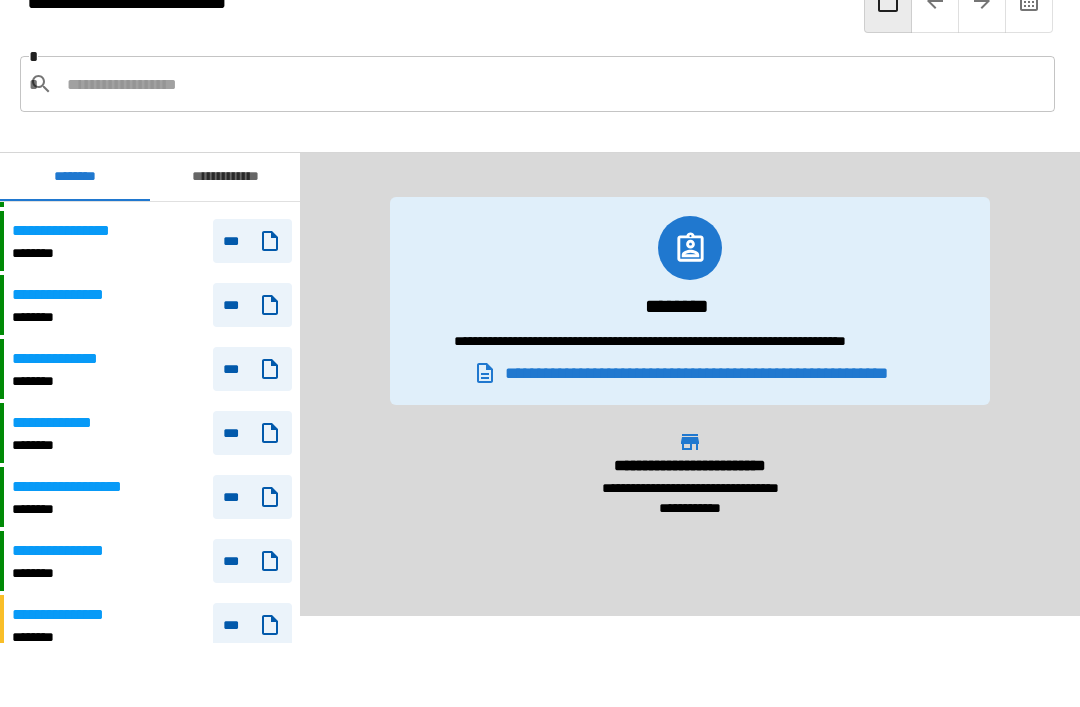 click on "**********" at bounding box center (152, 369) 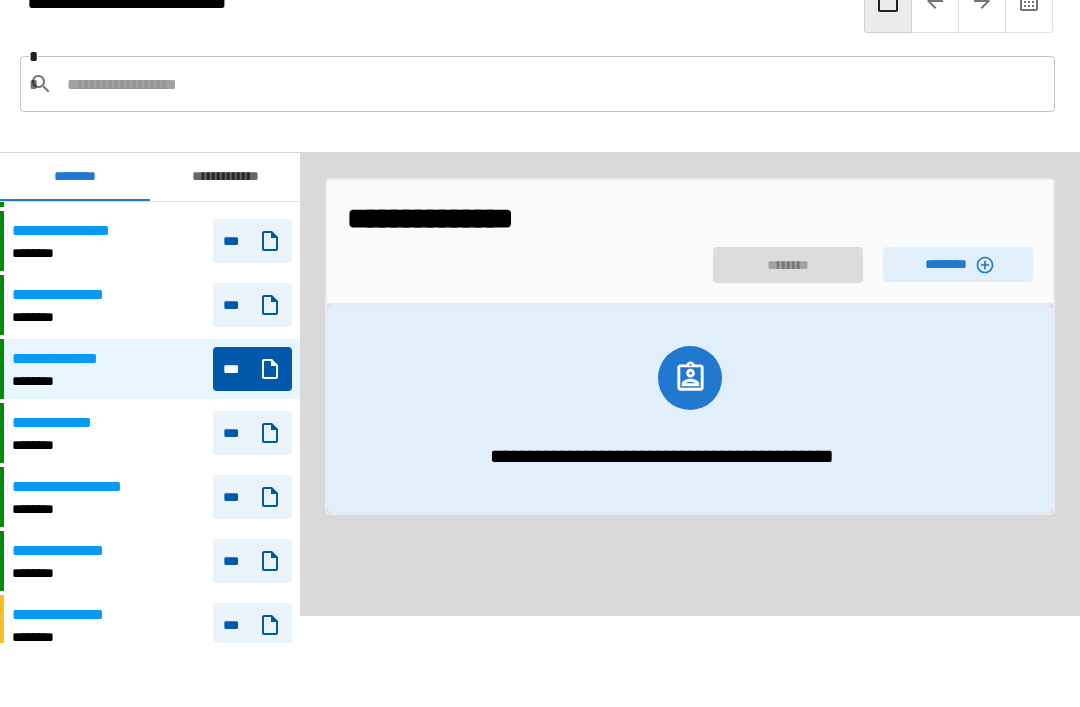 click 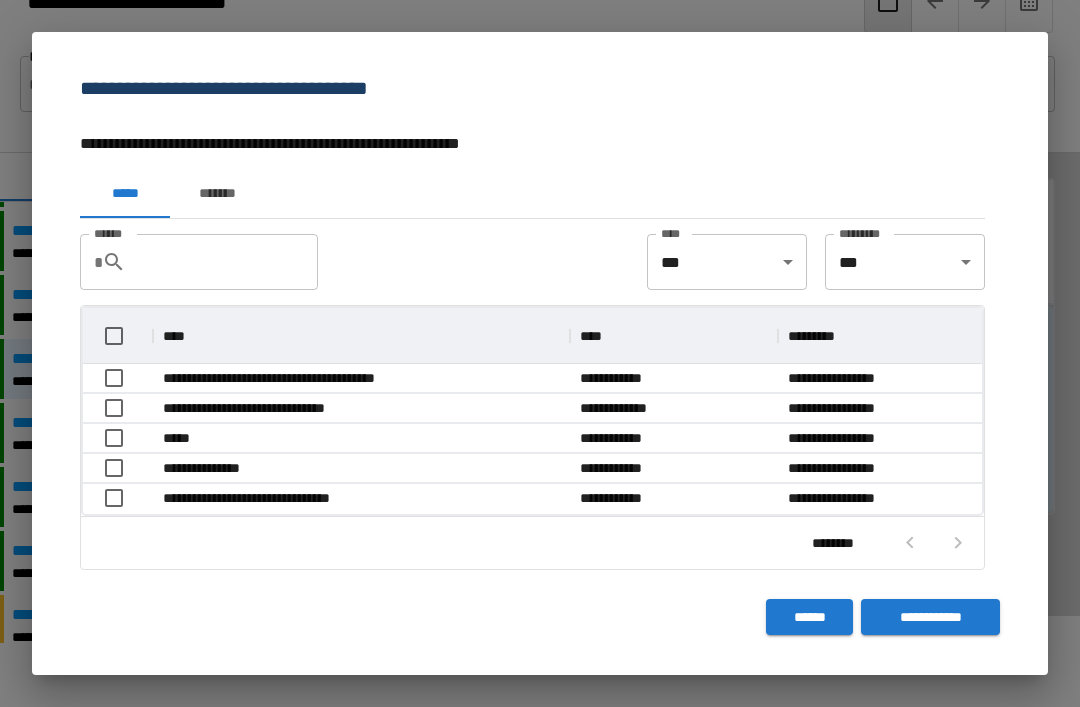 scroll, scrollTop: 1, scrollLeft: 1, axis: both 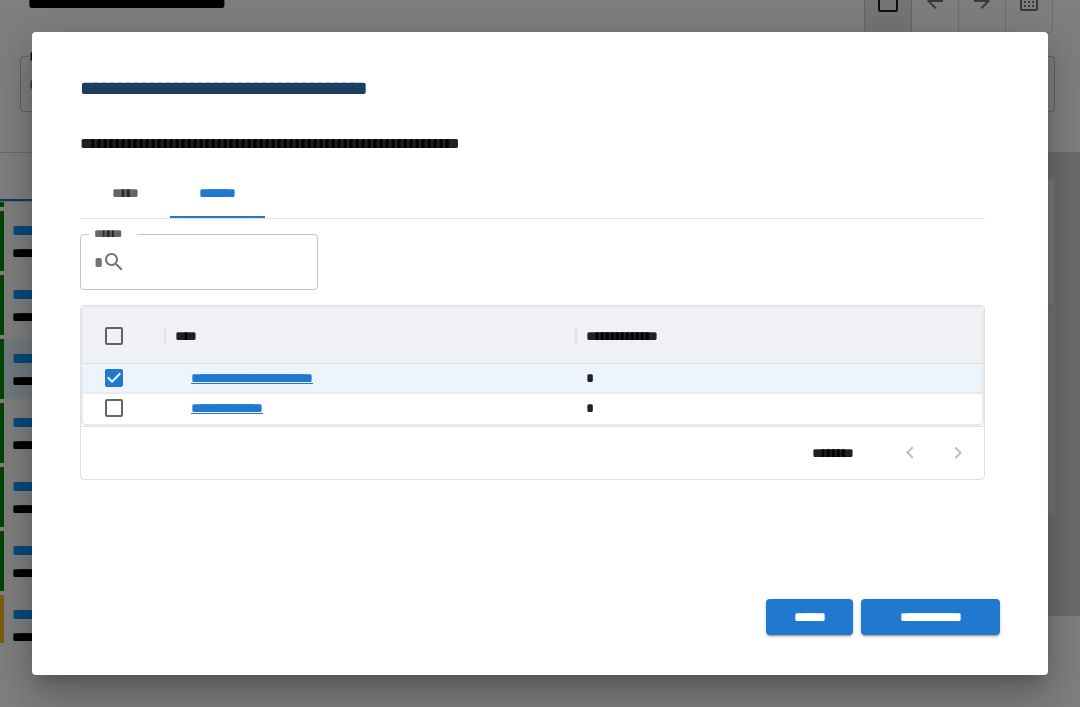 click on "**********" at bounding box center [930, 617] 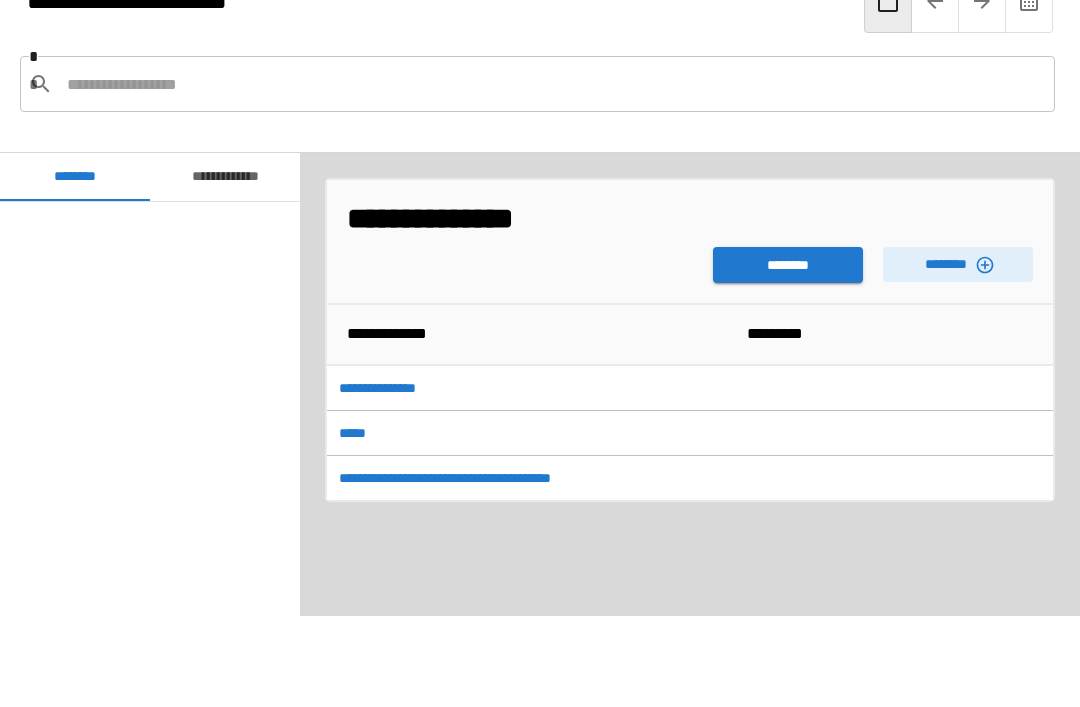 scroll, scrollTop: 1260, scrollLeft: 0, axis: vertical 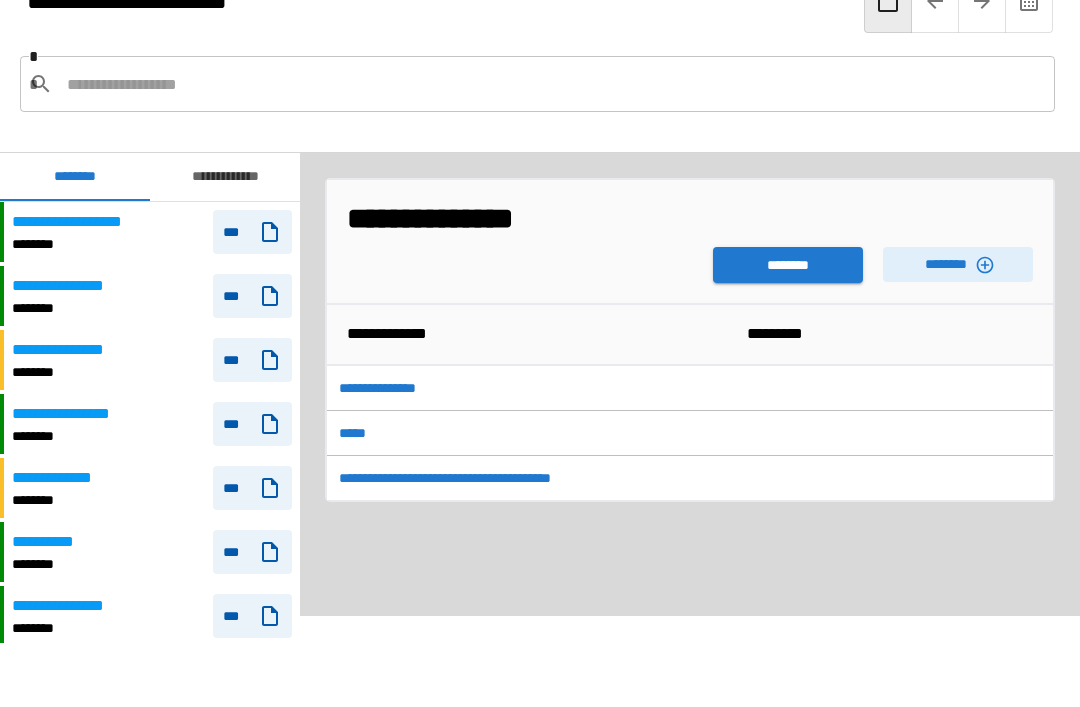 click on "********" at bounding box center (788, 265) 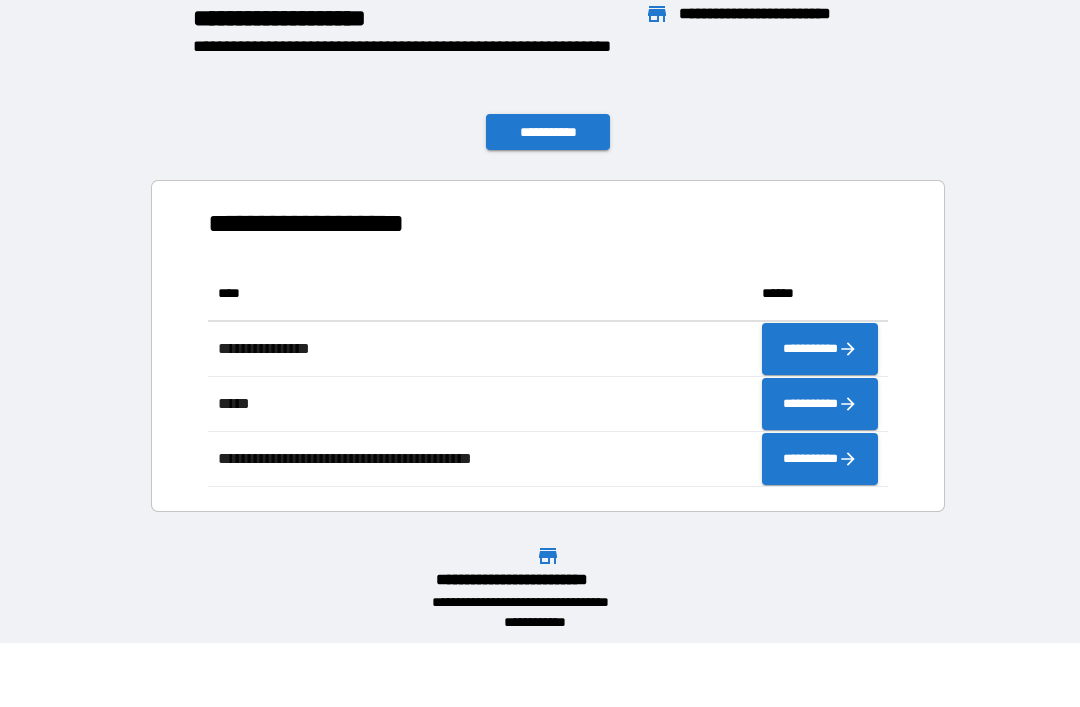 scroll, scrollTop: 1, scrollLeft: 1, axis: both 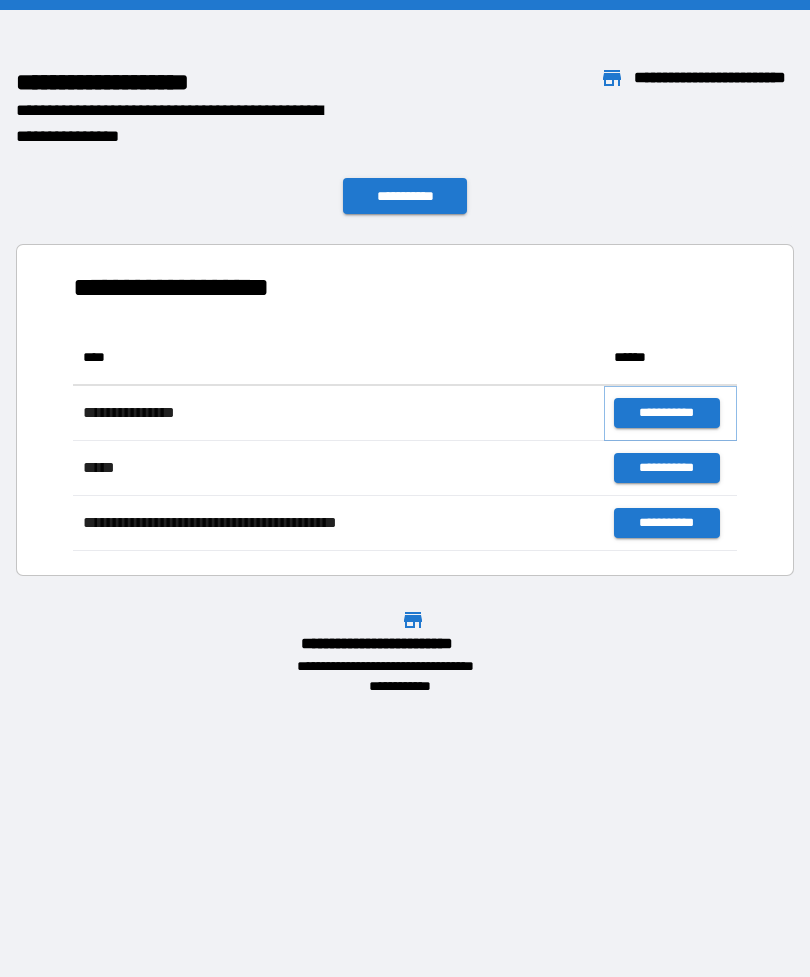 click on "**********" at bounding box center [666, 413] 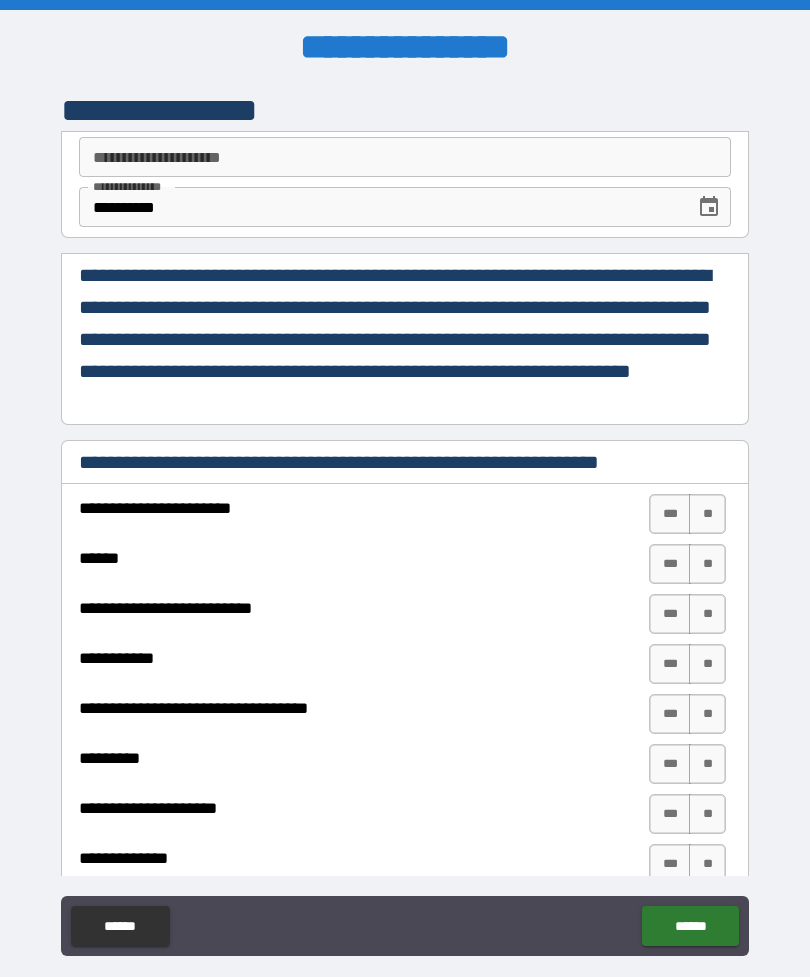 type on "*" 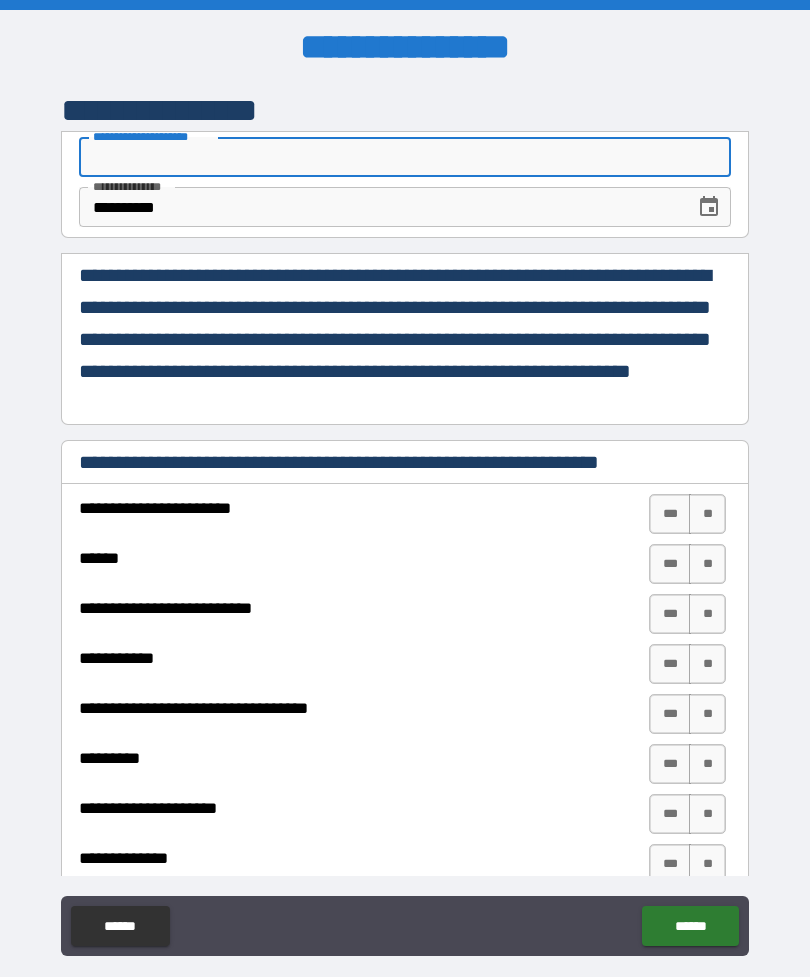 type on "*" 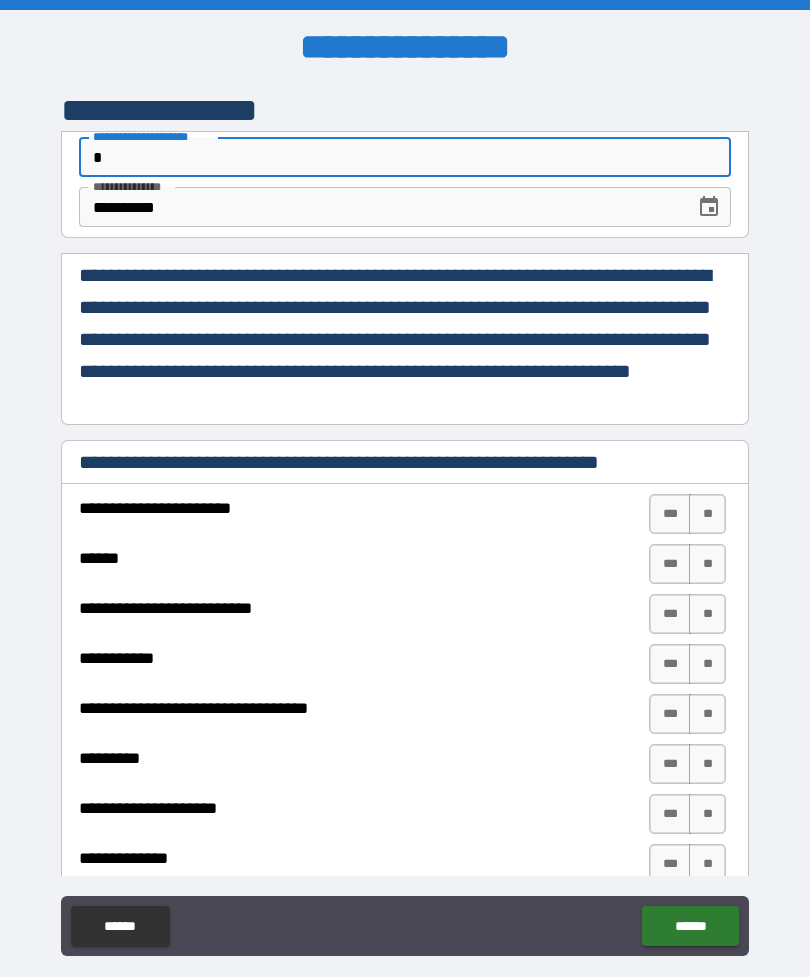 type on "*" 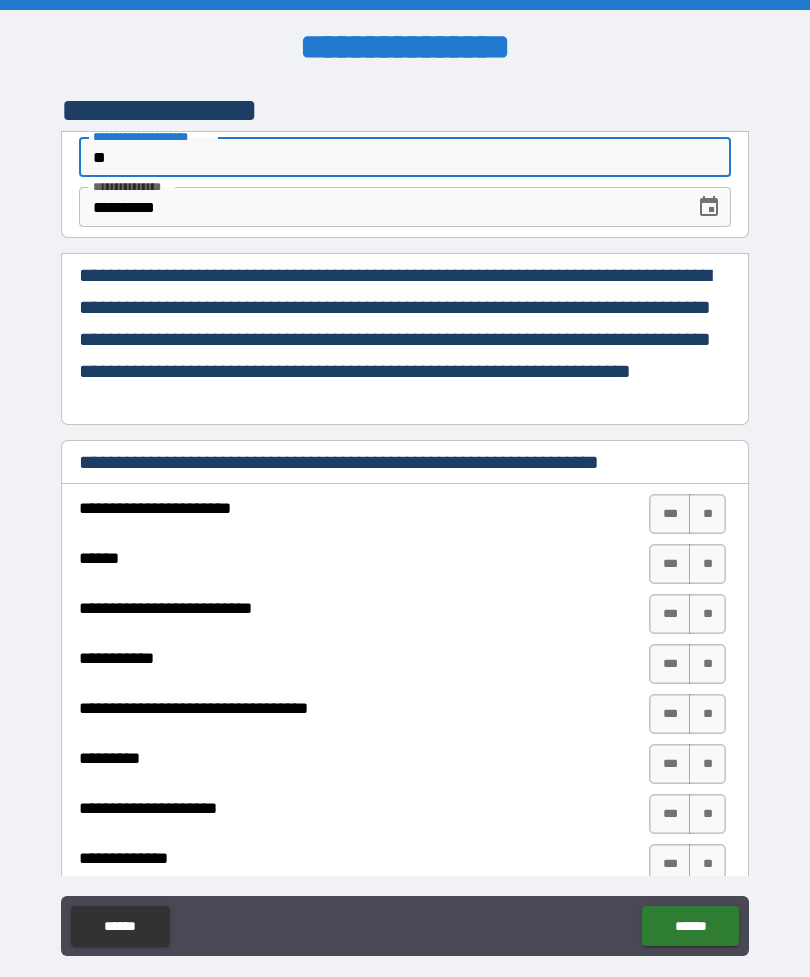 type on "*" 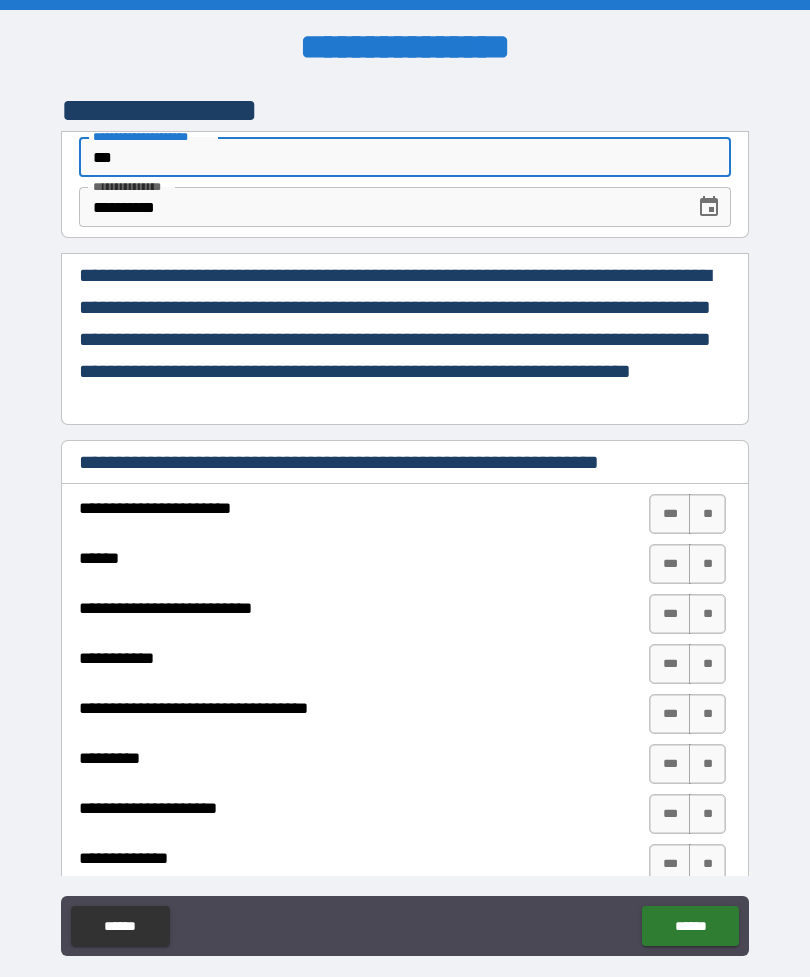 type on "*" 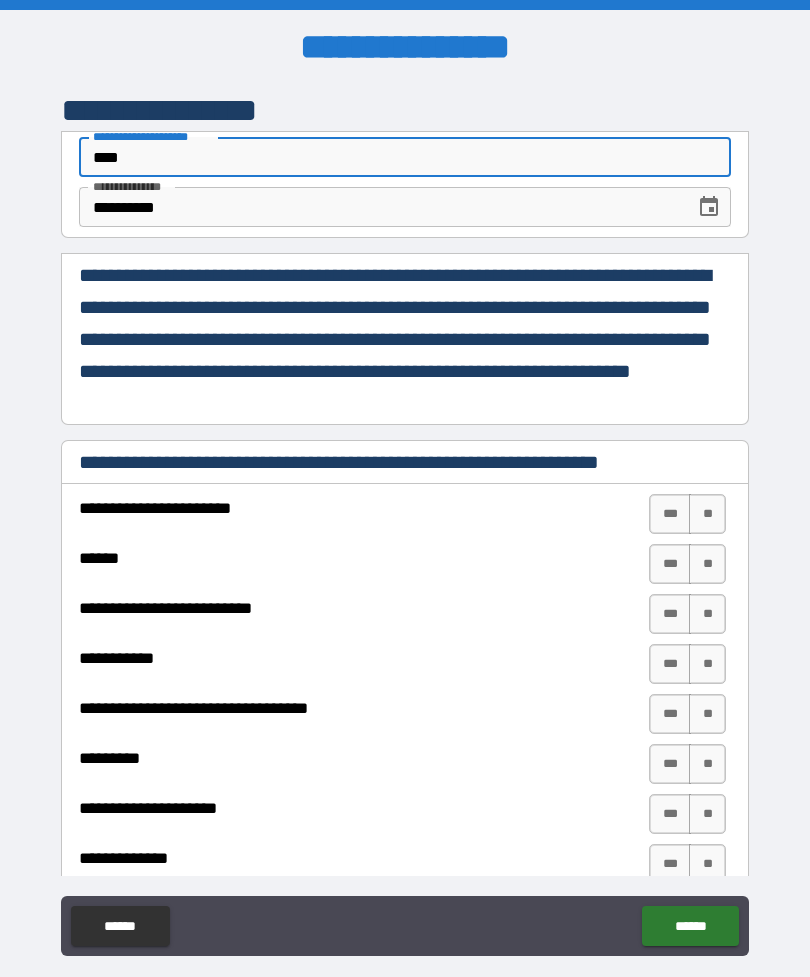 type on "*" 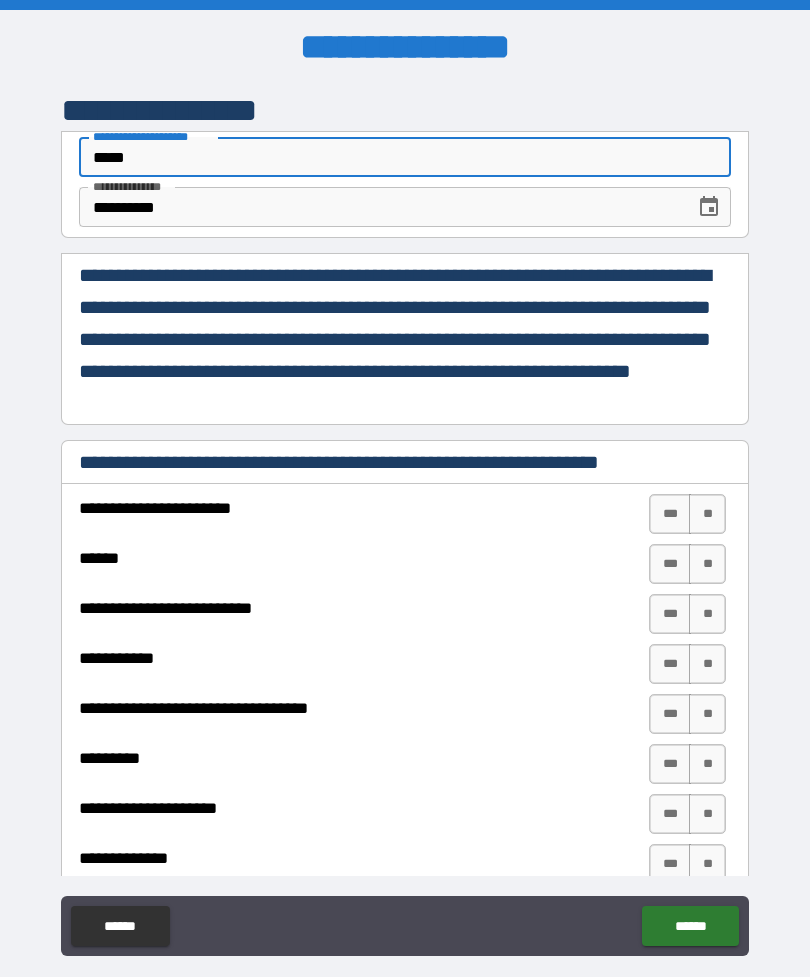 type on "*" 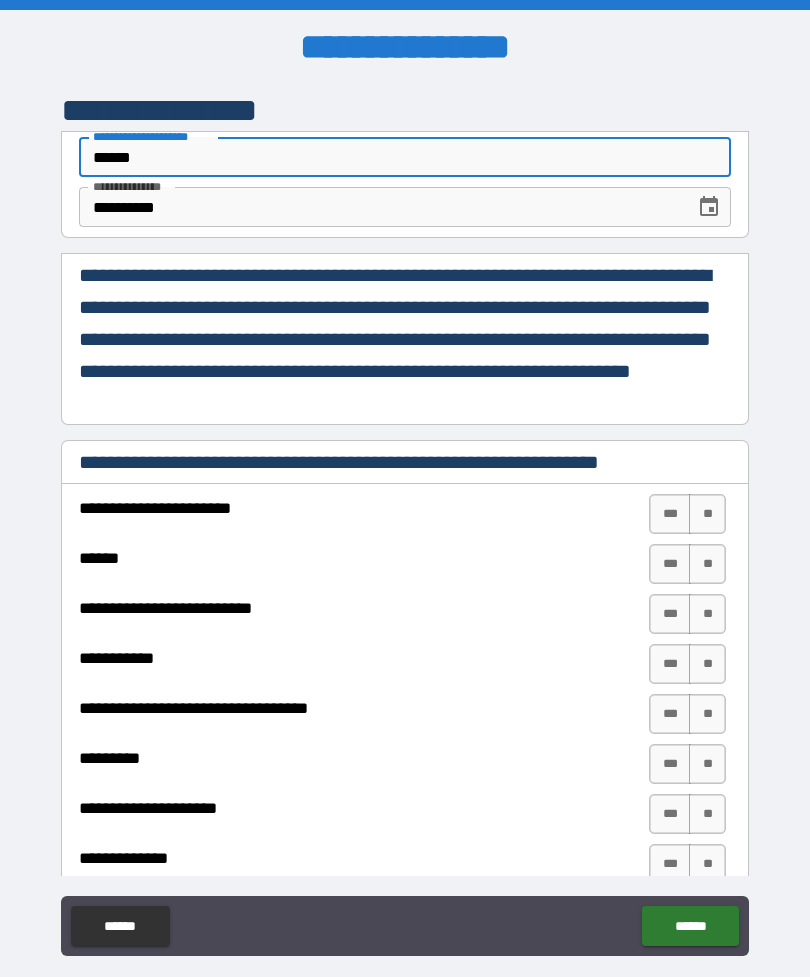type on "*" 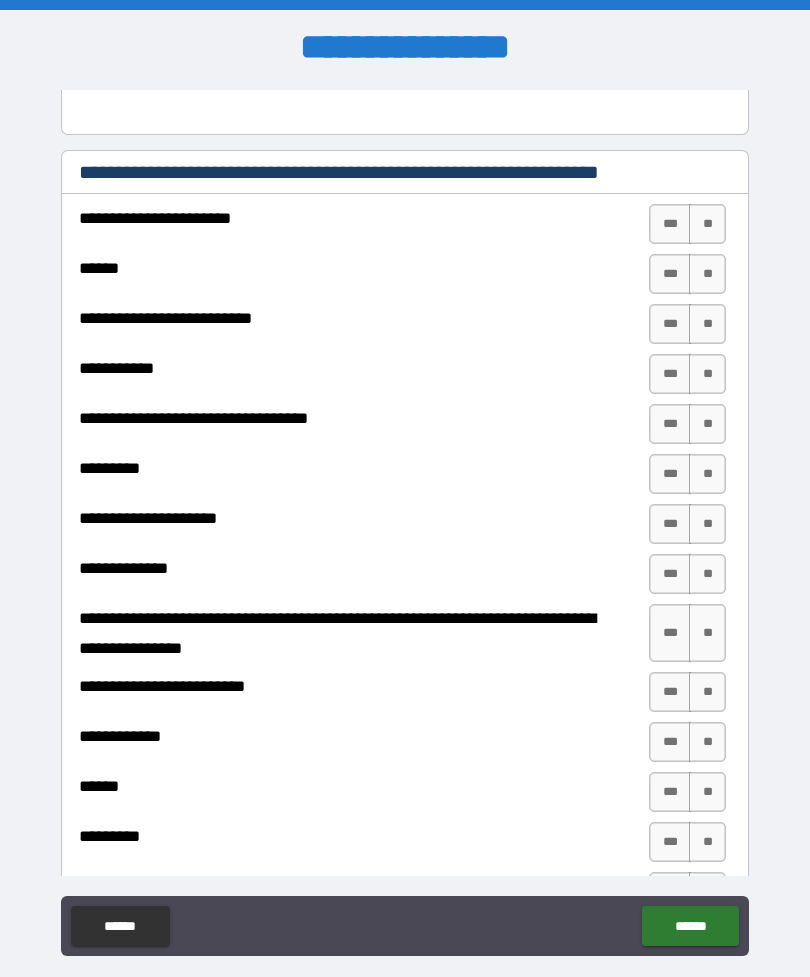 scroll, scrollTop: 295, scrollLeft: 0, axis: vertical 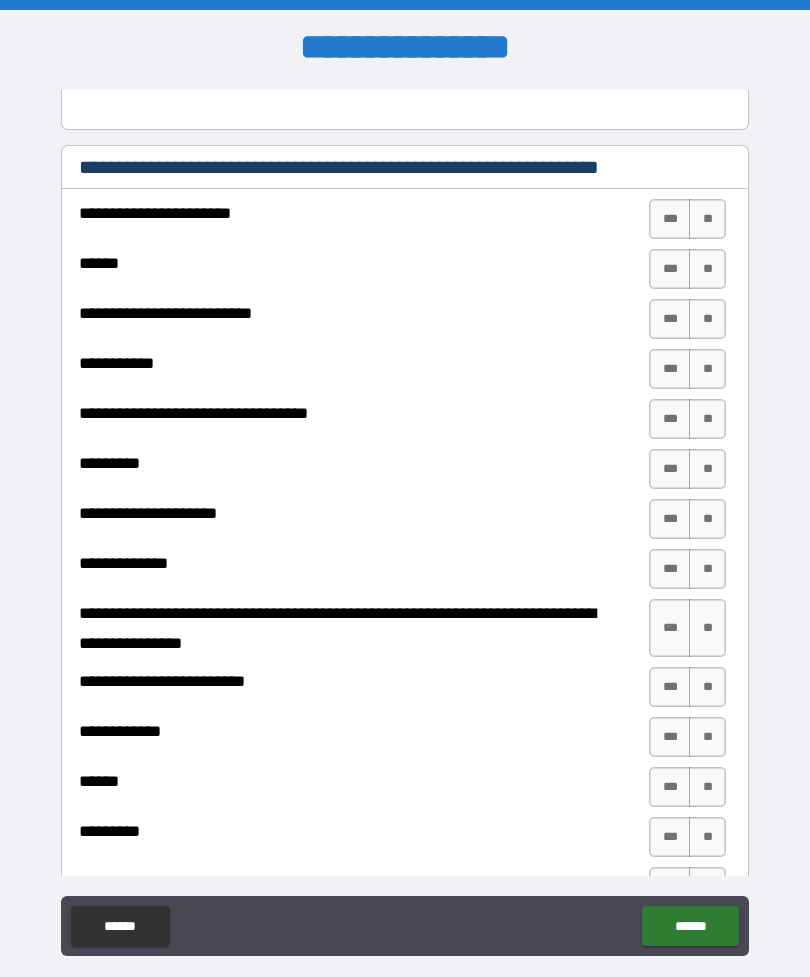 click on "**" at bounding box center [707, 219] 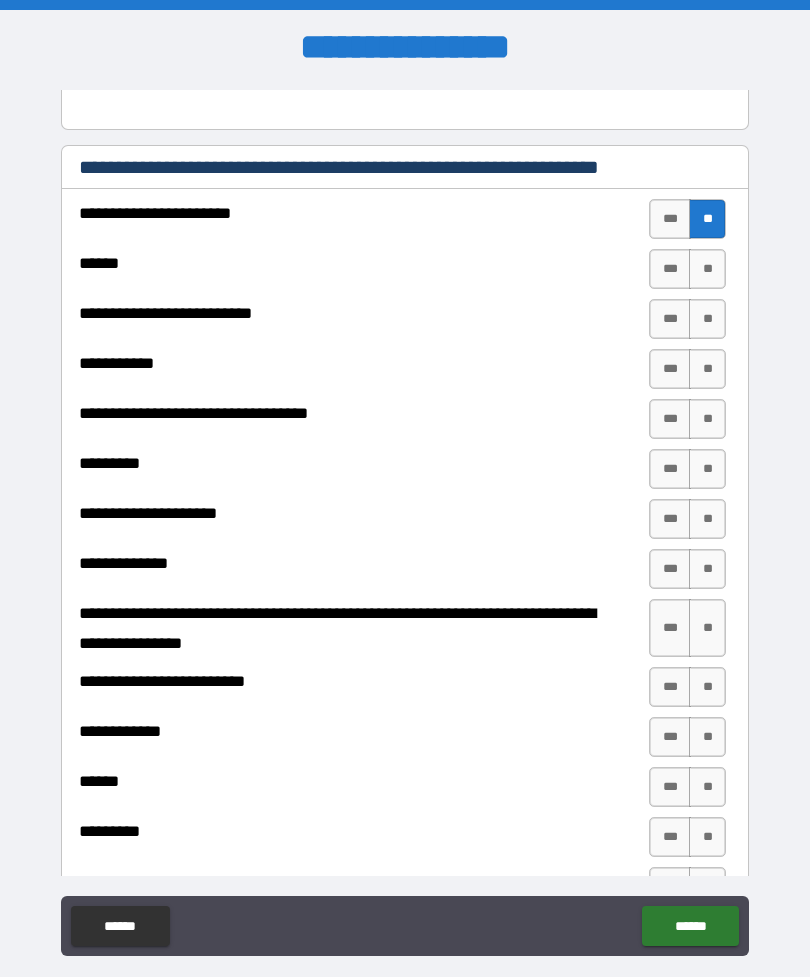 click on "**" at bounding box center (707, 269) 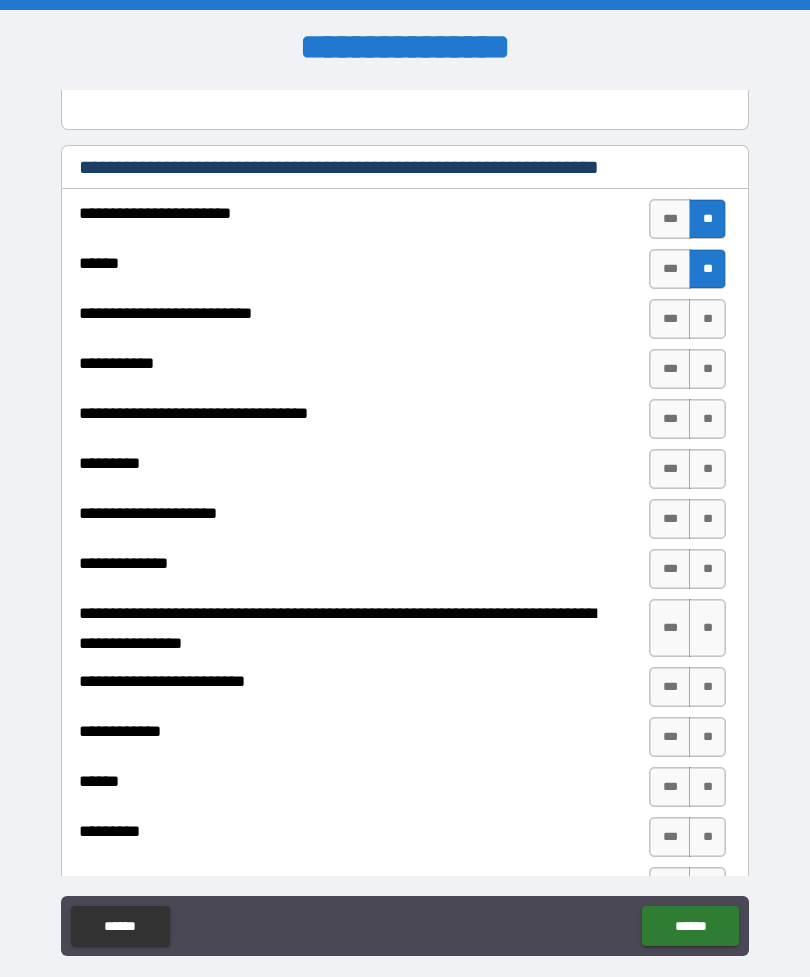 click on "**" at bounding box center [707, 319] 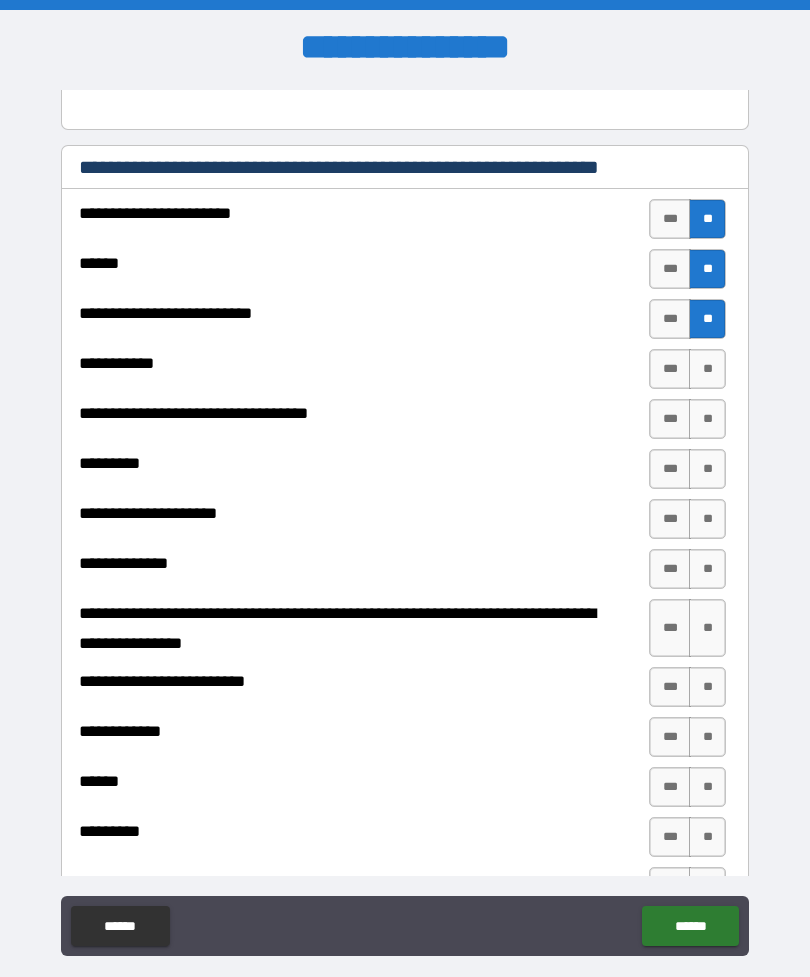click on "**" at bounding box center (707, 369) 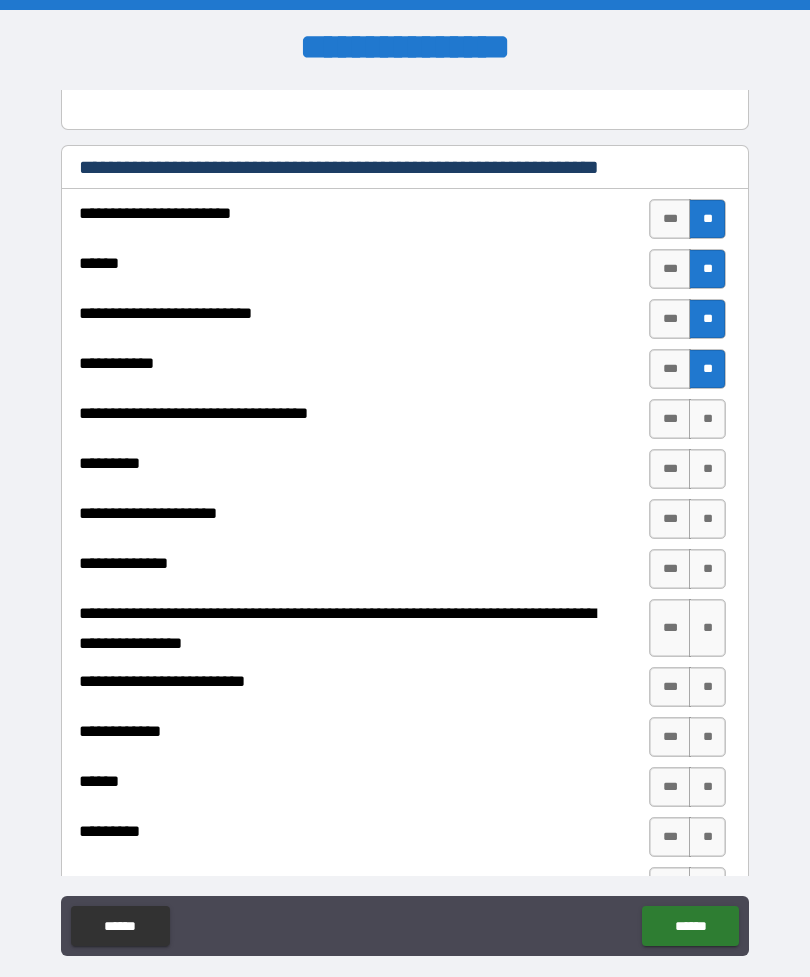 click on "**" at bounding box center [707, 419] 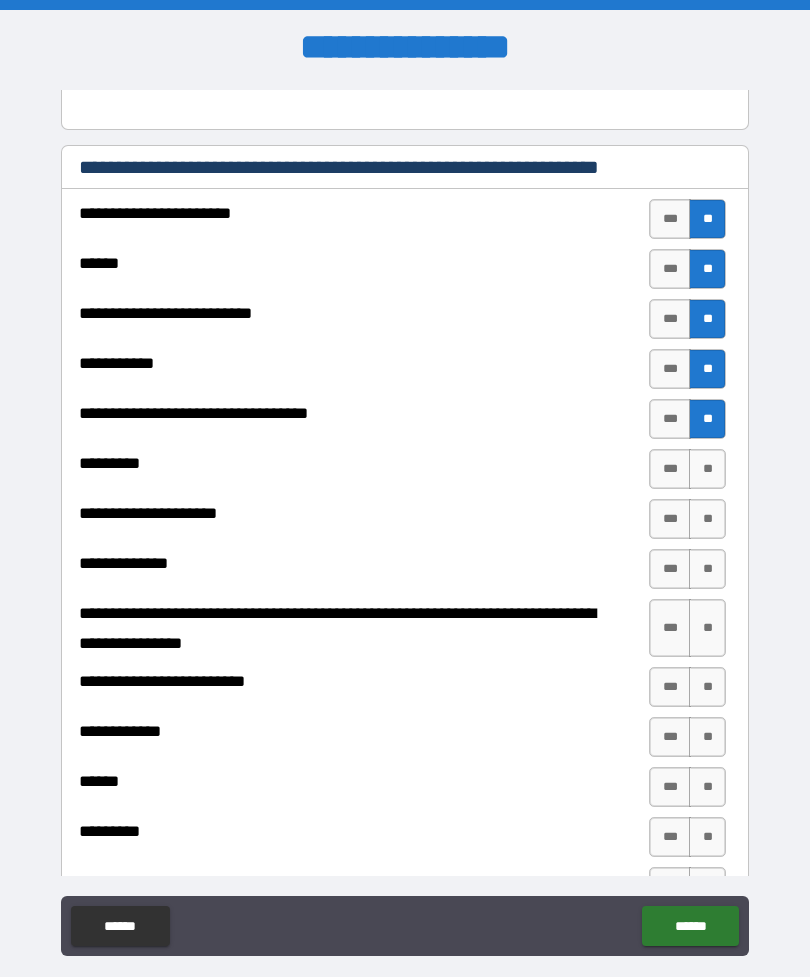 click on "**" at bounding box center [707, 469] 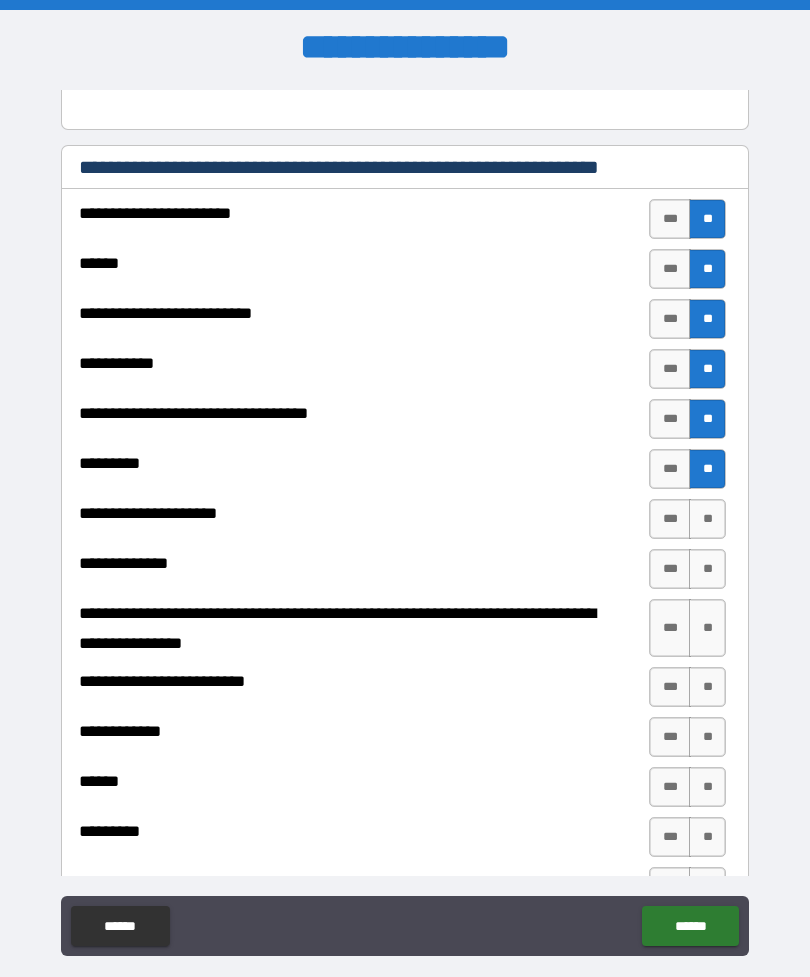 click on "**" at bounding box center [707, 519] 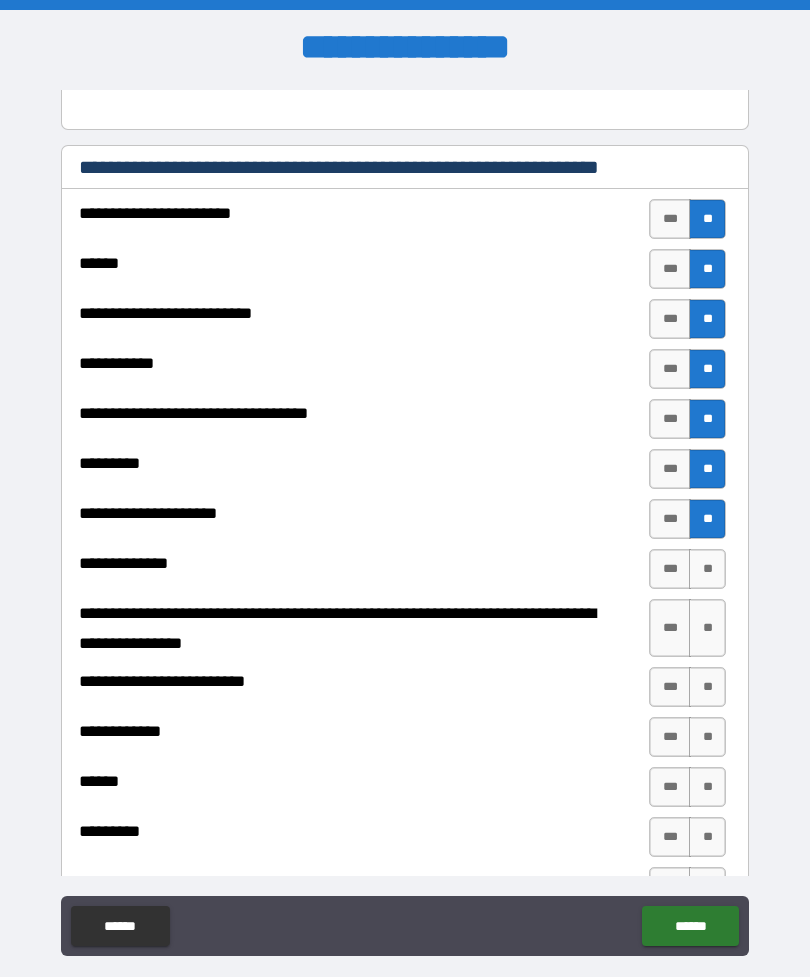click on "**" at bounding box center (707, 569) 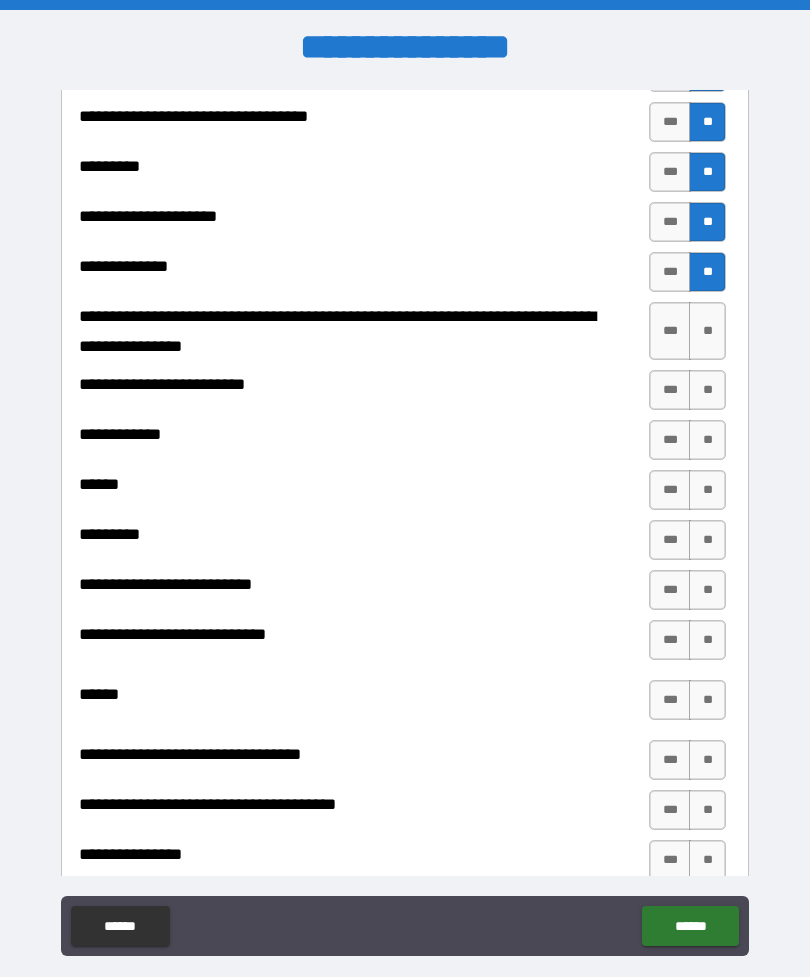 scroll, scrollTop: 596, scrollLeft: 0, axis: vertical 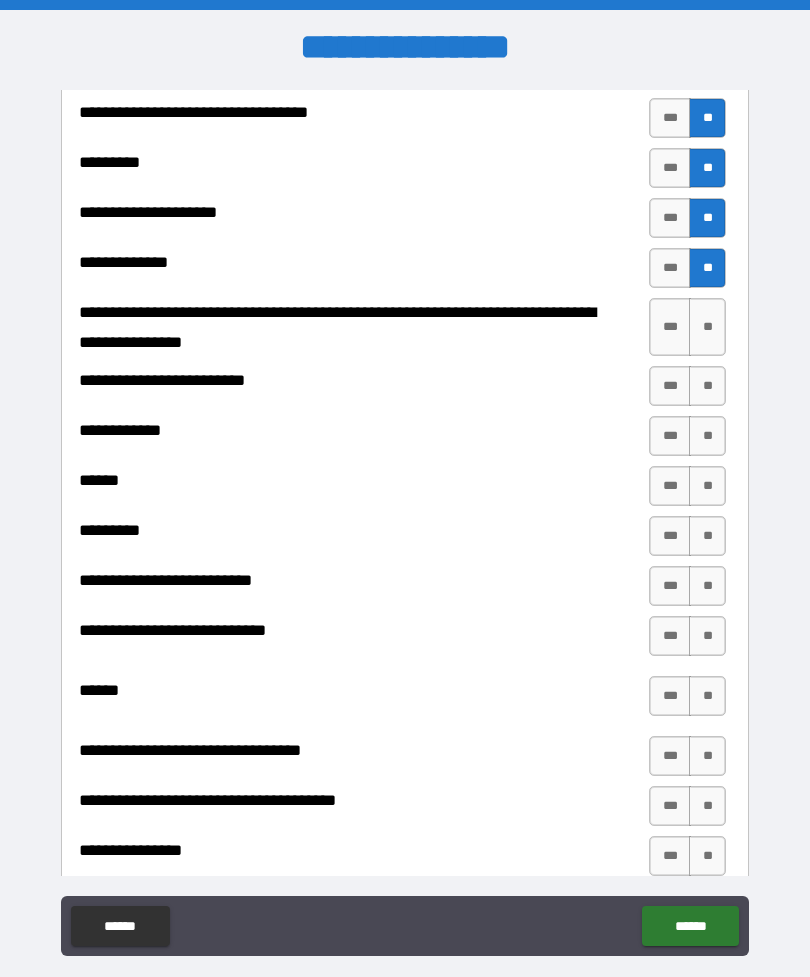 click on "**" at bounding box center (707, 327) 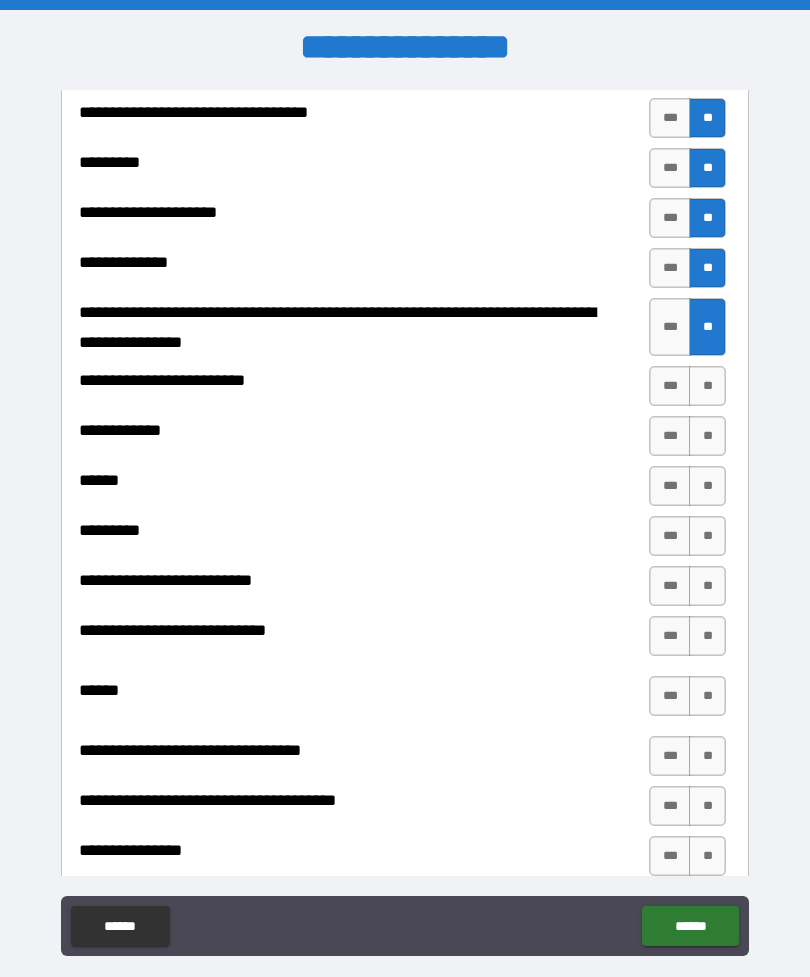 click on "**" at bounding box center [707, 386] 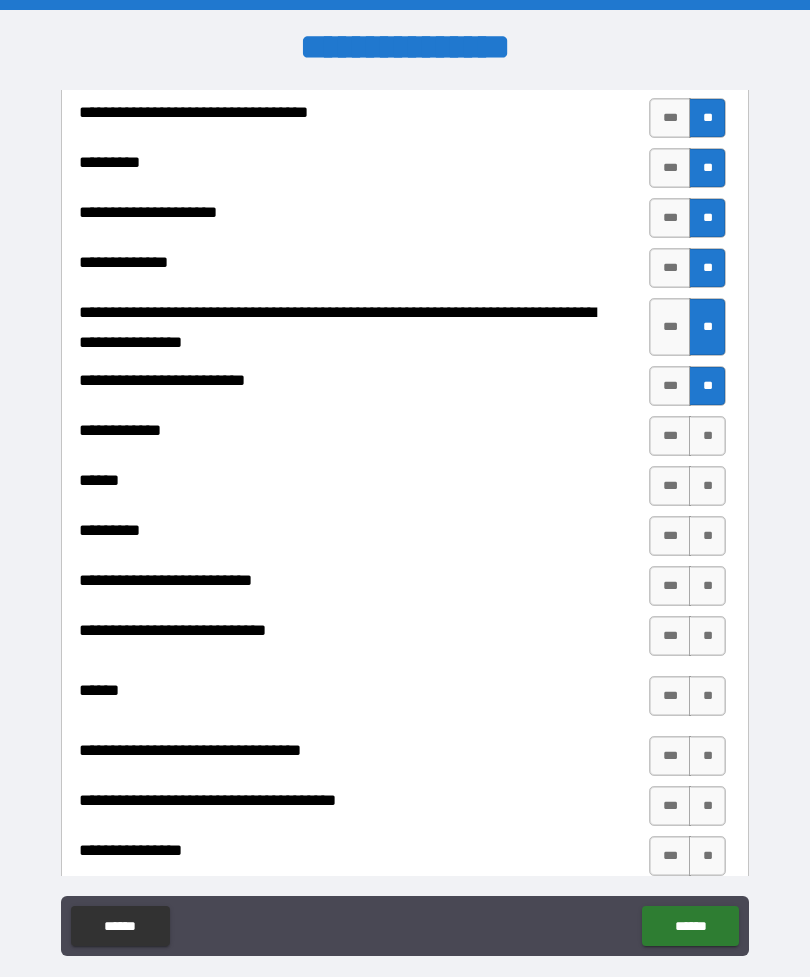 click on "**" at bounding box center (707, 436) 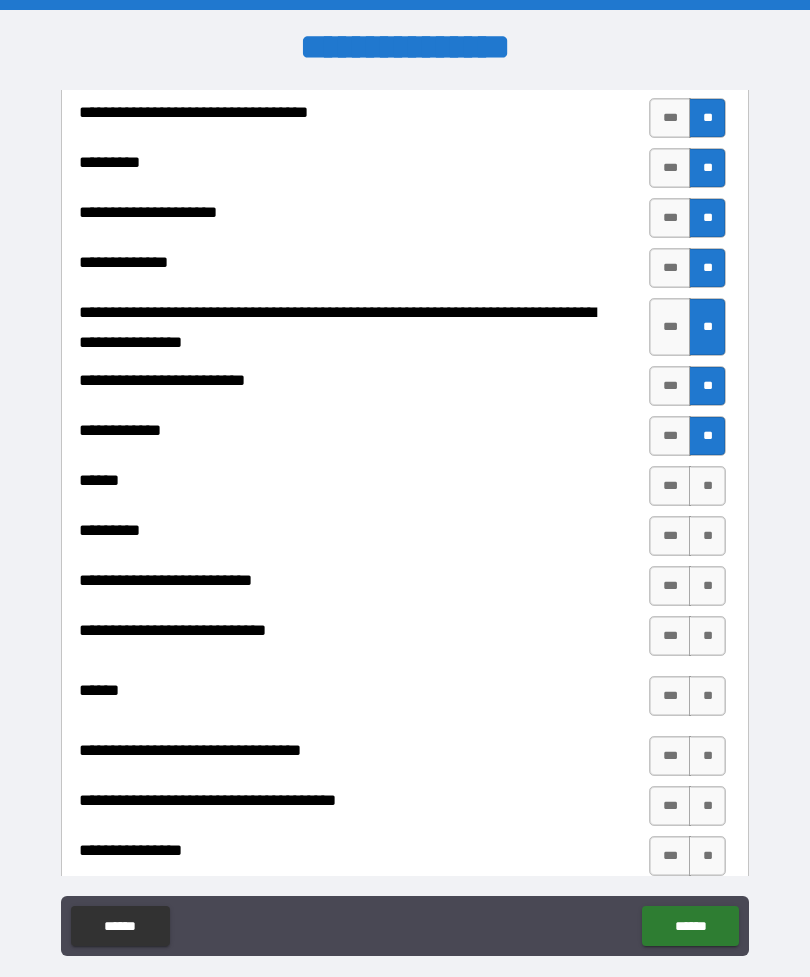 click on "**" at bounding box center [707, 486] 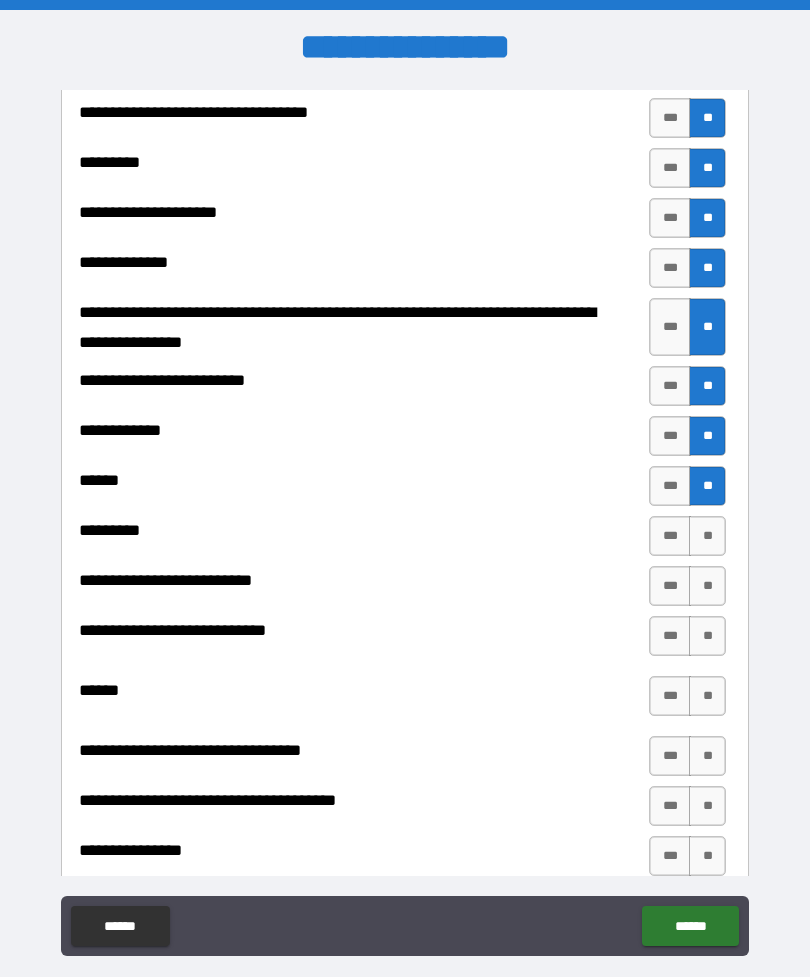 click on "**" at bounding box center [707, 536] 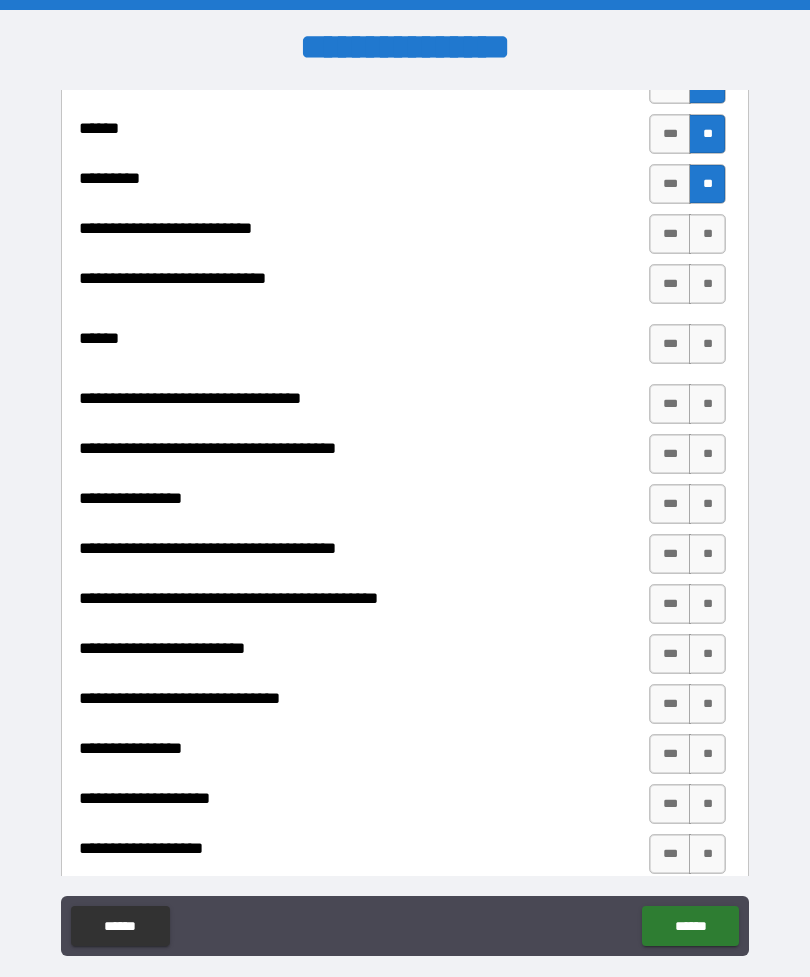 scroll, scrollTop: 949, scrollLeft: 0, axis: vertical 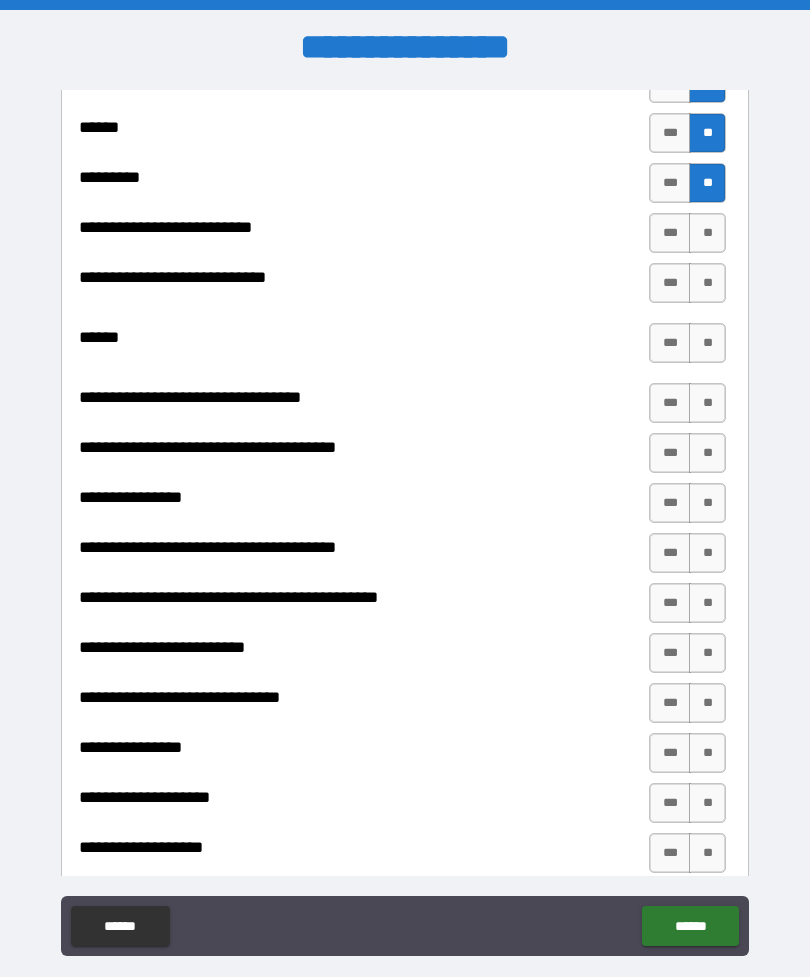 click on "***" at bounding box center (670, 283) 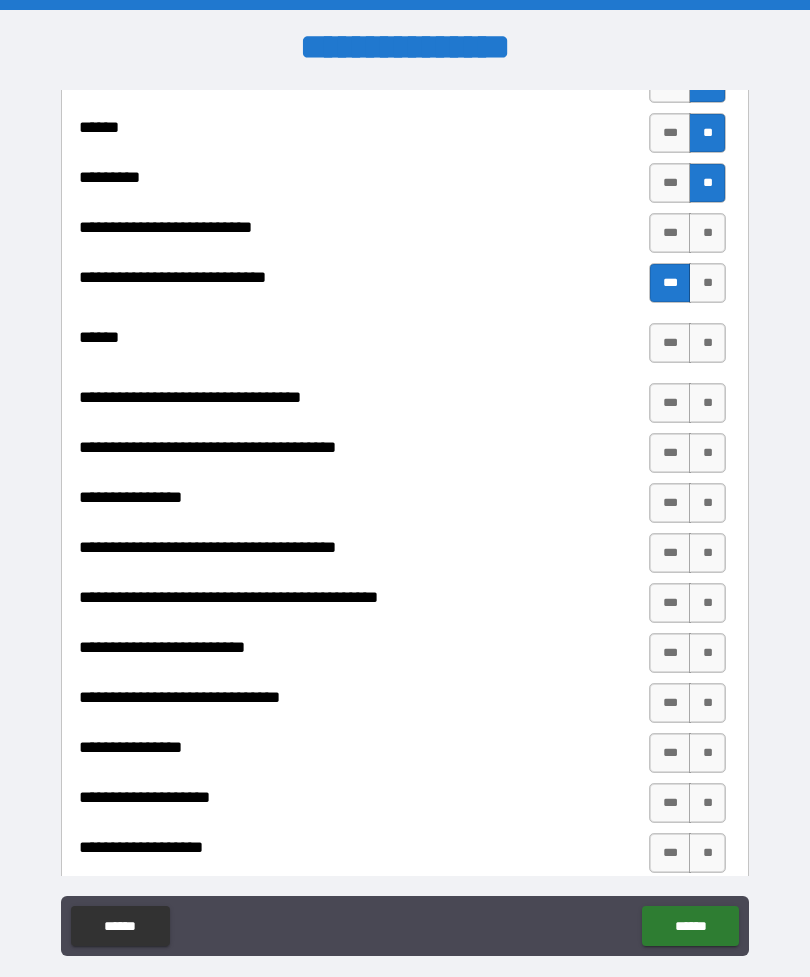 click on "**" at bounding box center [707, 403] 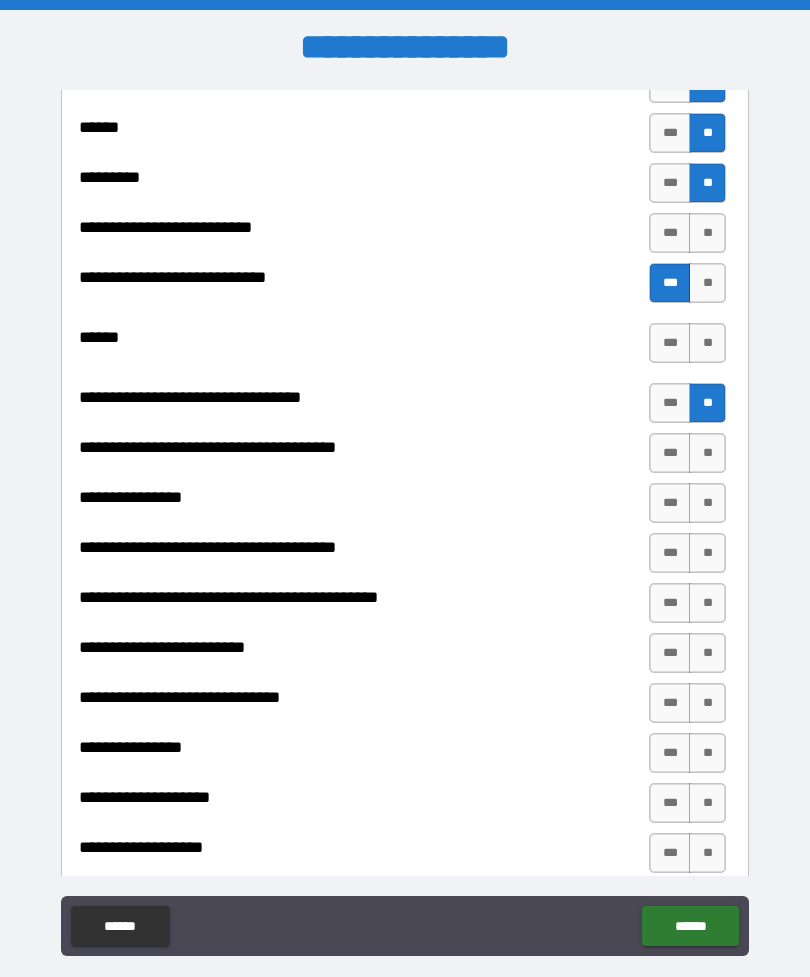 click on "**" at bounding box center (707, 453) 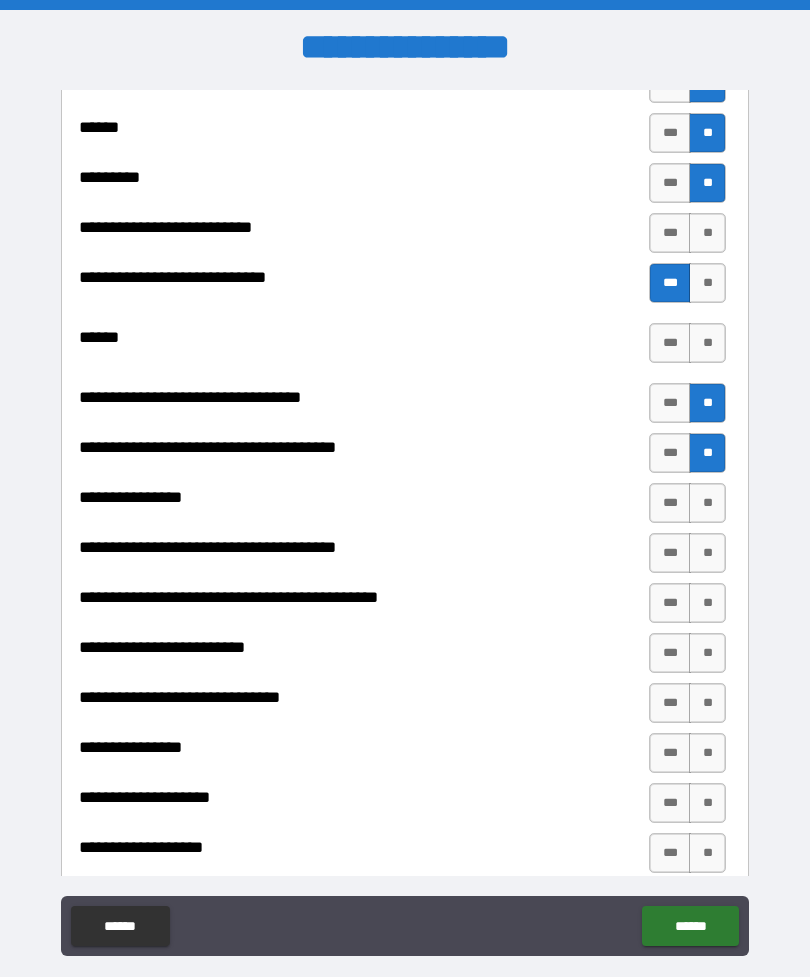 click on "**" at bounding box center (707, 503) 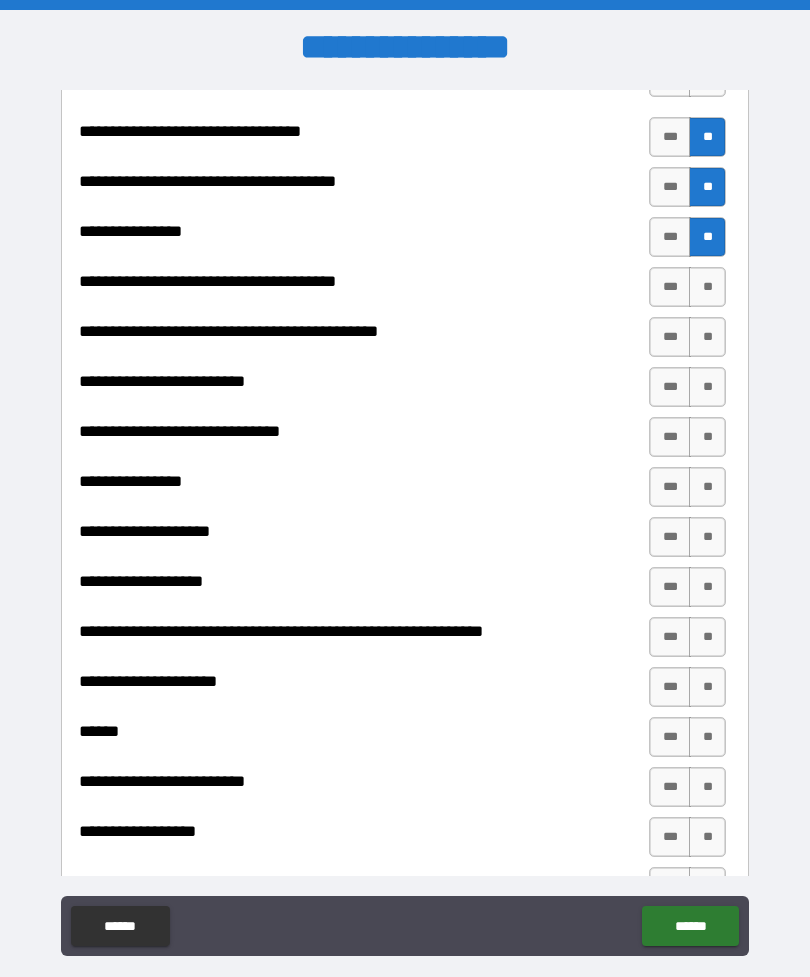 scroll, scrollTop: 1218, scrollLeft: 0, axis: vertical 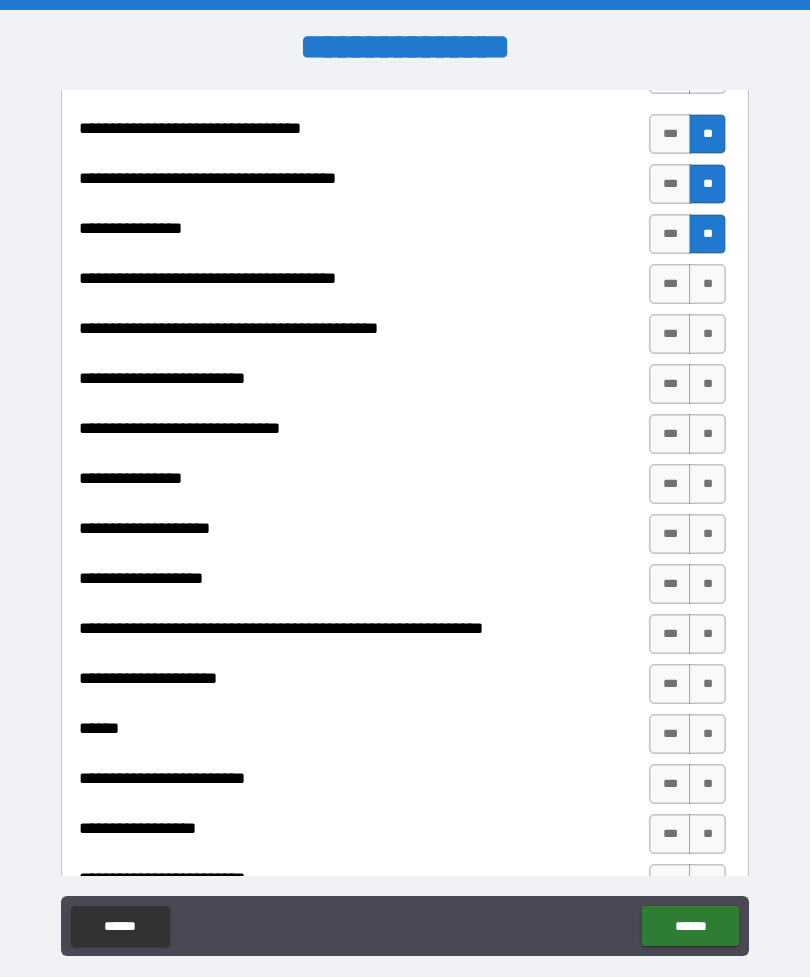 click on "**" at bounding box center [707, 284] 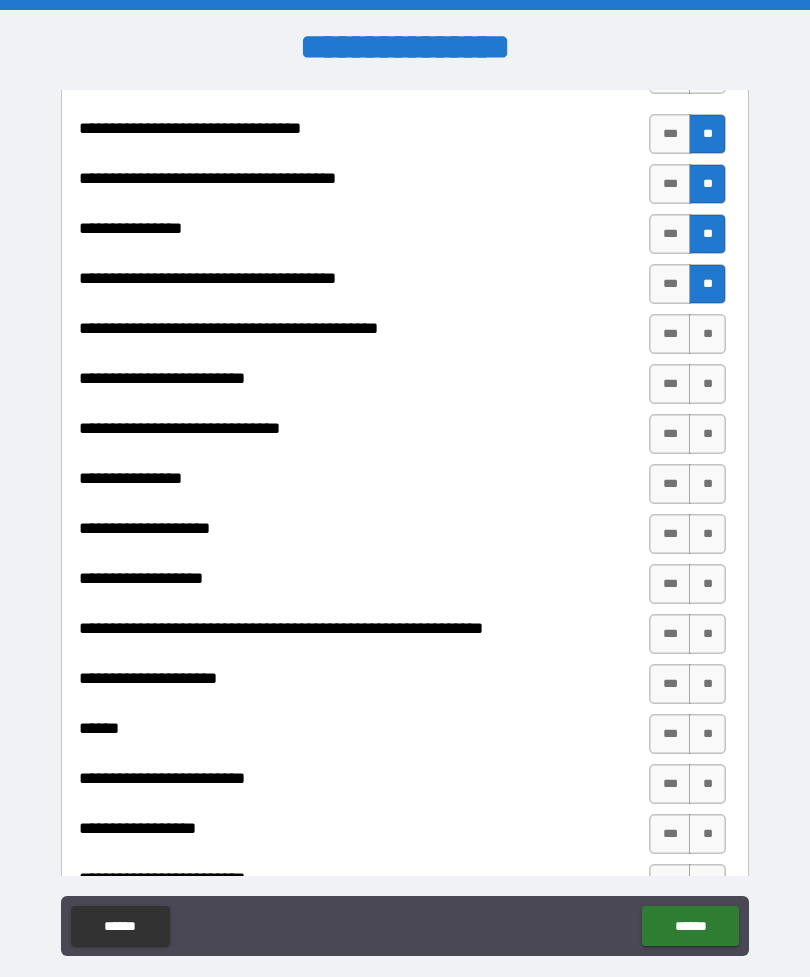 click on "***" at bounding box center [670, 334] 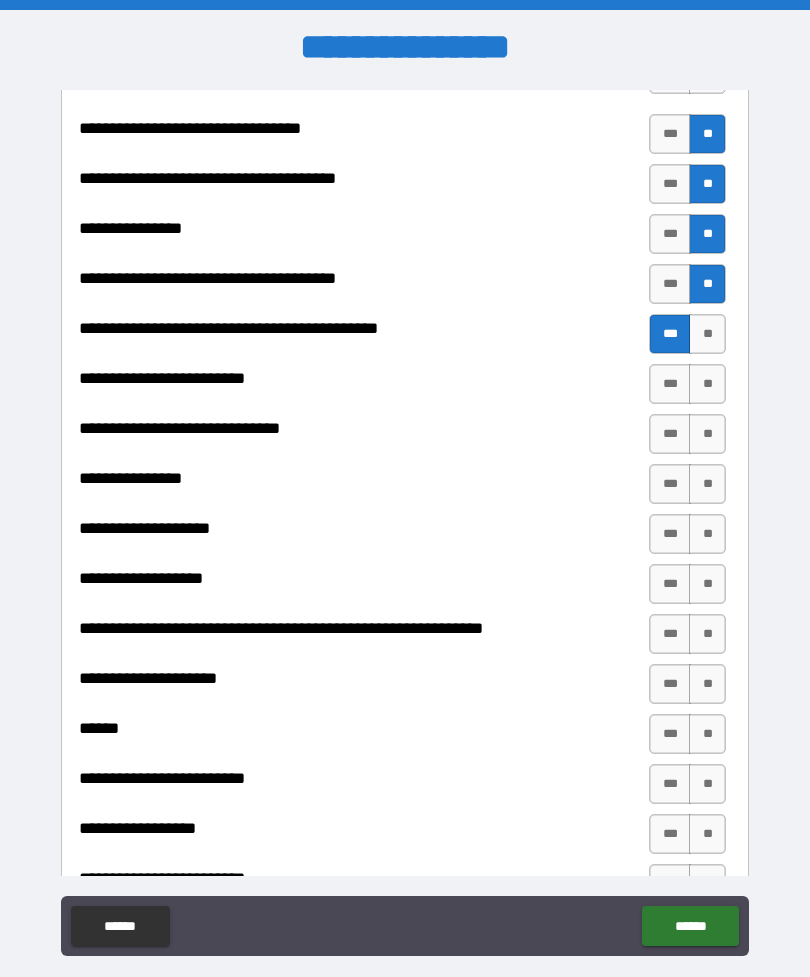click on "**" at bounding box center (707, 384) 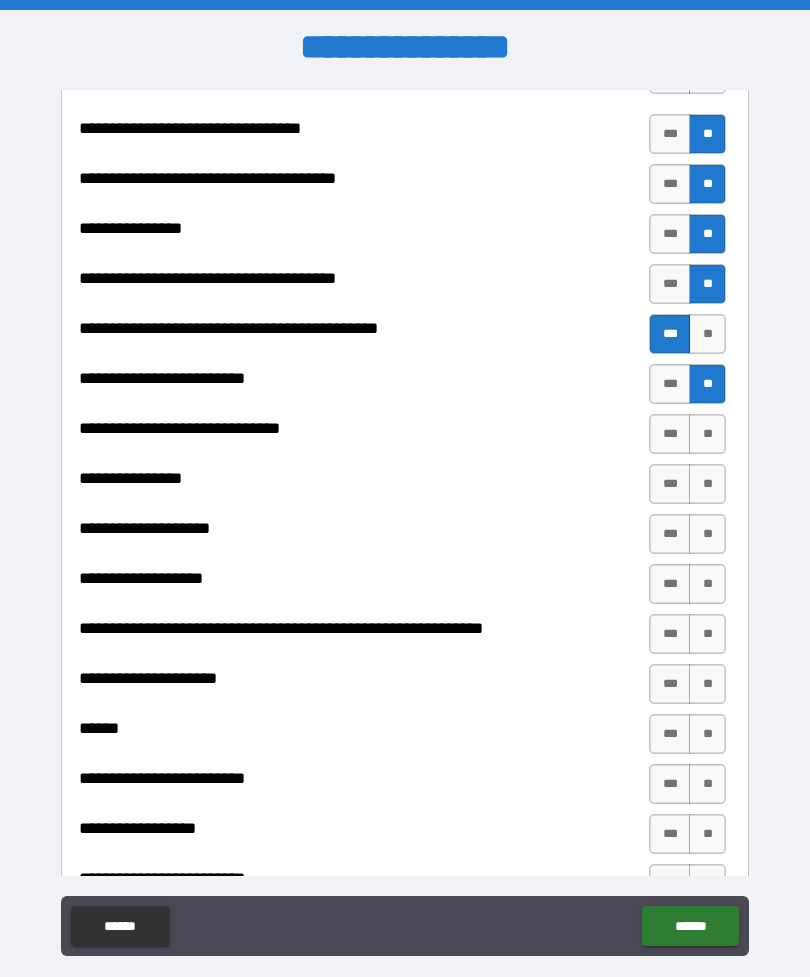 click on "**" at bounding box center [707, 434] 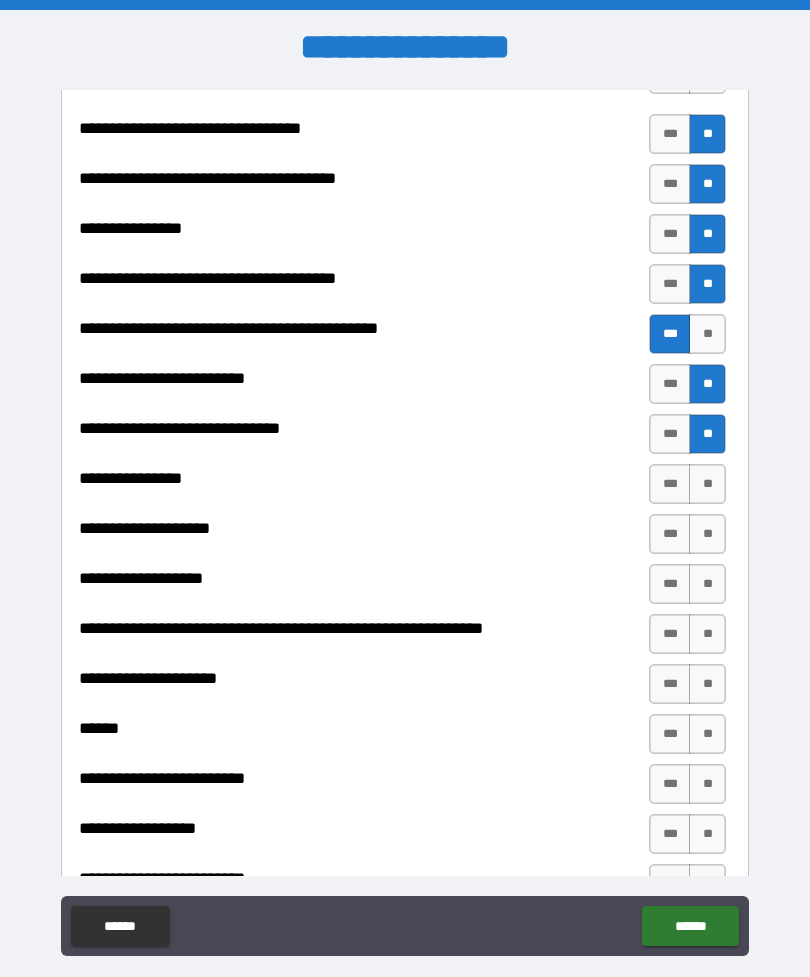 click on "**" at bounding box center (707, 484) 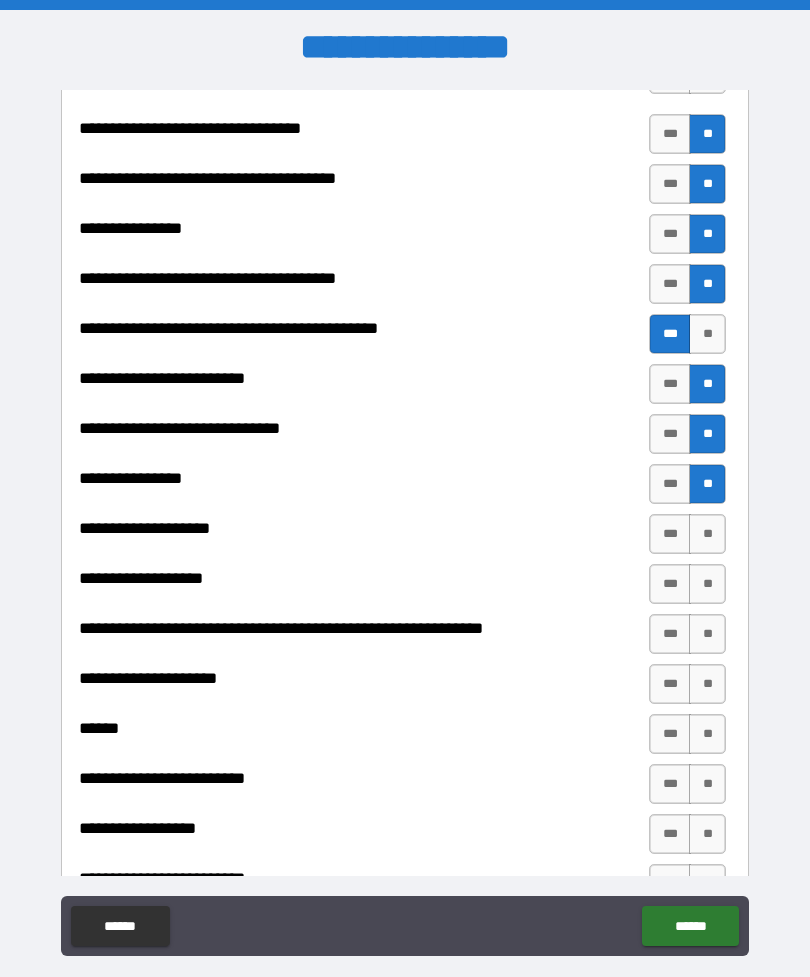 click on "***" at bounding box center (670, 534) 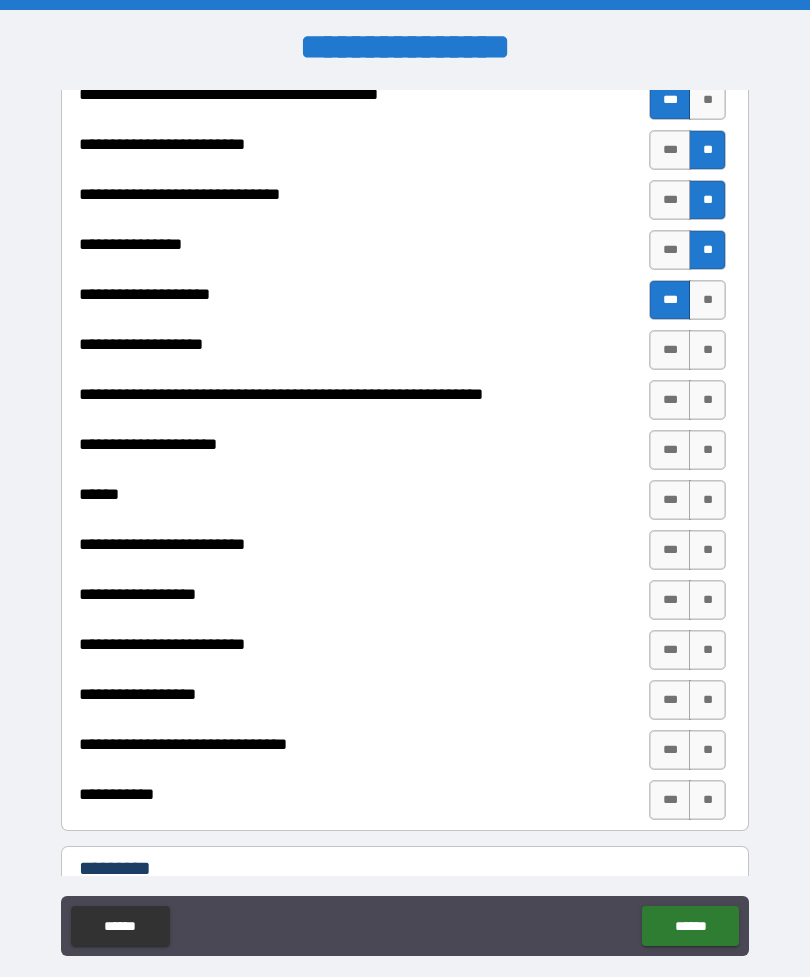 scroll, scrollTop: 1449, scrollLeft: 0, axis: vertical 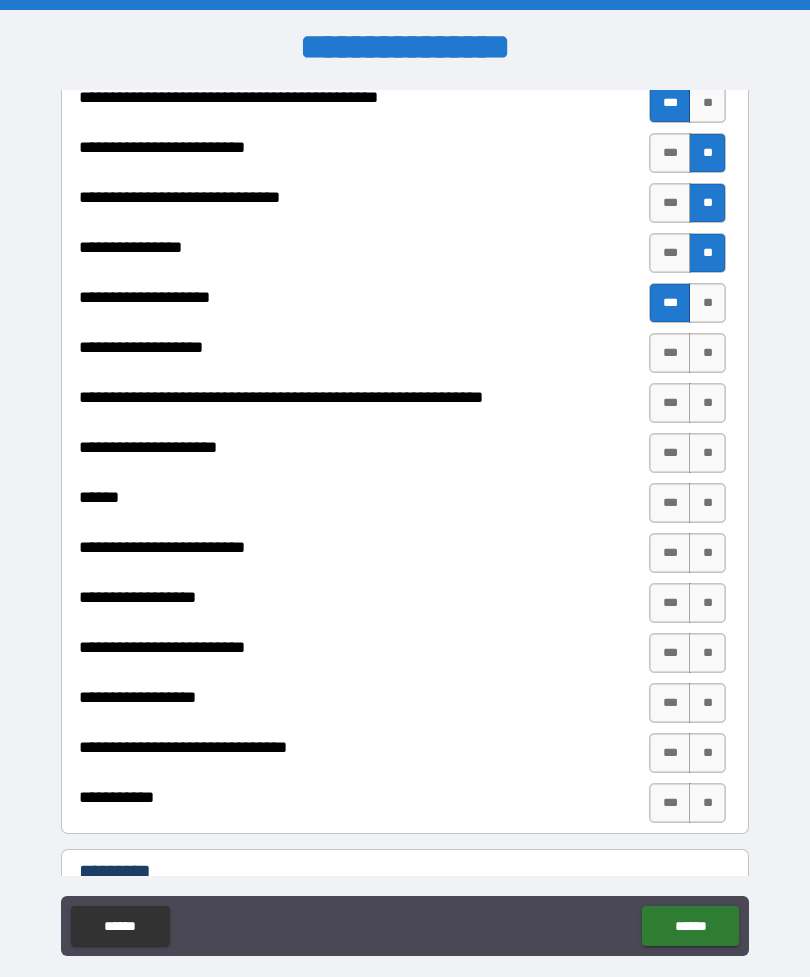 click on "**" at bounding box center (707, 353) 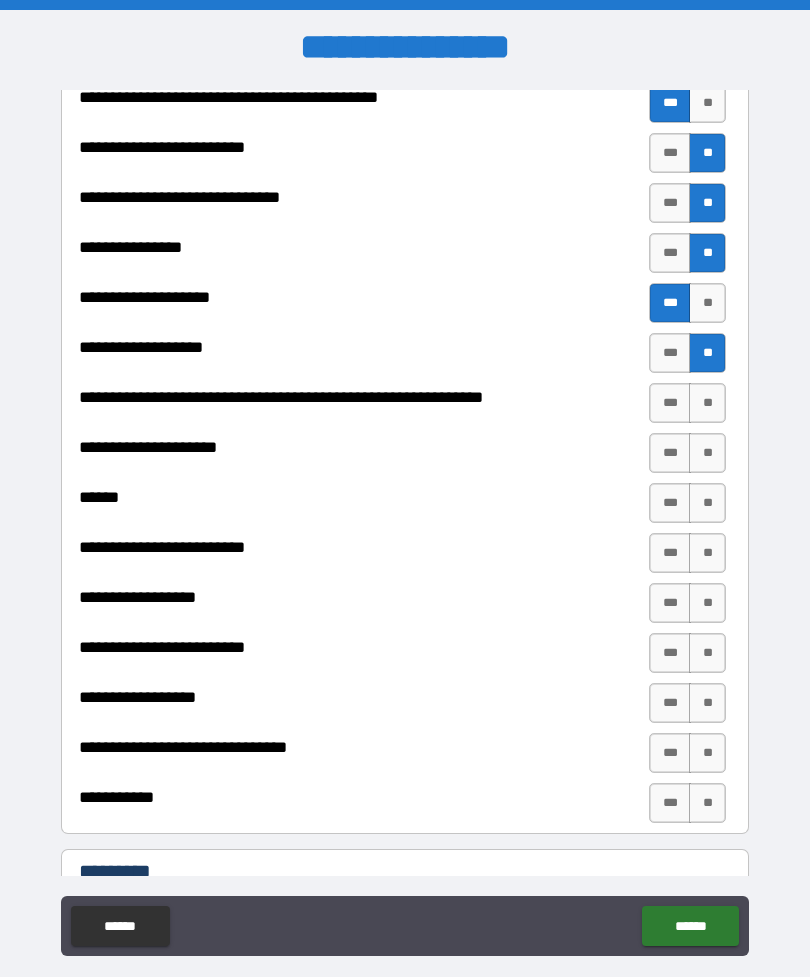 click on "**" at bounding box center (707, 403) 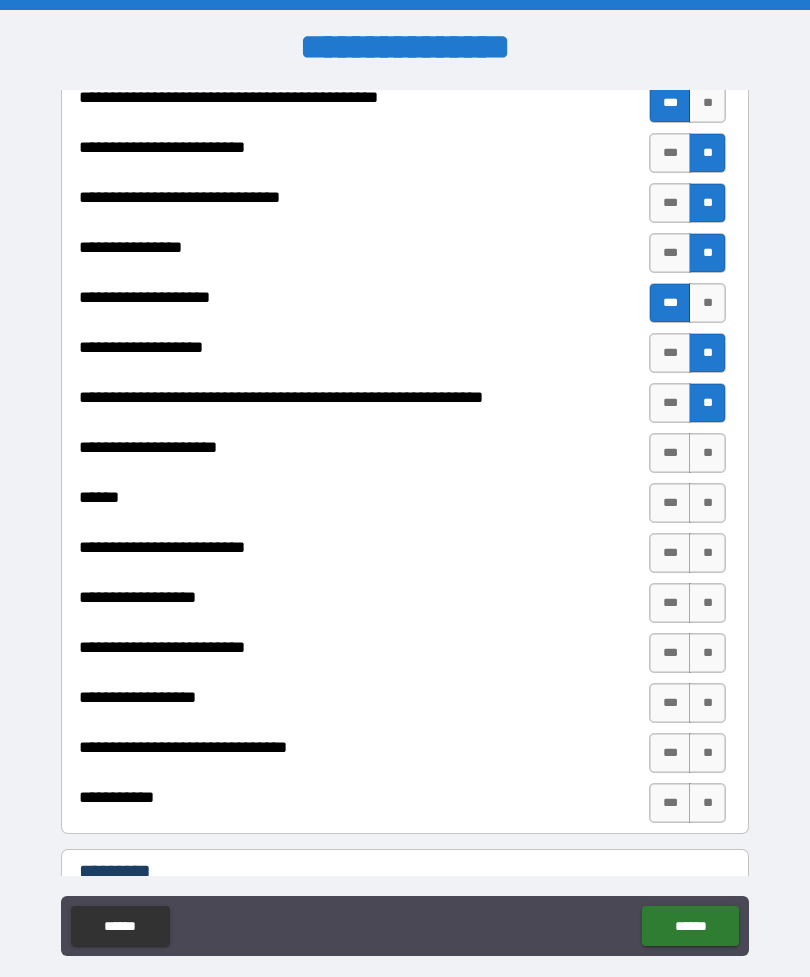 click on "**" at bounding box center (707, 453) 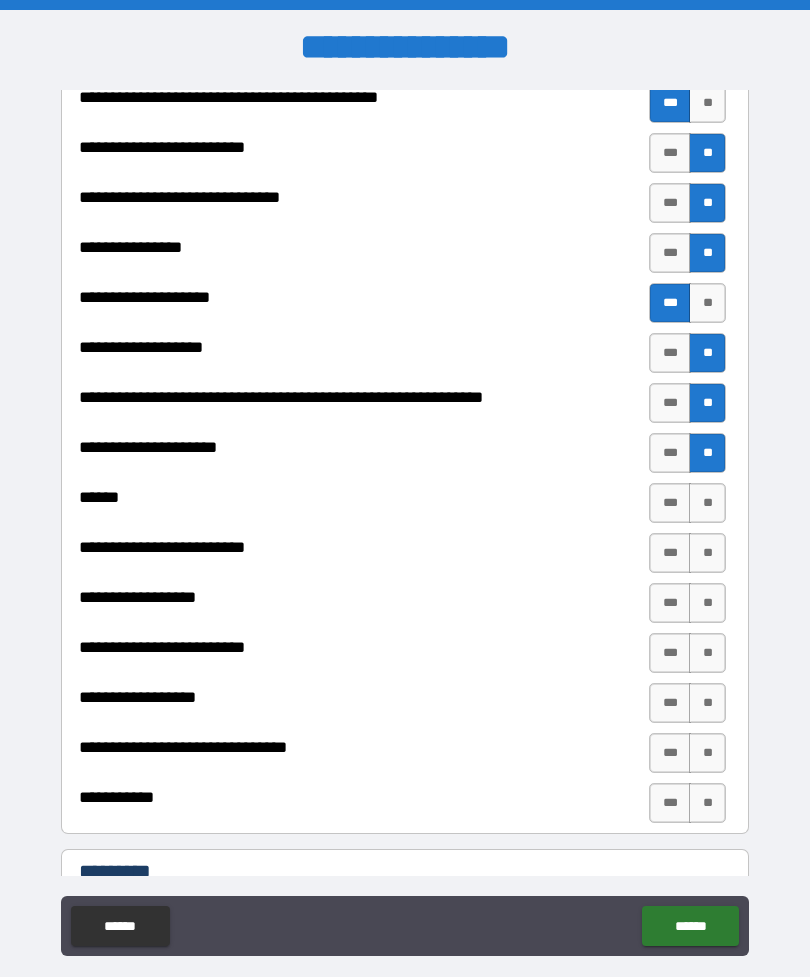click on "**" at bounding box center (707, 503) 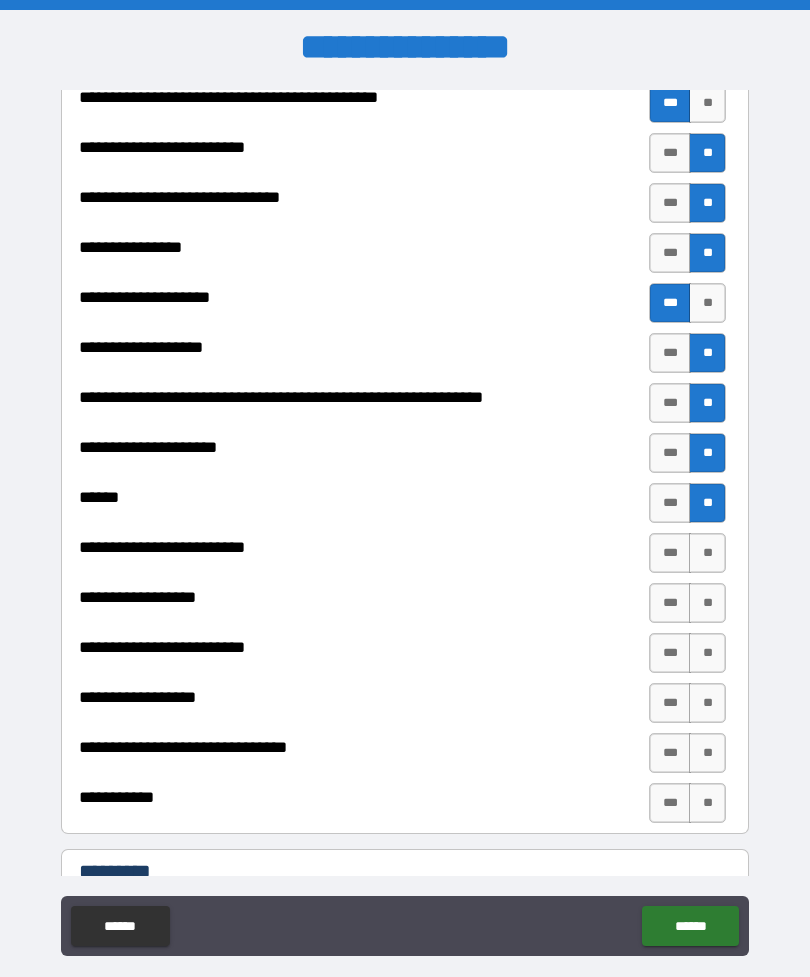 click on "**" at bounding box center (707, 553) 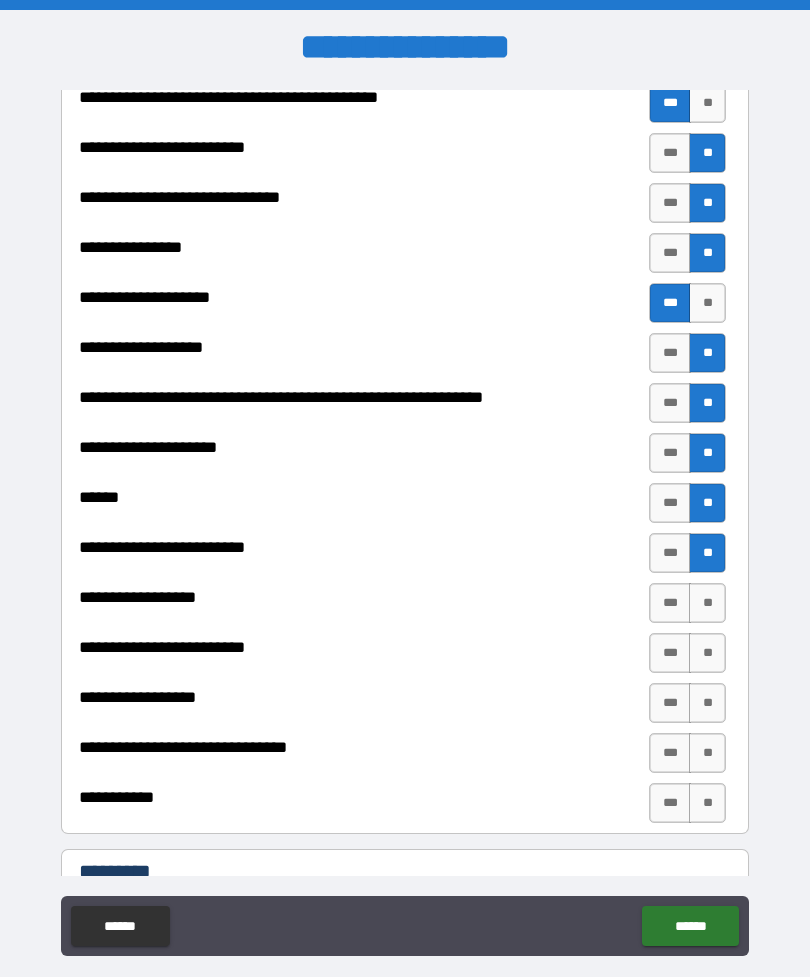 click on "**" at bounding box center (707, 603) 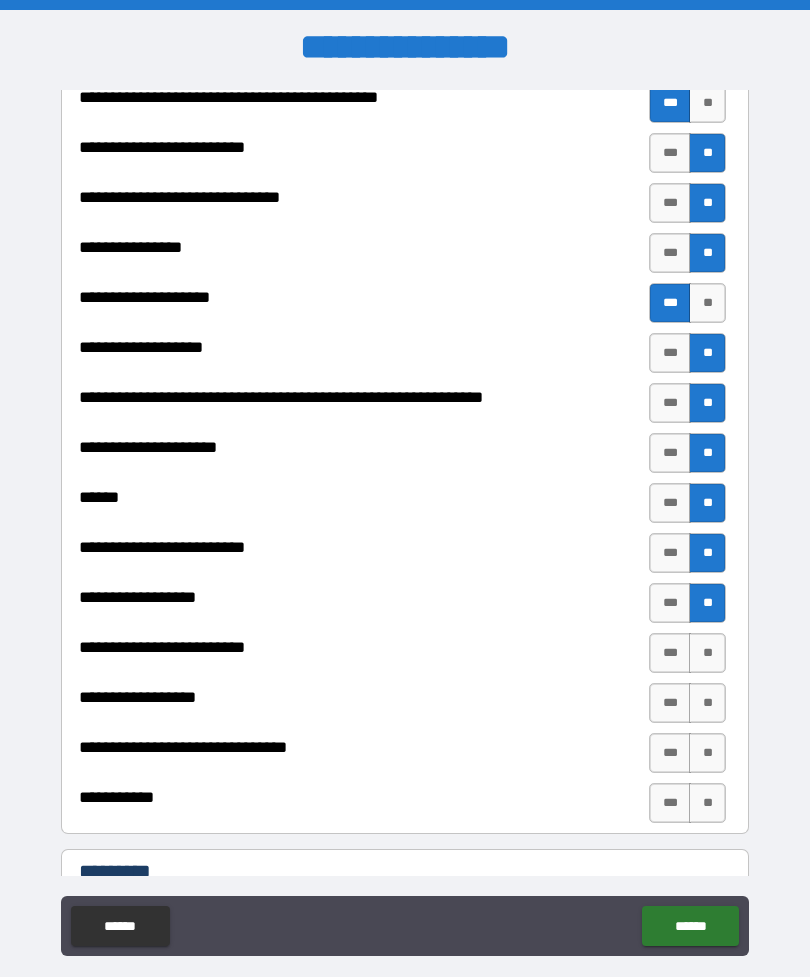 click on "**" at bounding box center (707, 653) 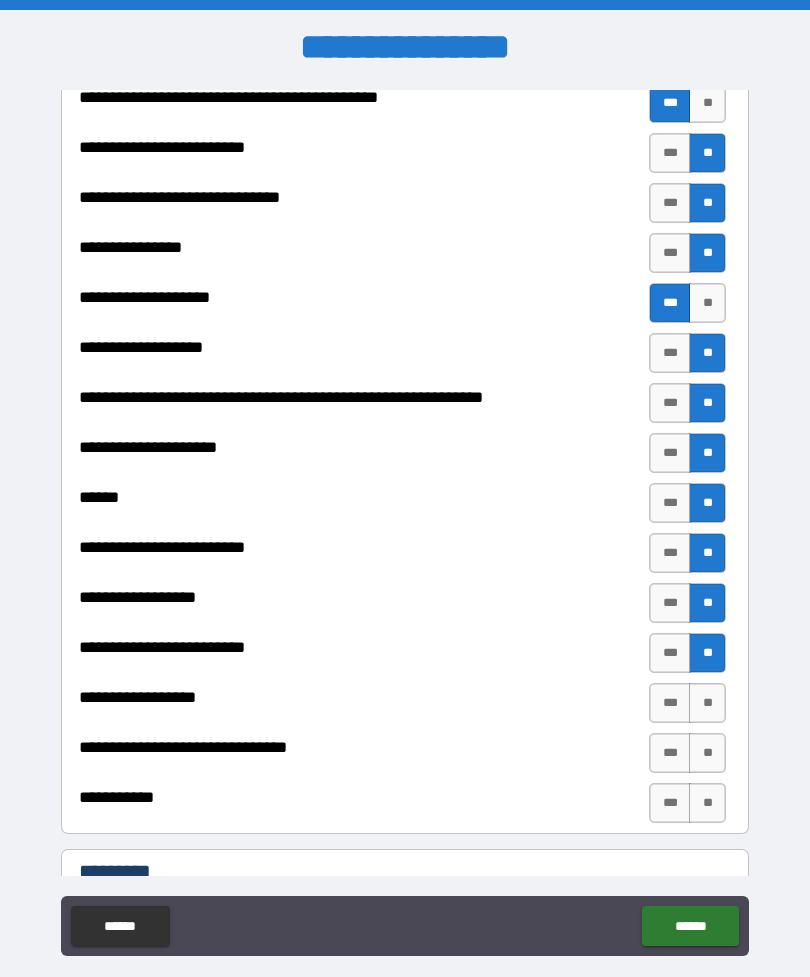 click on "**" at bounding box center [707, 703] 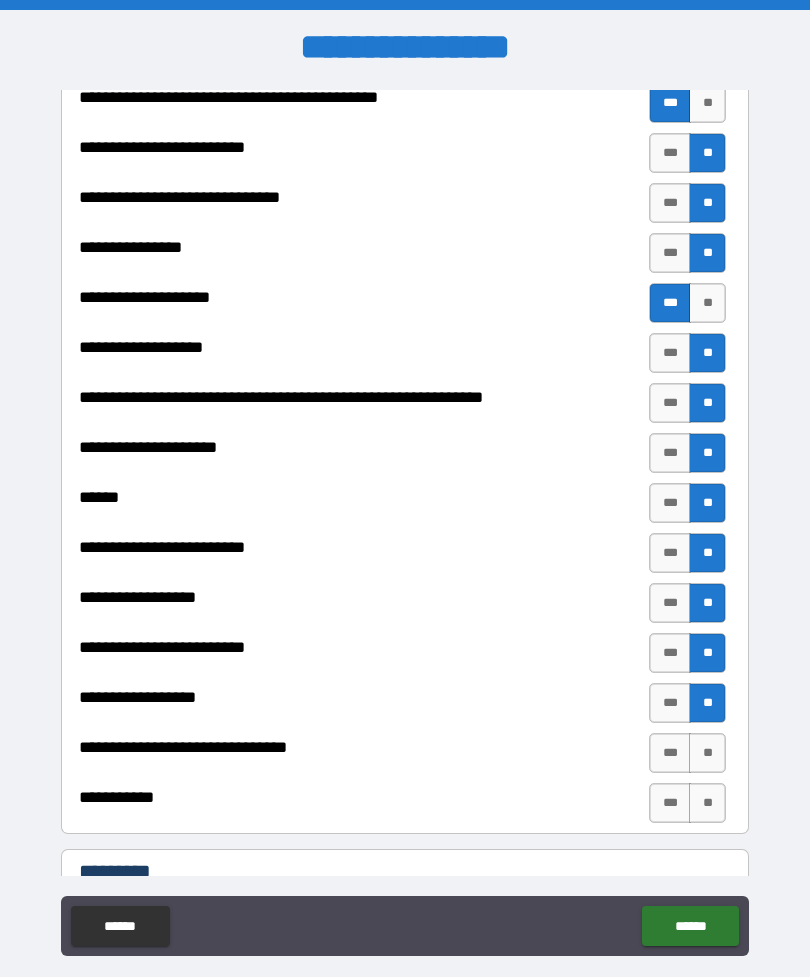 click on "**" at bounding box center (707, 753) 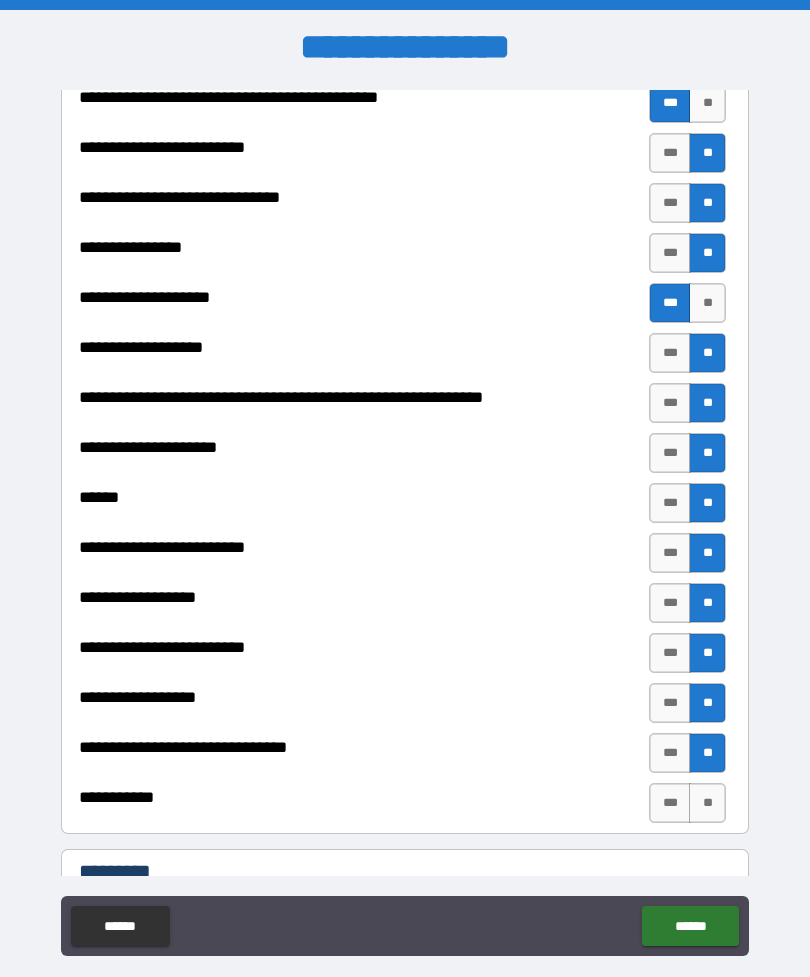 click on "**" at bounding box center [707, 803] 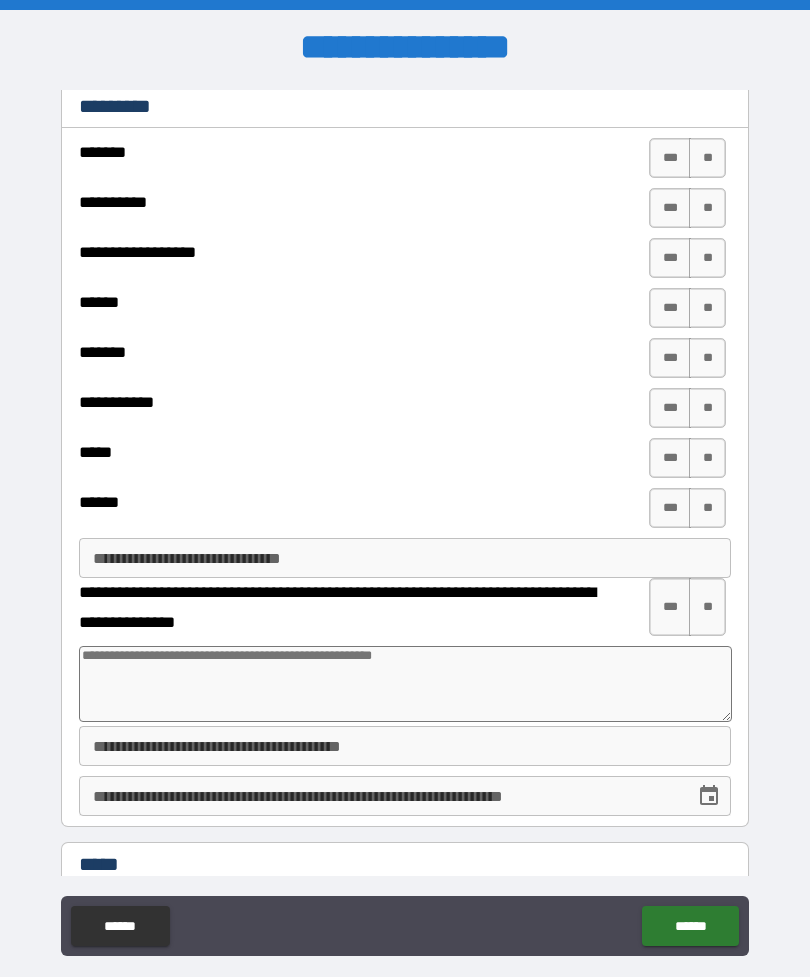 scroll, scrollTop: 2220, scrollLeft: 0, axis: vertical 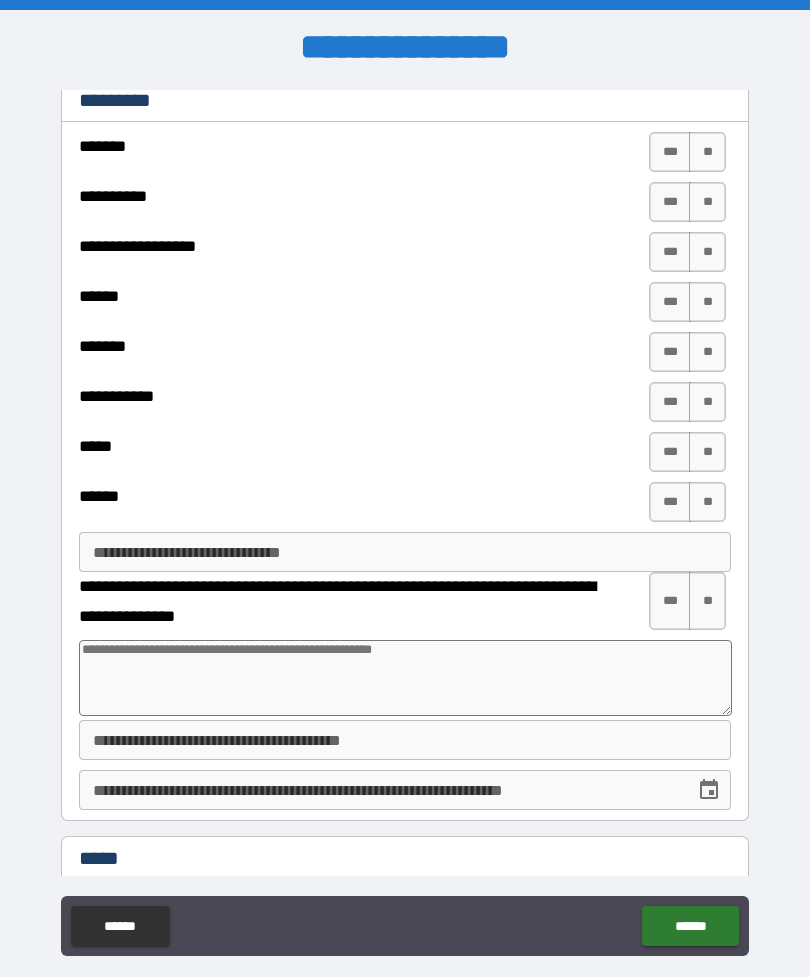 click on "**" at bounding box center (707, 152) 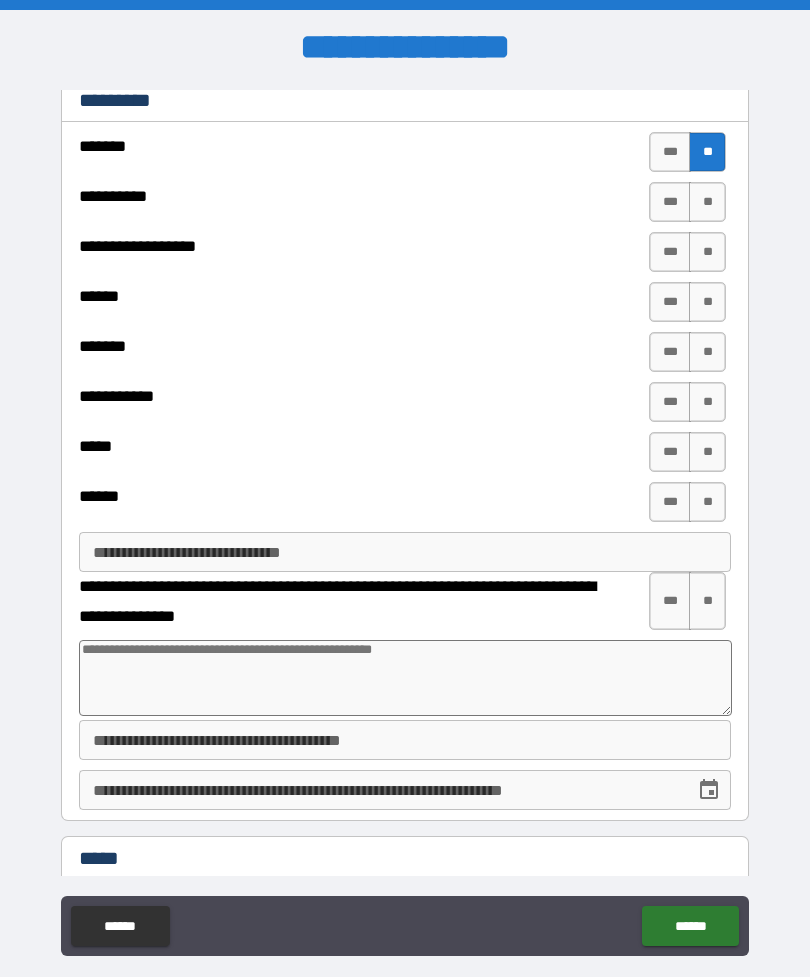 click on "**" at bounding box center [707, 202] 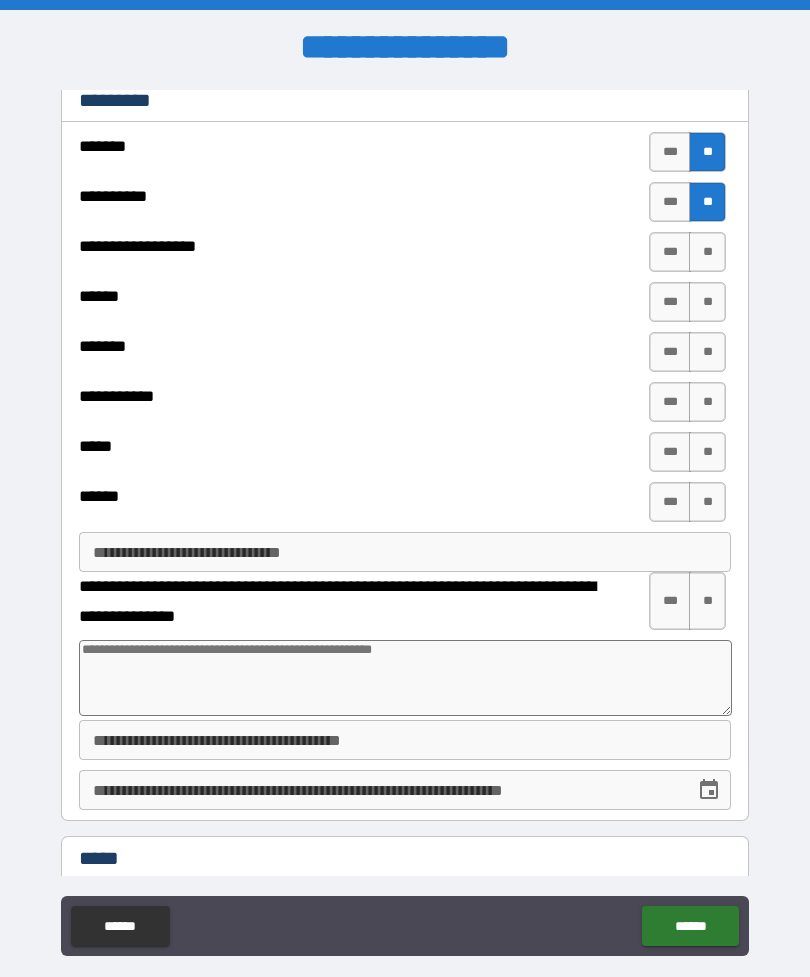 click on "**" at bounding box center [707, 252] 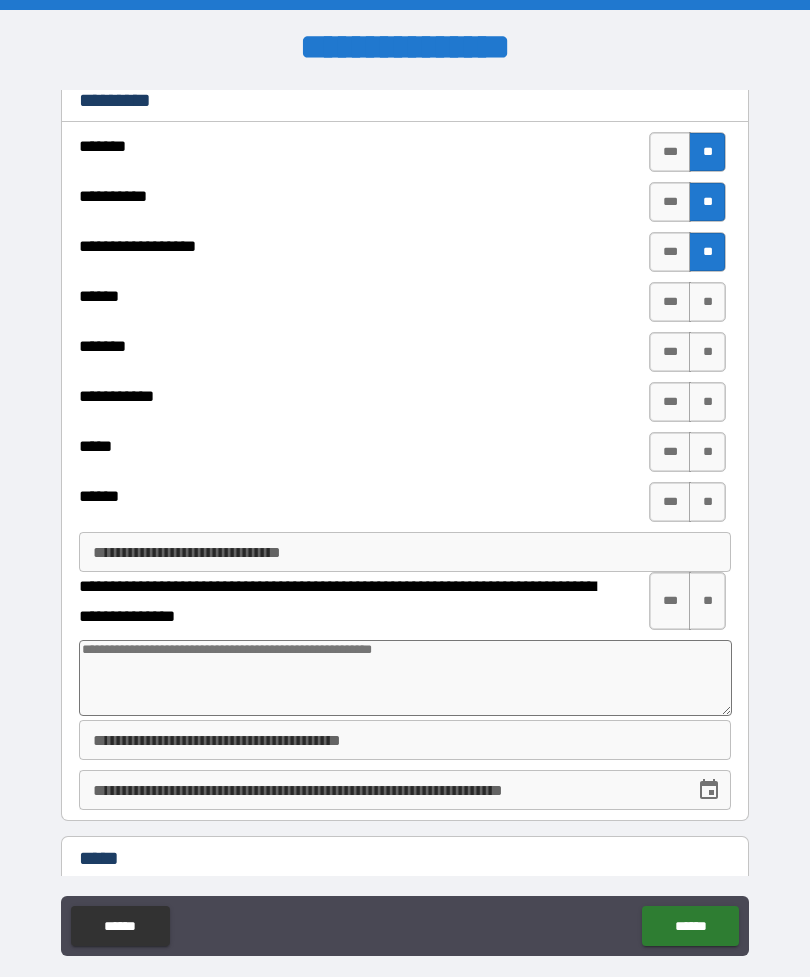 click on "**" at bounding box center [707, 352] 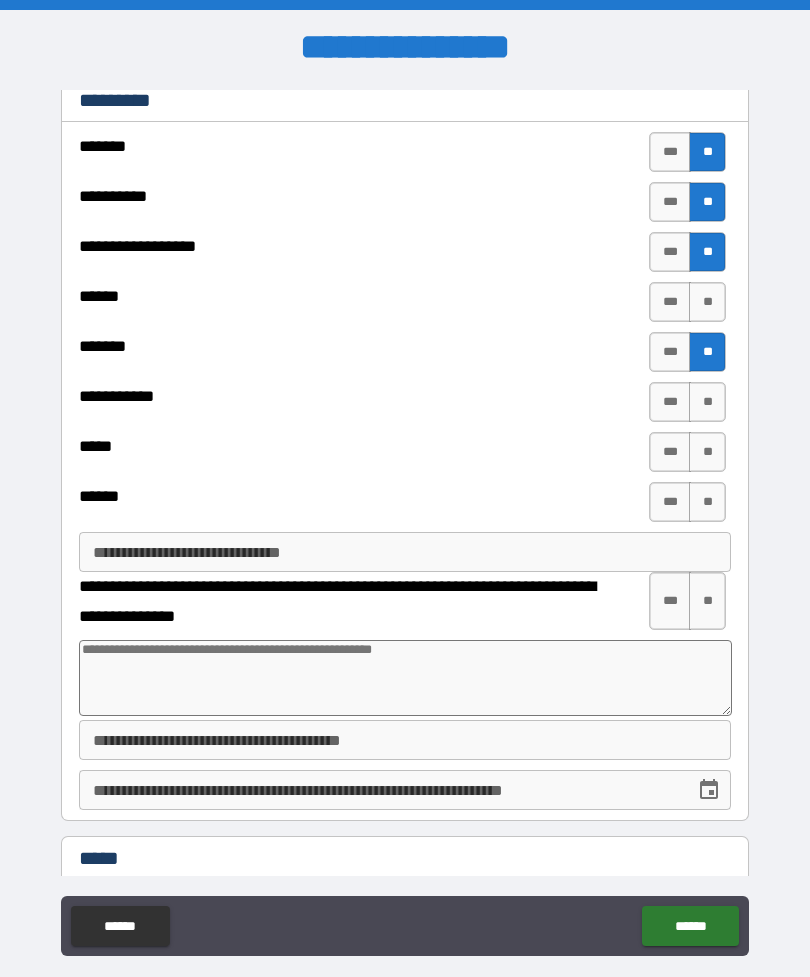 click on "**" at bounding box center [707, 402] 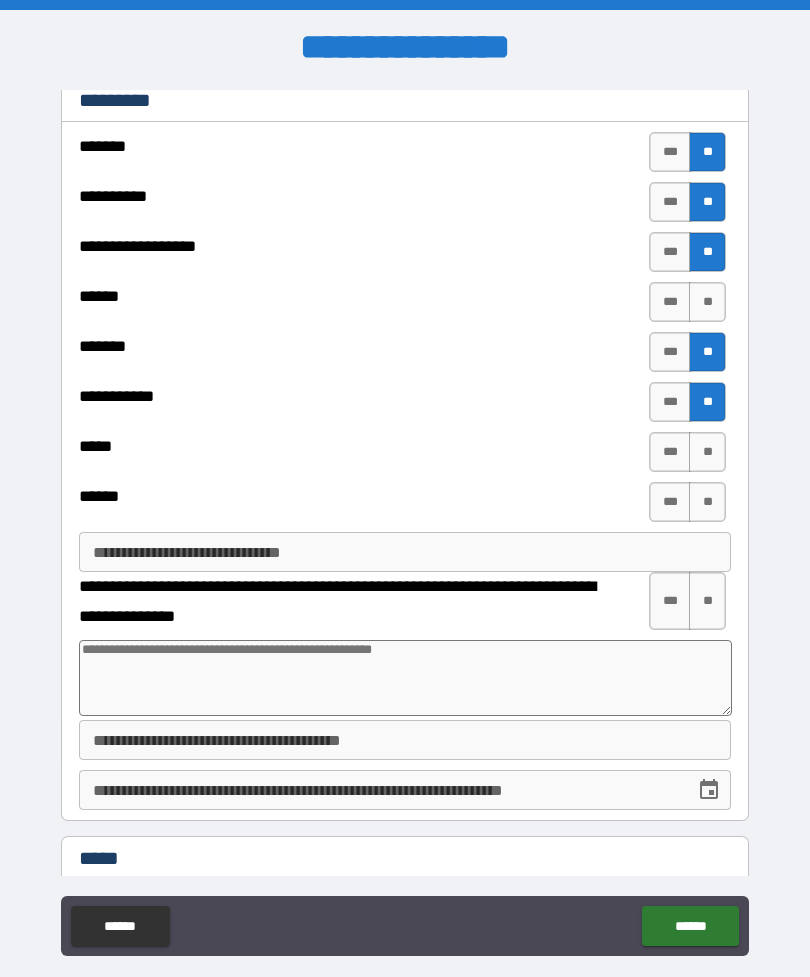 click on "**" at bounding box center [707, 452] 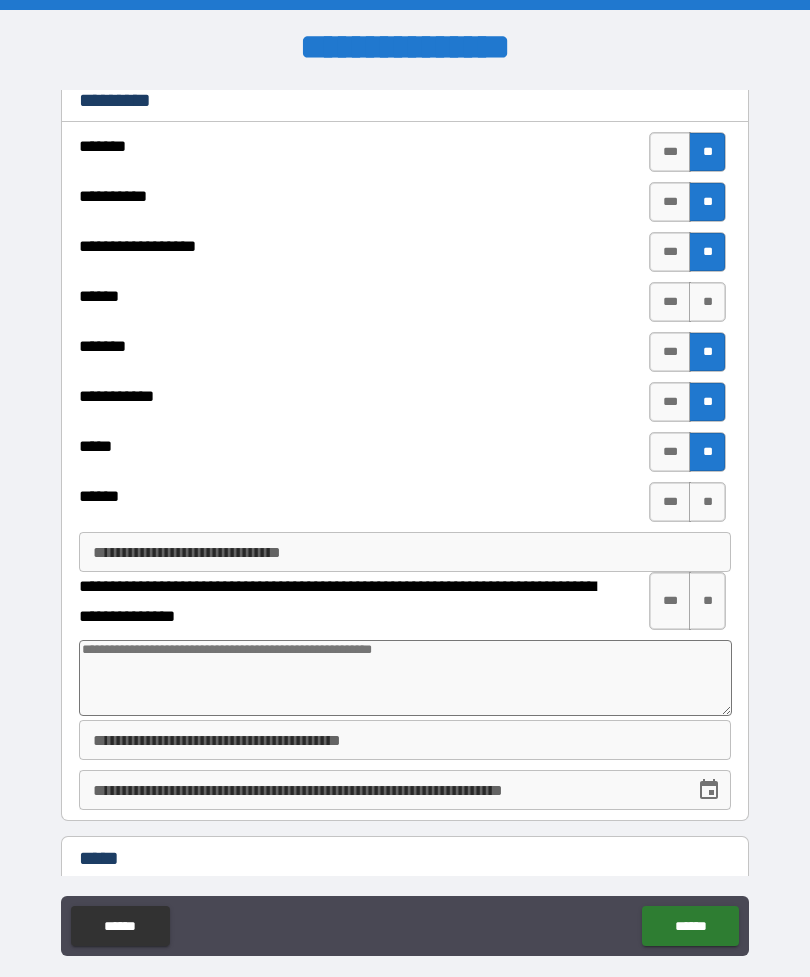 click on "**" at bounding box center (707, 502) 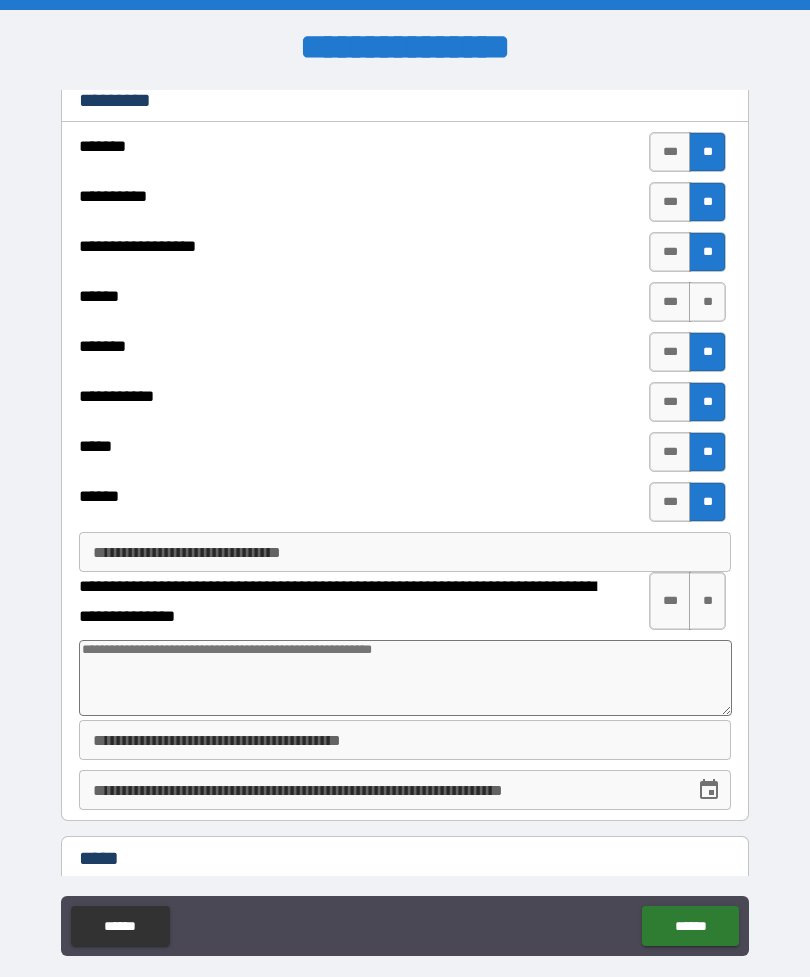 click on "**" at bounding box center (707, 302) 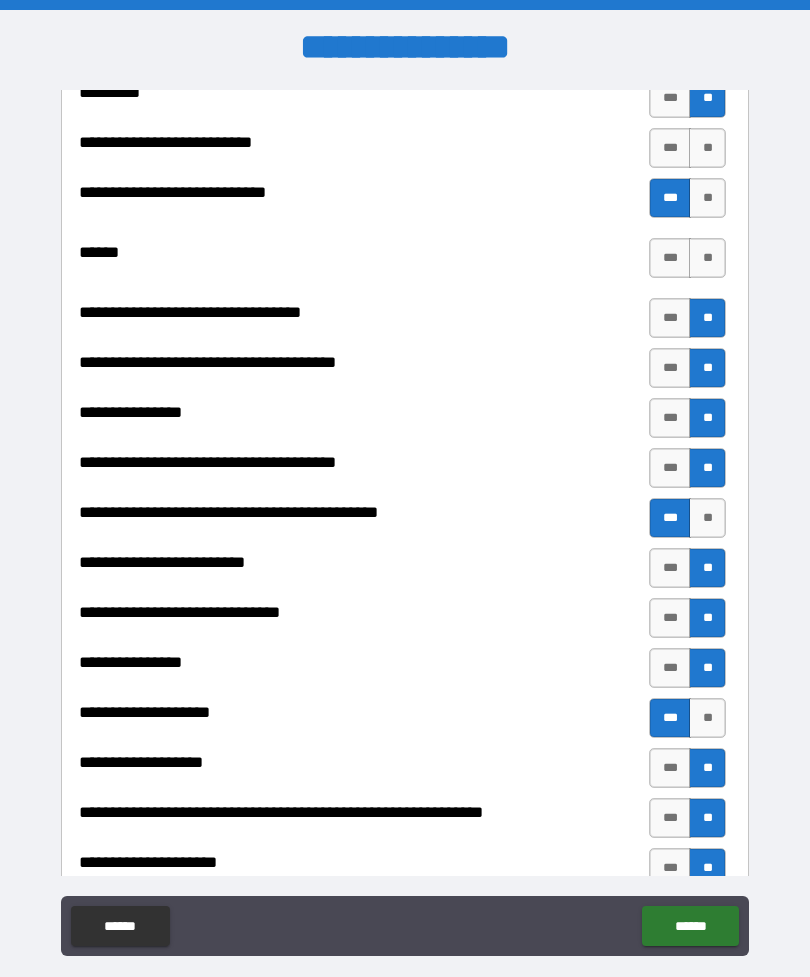 scroll, scrollTop: 1033, scrollLeft: 0, axis: vertical 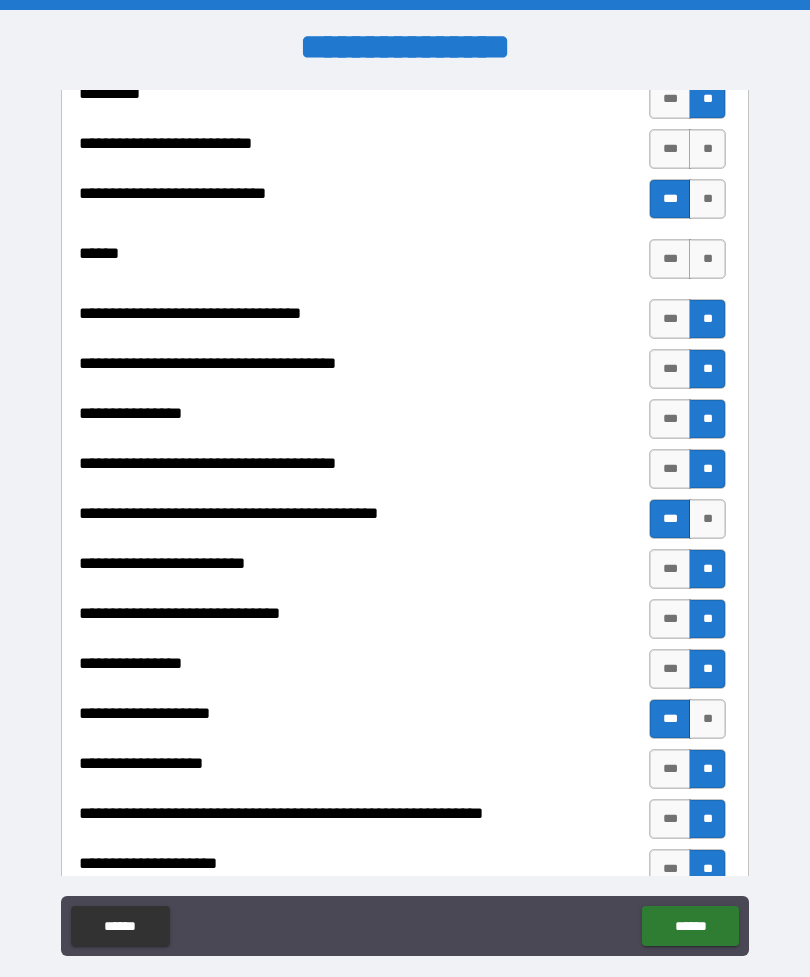 click on "**" at bounding box center (707, 259) 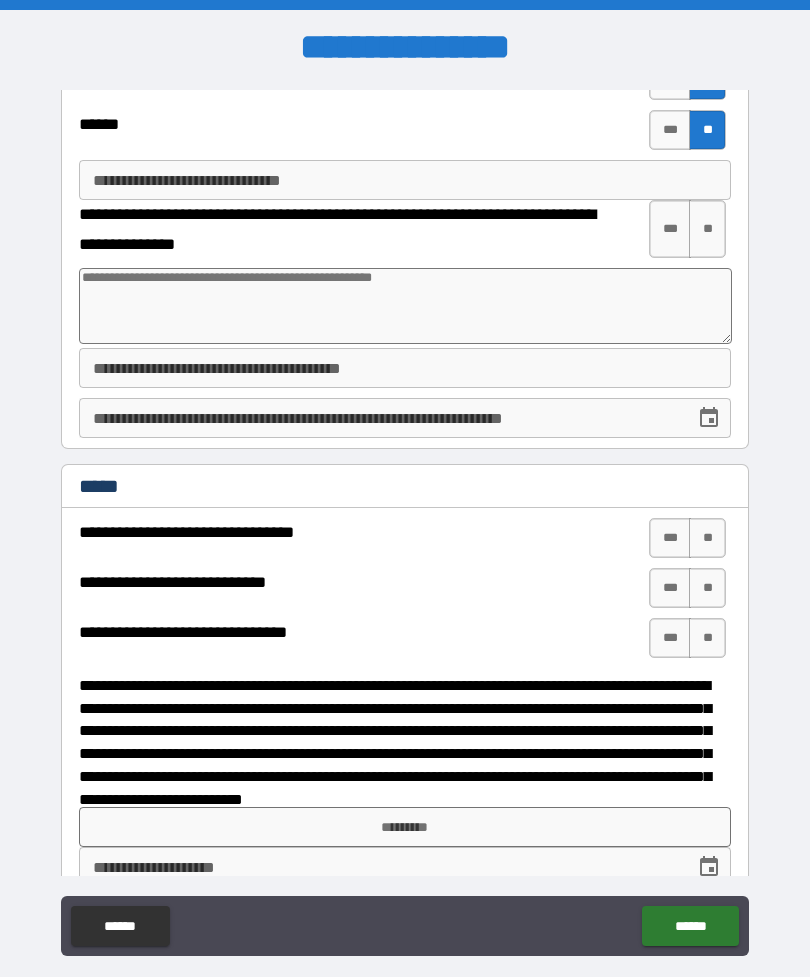 scroll, scrollTop: 2599, scrollLeft: 0, axis: vertical 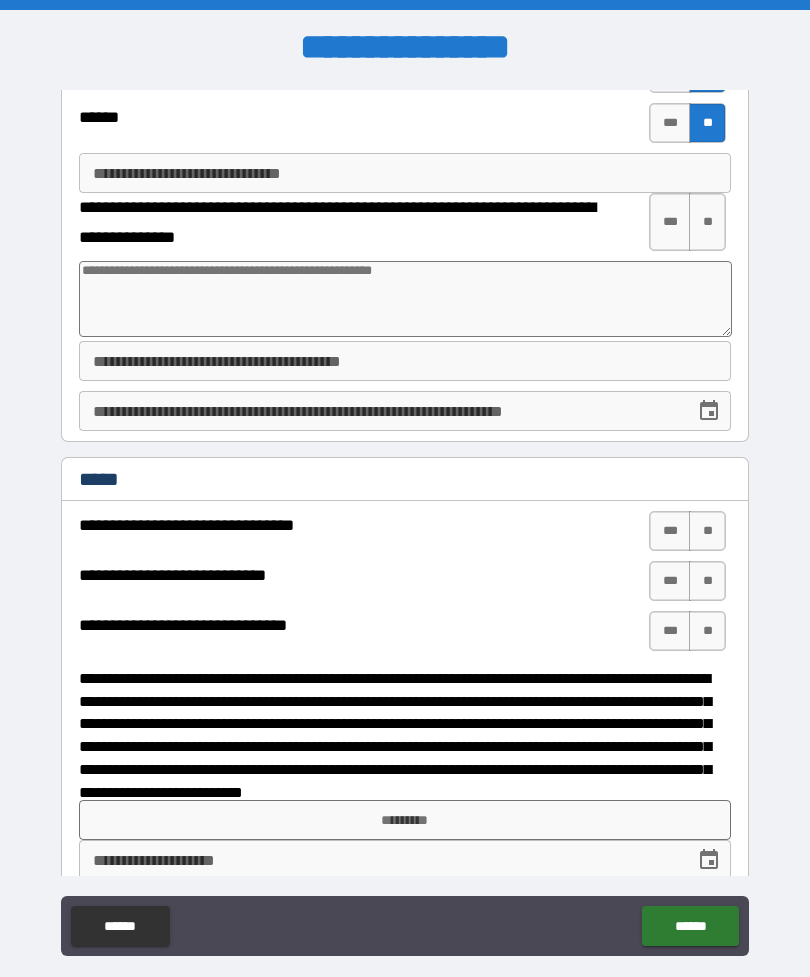click on "***" at bounding box center [670, 222] 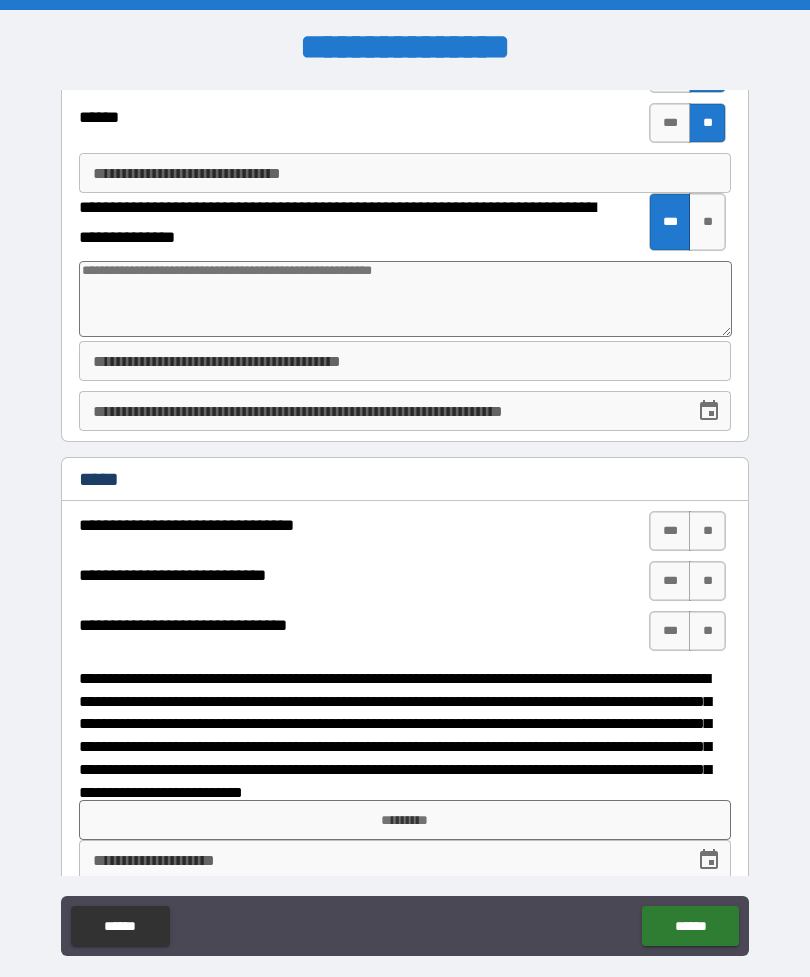 click at bounding box center (405, 299) 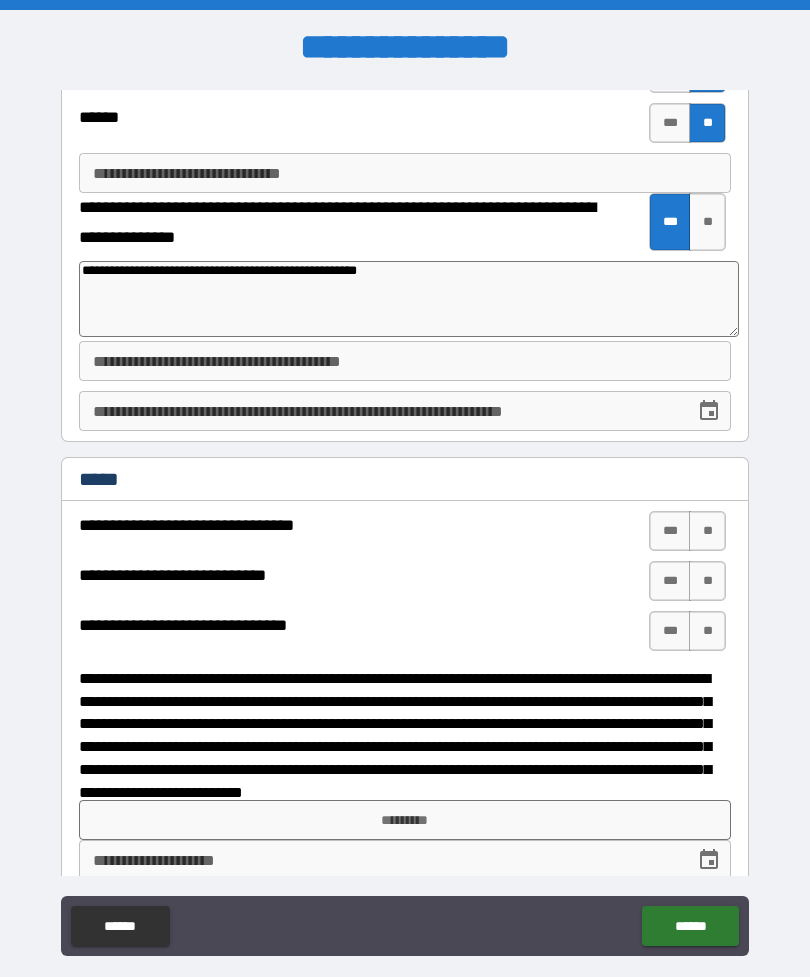 click on "**********" at bounding box center [409, 299] 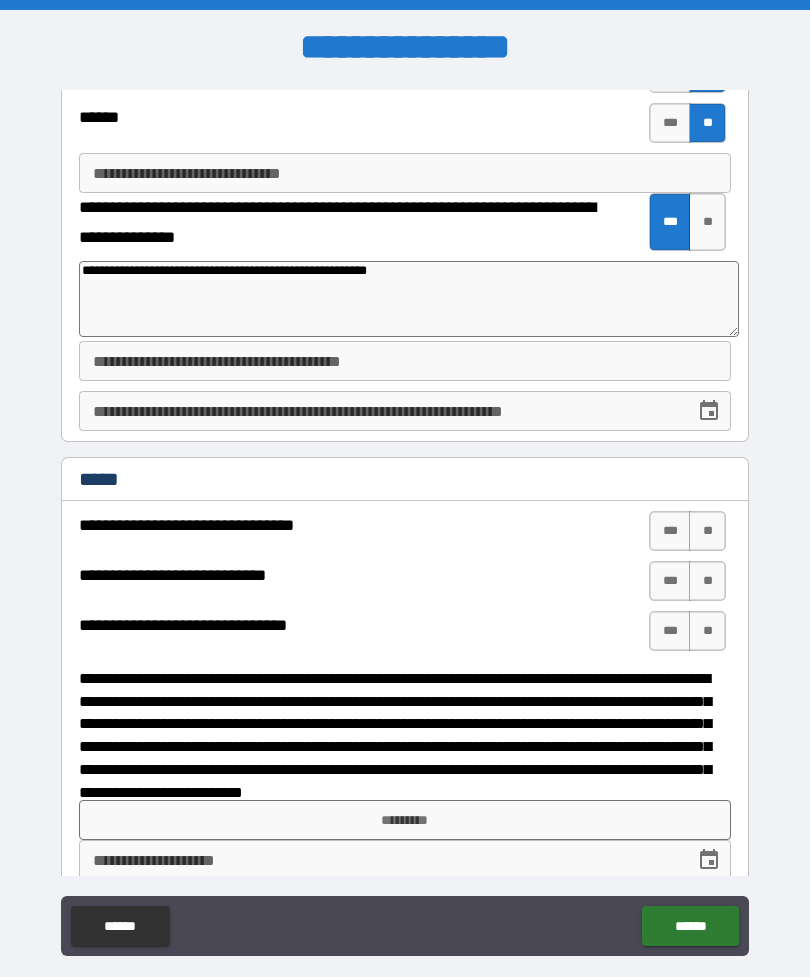 click on "**********" at bounding box center [409, 299] 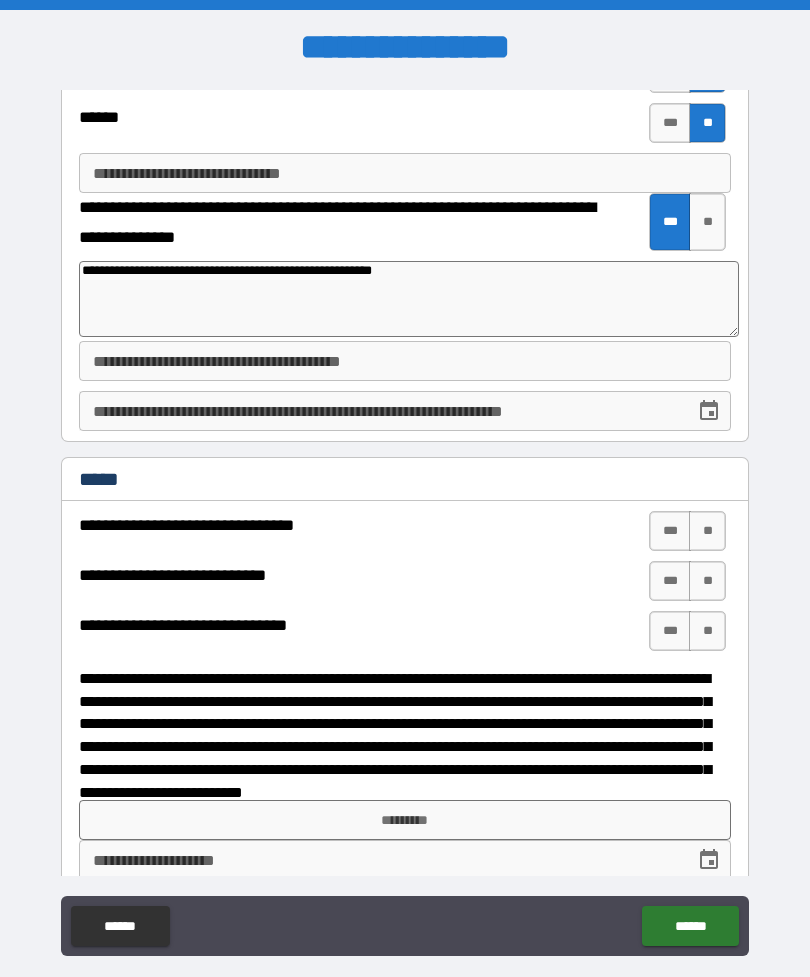 click on "**********" at bounding box center [409, 299] 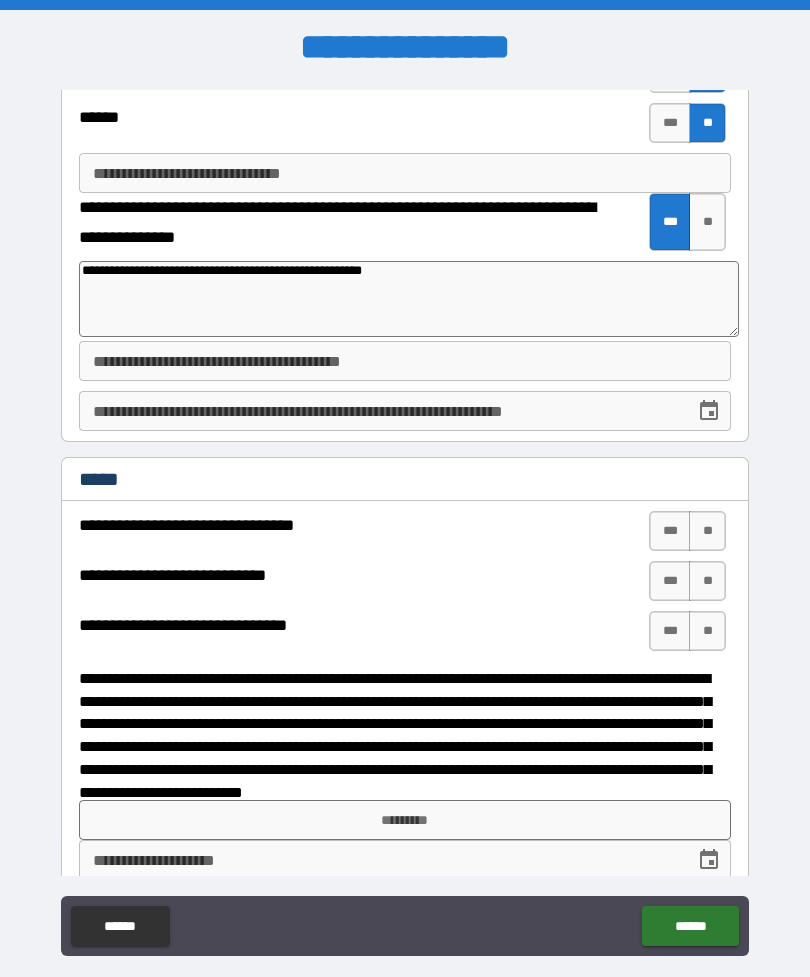 click on "**********" at bounding box center [409, 299] 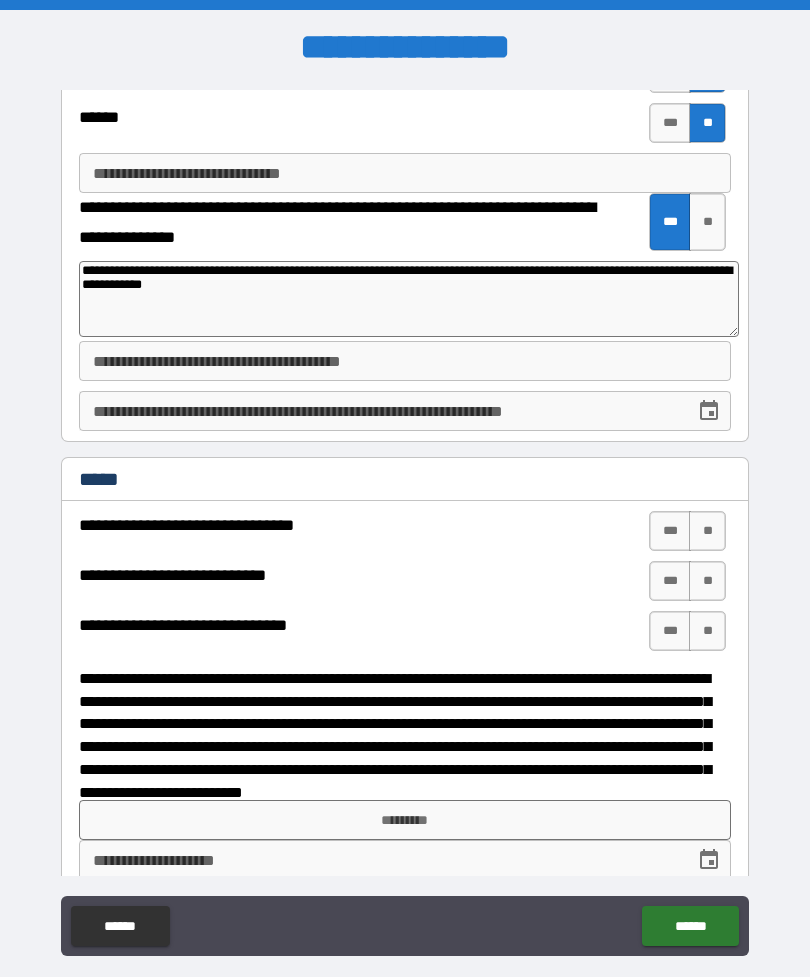 click on "**********" at bounding box center (409, 299) 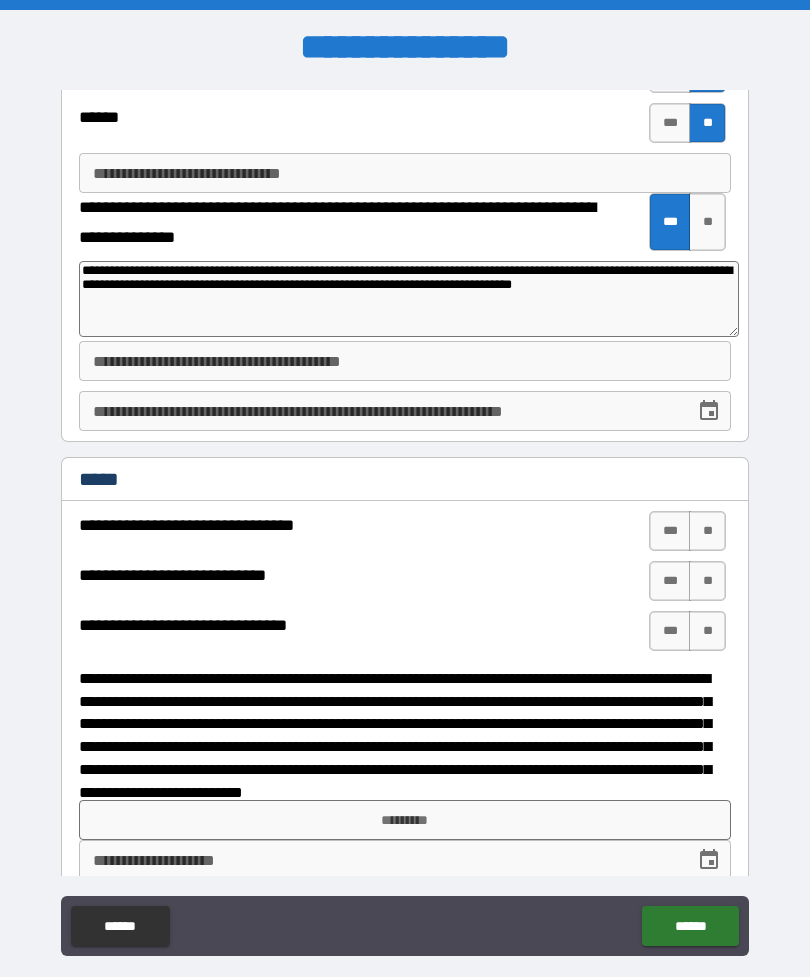 click on "**********" at bounding box center [405, 361] 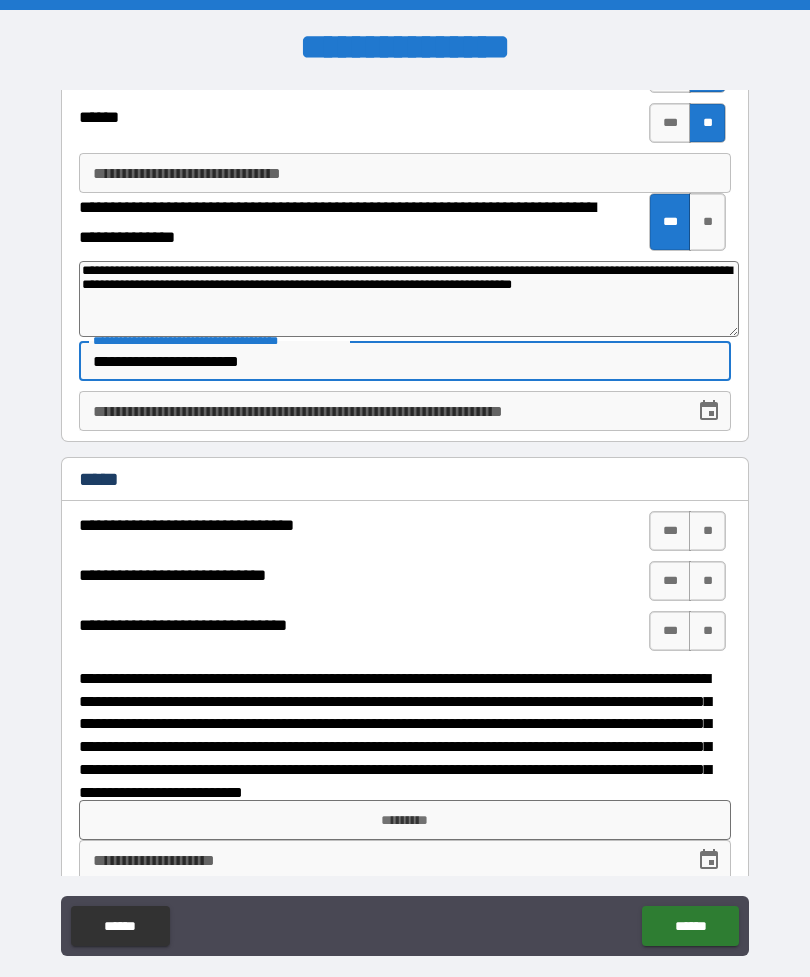 click 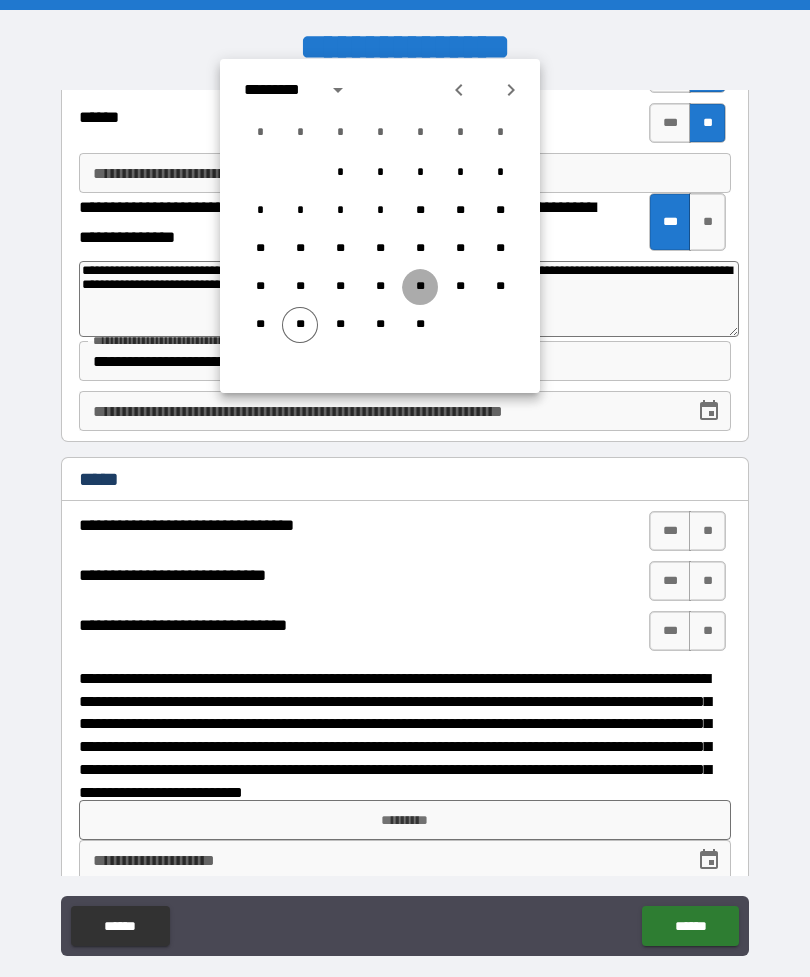click on "**" at bounding box center [420, 287] 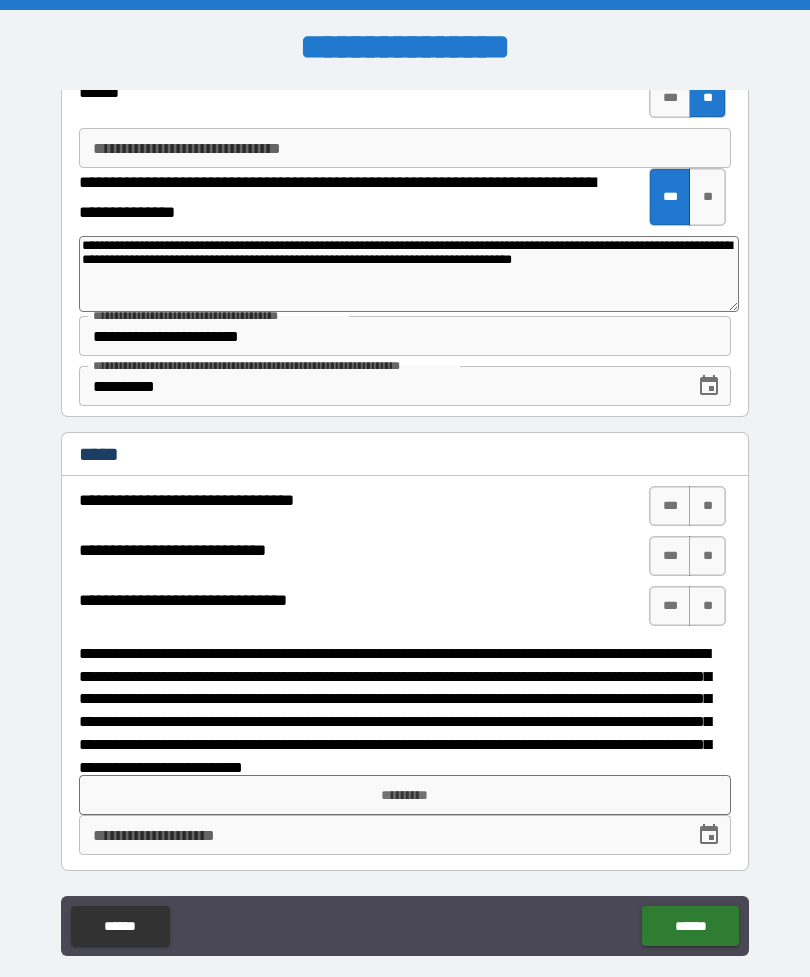 scroll, scrollTop: 2624, scrollLeft: 0, axis: vertical 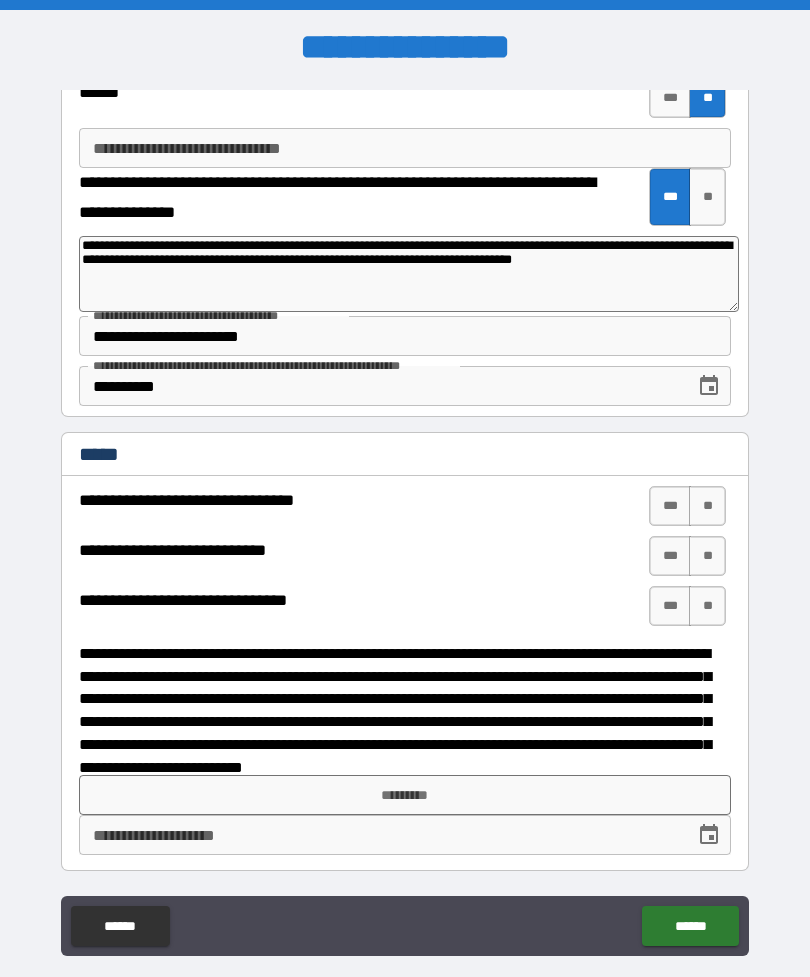 click on "**" at bounding box center (707, 506) 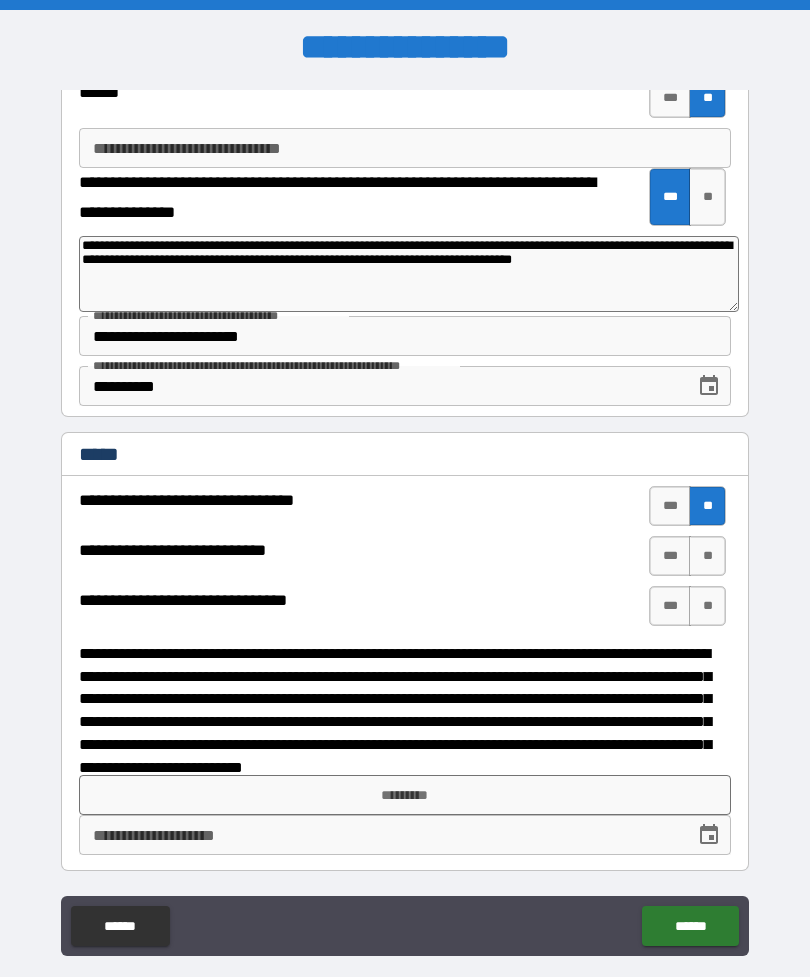 click on "**" at bounding box center [707, 556] 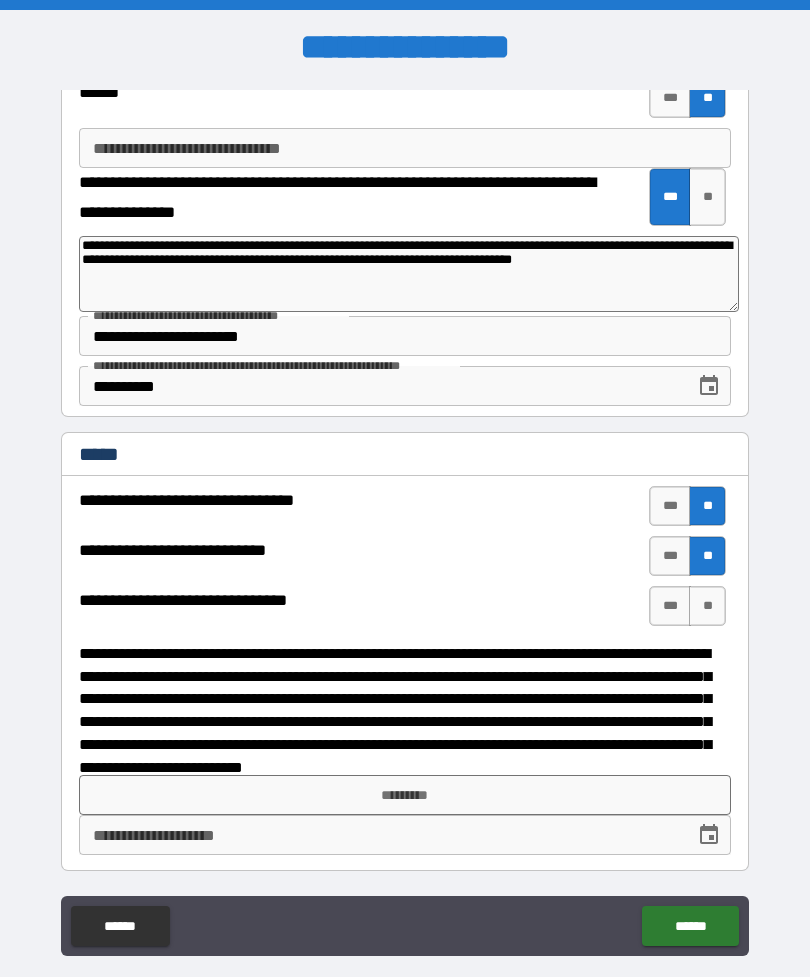 click on "**" at bounding box center (707, 606) 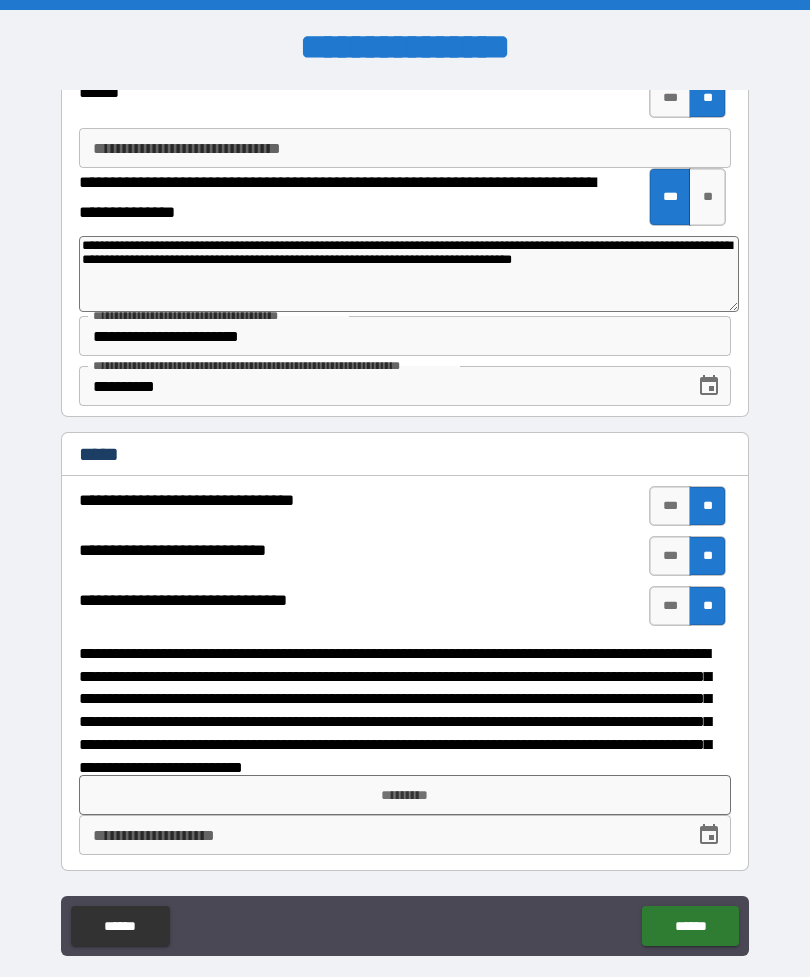 click on "*********" at bounding box center (405, 795) 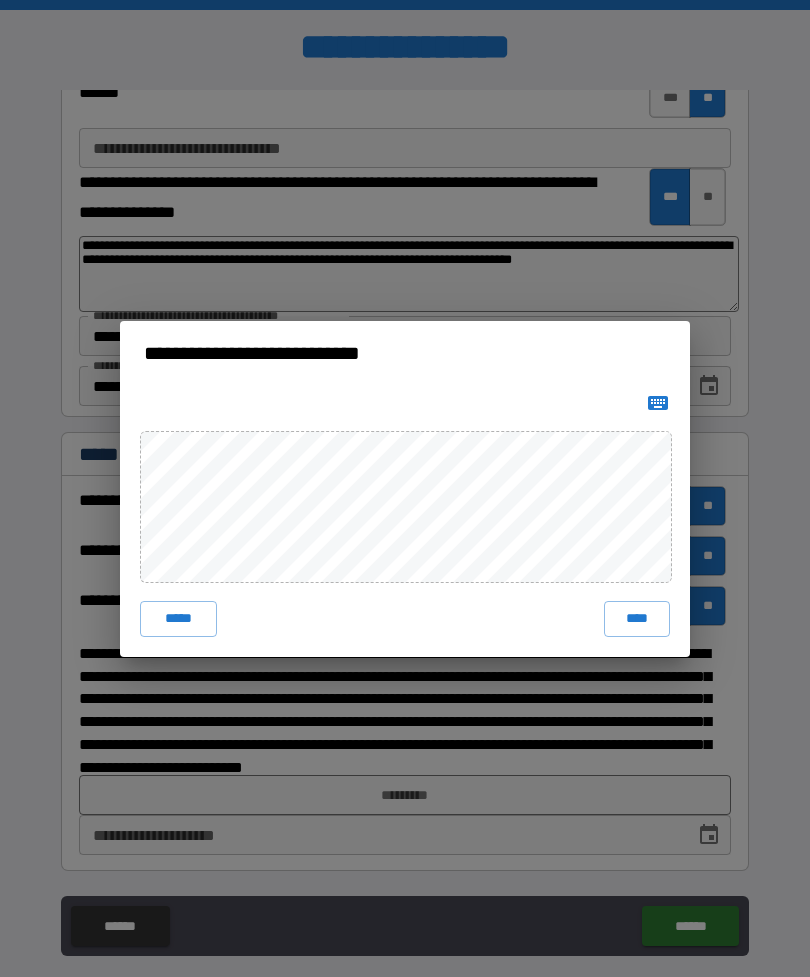 scroll, scrollTop: 8, scrollLeft: 0, axis: vertical 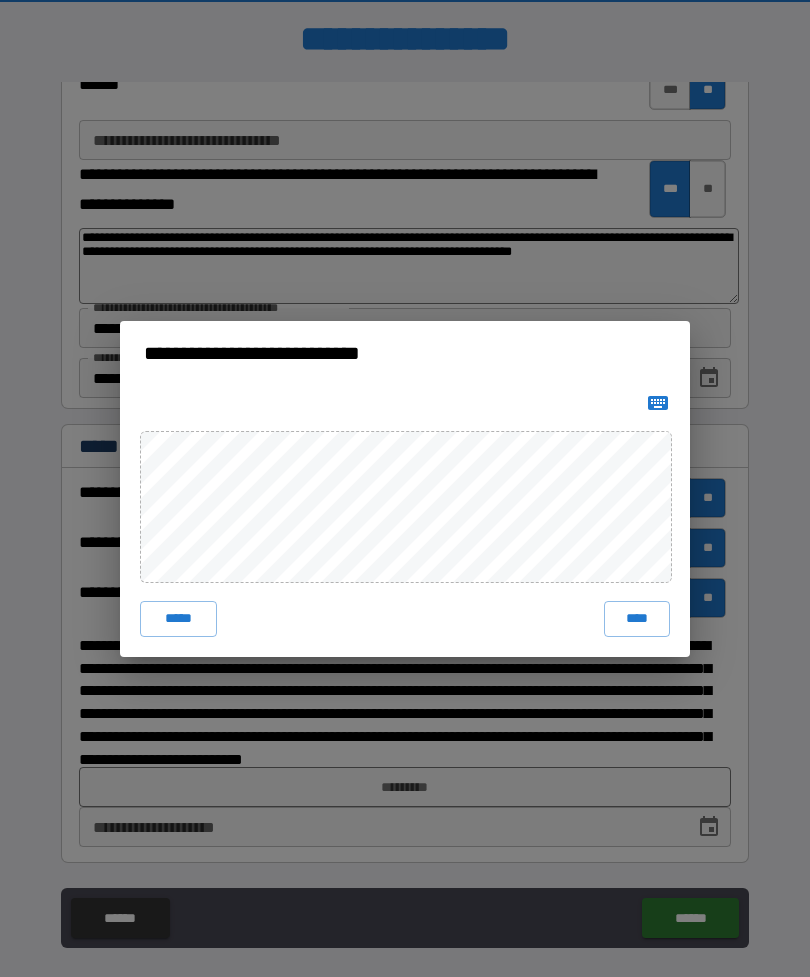 click on "****" at bounding box center (637, 619) 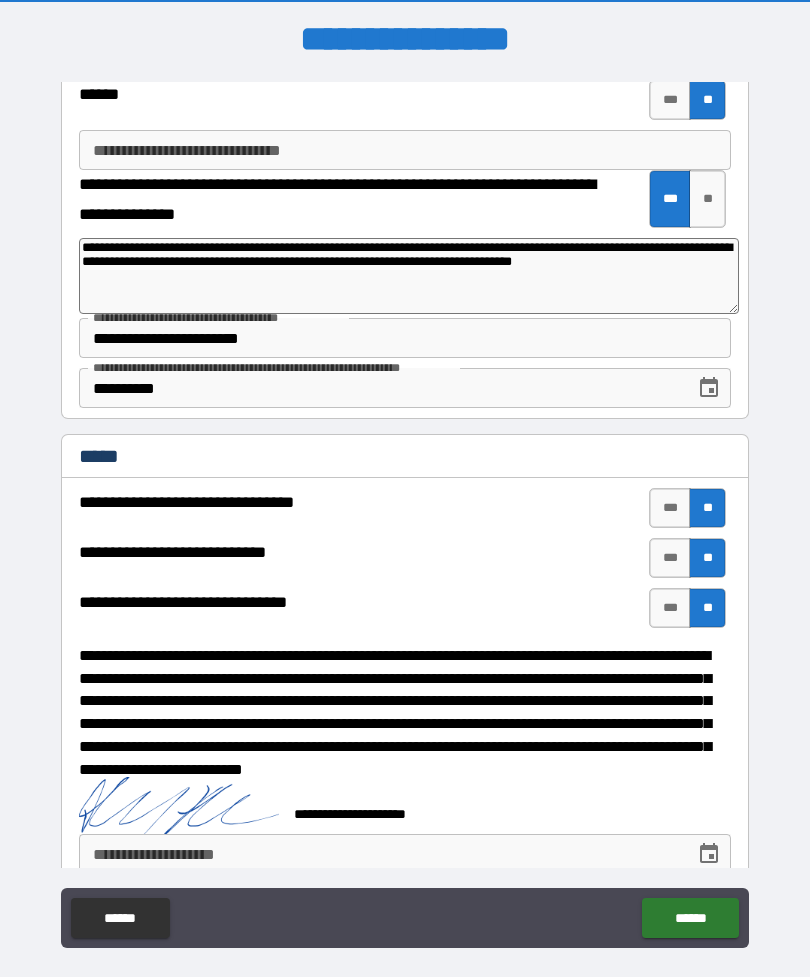 click on "******" at bounding box center [690, 918] 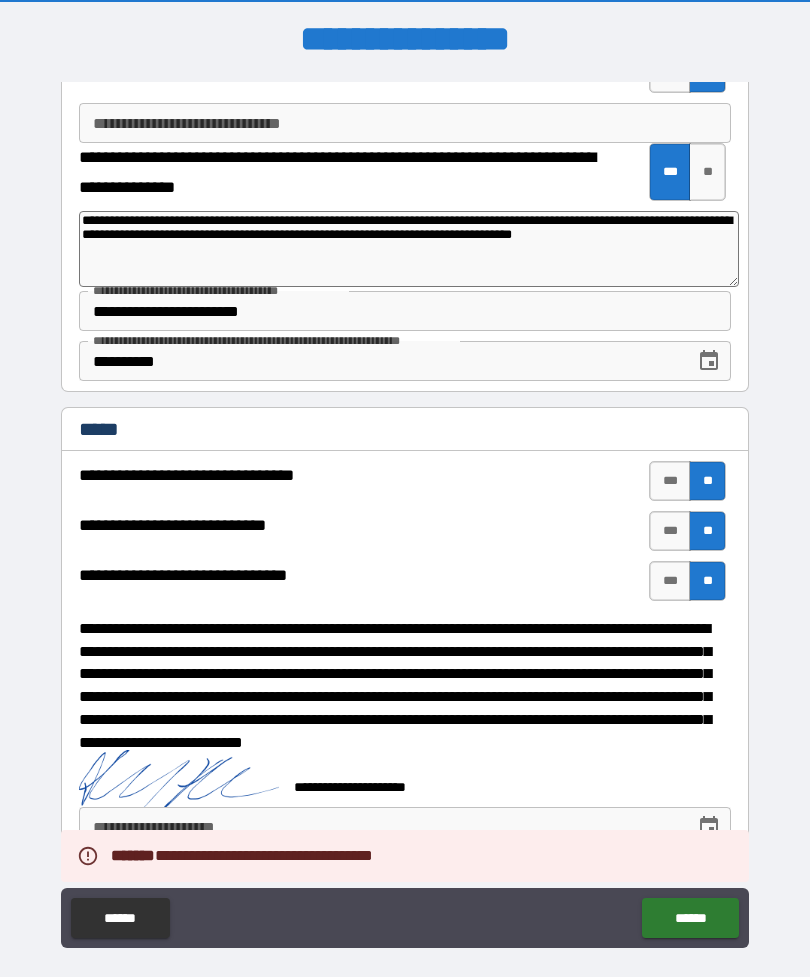 scroll, scrollTop: 2641, scrollLeft: 0, axis: vertical 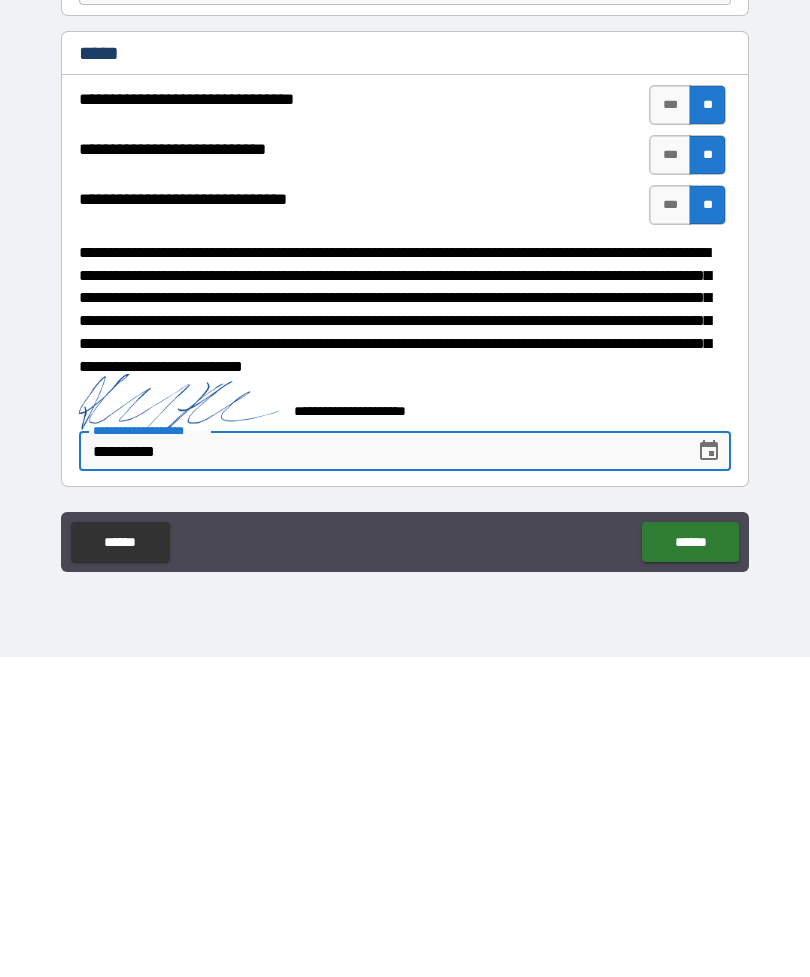 click on "******" at bounding box center (690, 862) 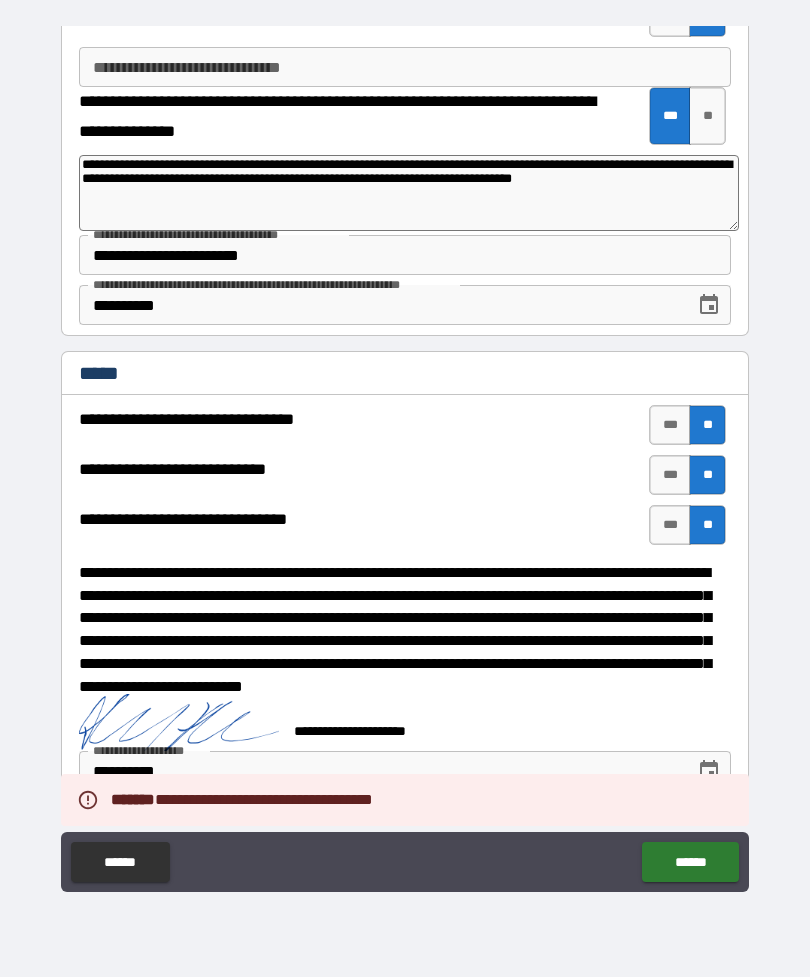 click at bounding box center (709, 771) 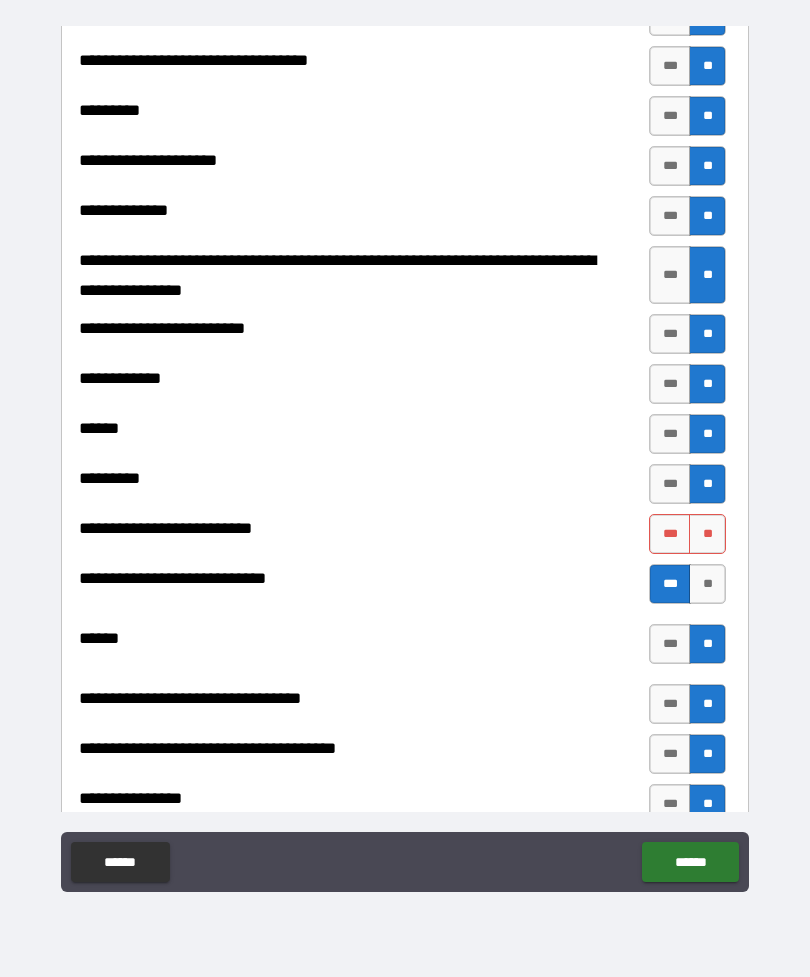 scroll, scrollTop: 585, scrollLeft: 0, axis: vertical 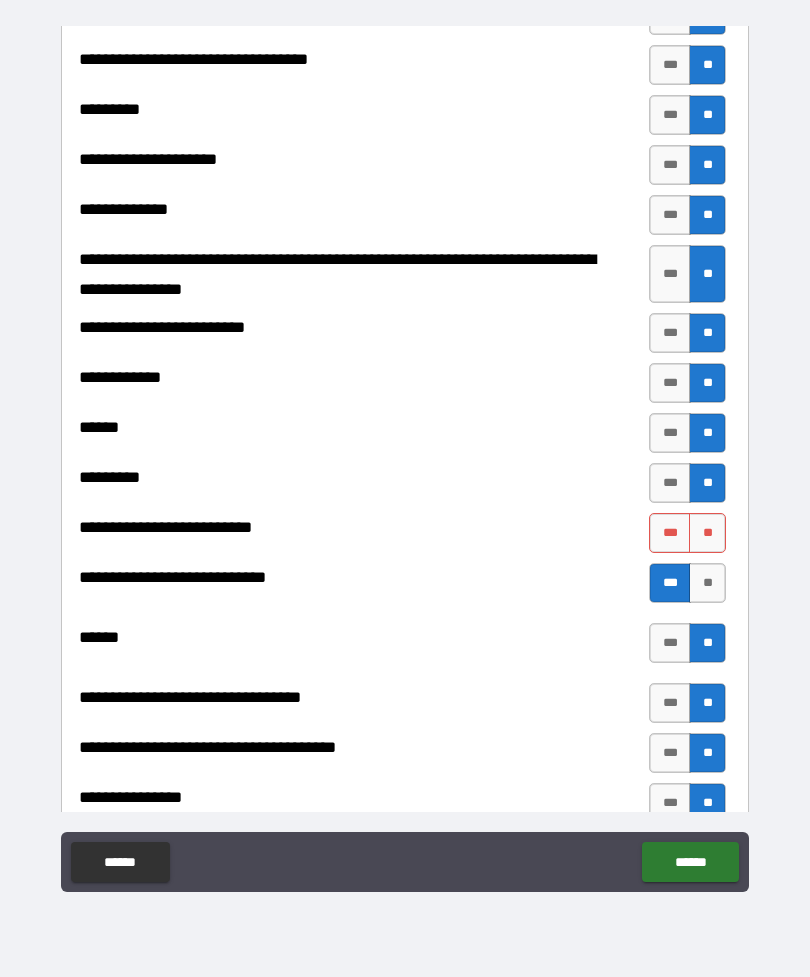 click on "**" at bounding box center [707, 533] 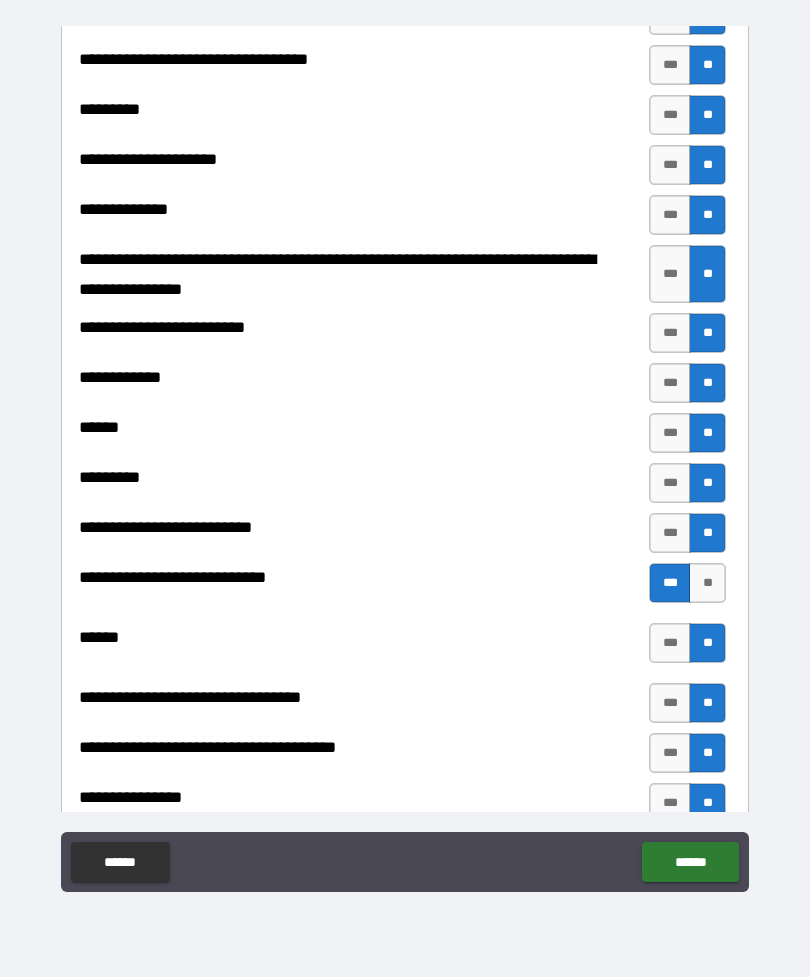 click on "******" at bounding box center (690, 862) 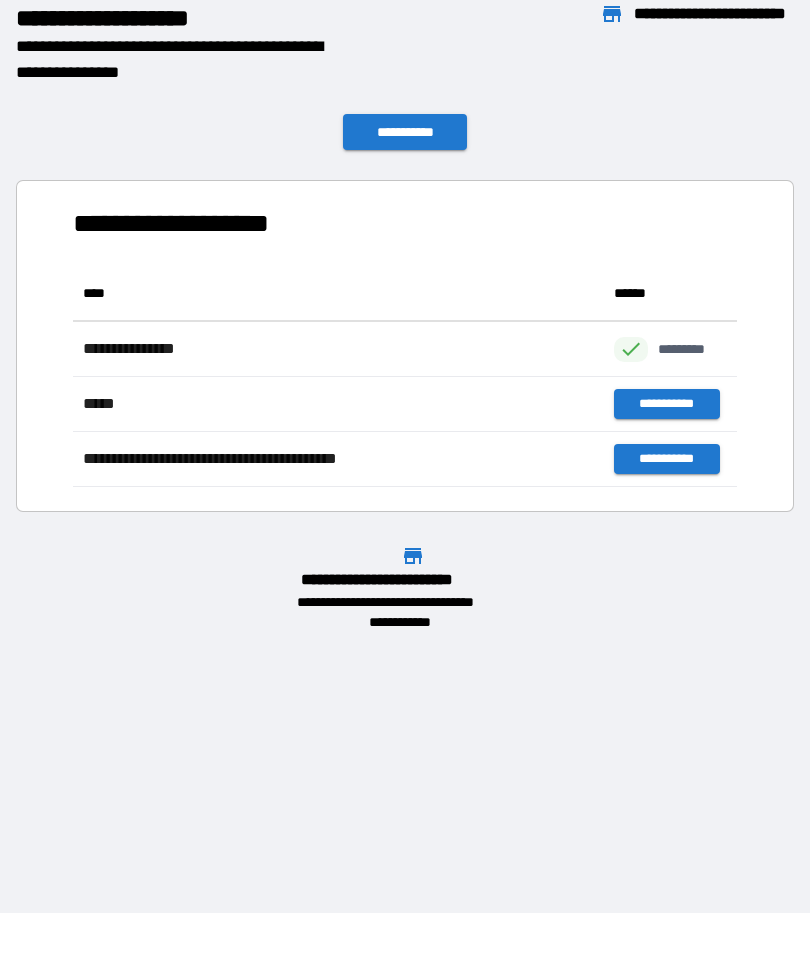 scroll, scrollTop: 1, scrollLeft: 1, axis: both 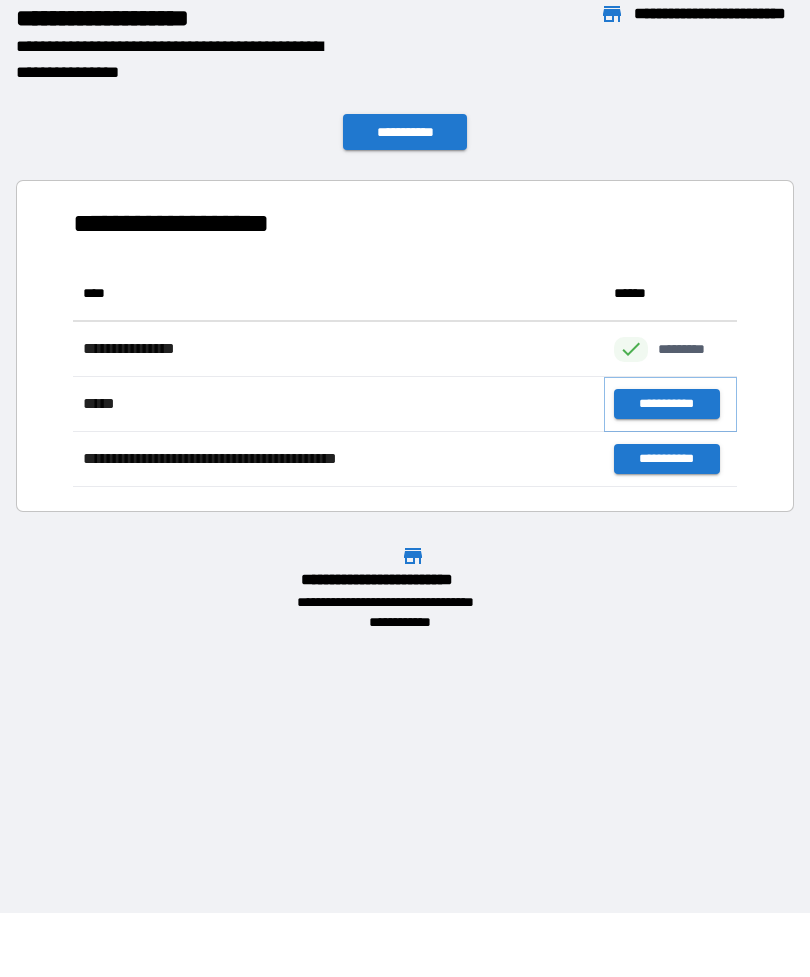 click on "**********" at bounding box center (666, 404) 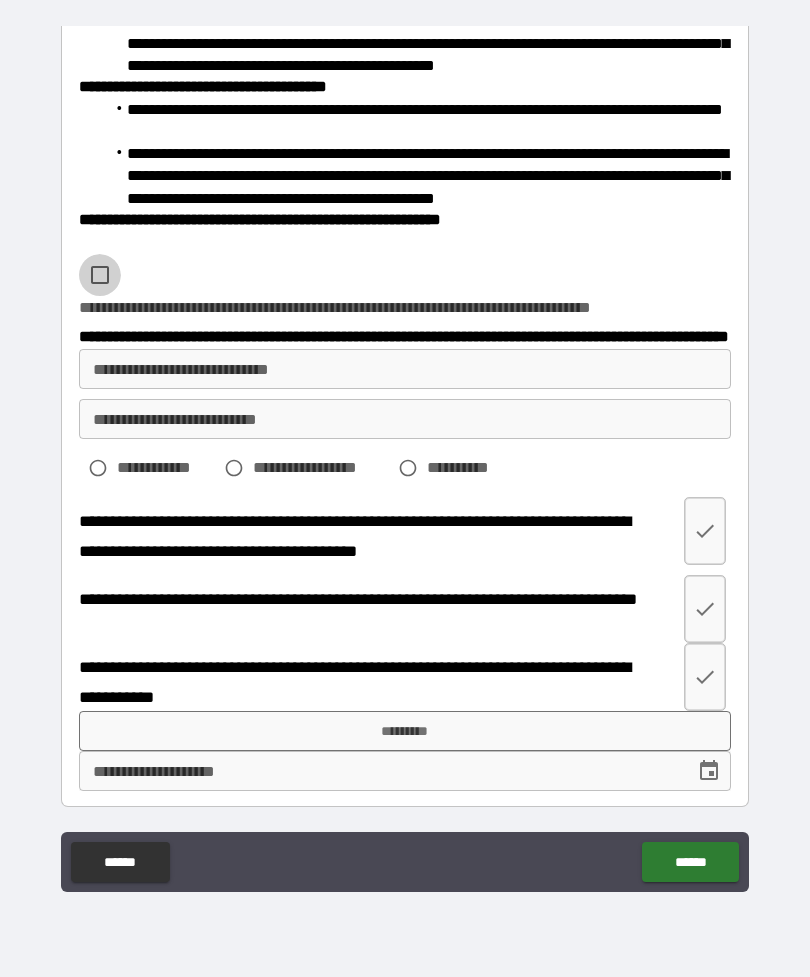 scroll, scrollTop: 857, scrollLeft: 0, axis: vertical 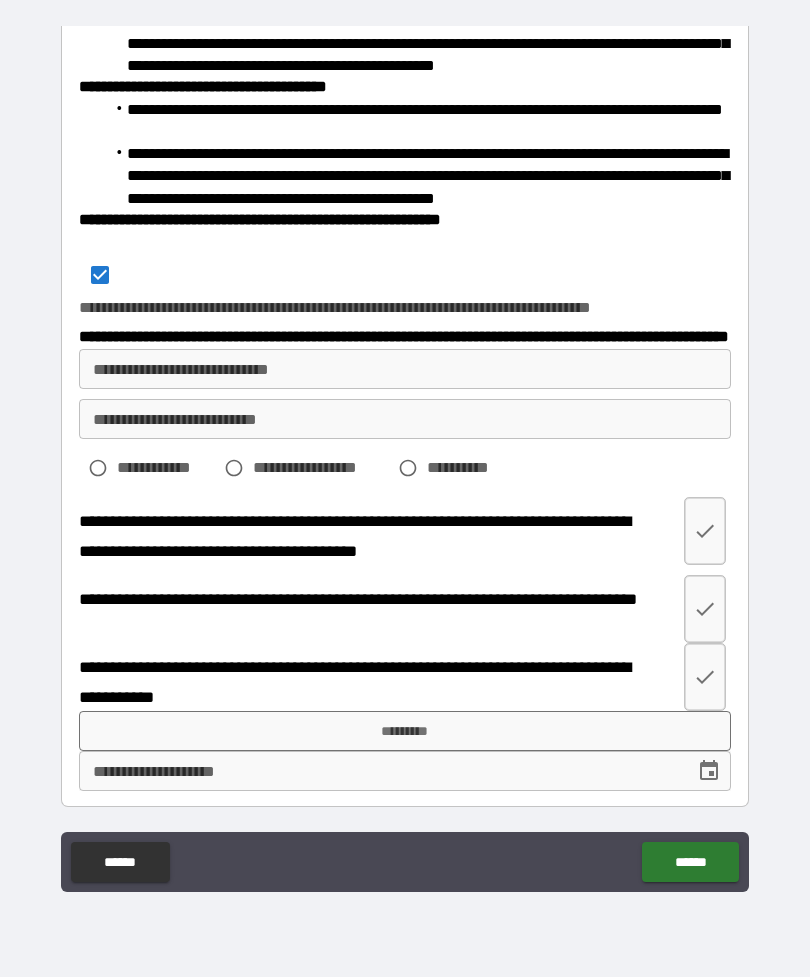 click on "**********" at bounding box center [405, 369] 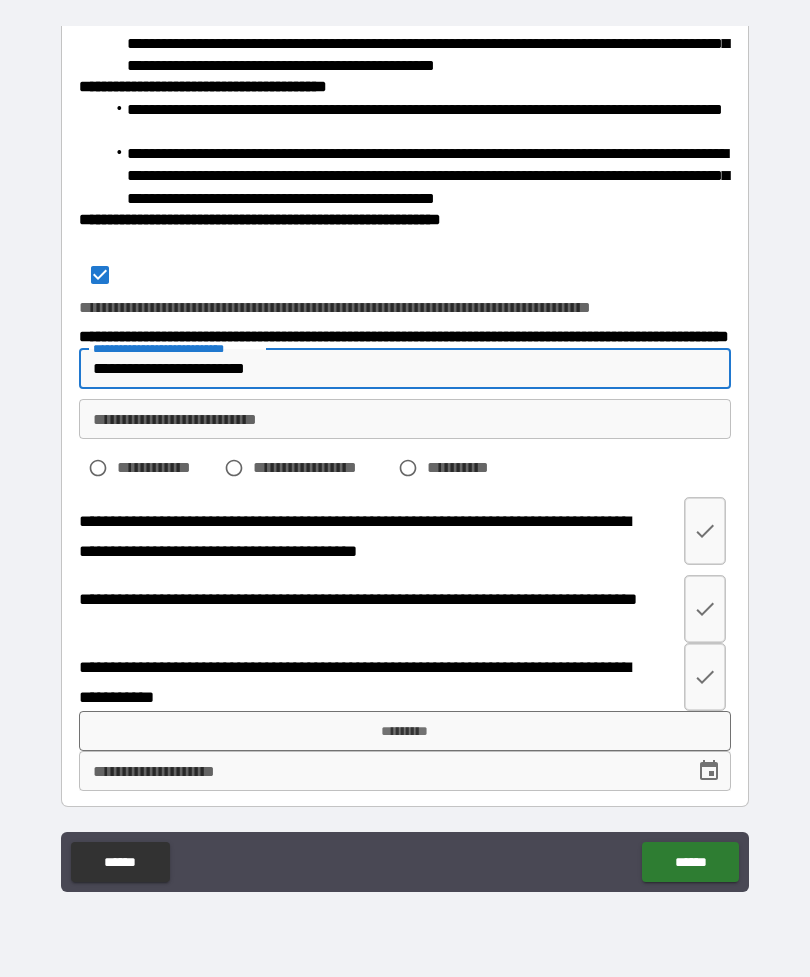 click on "**********" at bounding box center (405, 419) 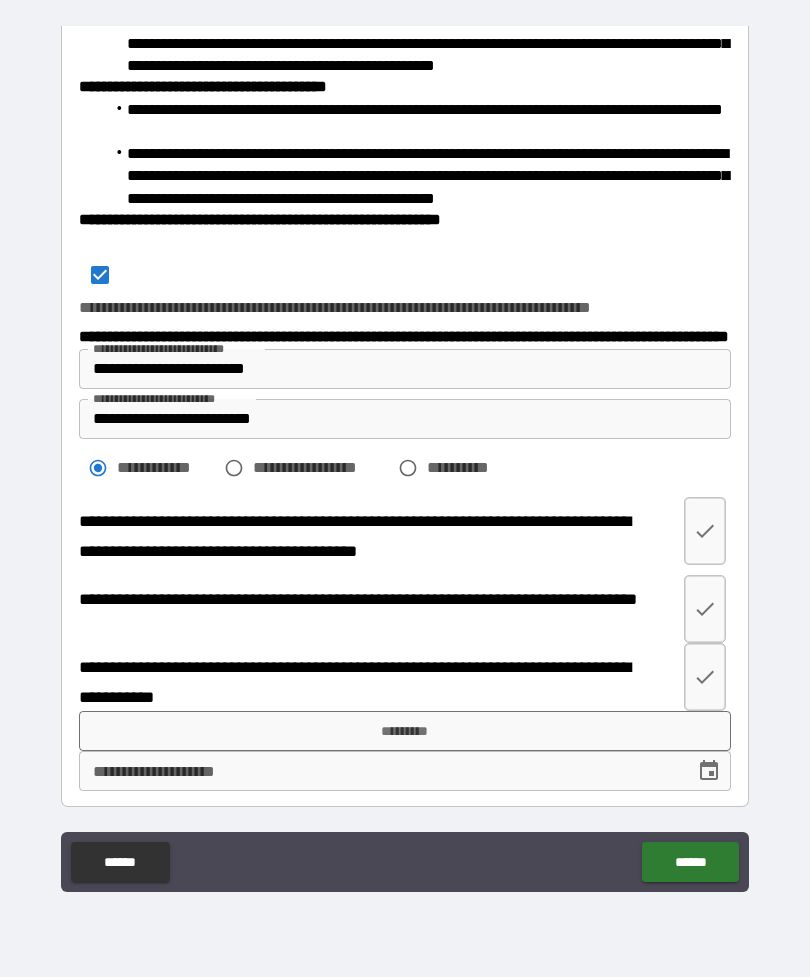 scroll, scrollTop: 857, scrollLeft: 0, axis: vertical 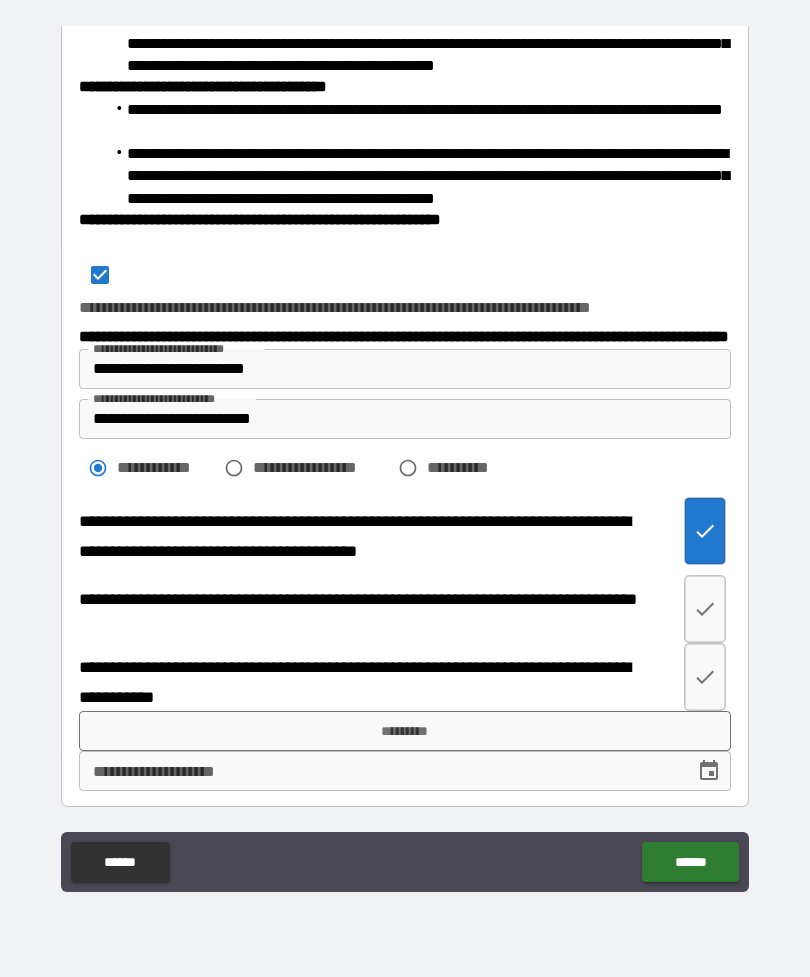 click at bounding box center (705, 609) 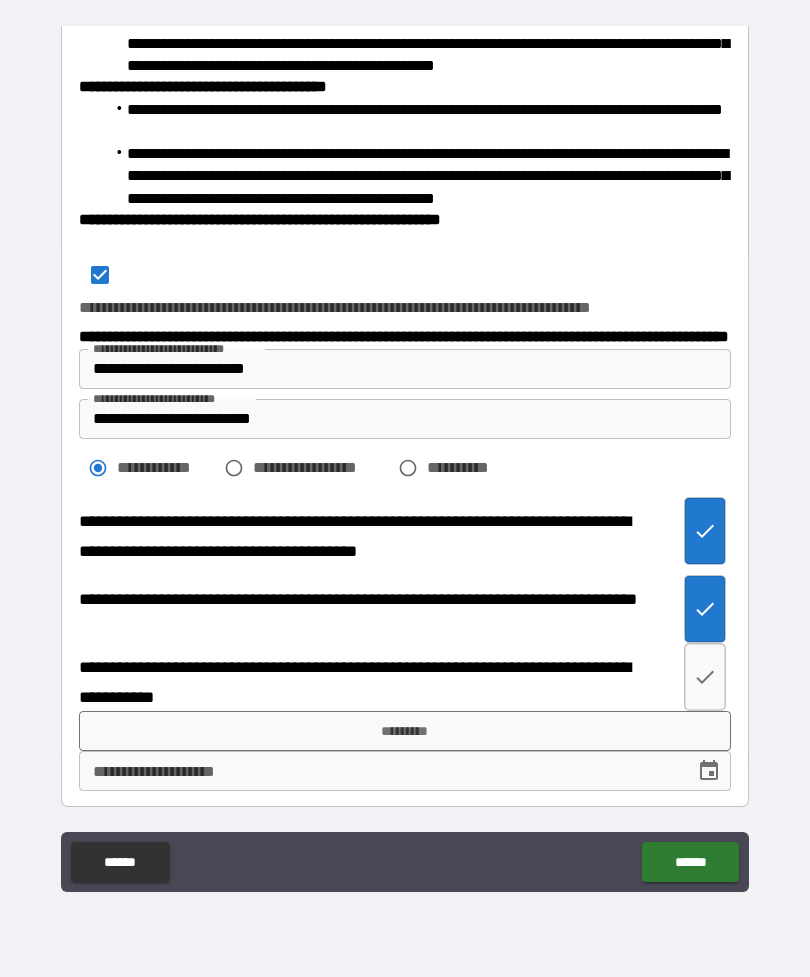 click at bounding box center (705, 677) 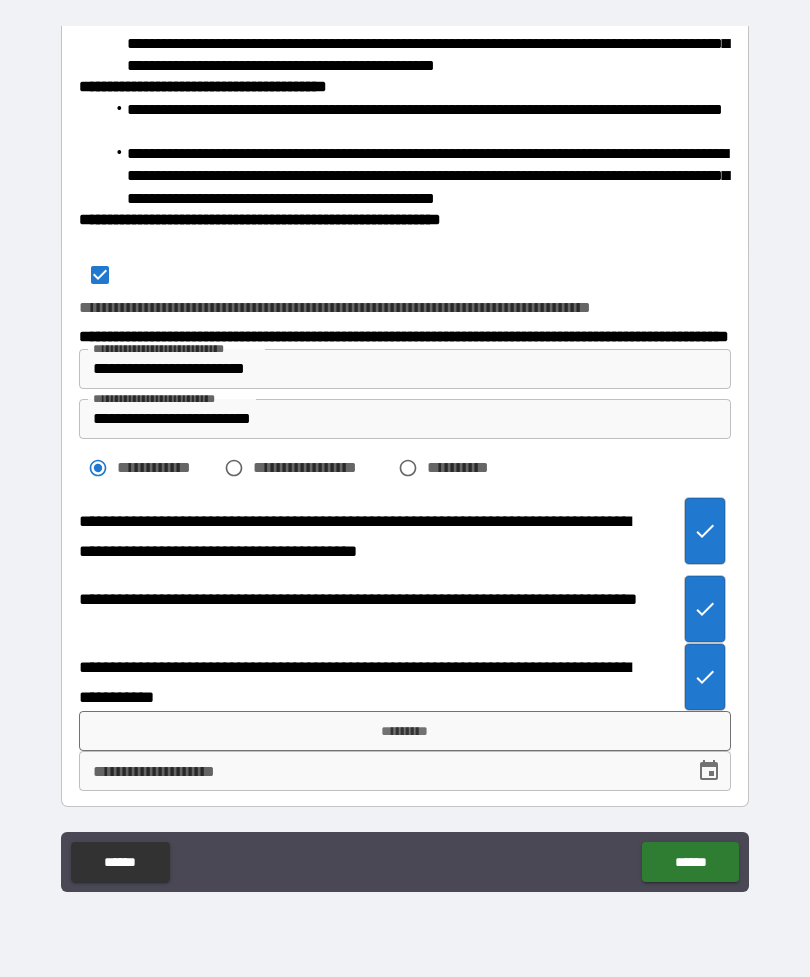 click on "*********" at bounding box center (405, 731) 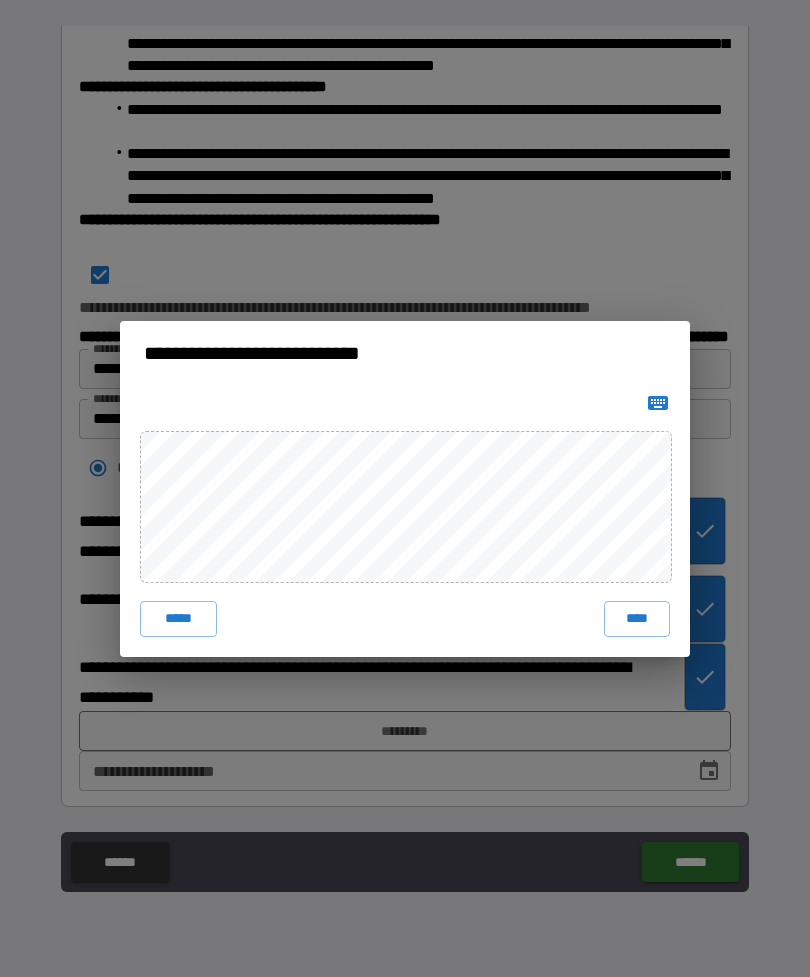click on "****" at bounding box center [637, 619] 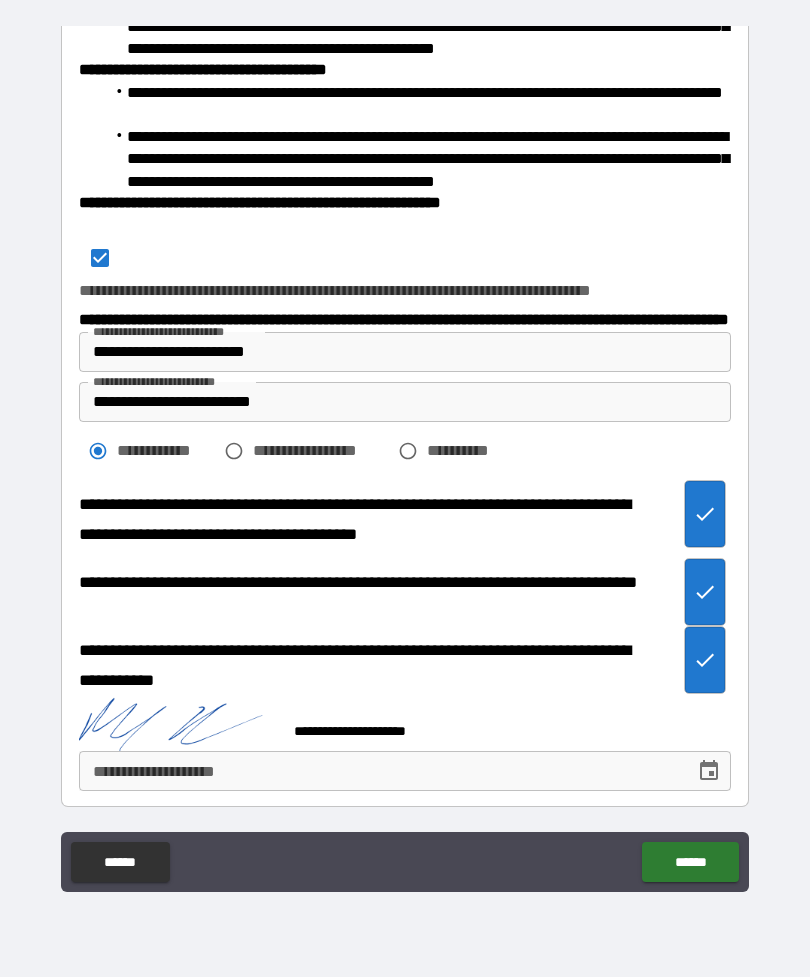 scroll, scrollTop: 847, scrollLeft: 0, axis: vertical 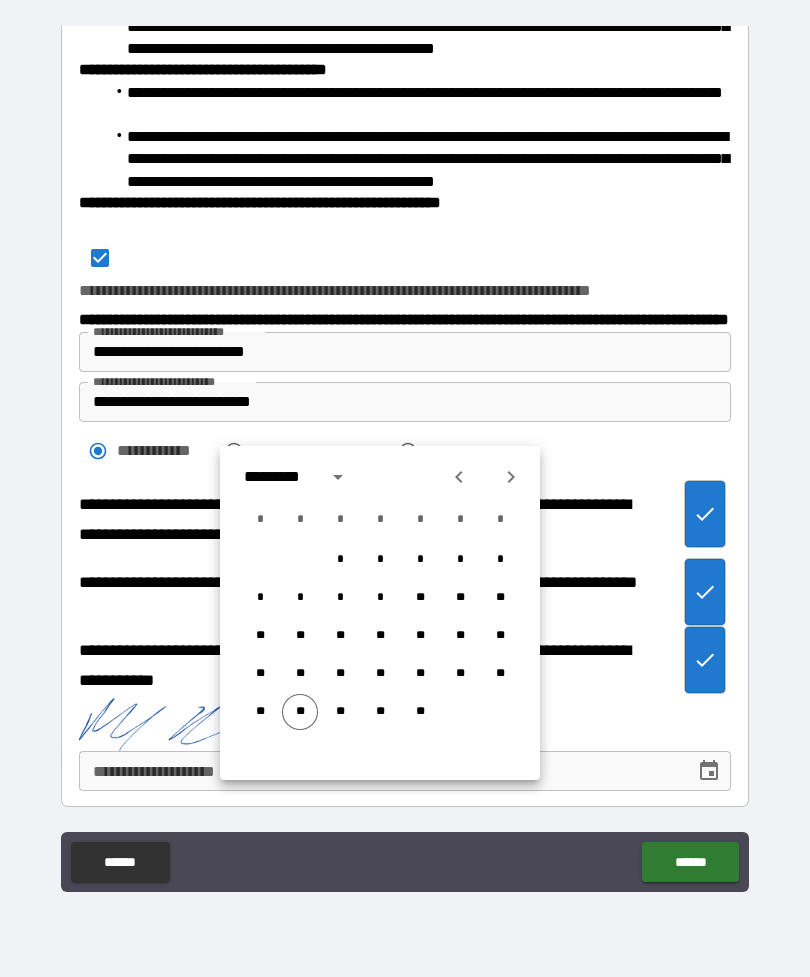 click on "**" at bounding box center (300, 712) 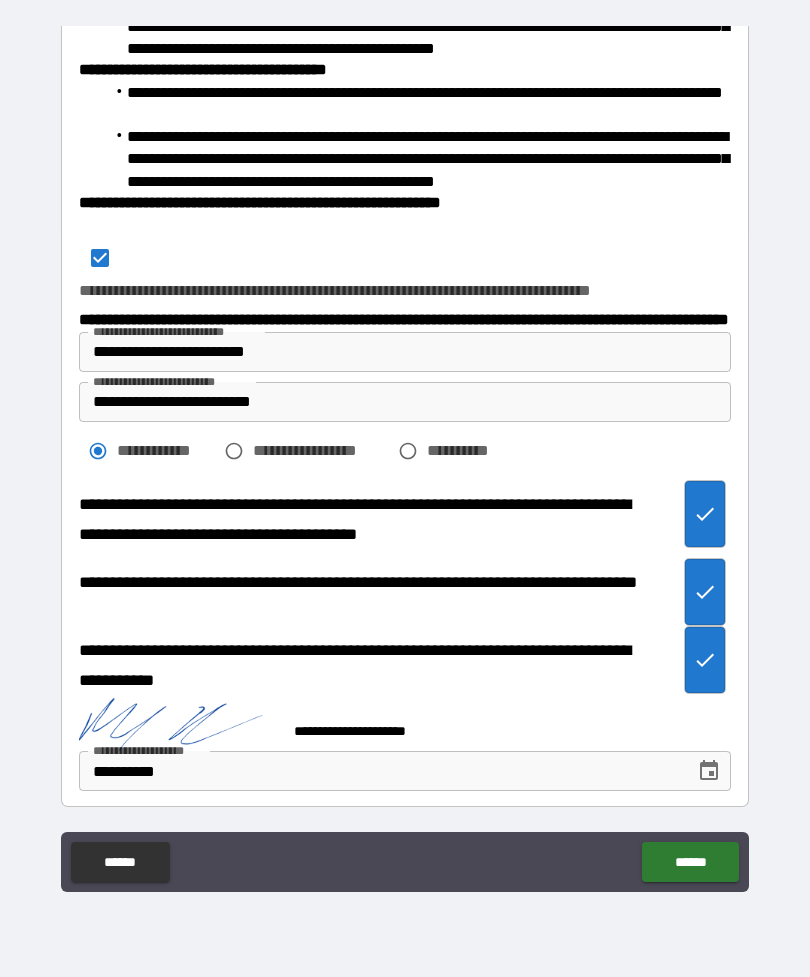 scroll, scrollTop: 853, scrollLeft: 0, axis: vertical 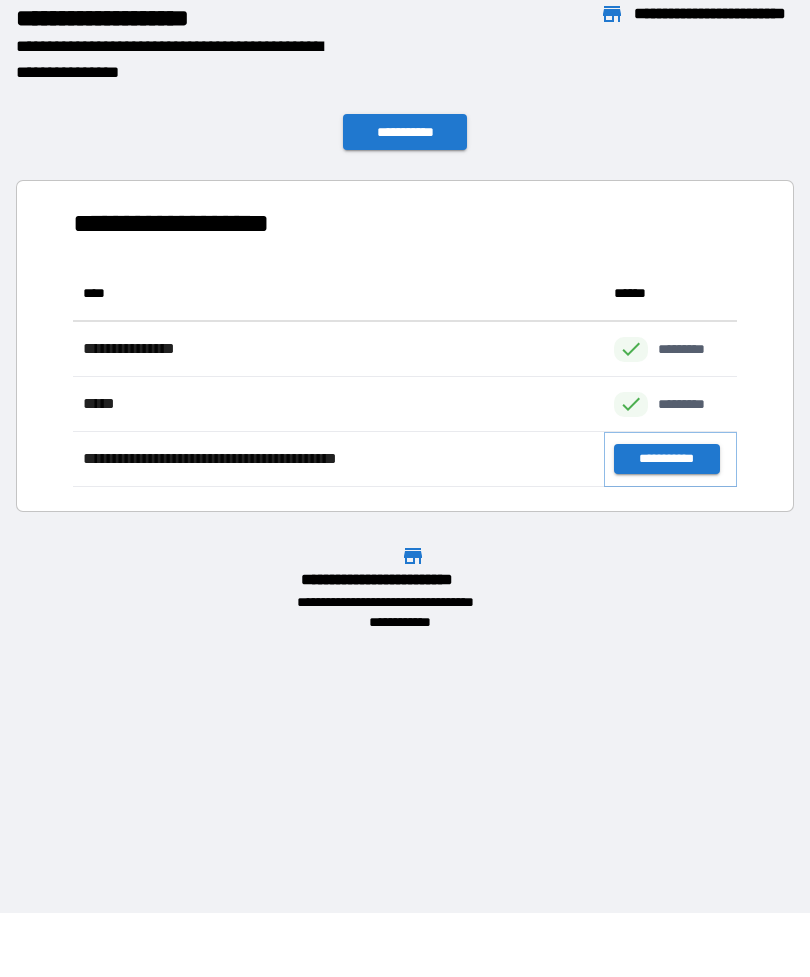 click on "**********" at bounding box center [666, 459] 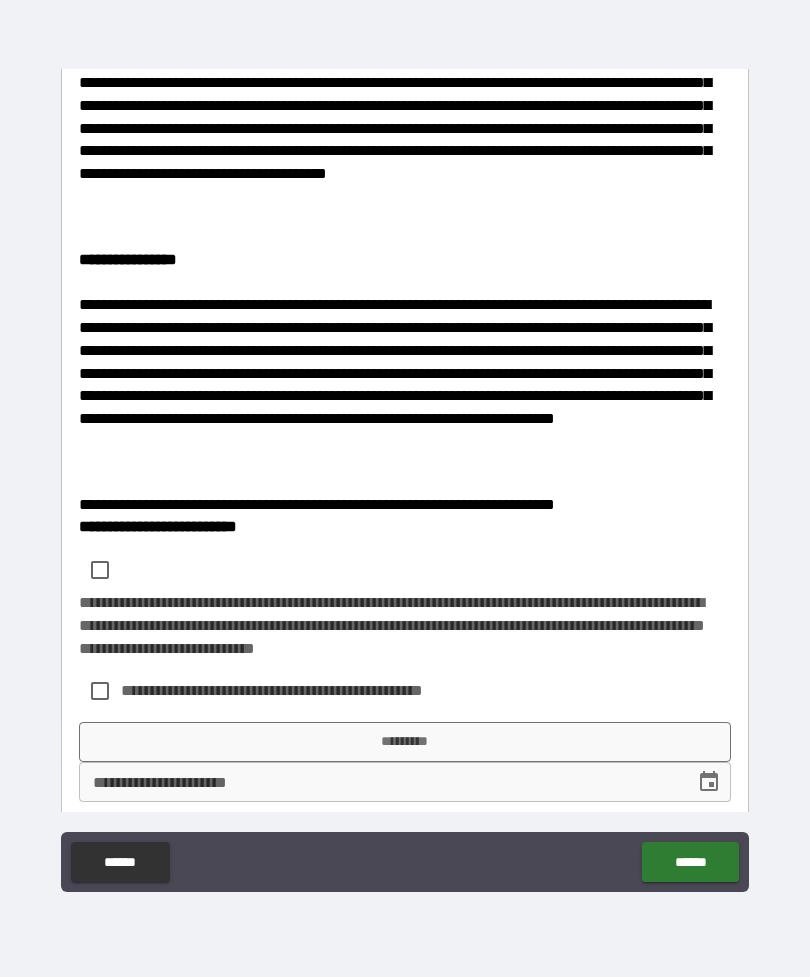 scroll, scrollTop: 407, scrollLeft: 0, axis: vertical 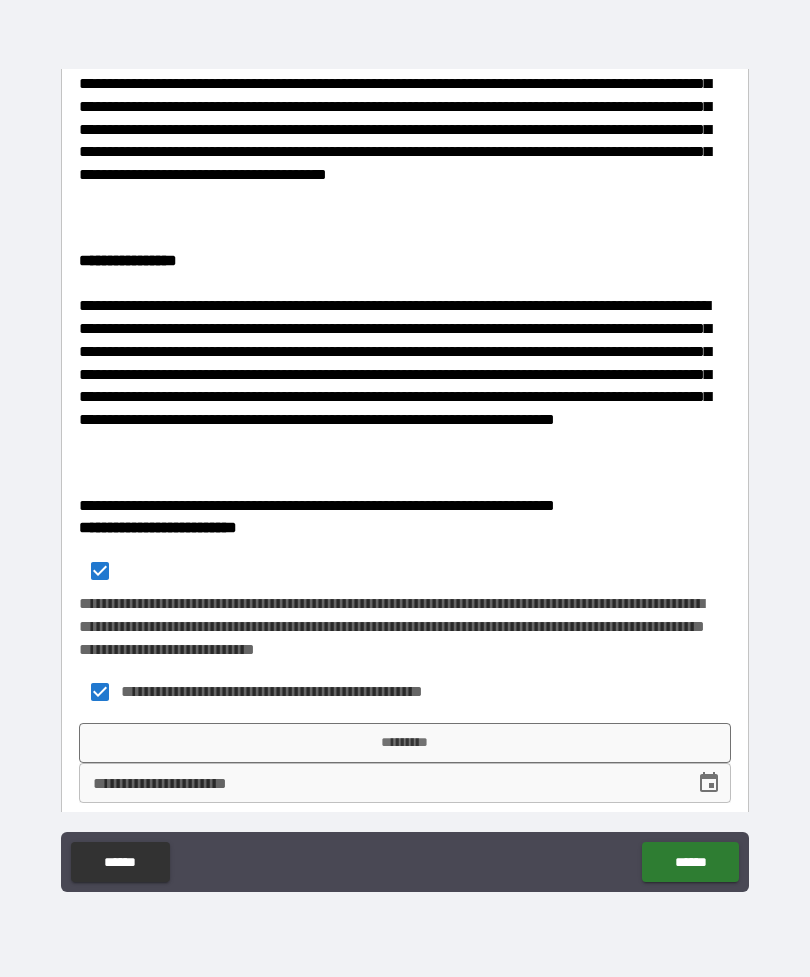 click on "**********" at bounding box center [380, 783] 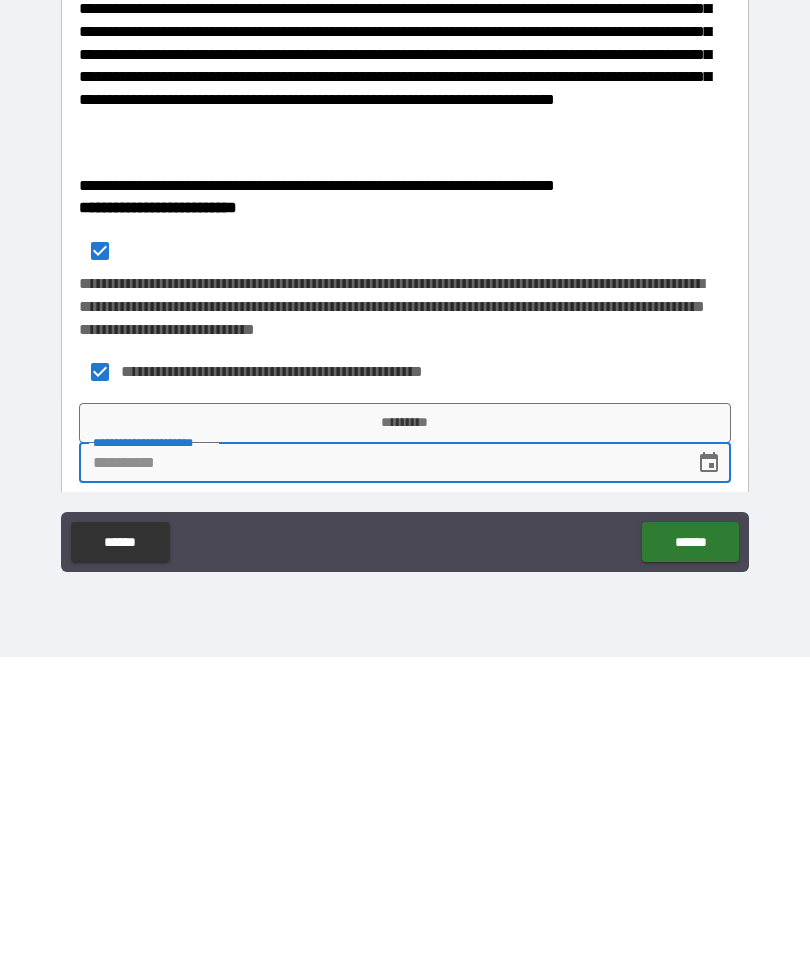 click 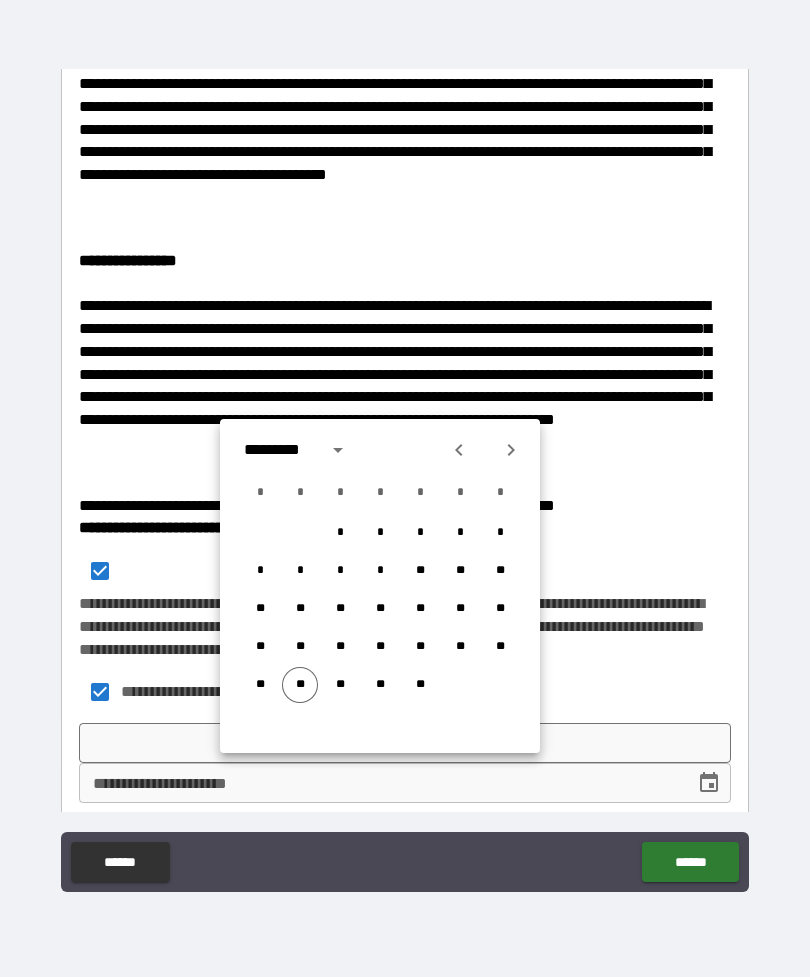 click on "**" at bounding box center [300, 685] 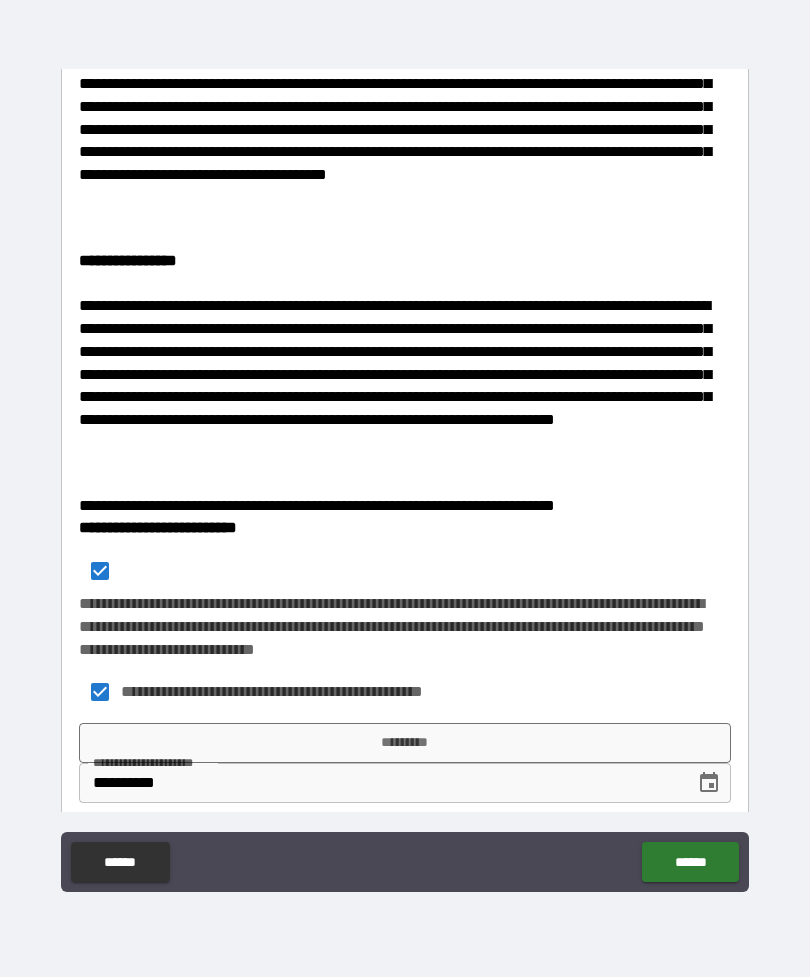 click on "*********" at bounding box center [405, 743] 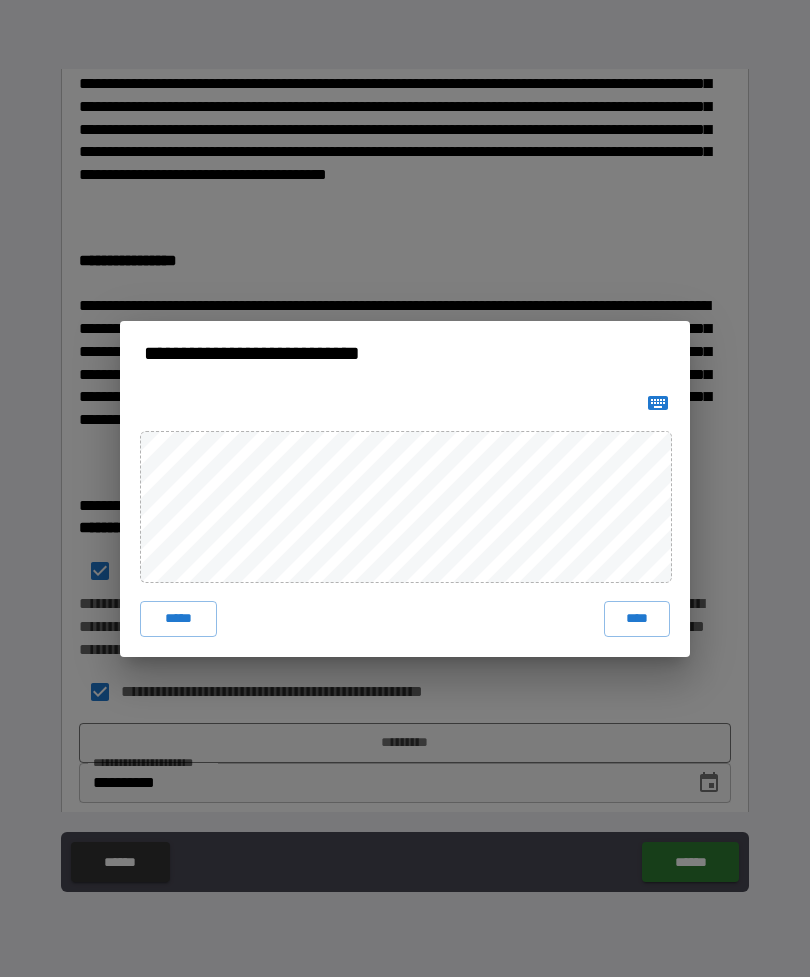 click on "****" at bounding box center [637, 619] 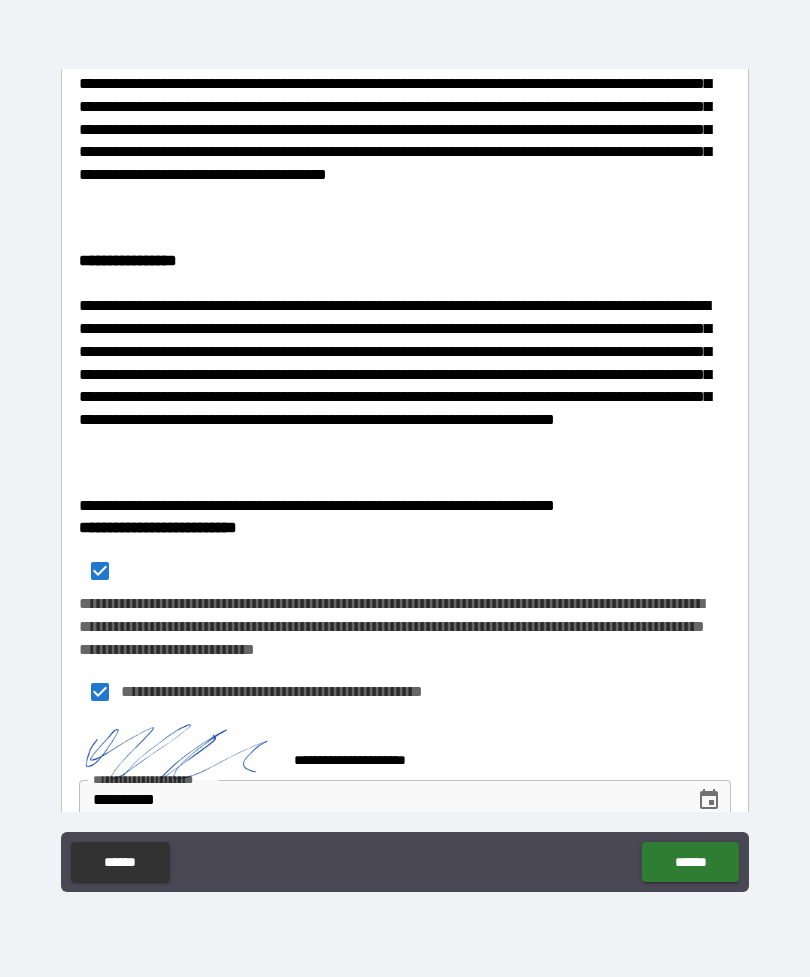 click on "******" at bounding box center (690, 862) 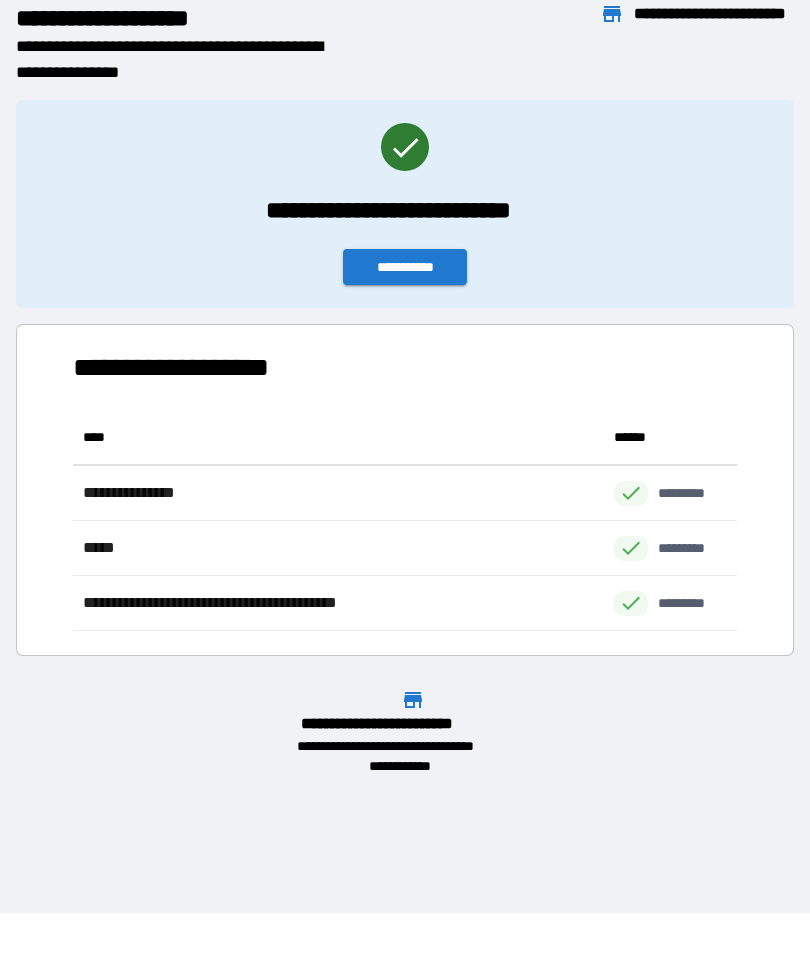 scroll, scrollTop: 1, scrollLeft: 1, axis: both 